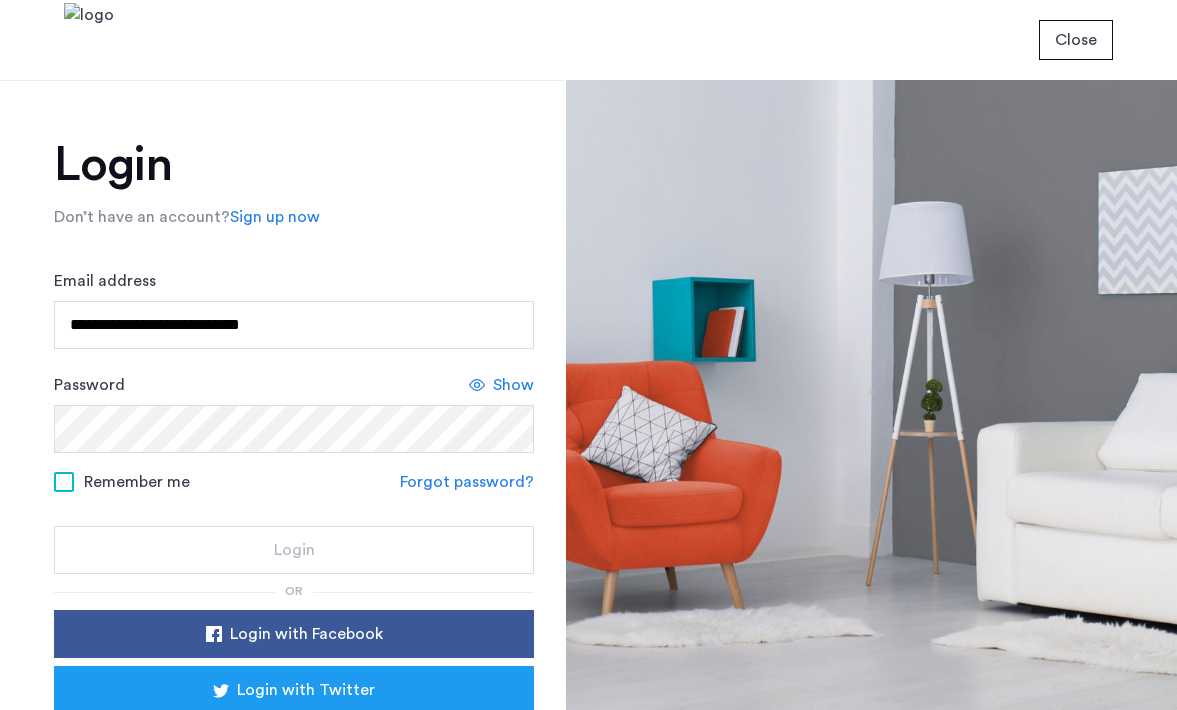 scroll, scrollTop: 0, scrollLeft: 0, axis: both 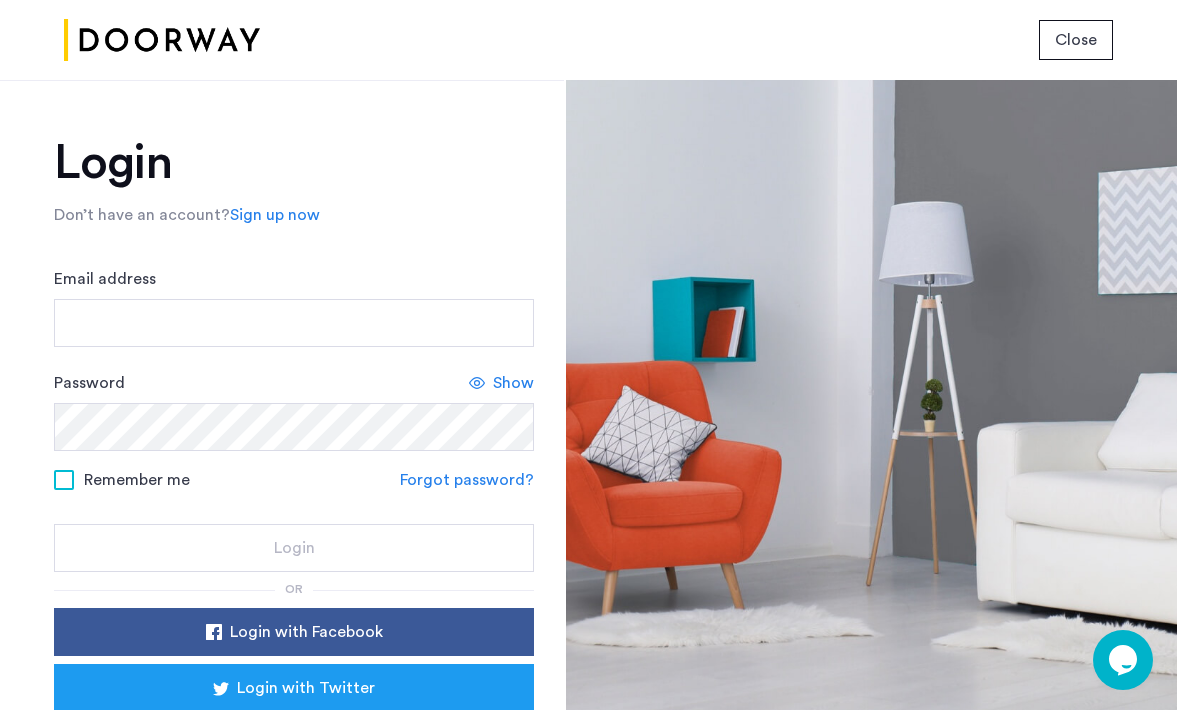 click on "Sign up now" 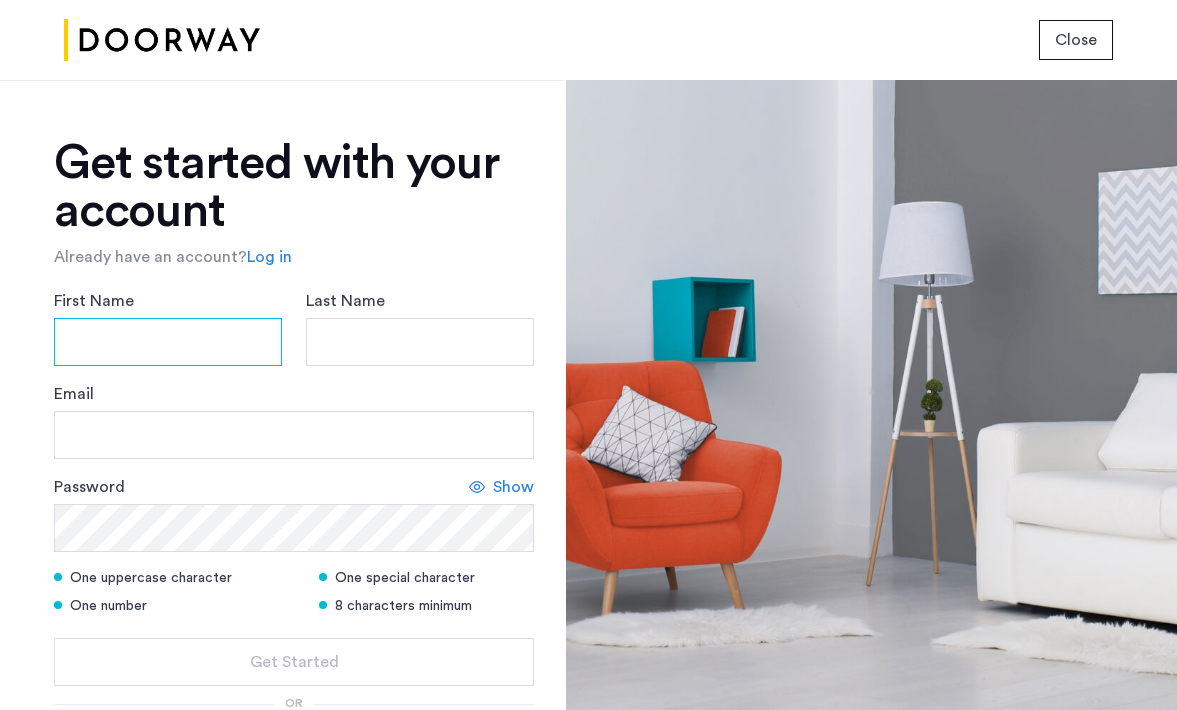 click on "First Name" at bounding box center [168, 342] 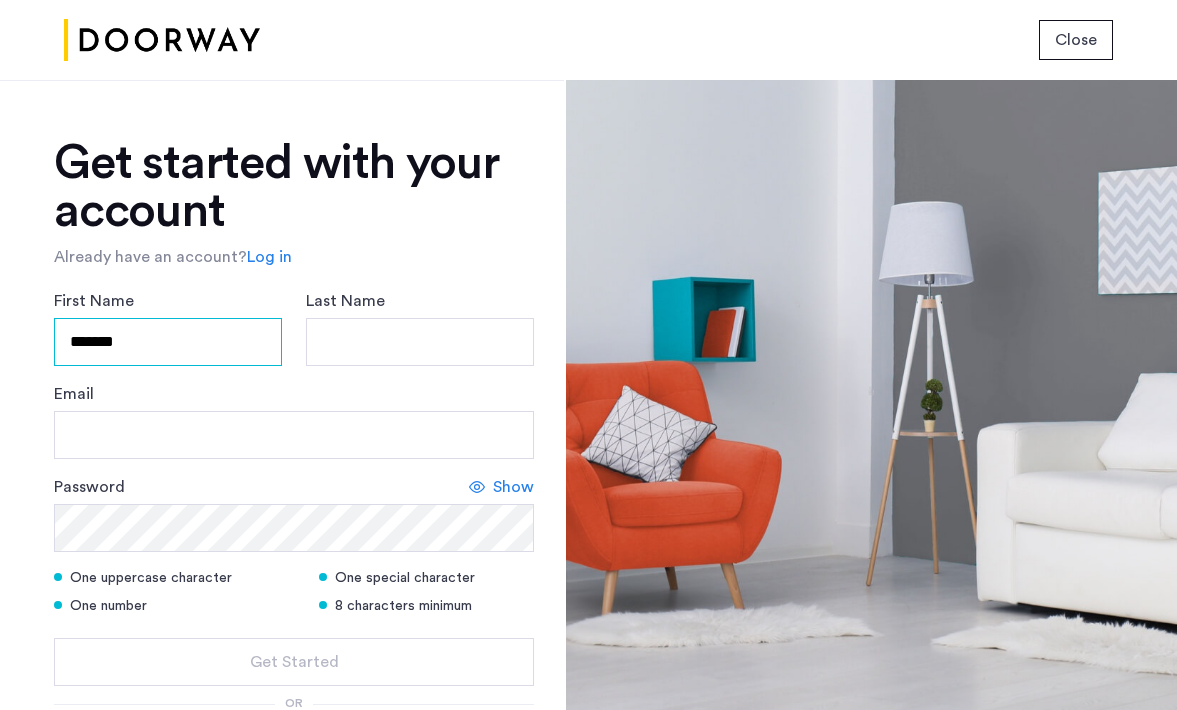 type on "******" 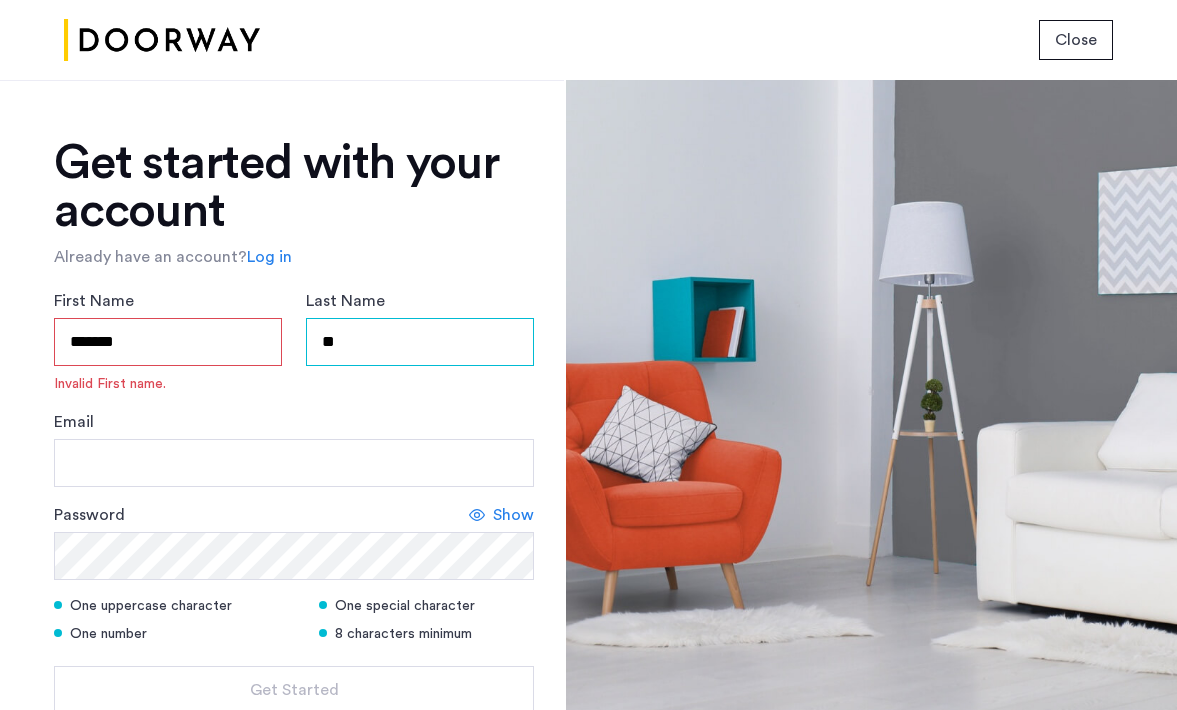 type on "*" 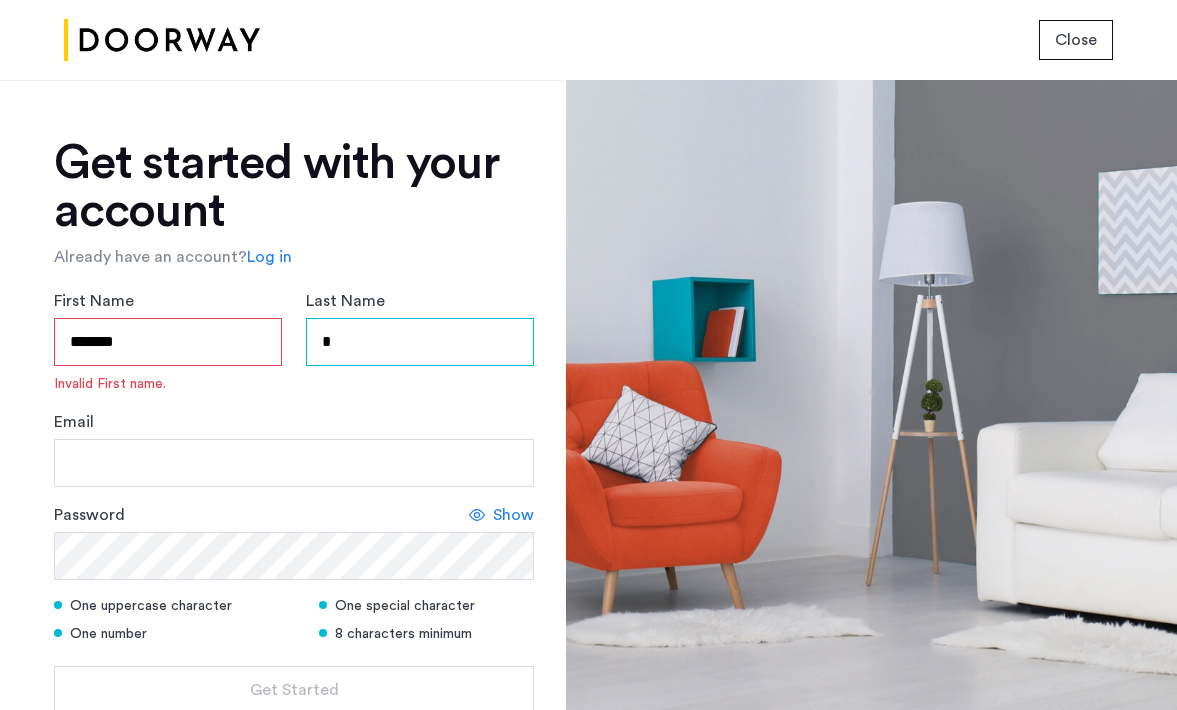 type 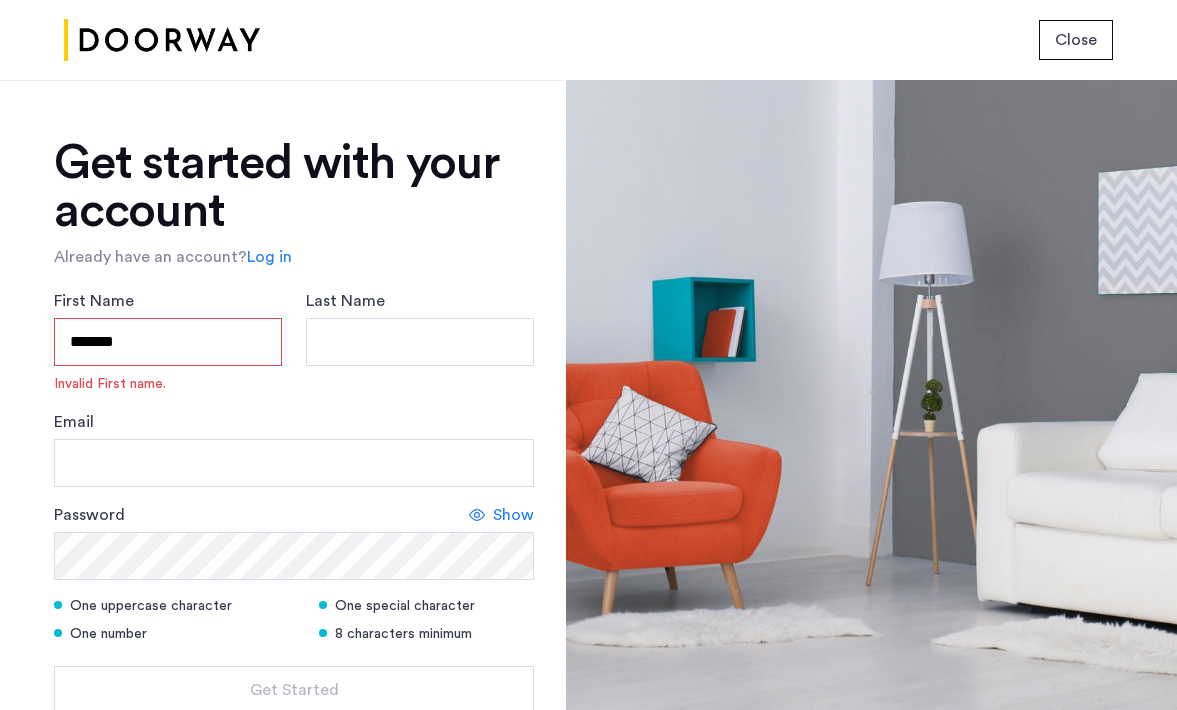 click on "******" at bounding box center (168, 342) 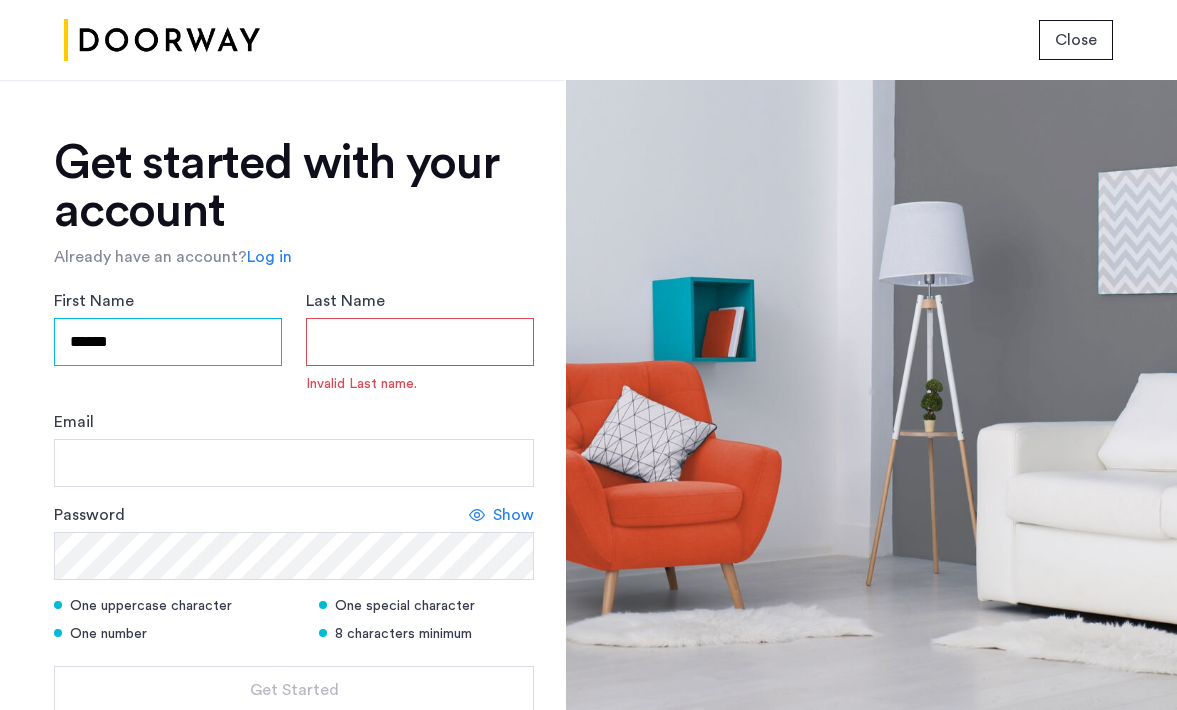 type on "******" 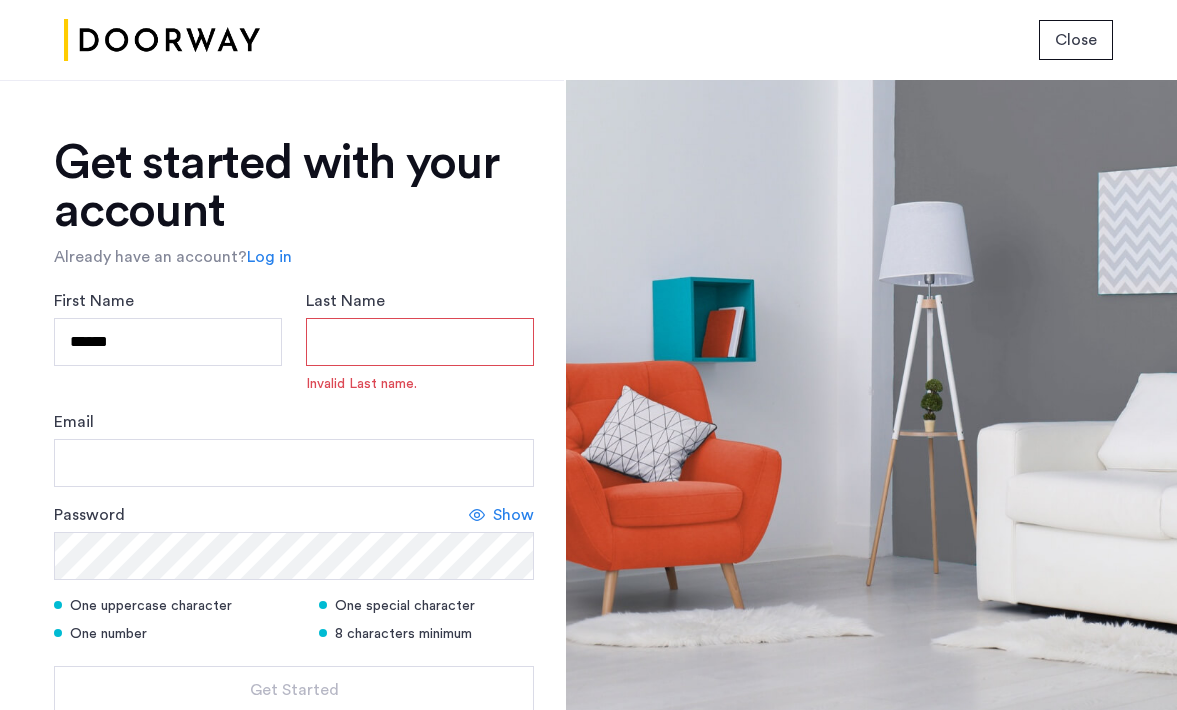 click on "Last Name" at bounding box center [420, 342] 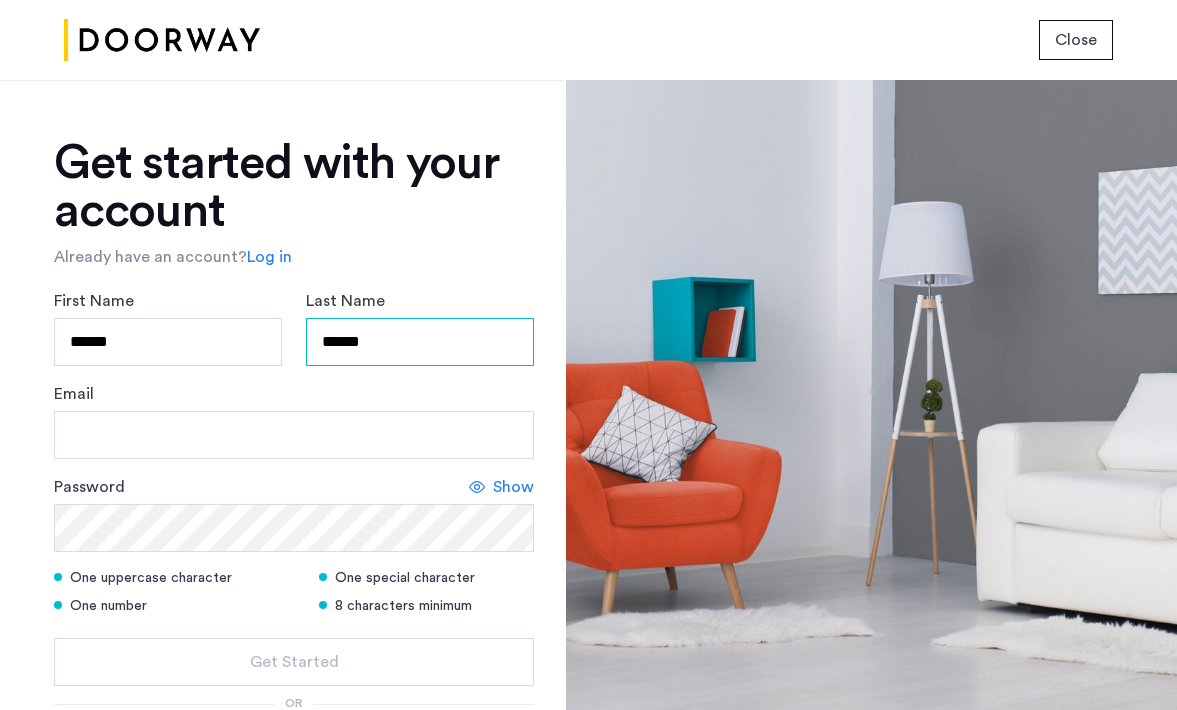 type on "******" 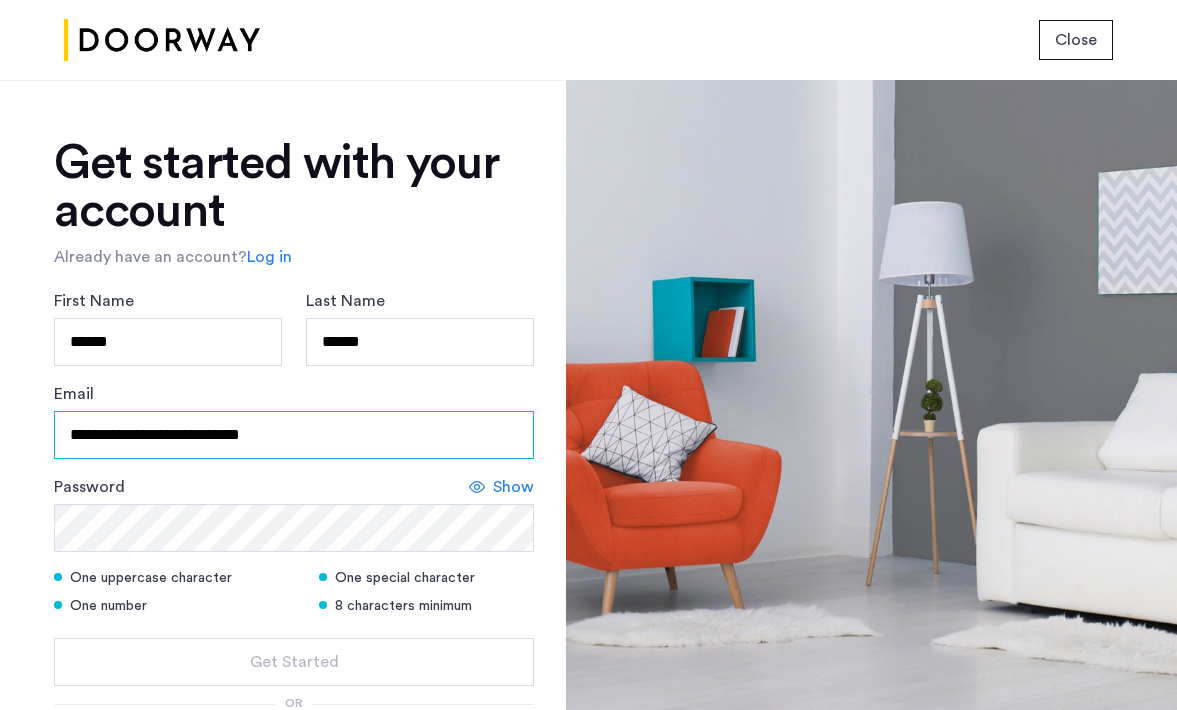 type on "**********" 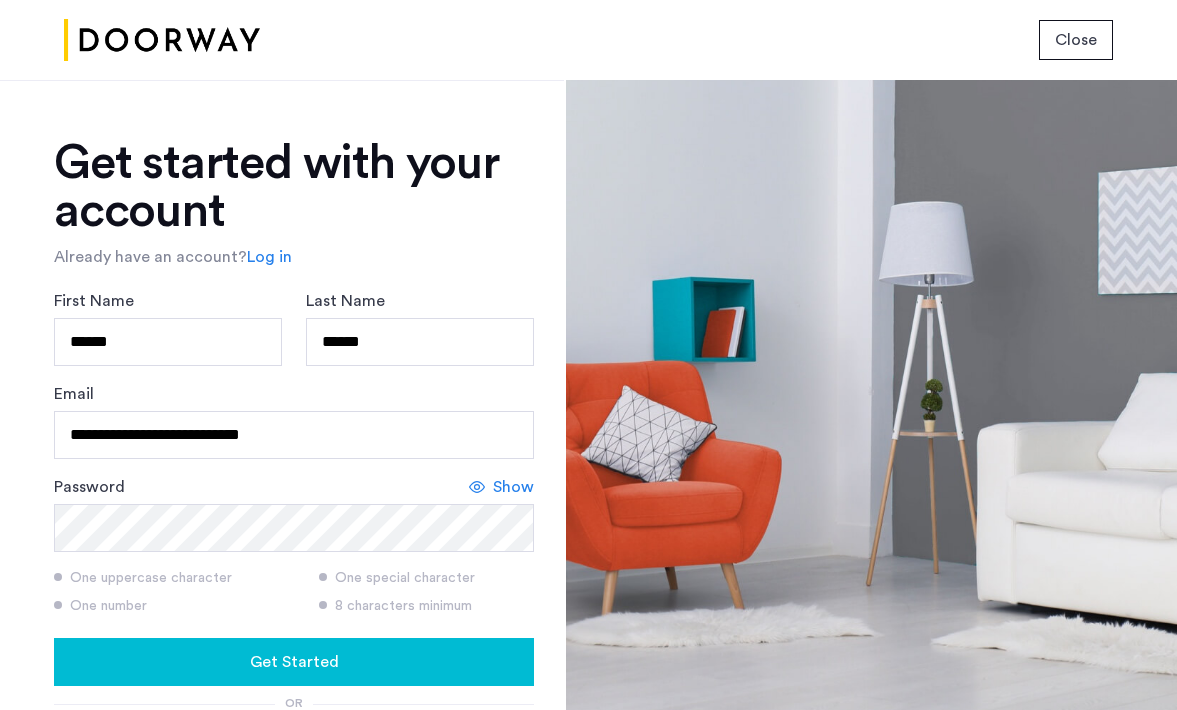click on "Show" 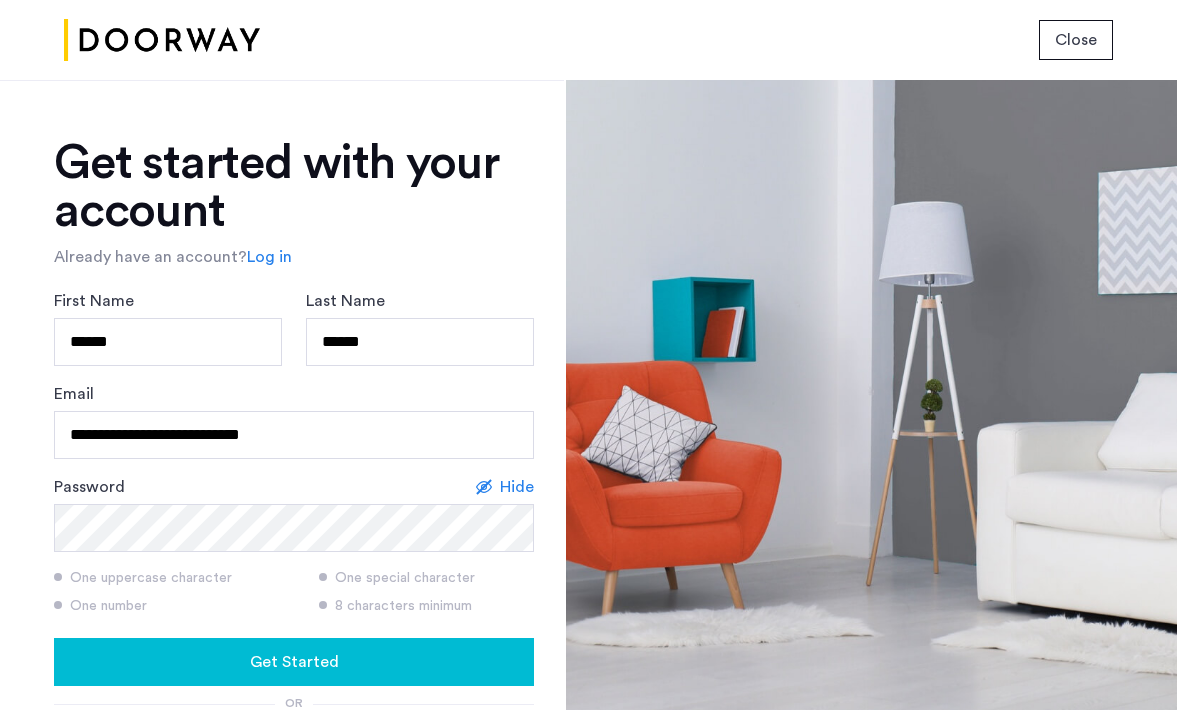 click on "Hide" 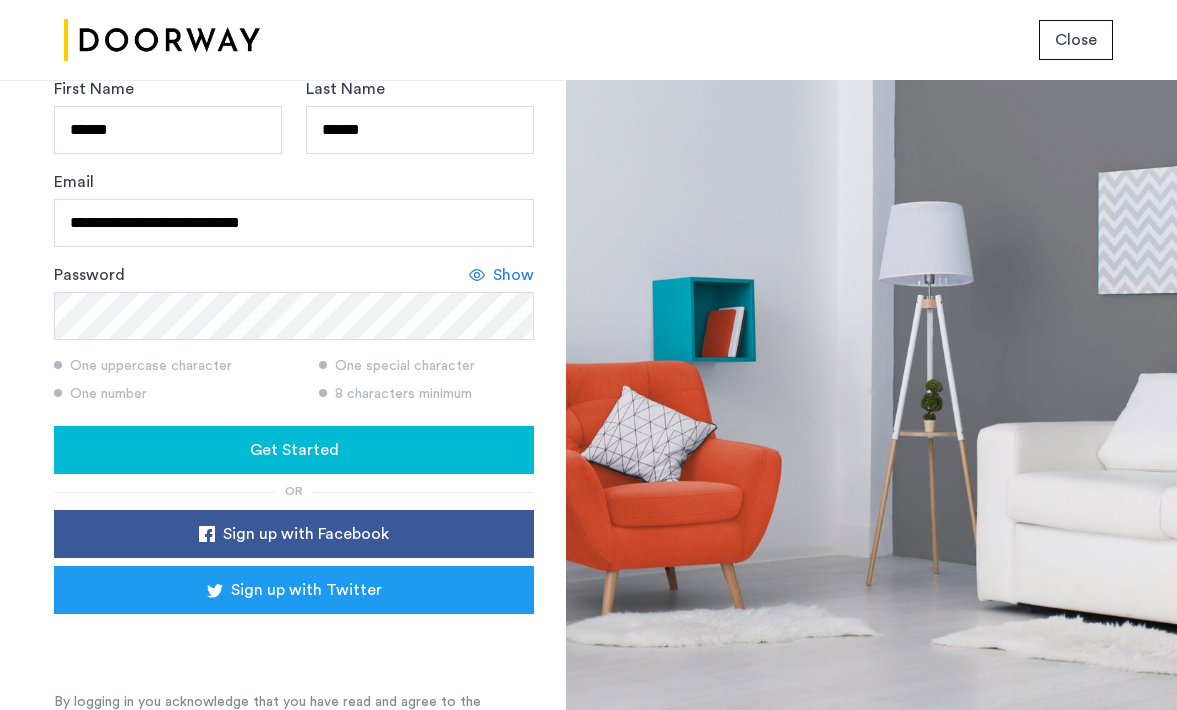 scroll, scrollTop: 236, scrollLeft: 0, axis: vertical 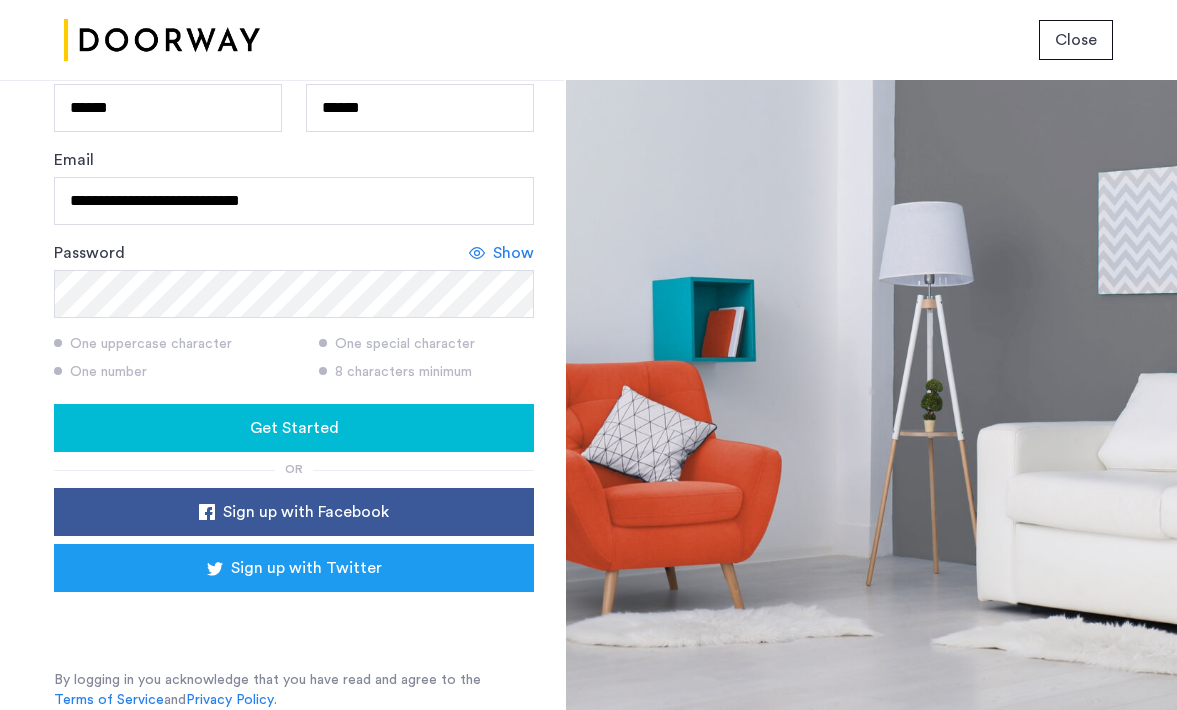 click on "Get Started" 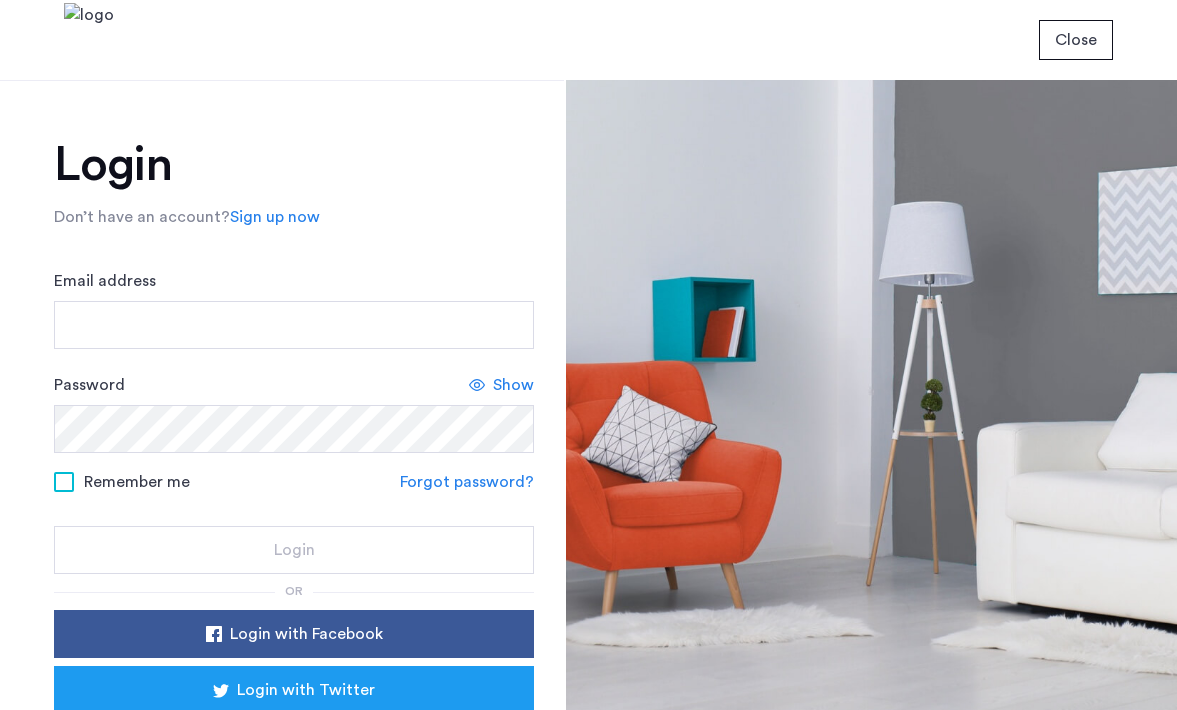 scroll, scrollTop: 0, scrollLeft: 0, axis: both 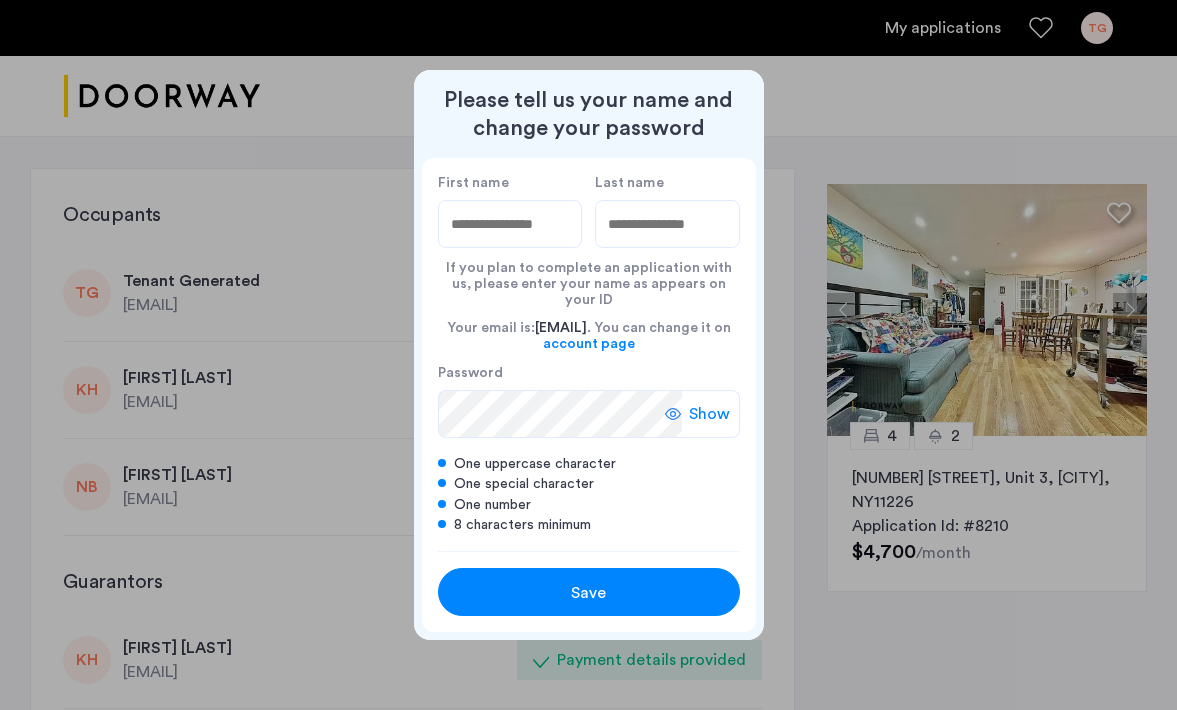 click on "Save" at bounding box center (589, 591) 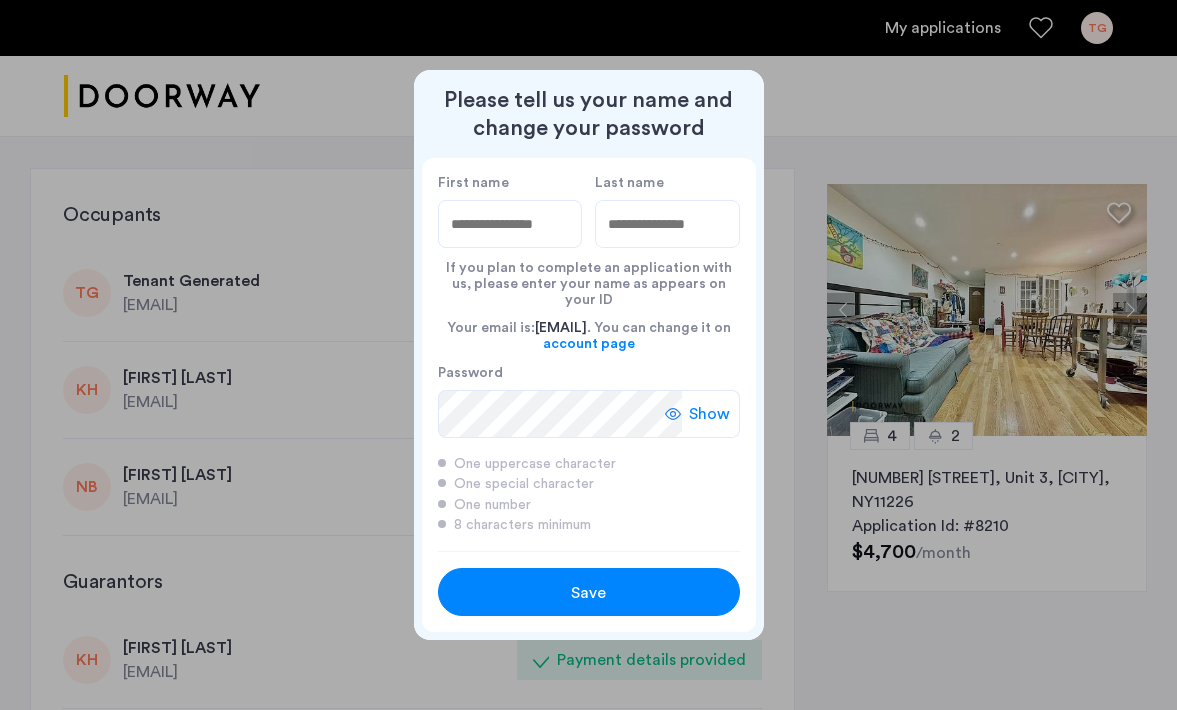 click on "Save" at bounding box center (589, 593) 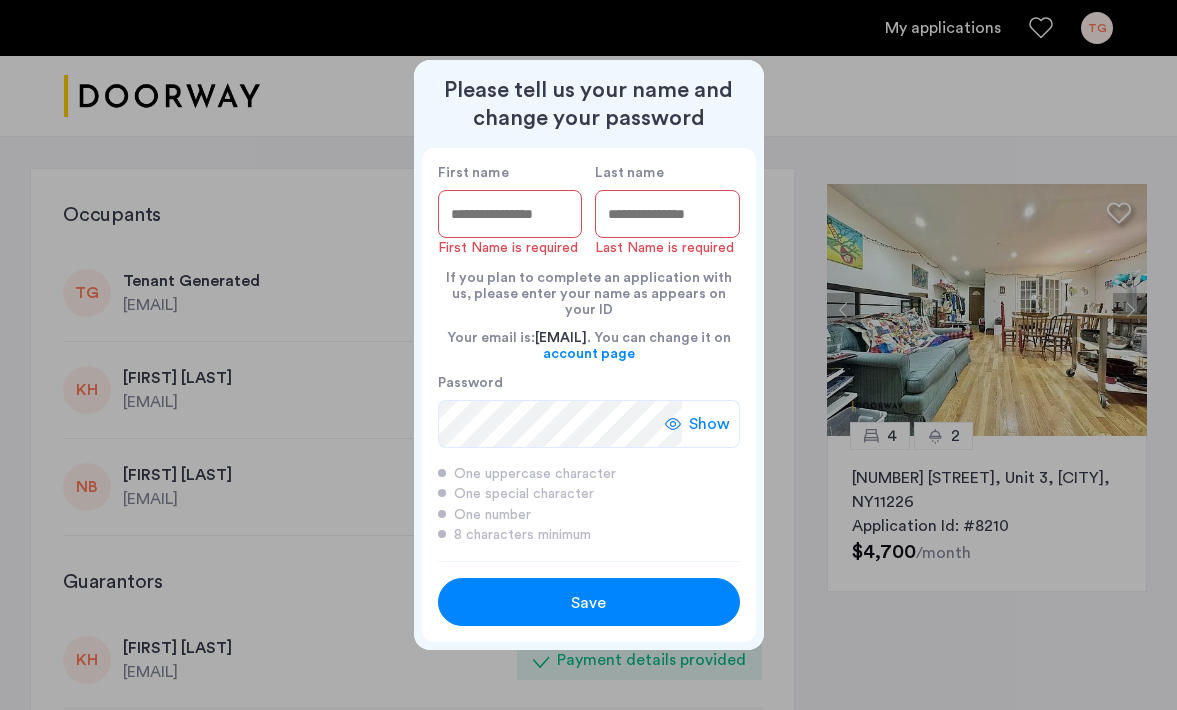 click on "First name" at bounding box center [510, 214] 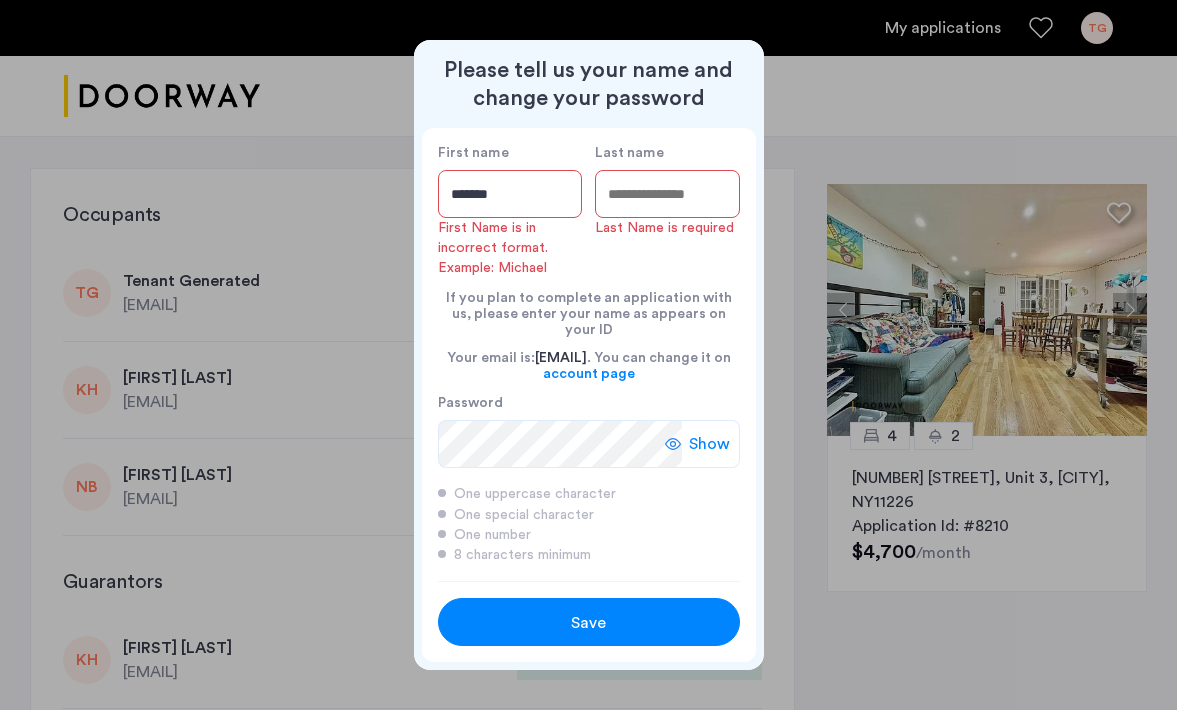 type on "******" 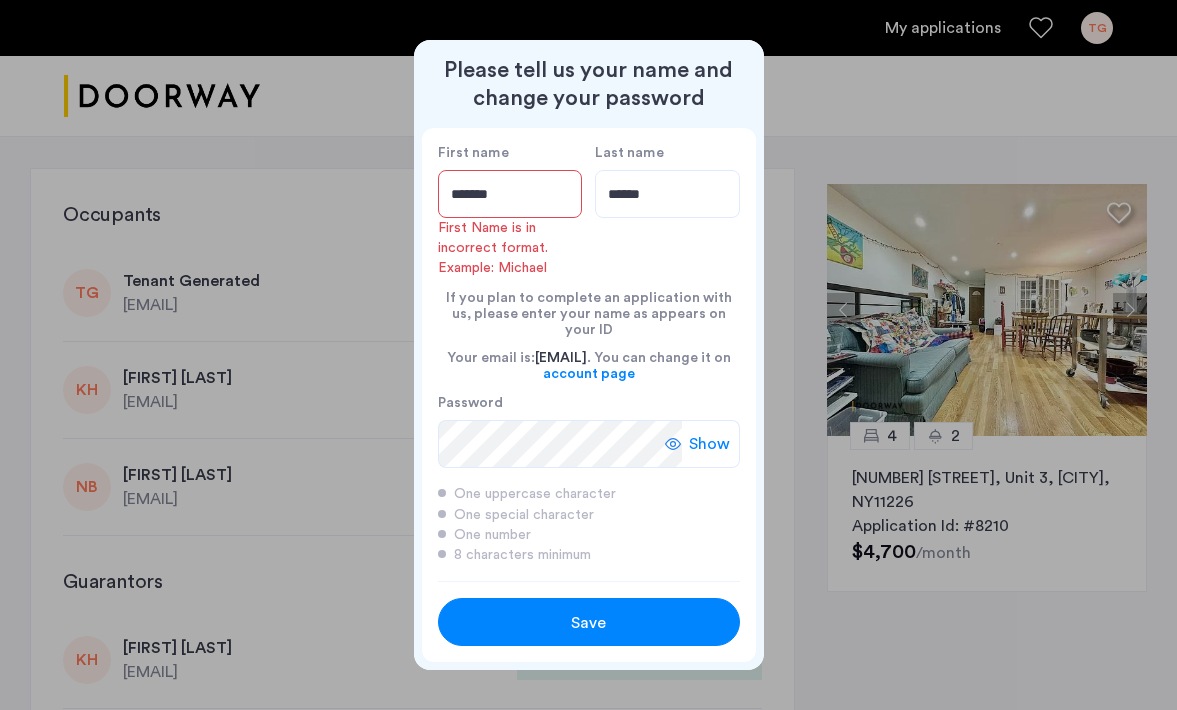 type on "******" 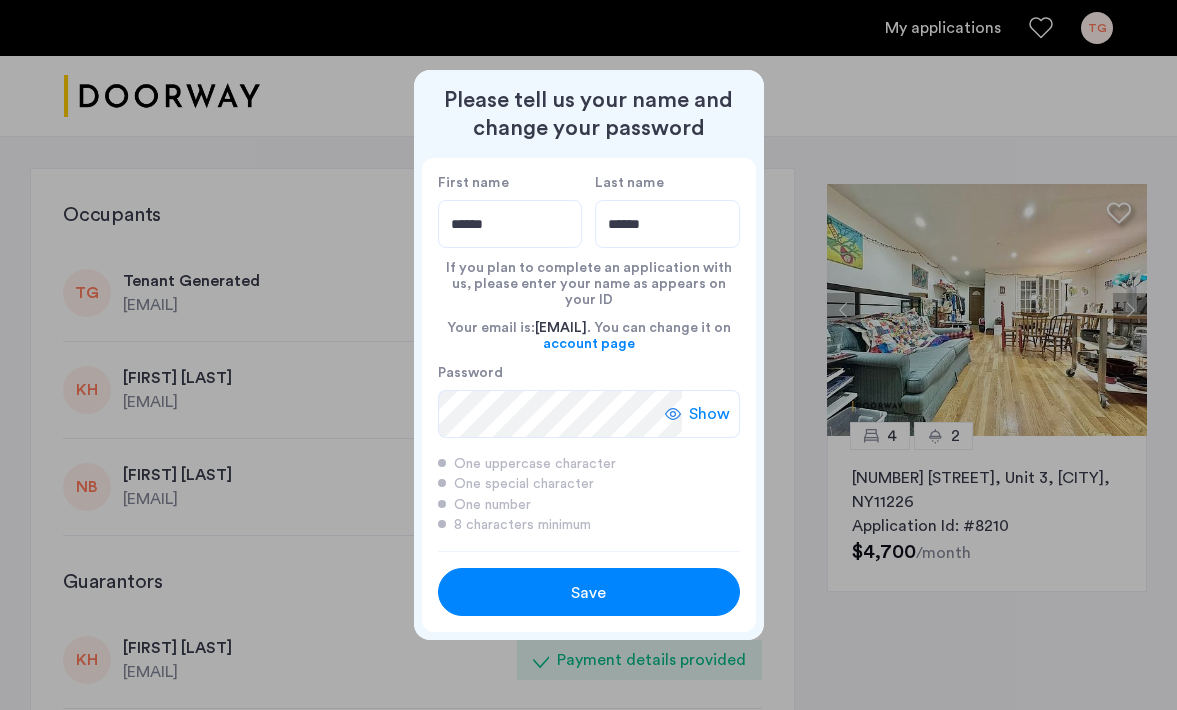 type on "******" 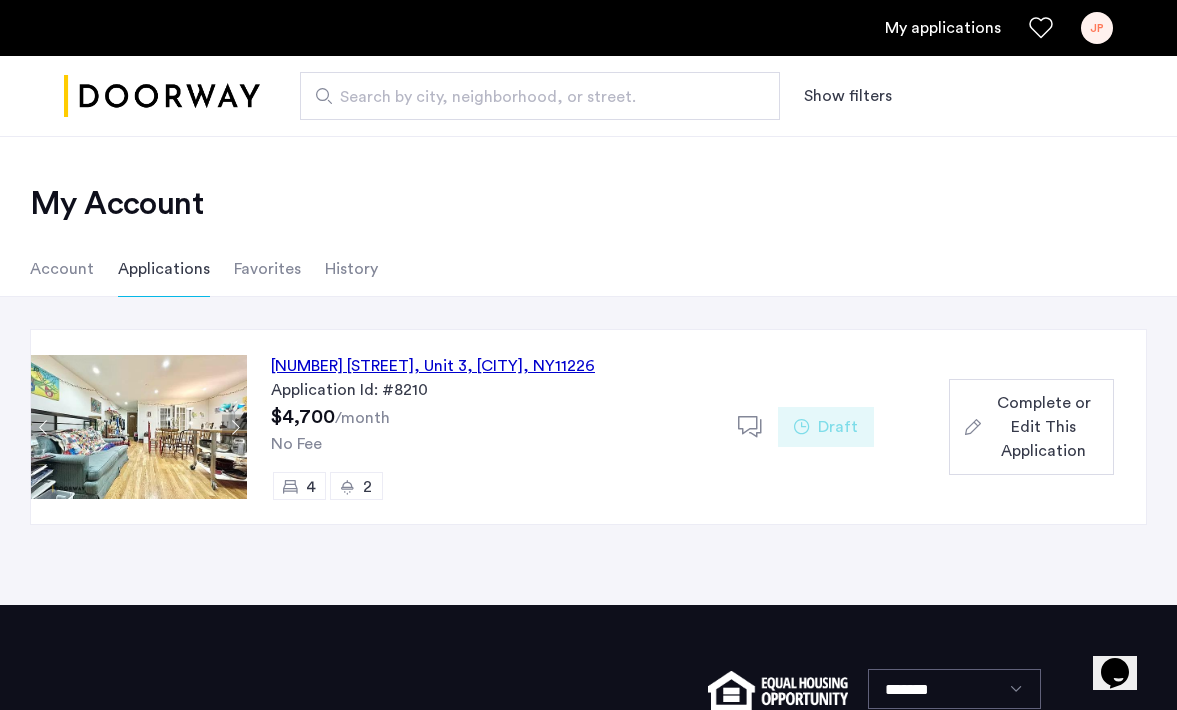 click on "Account" 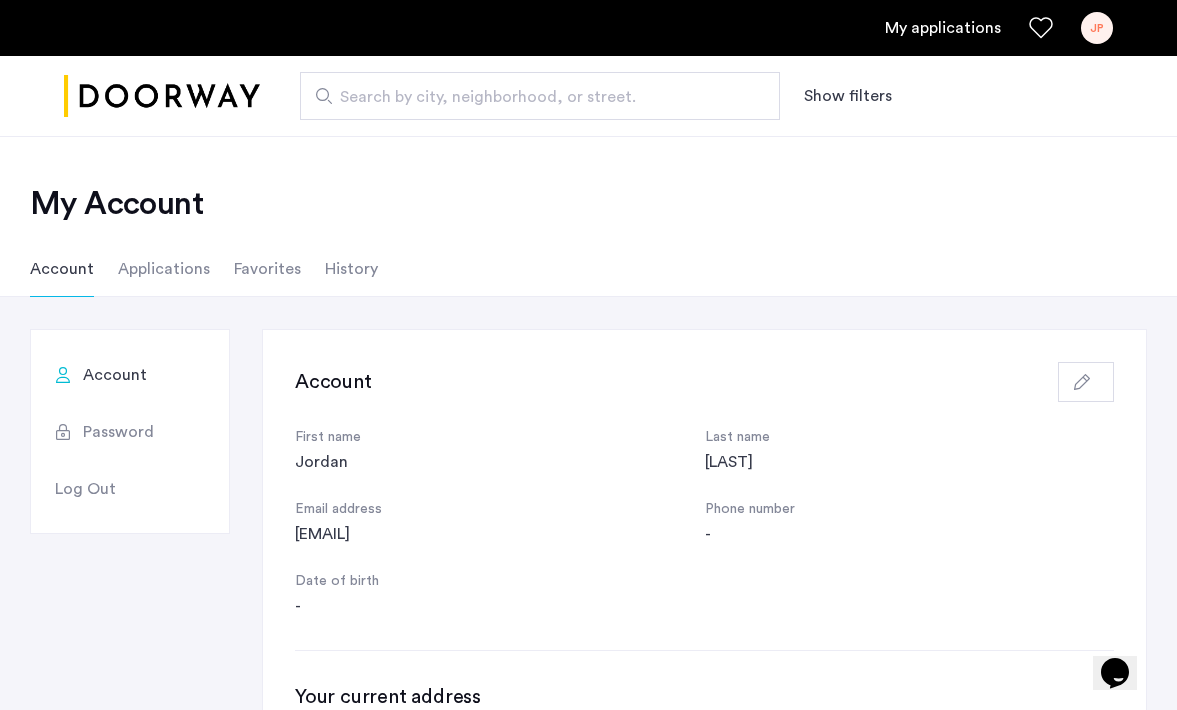 click on "Applications" 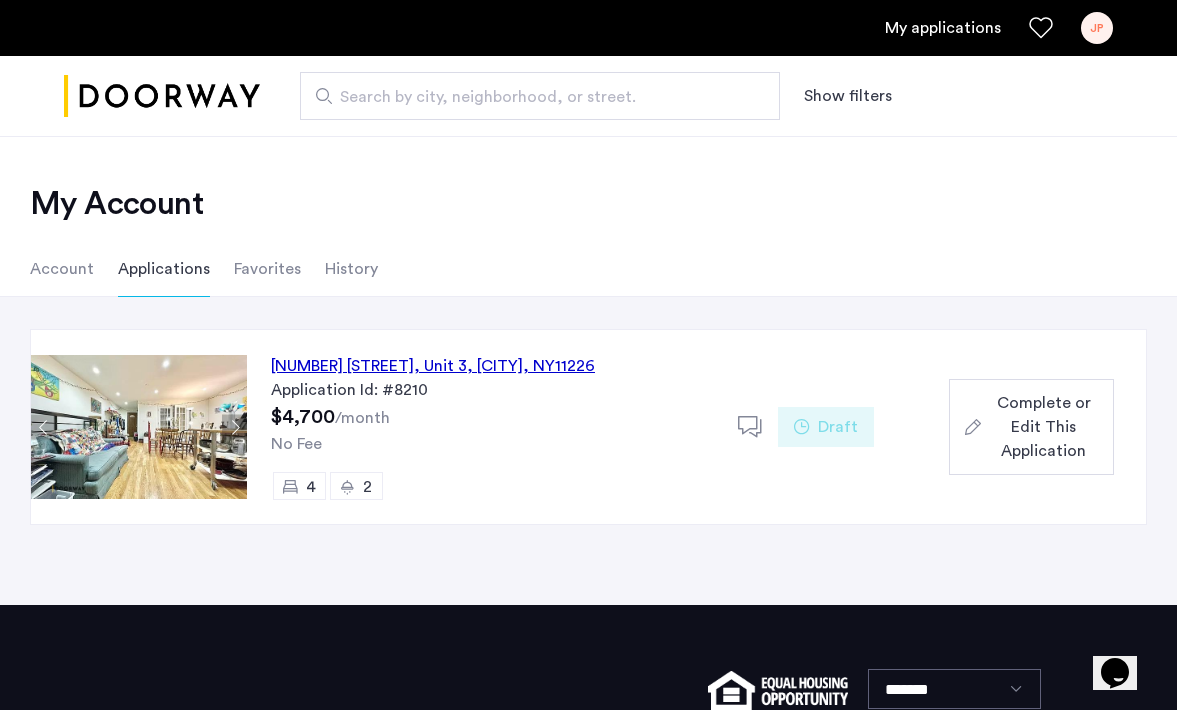 click on "Complete or Edit This Application" 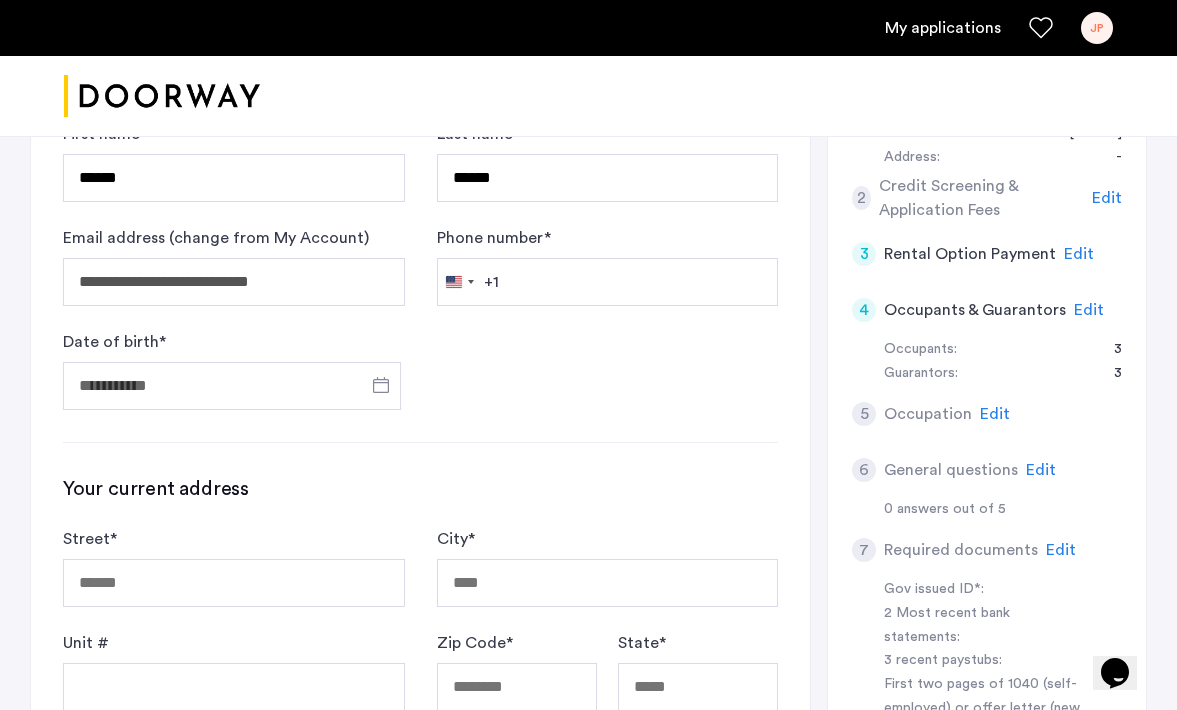 scroll, scrollTop: 434, scrollLeft: 0, axis: vertical 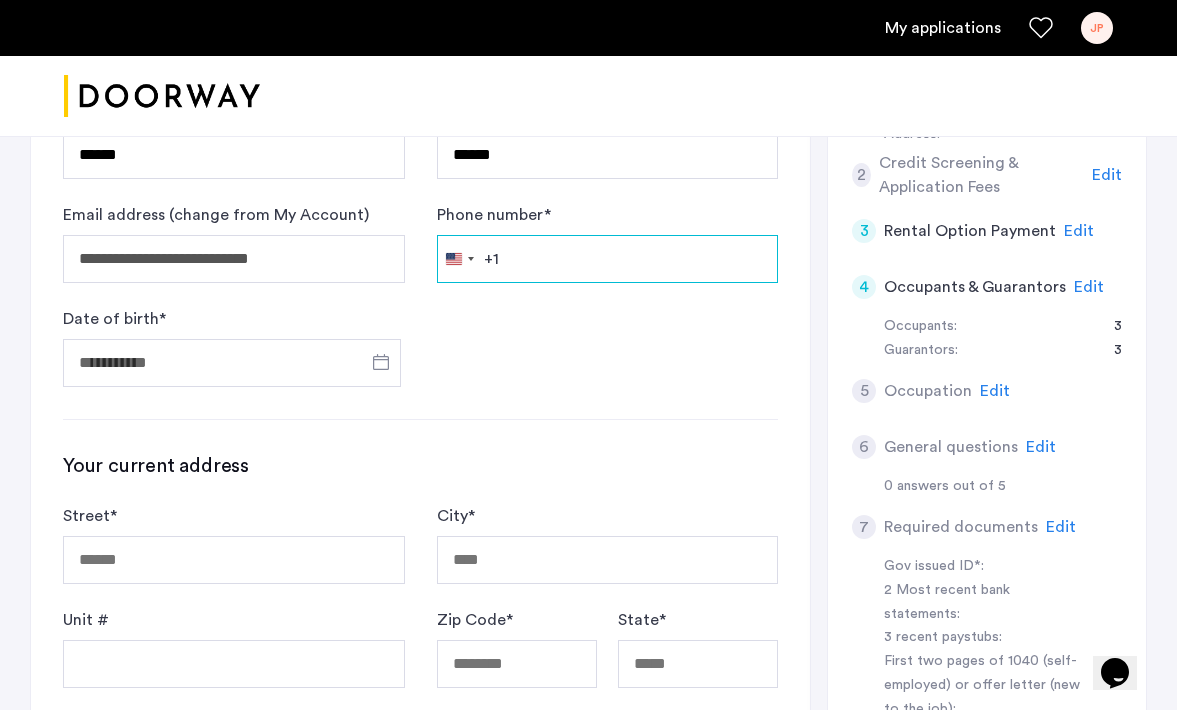click on "Phone number  *" at bounding box center (608, 259) 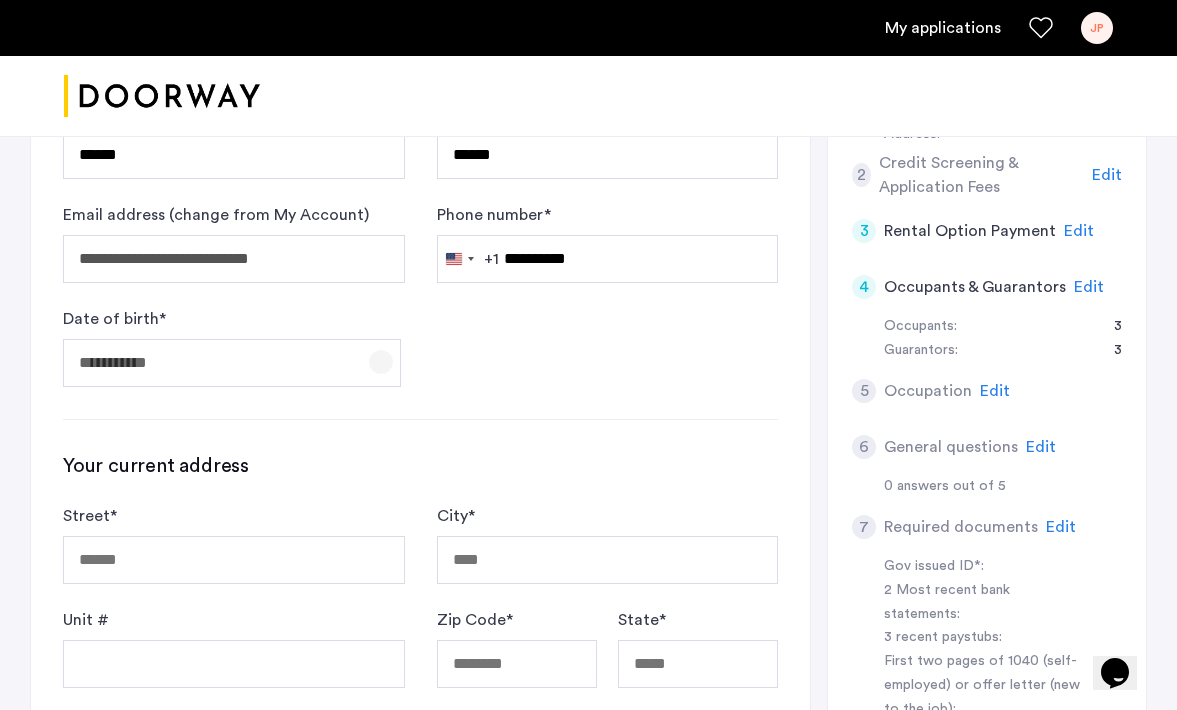 click 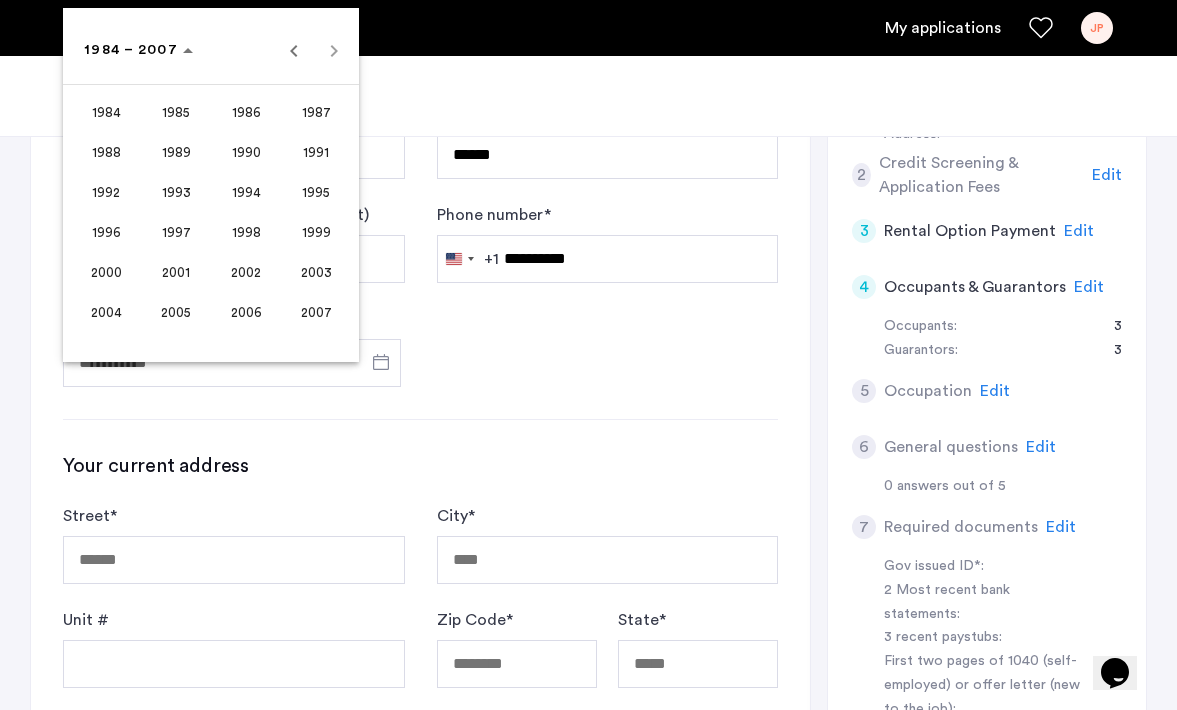 click on "2000" at bounding box center [106, 272] 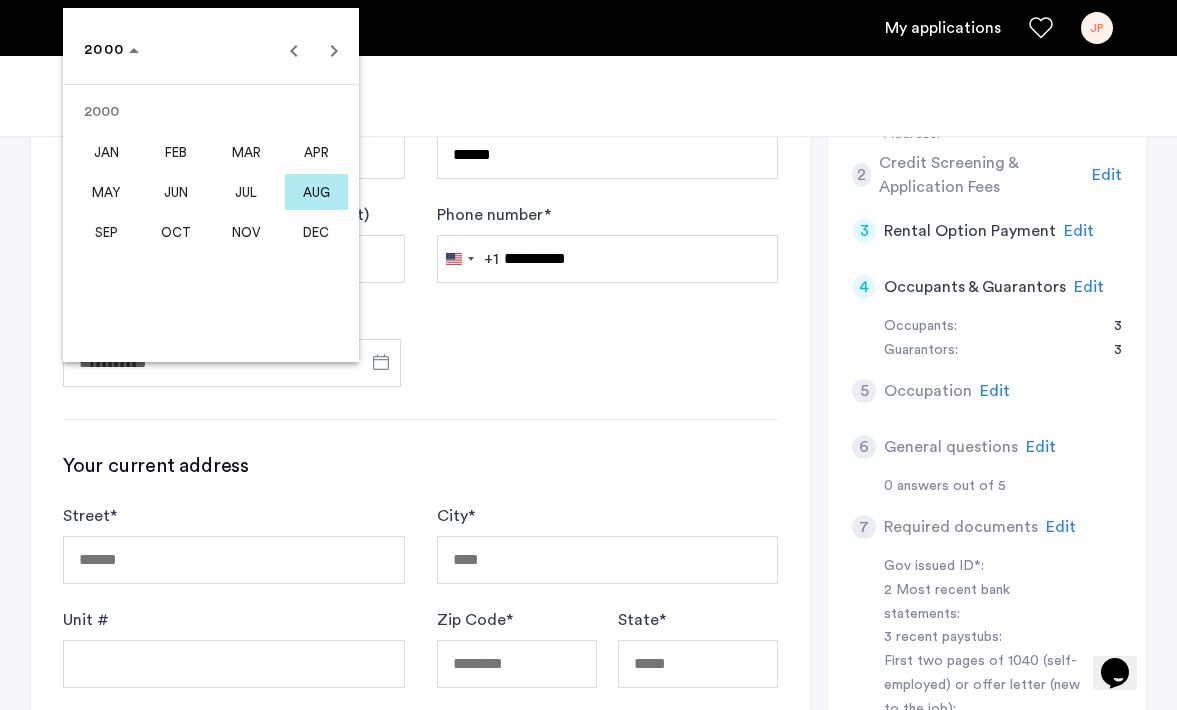 click on "JAN" at bounding box center (106, 152) 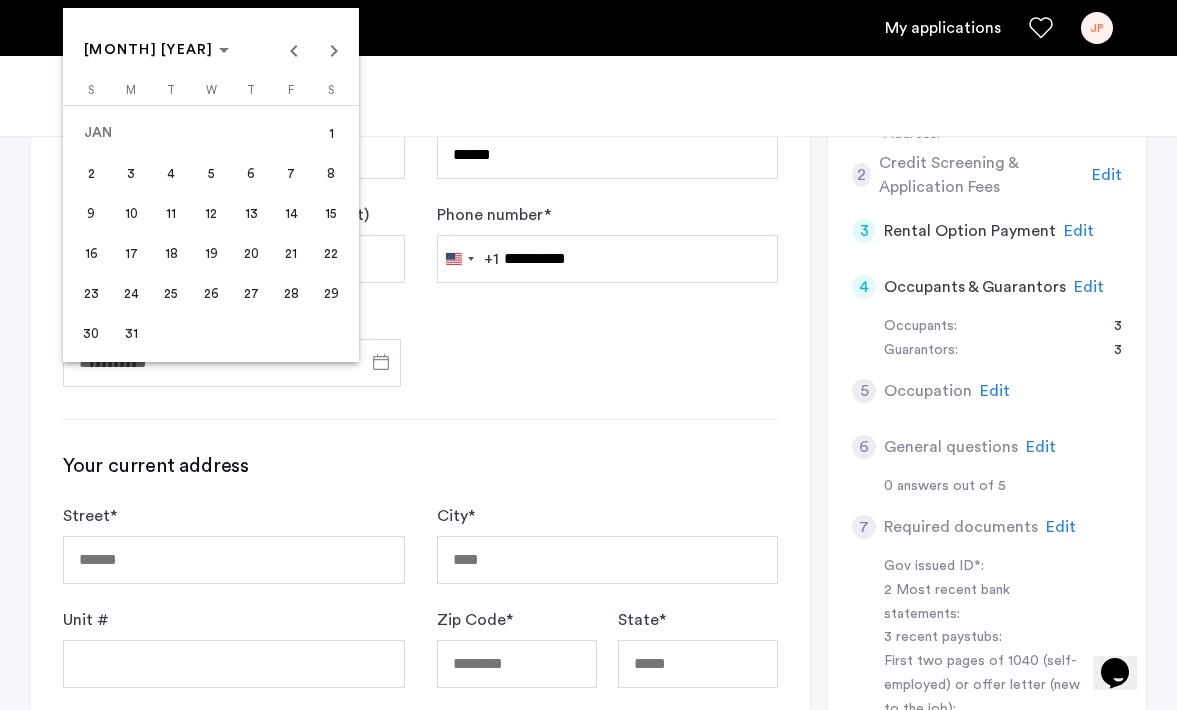 click on "21" at bounding box center (291, 253) 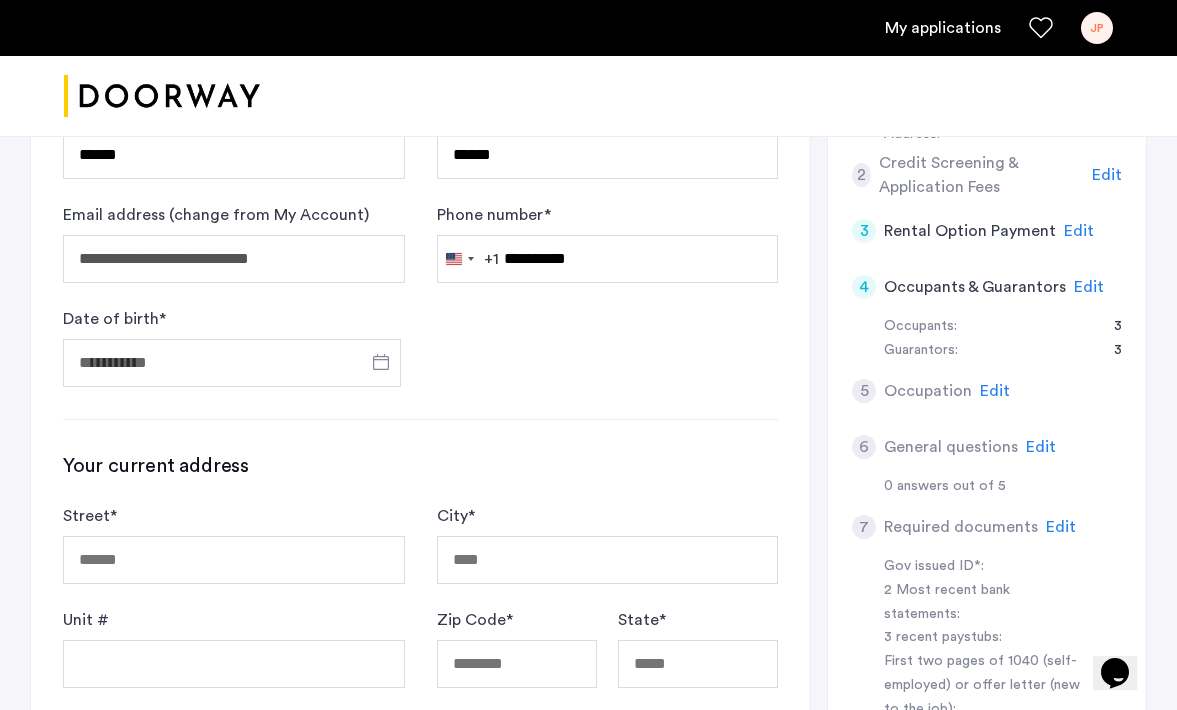 type on "**********" 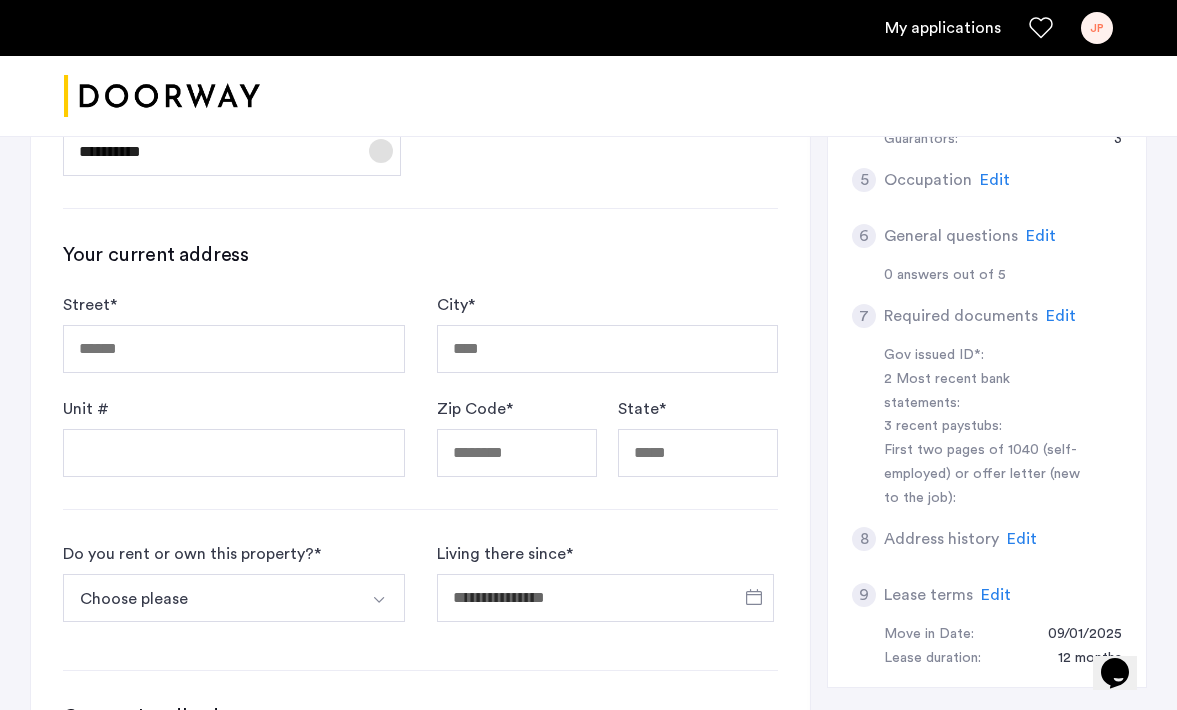 scroll, scrollTop: 649, scrollLeft: 0, axis: vertical 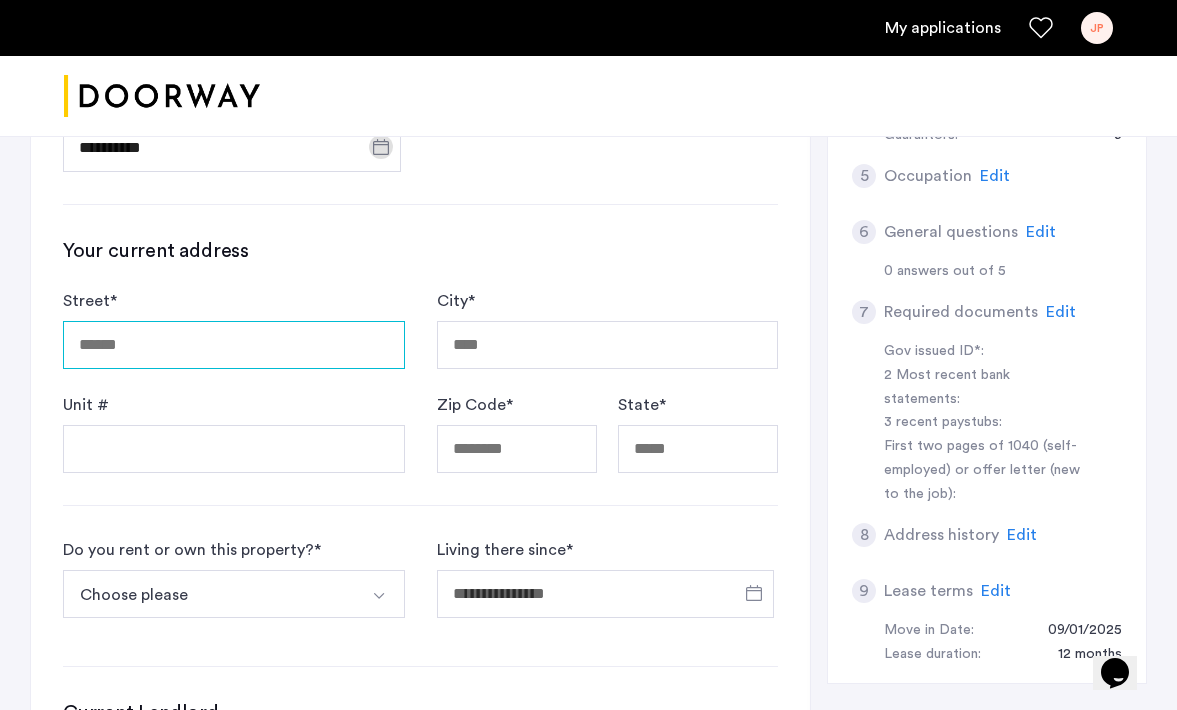 click on "Street  *" at bounding box center (234, 345) 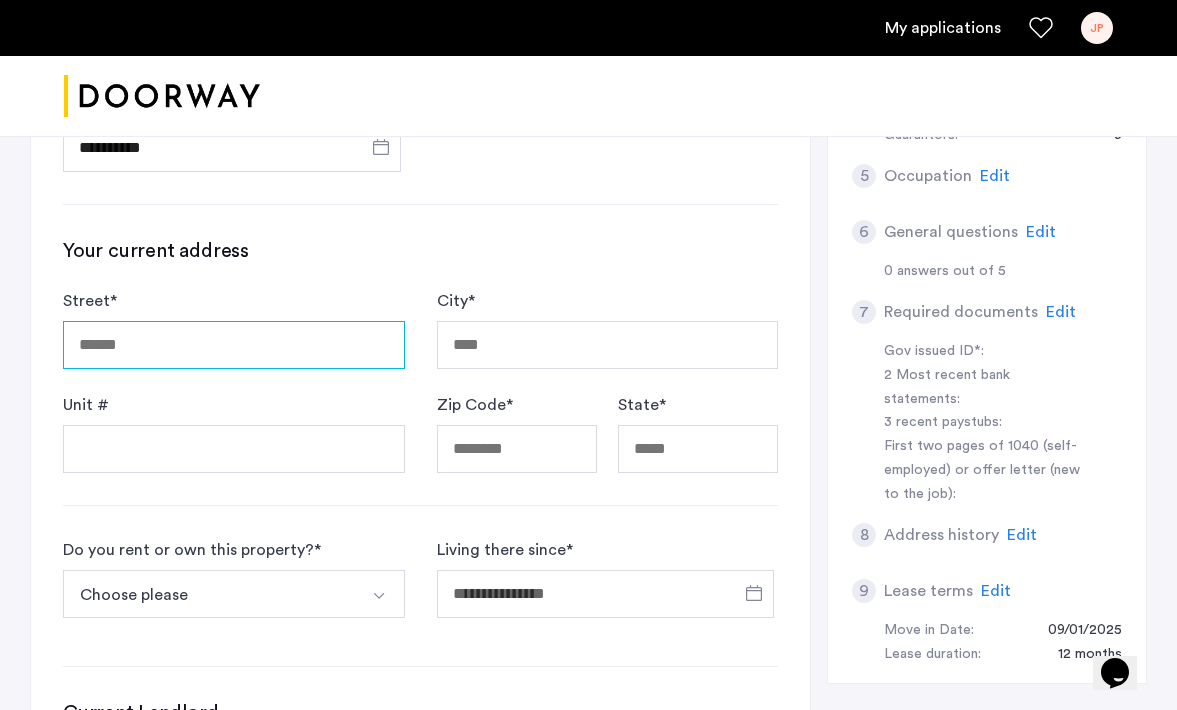 type on "**********" 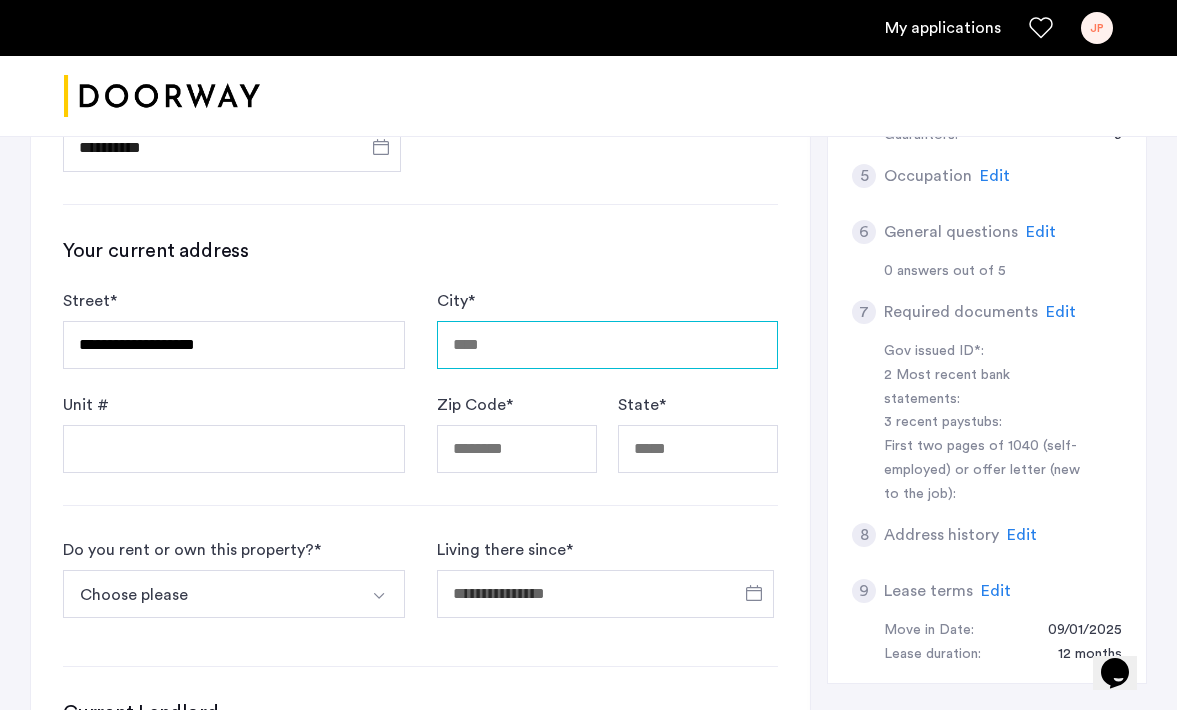 type on "********" 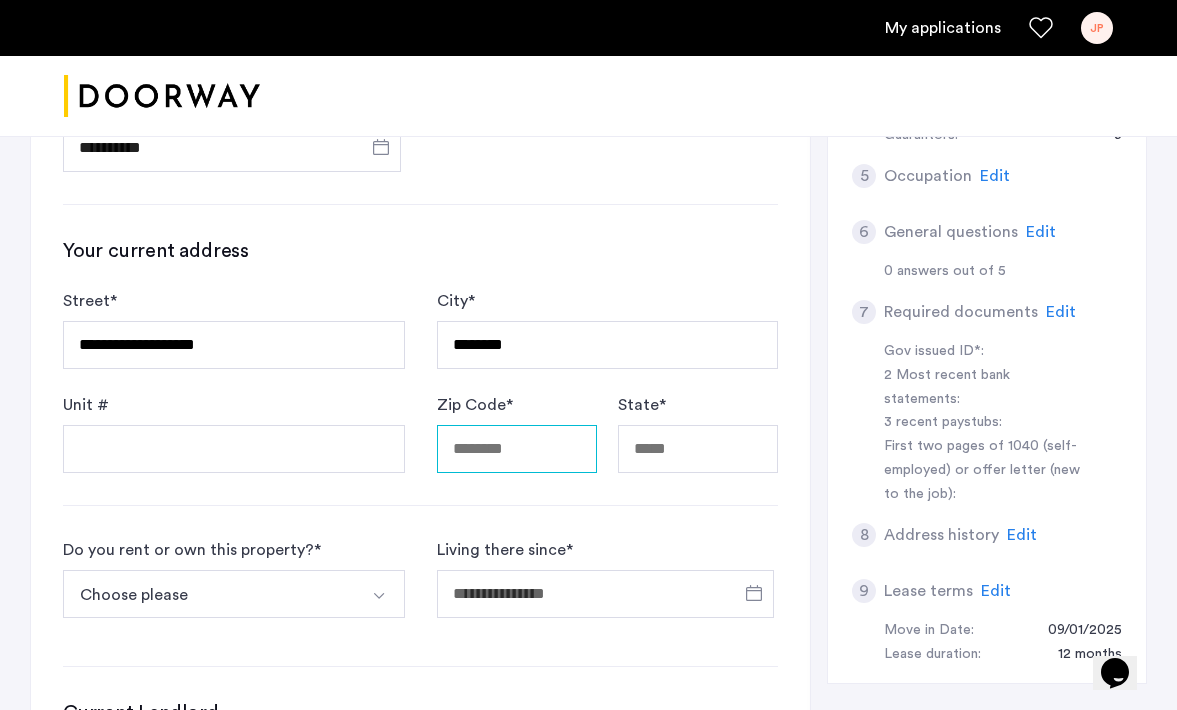 type on "*****" 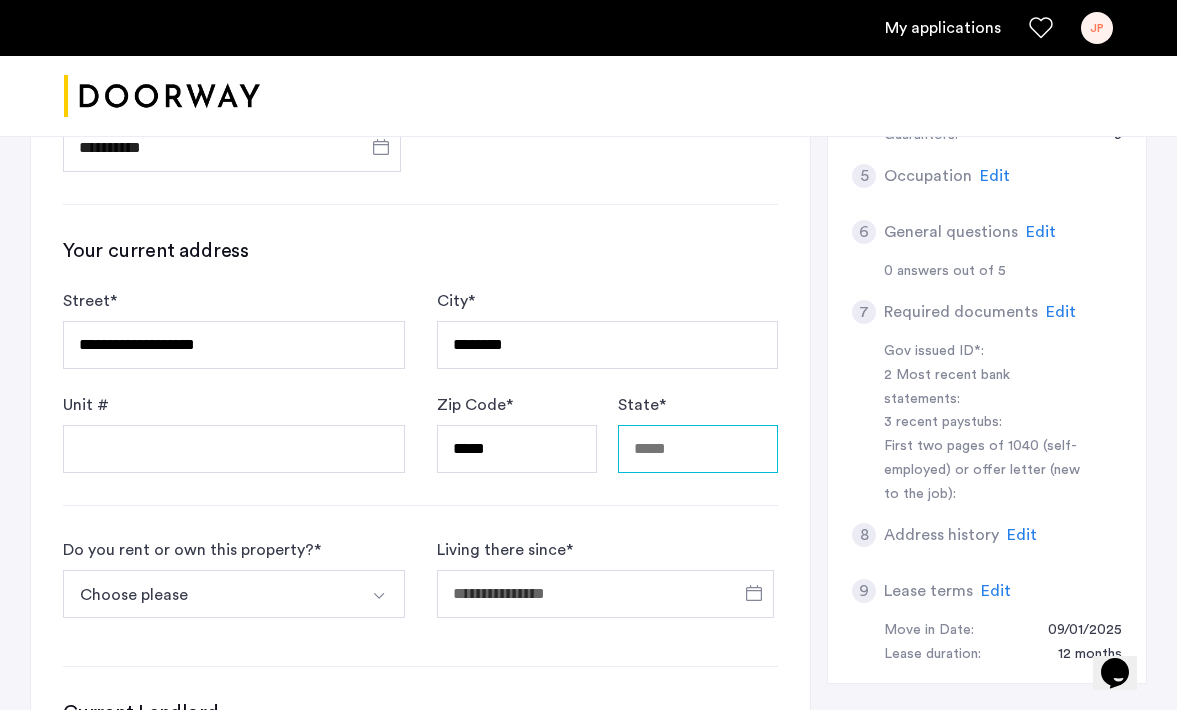 type on "********" 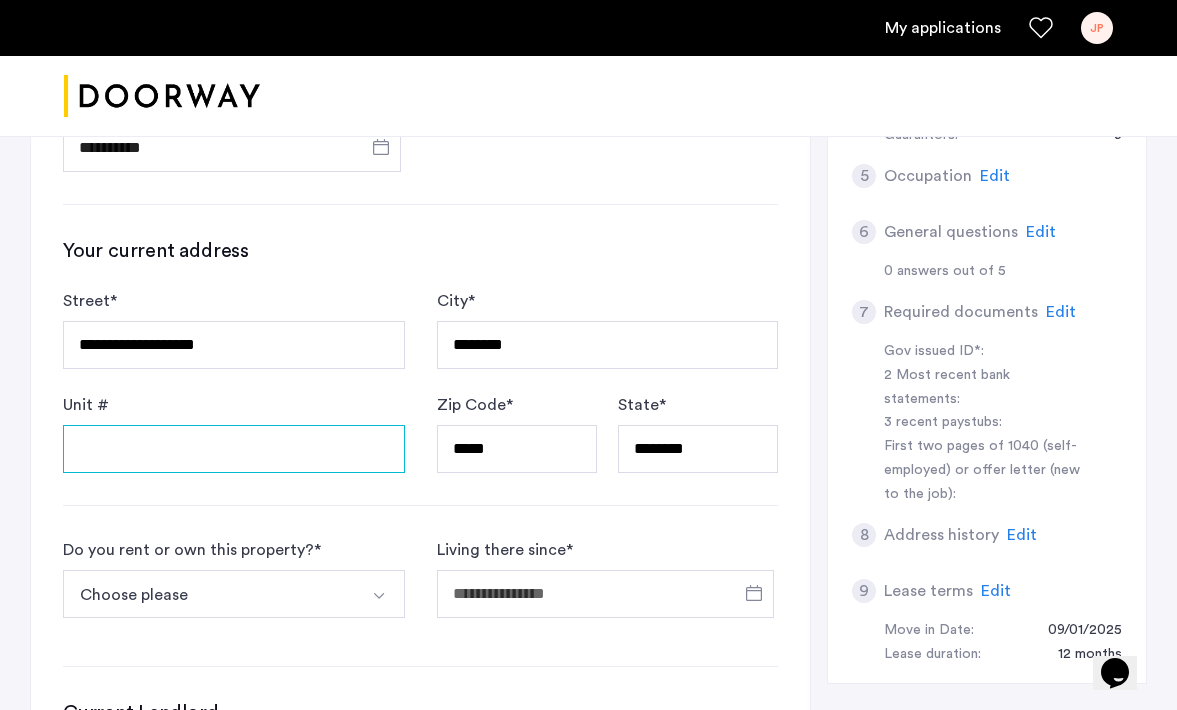 click on "Unit #" at bounding box center [234, 449] 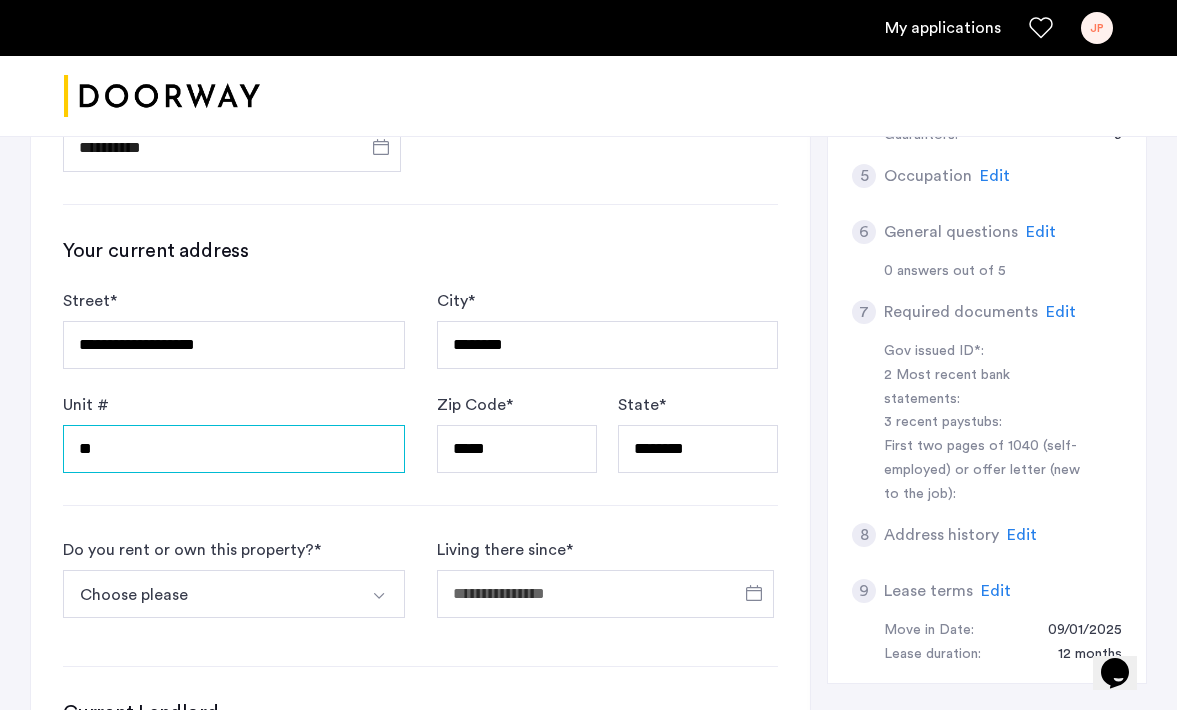 type on "**" 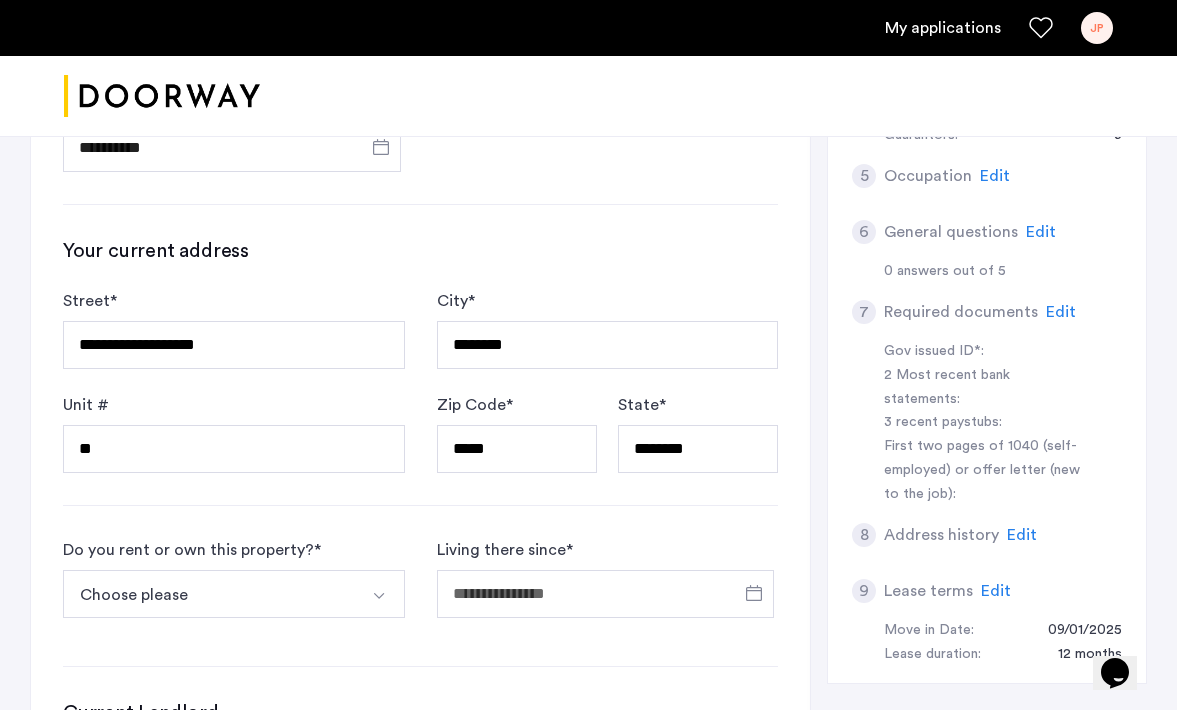 click on "**********" 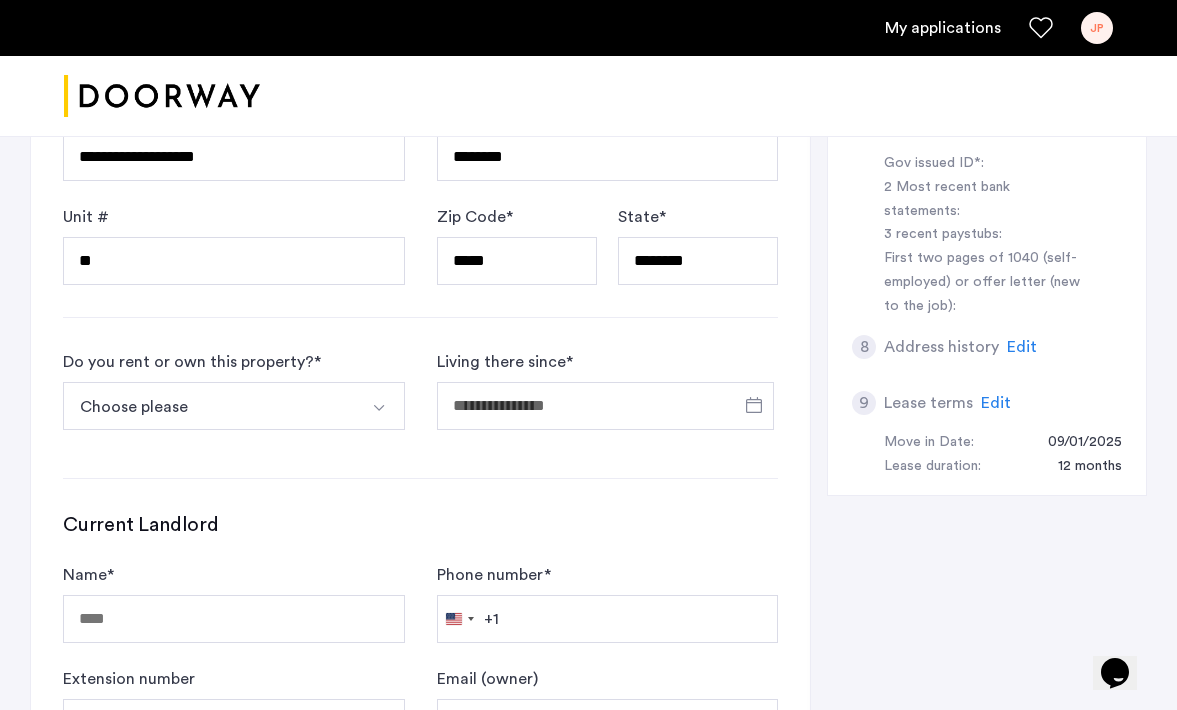 scroll, scrollTop: 839, scrollLeft: 0, axis: vertical 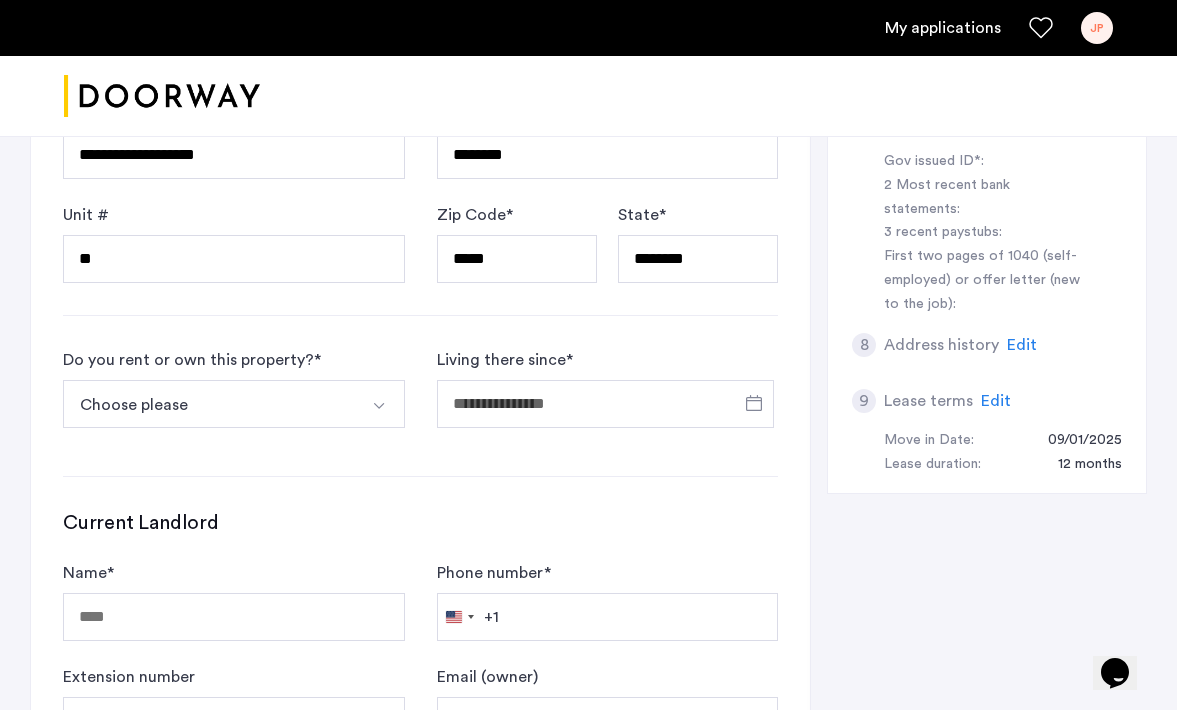 click on "Choose please" at bounding box center (210, 404) 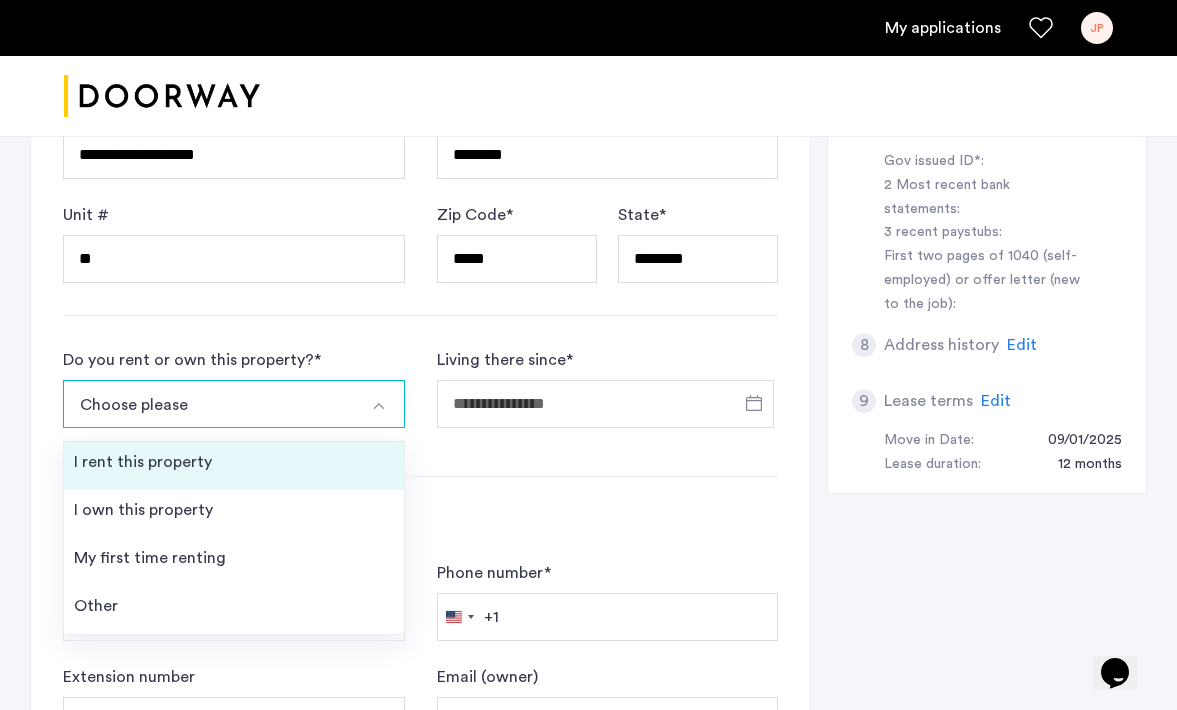 click on "I rent this property" at bounding box center (234, 466) 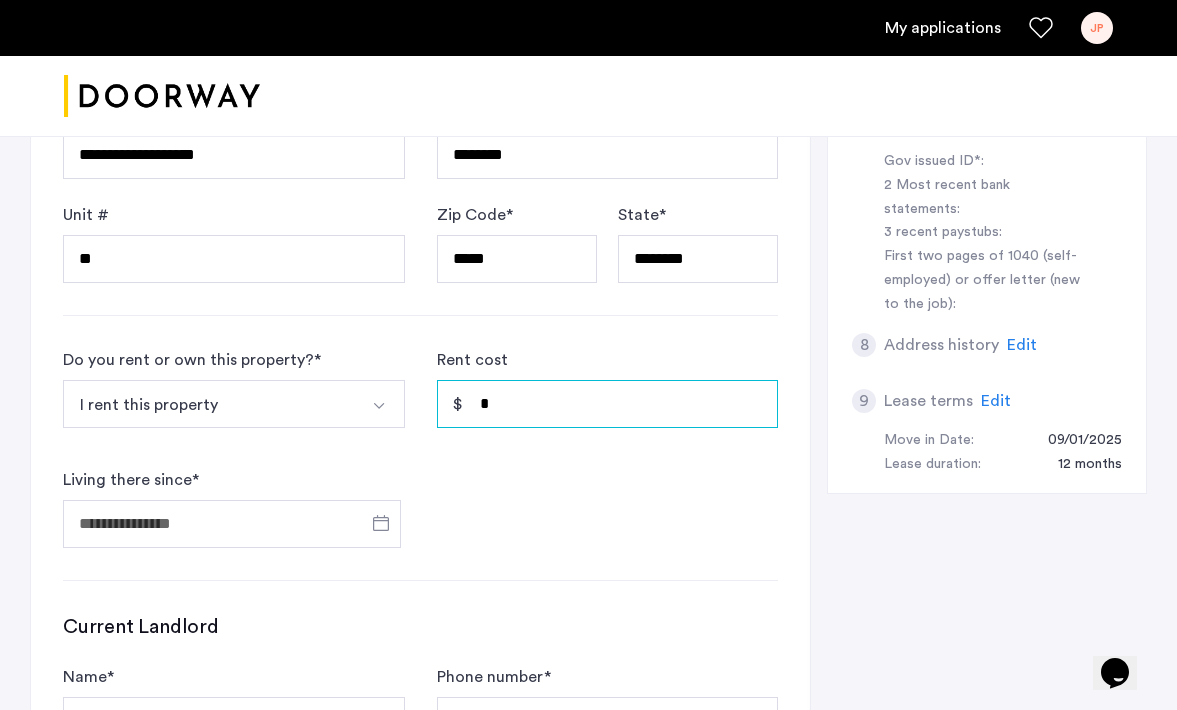 click on "*" at bounding box center (608, 404) 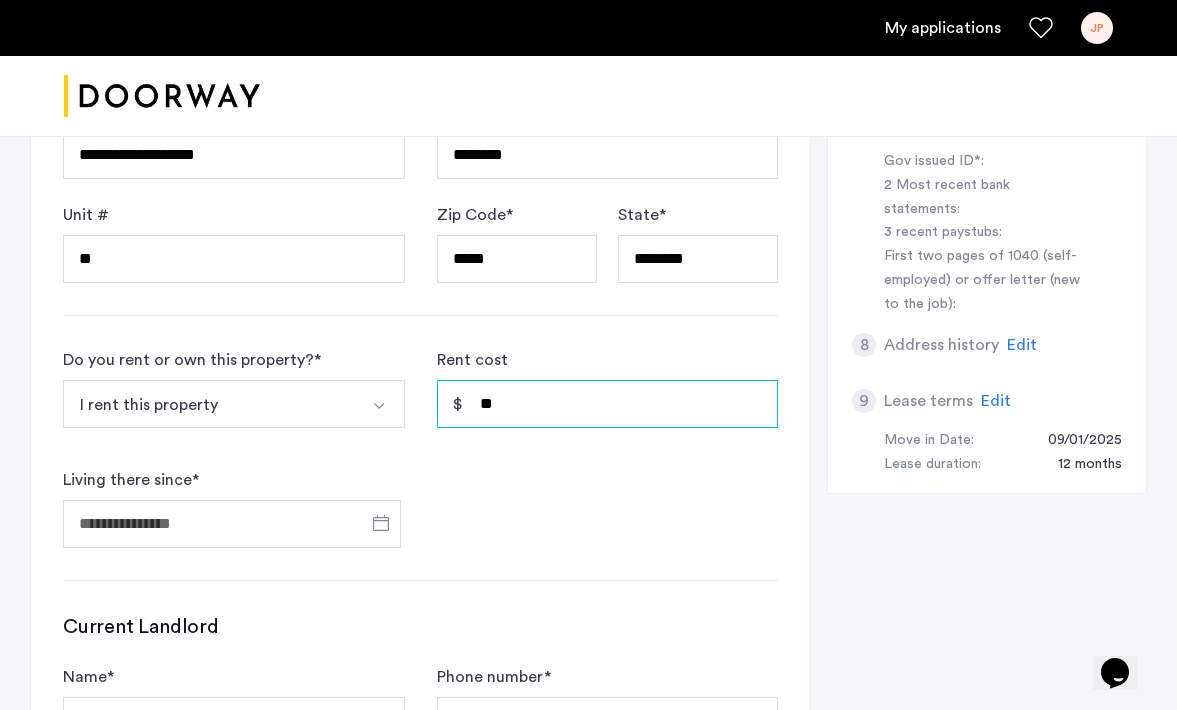 type on "*" 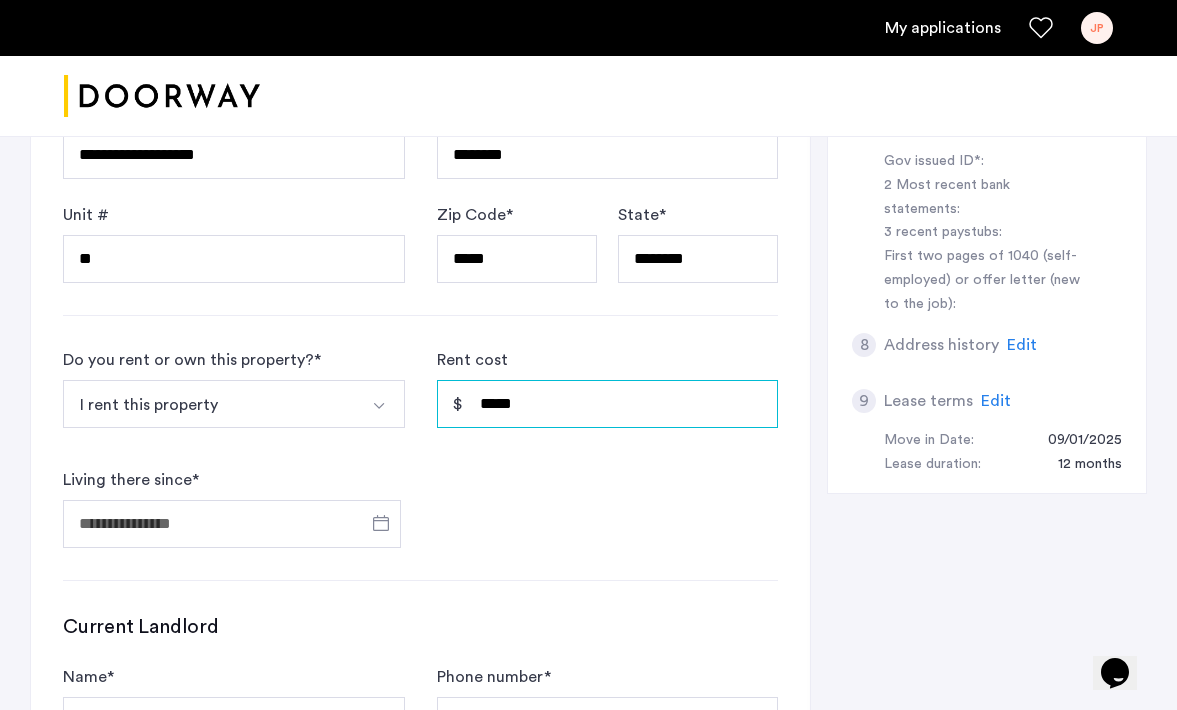 type on "*****" 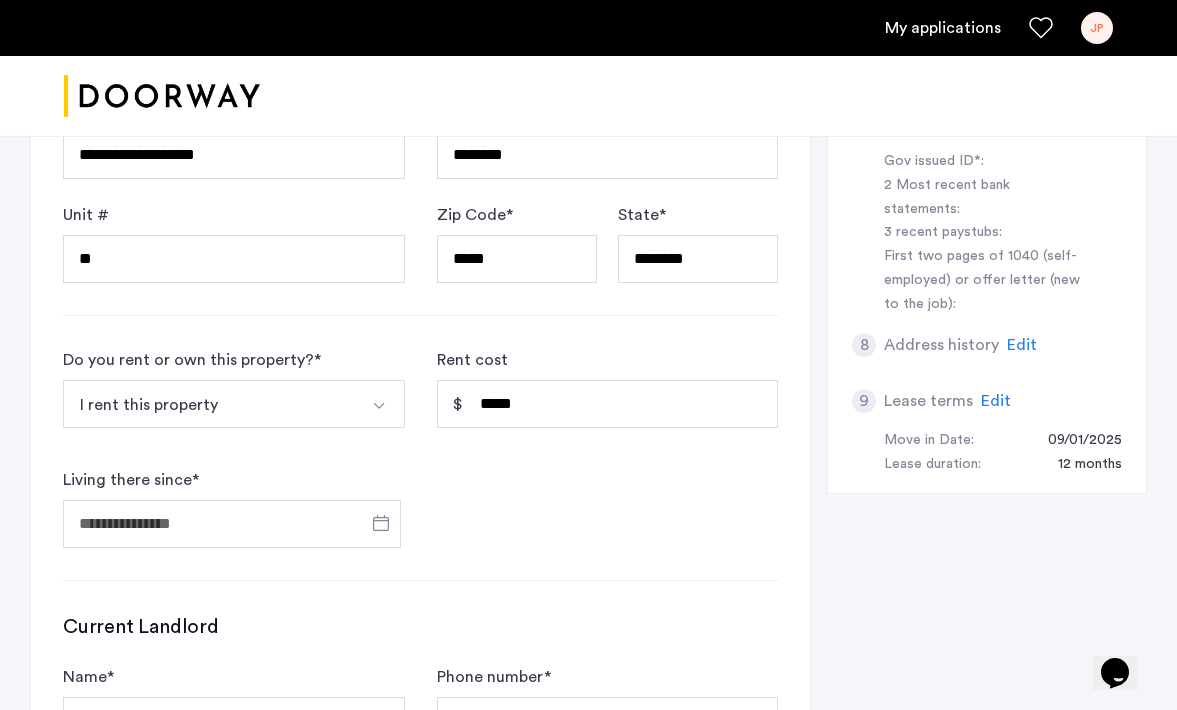 click on "Do you rent or own this property?  * I rent this property I rent this property I own this property My first time renting Other Rent cost ***** Living there since  *" 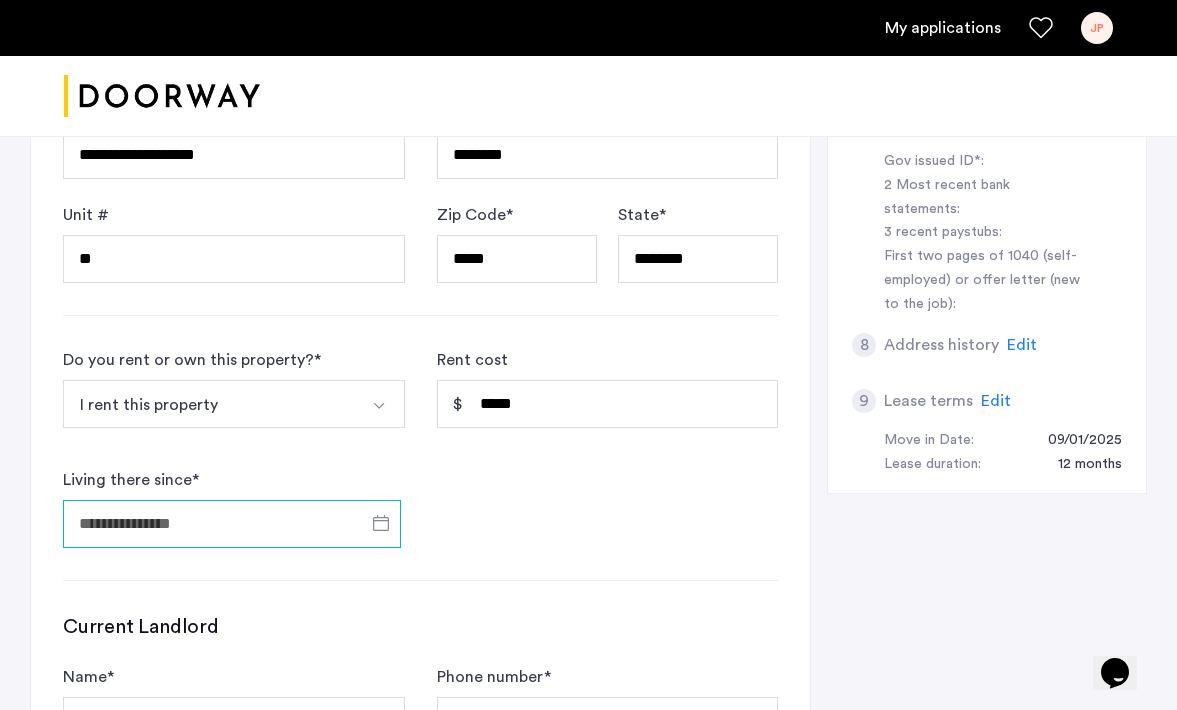 click on "Living there since  *" at bounding box center [232, 524] 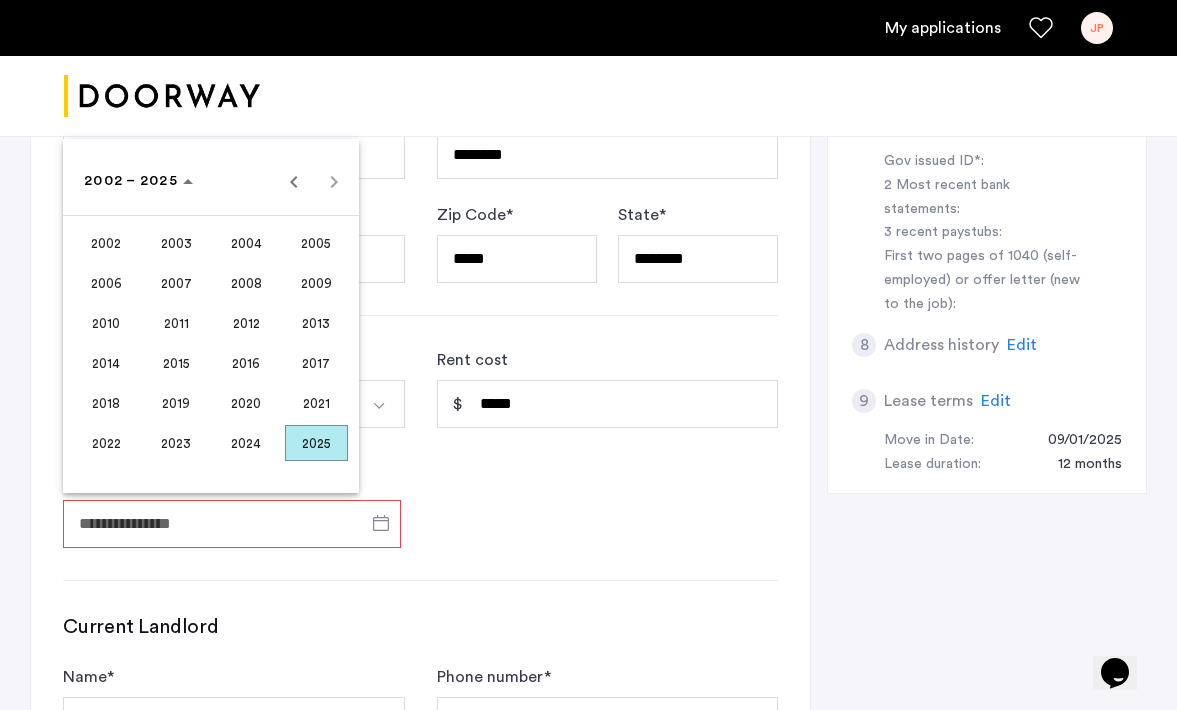 click on "2023" at bounding box center [176, 443] 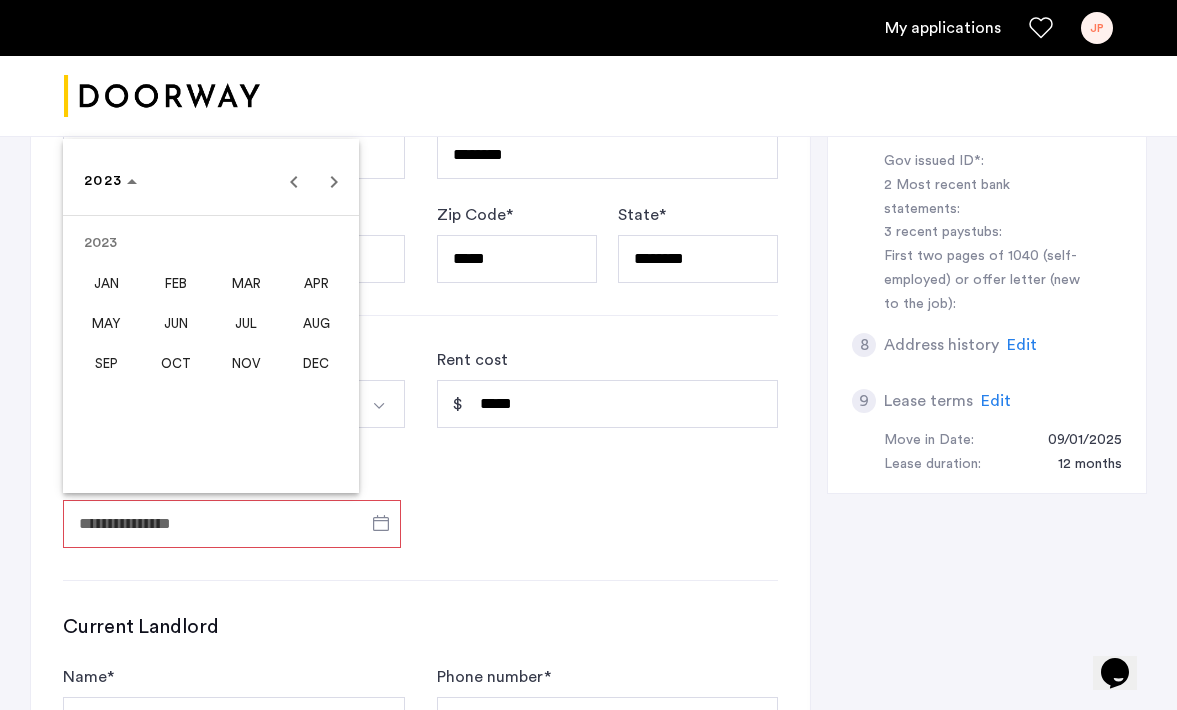 click on "SEP" at bounding box center [106, 363] 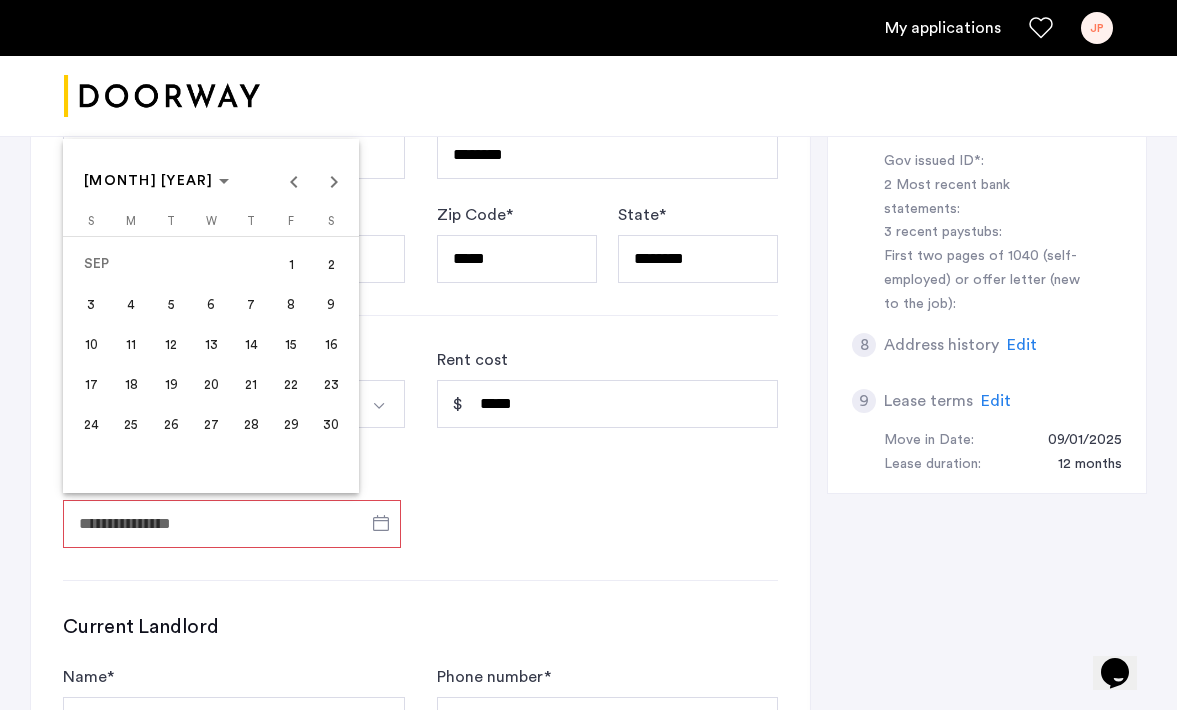 click on "1" at bounding box center [291, 264] 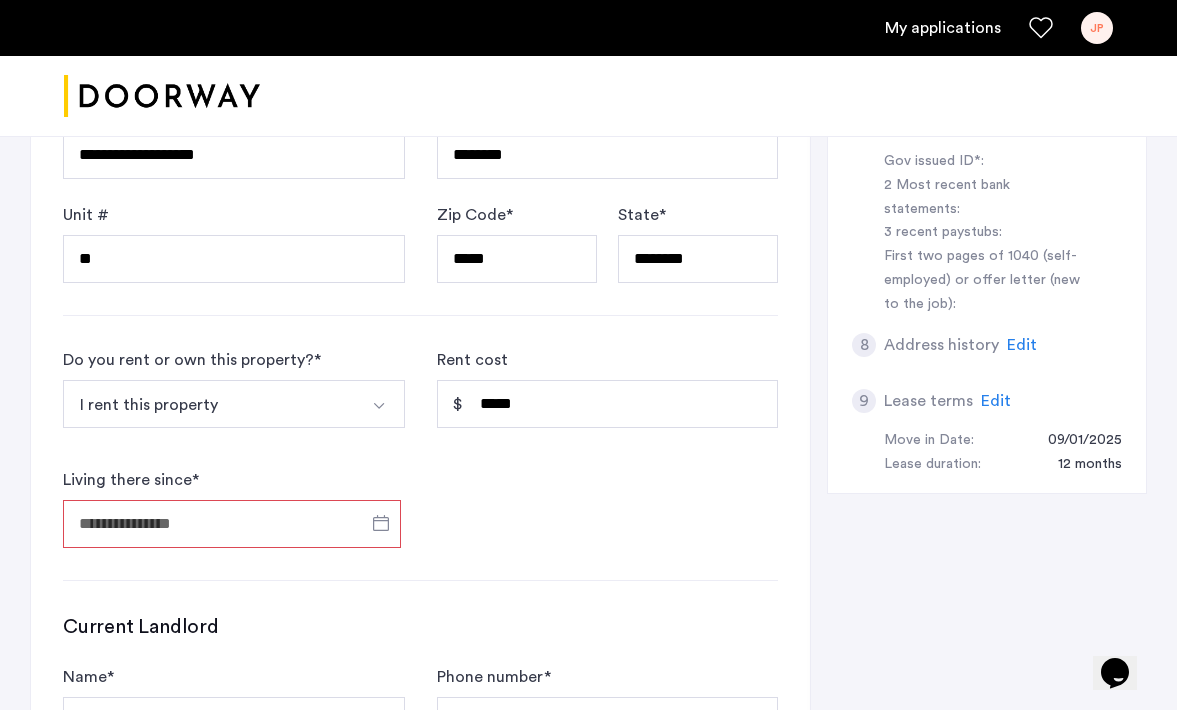 type on "**********" 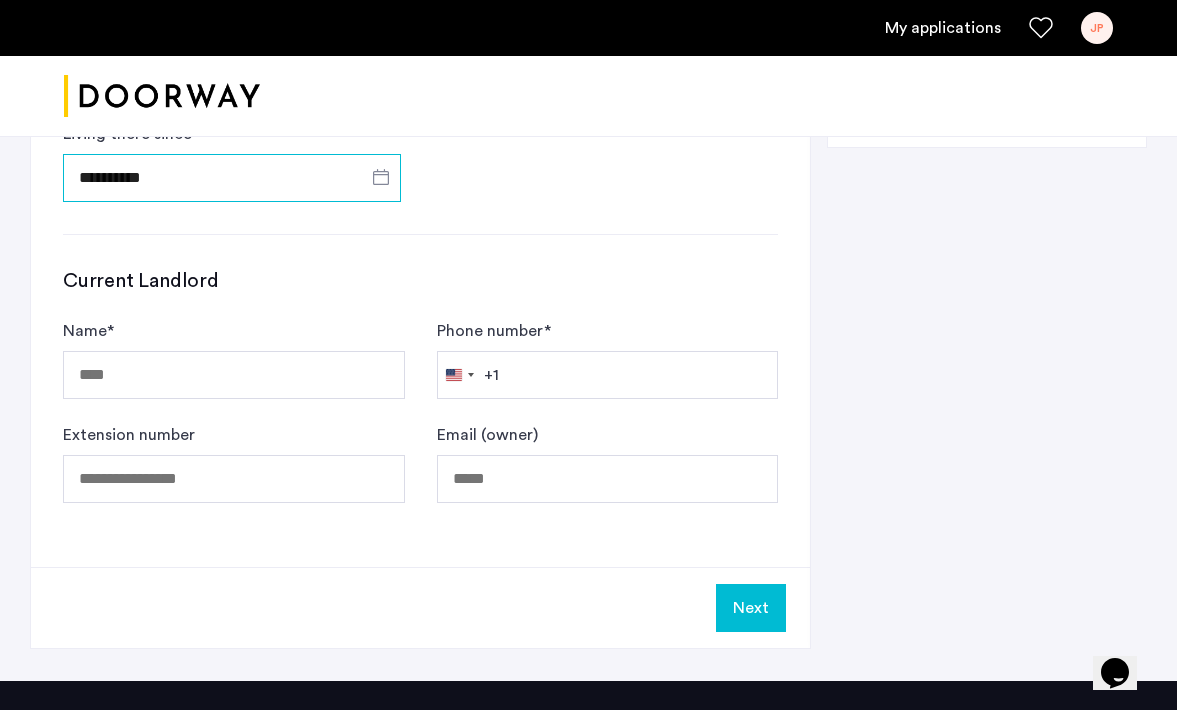 scroll, scrollTop: 1187, scrollLeft: 0, axis: vertical 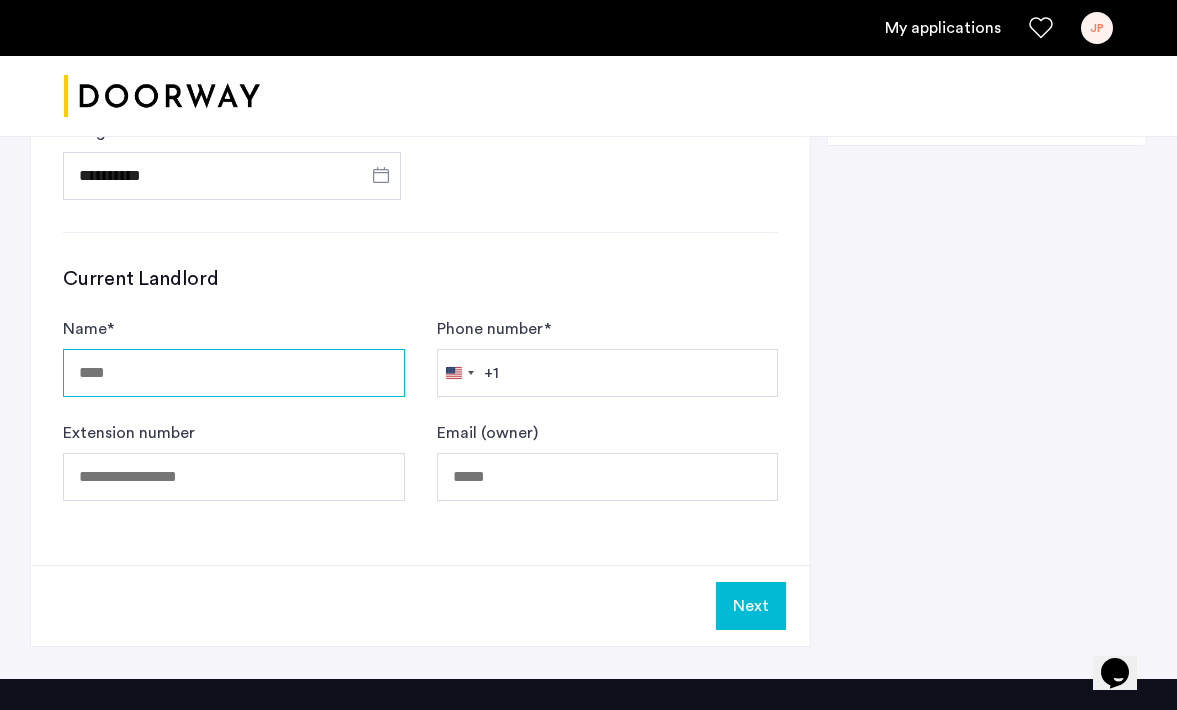click on "Name  *" at bounding box center (234, 373) 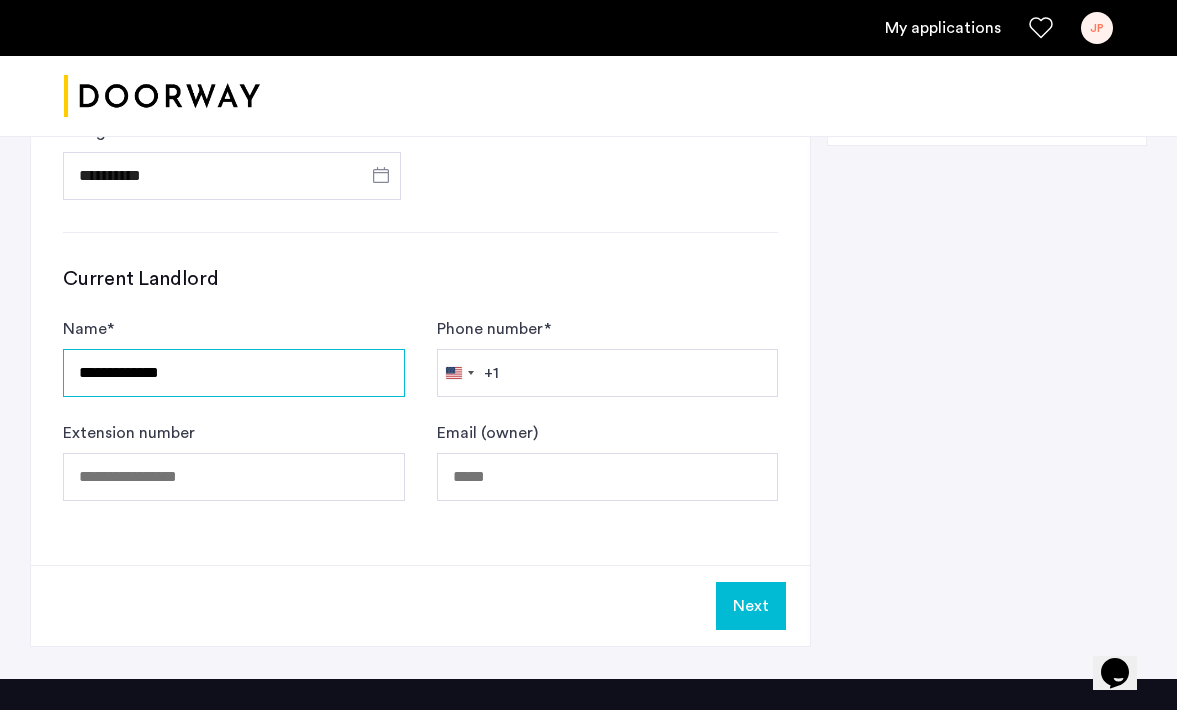 type on "**********" 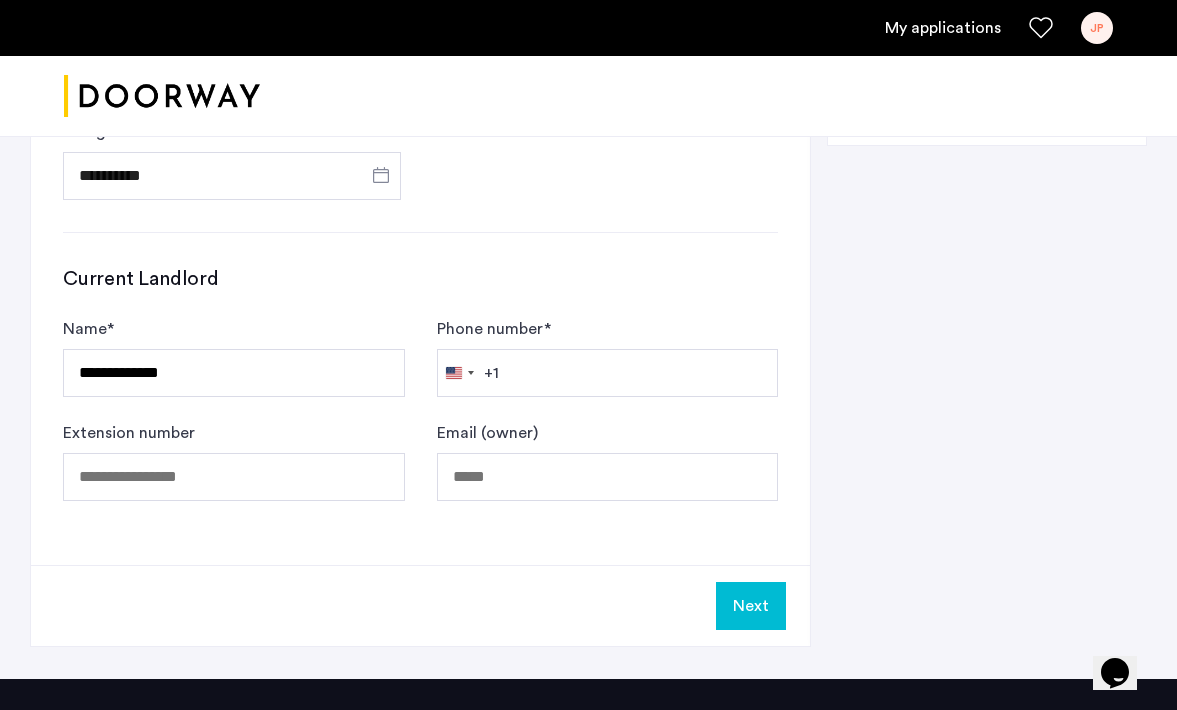 click on "**********" 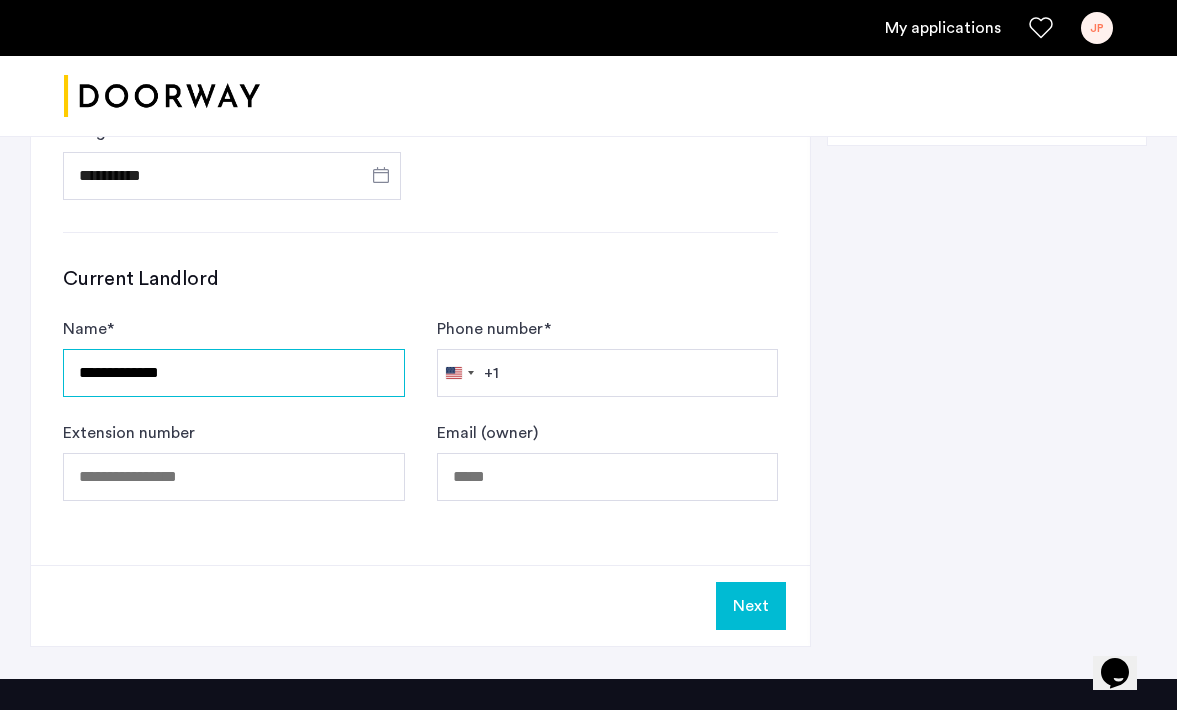 click on "**********" at bounding box center [234, 373] 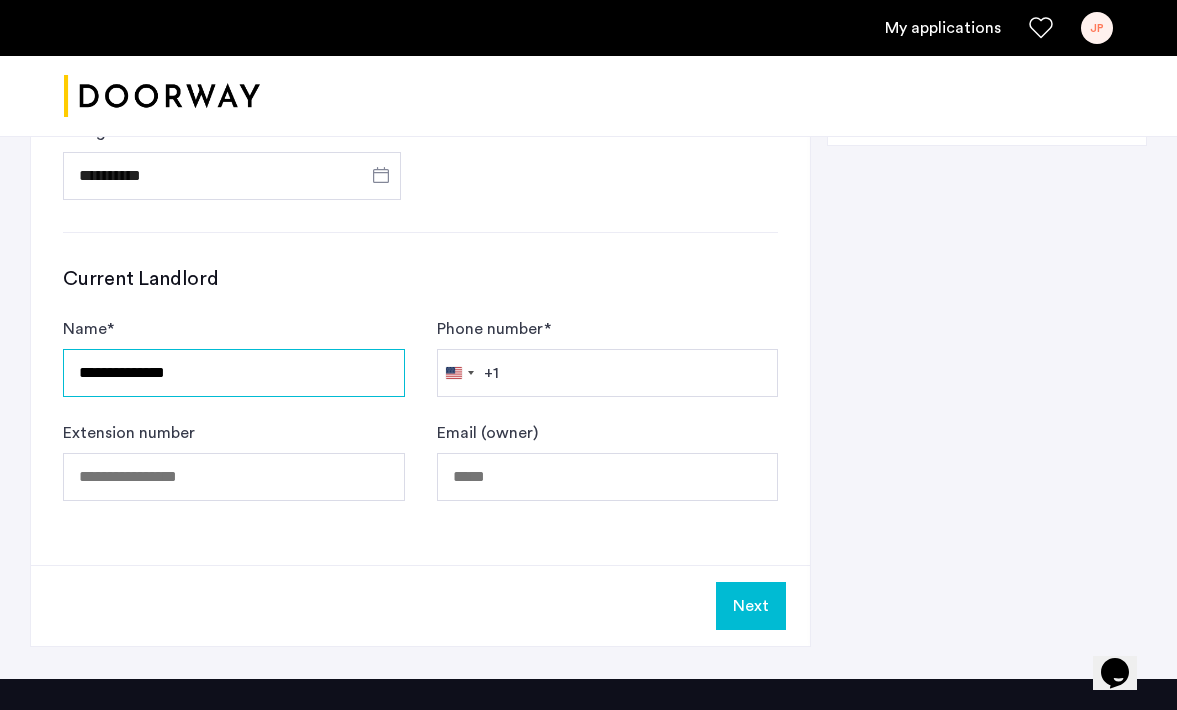 type on "**********" 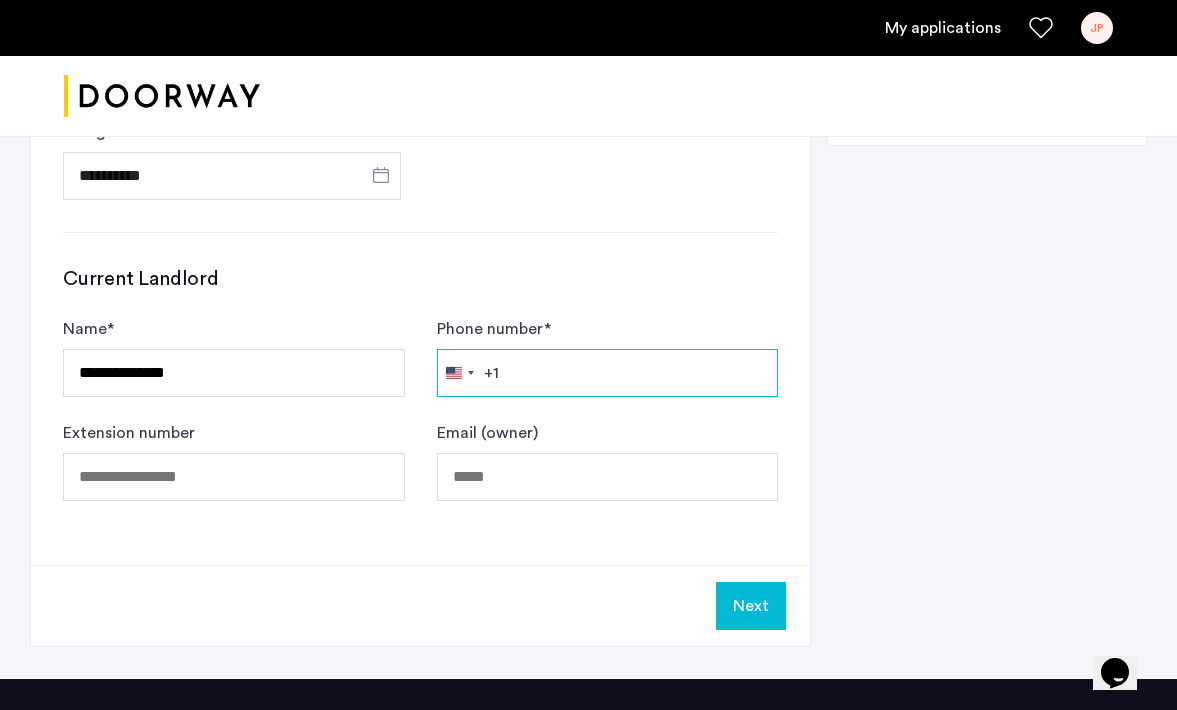 click on "Phone number  *" at bounding box center [608, 373] 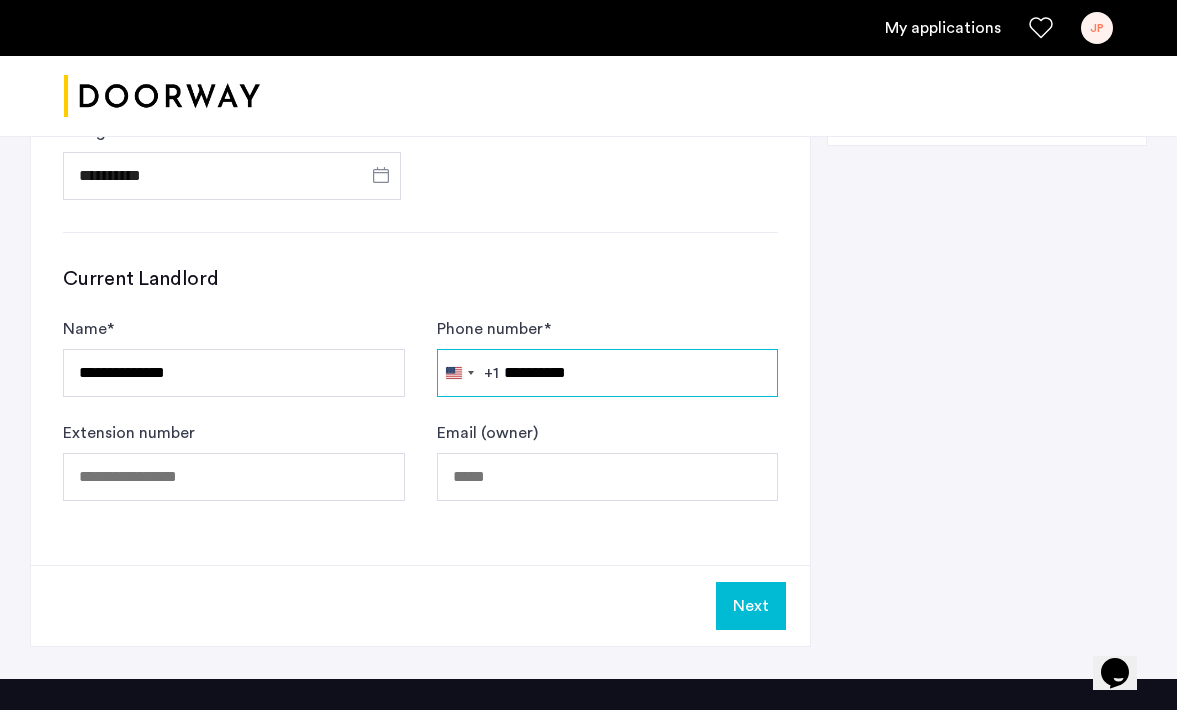 type on "**********" 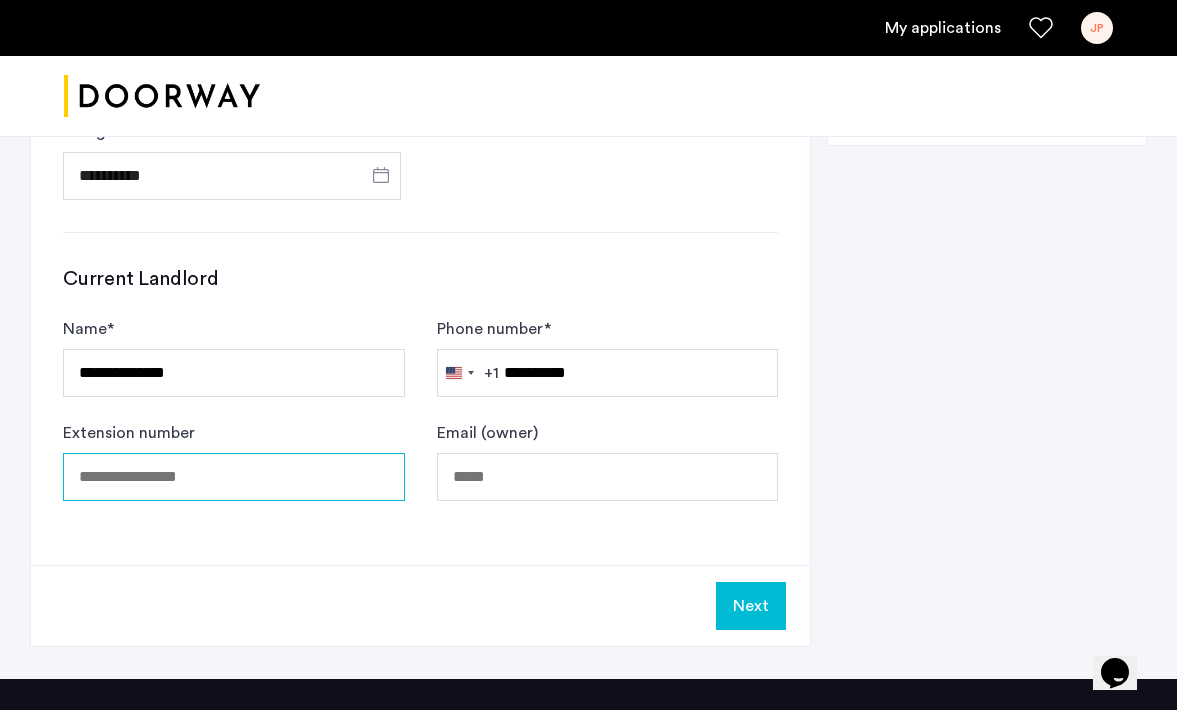click on "Extension number" at bounding box center (234, 477) 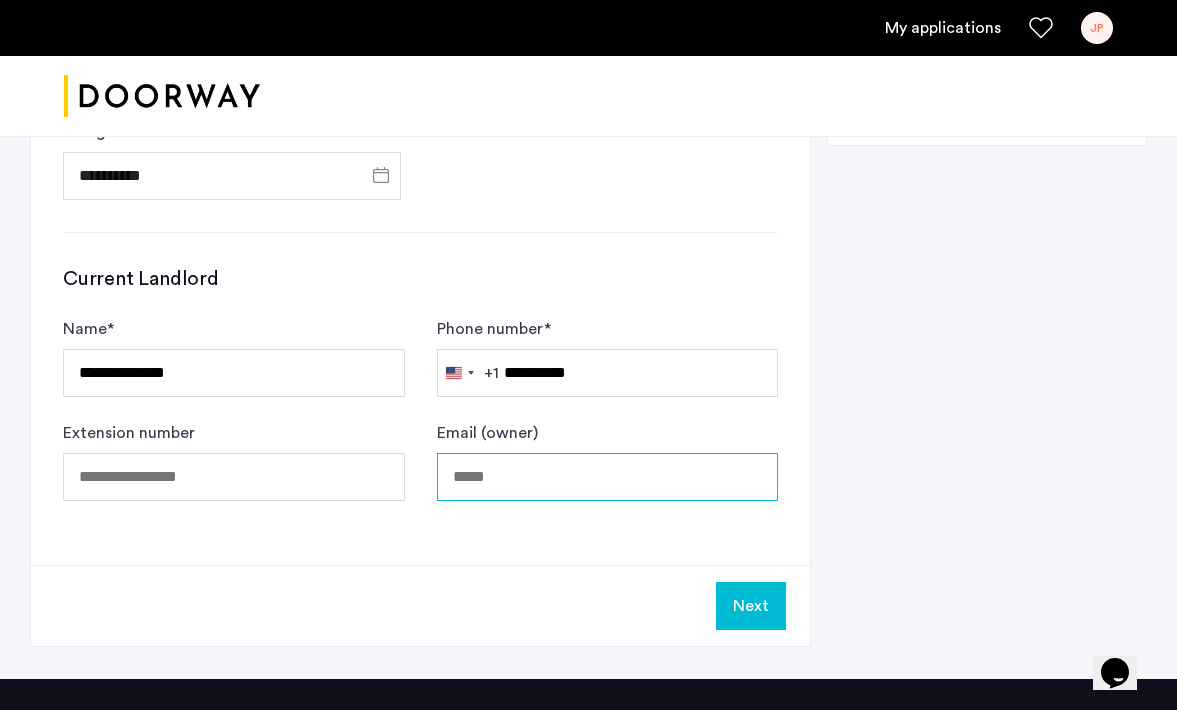 click on "Email (owner)" at bounding box center (608, 477) 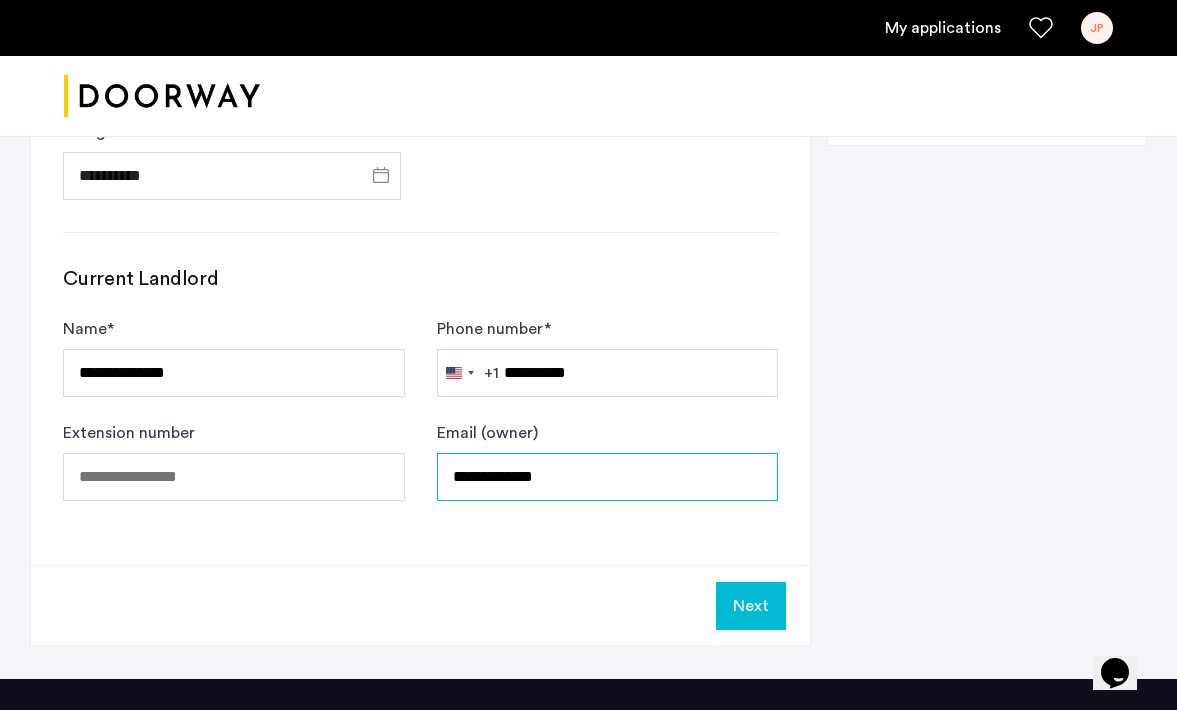 type on "**********" 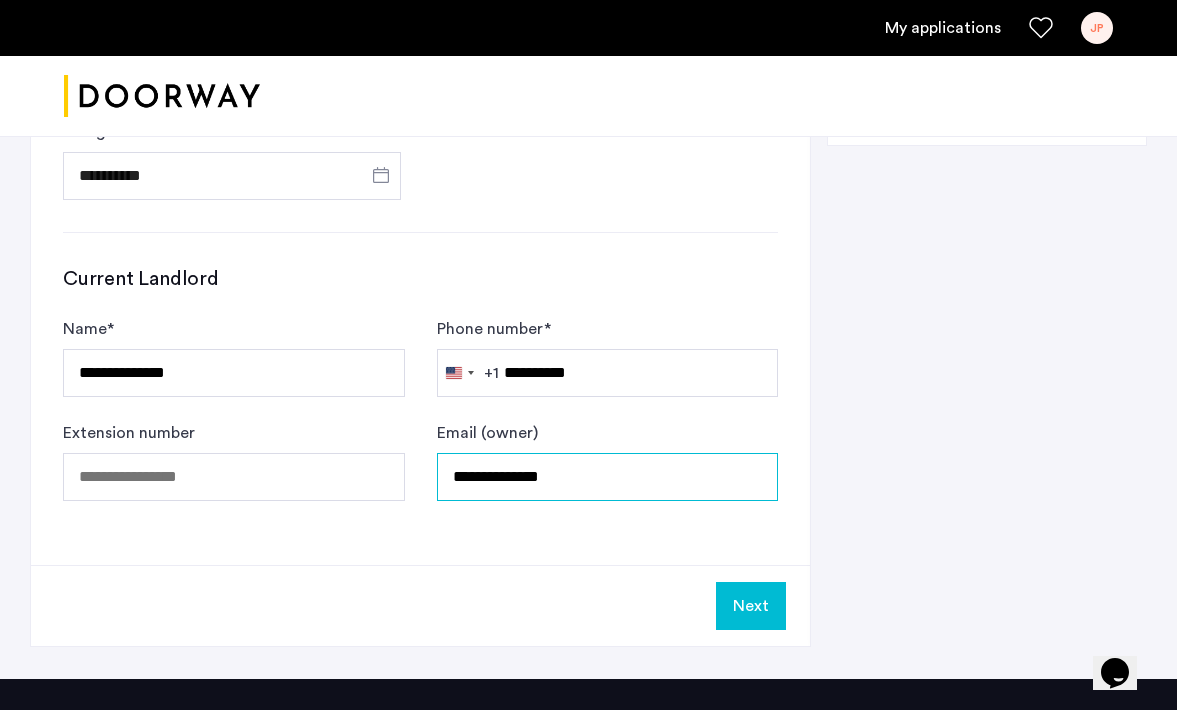 click on "**********" at bounding box center [608, 477] 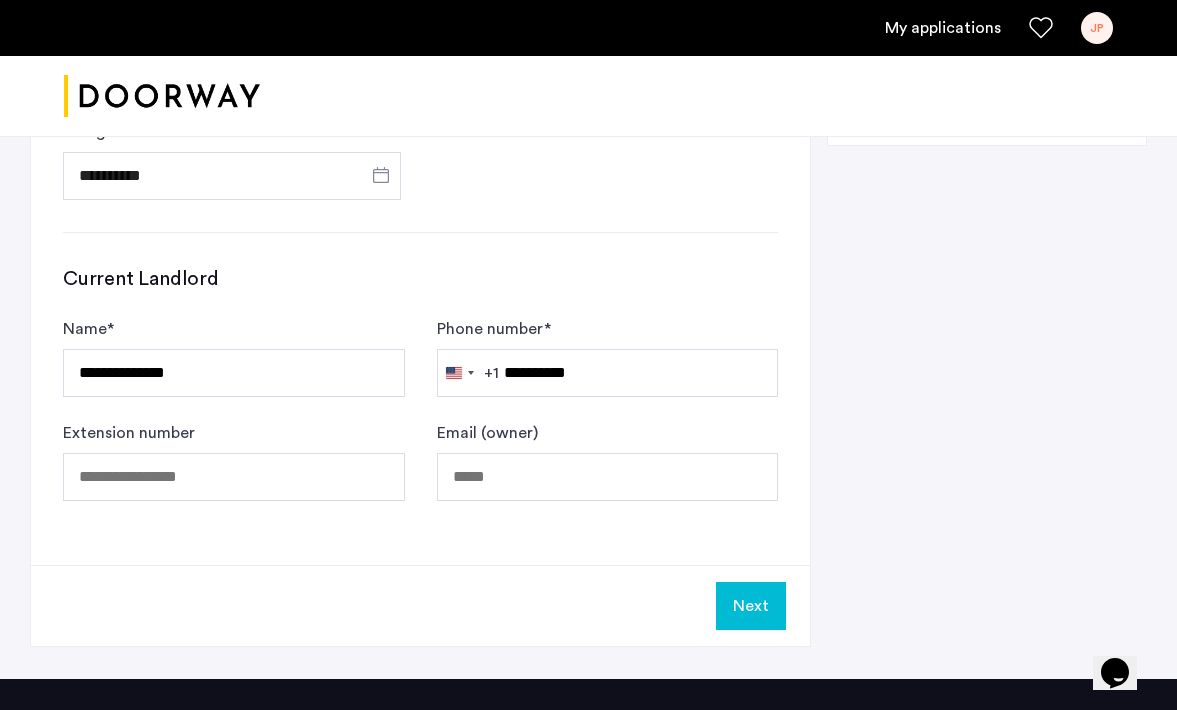 click on "Next" 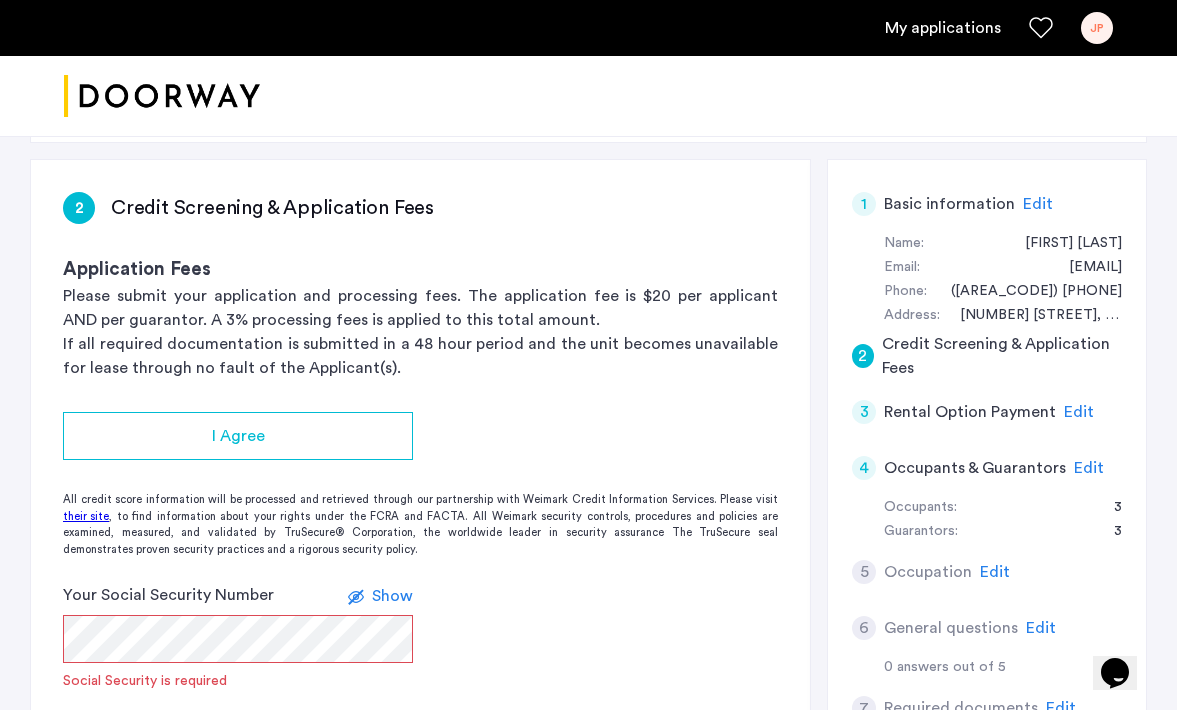 scroll, scrollTop: 288, scrollLeft: 0, axis: vertical 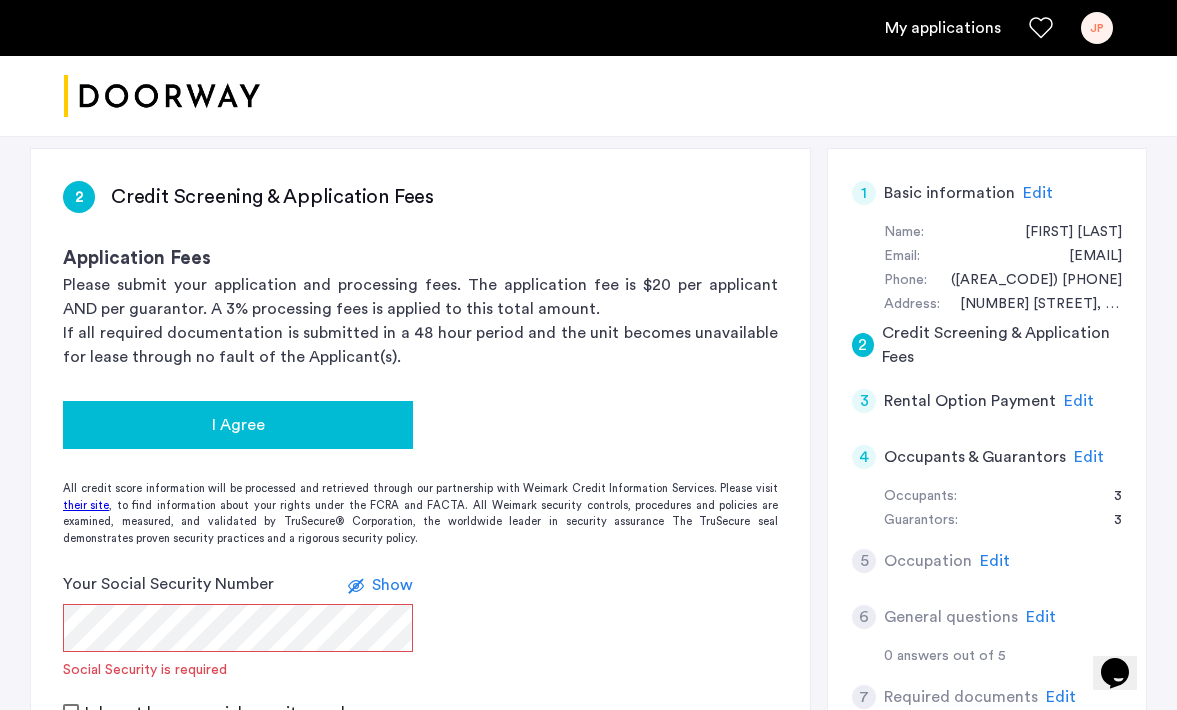 click on "I Agree" 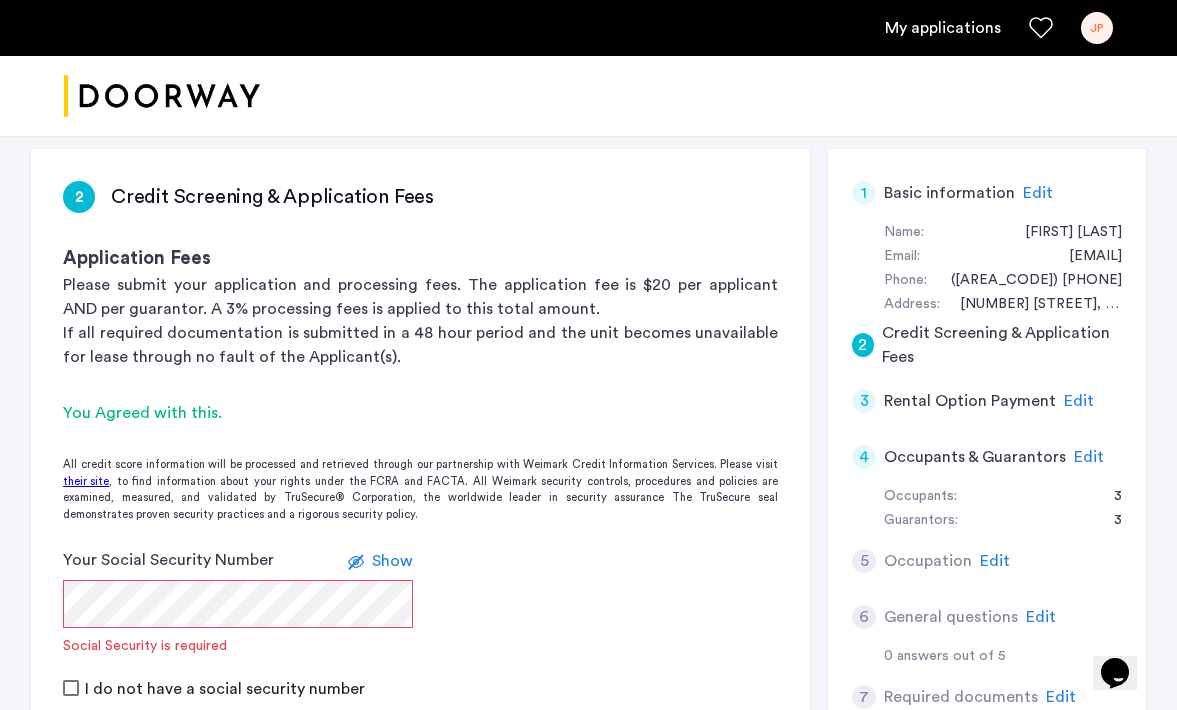 scroll, scrollTop: 489, scrollLeft: 0, axis: vertical 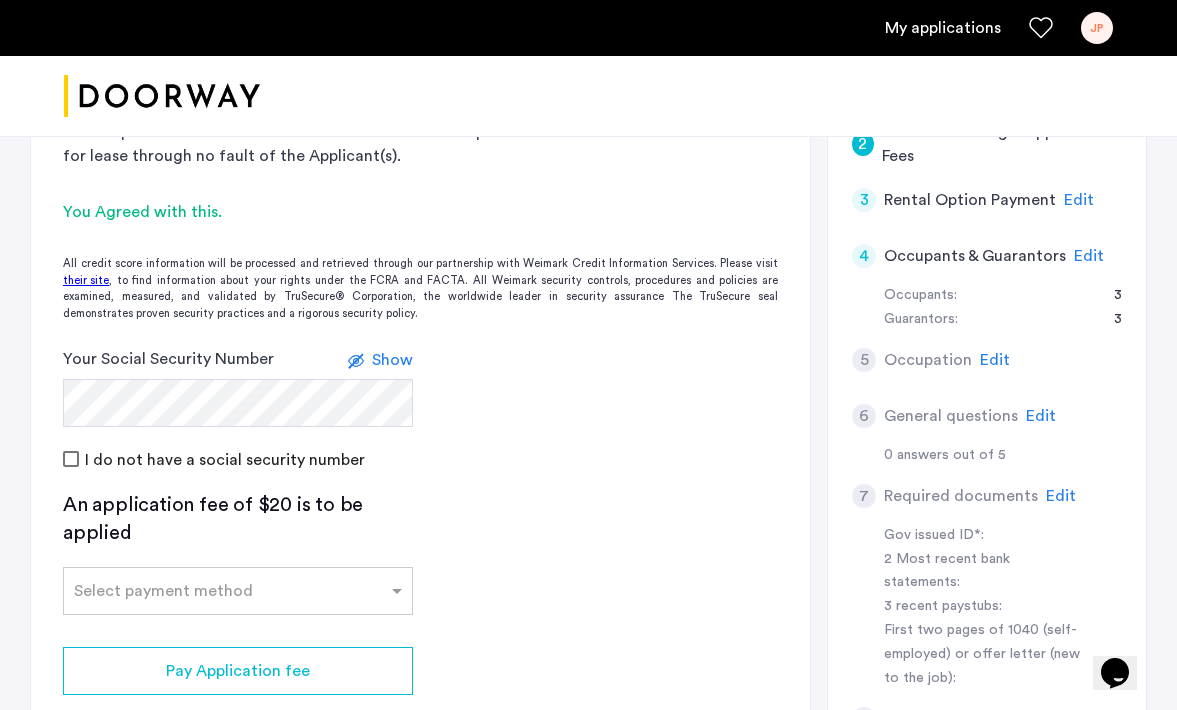 click on "2 Credit Screening & Application Fees Application Fees Please submit your application and processing fees. The application fee is $20 per applicant AND per guarantor. A 3% processing fees is applied to this total amount. If all required documentation is submitted in a 48 hour period and the unit becomes unavailable for lease through no fault of the Applicant(s).  You Agreed with this.  All credit score information will be processed and retrieved through our partnership with Weimark Credit Information Services. Please visit  their site , to find information about your rights under the FCRA and FACTA. All Weimark security controls, procedures and policies are examined, measured, and validated by TruSecure® Corporation, the worldwide leader in security assurance The TruSecure seal demonstrates proven security practices and a rigorous security policy. Your Social Security Number Show I do not have a social security number An application fee of $20 is to be applied Select payment method Pay Application fee Next" 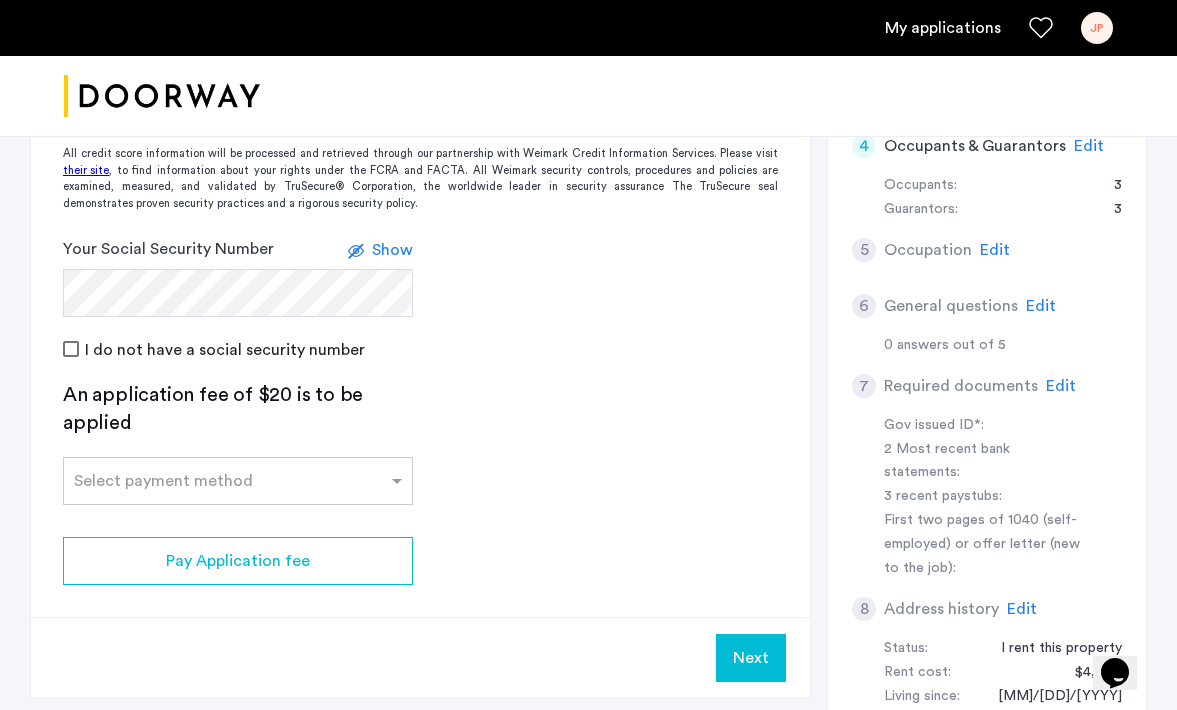 click on "2 Credit Screening & Application Fees Application Fees Please submit your application and processing fees. The application fee is $20 per applicant AND per guarantor. A 3% processing fees is applied to this total amount. If all required documentation is submitted in a 48 hour period and the unit becomes unavailable for lease through no fault of the Applicant(s).  You Agreed with this.  All credit score information will be processed and retrieved through our partnership with Weimark Credit Information Services. Please visit  their site , to find information about your rights under the FCRA and FACTA. All Weimark security controls, procedures and policies are examined, measured, and validated by TruSecure® Corporation, the worldwide leader in security assurance The TruSecure seal demonstrates proven security practices and a rigorous security policy. Your Social Security Number Show I do not have a social security number An application fee of $20 is to be applied Select payment method Pay Application fee Next" 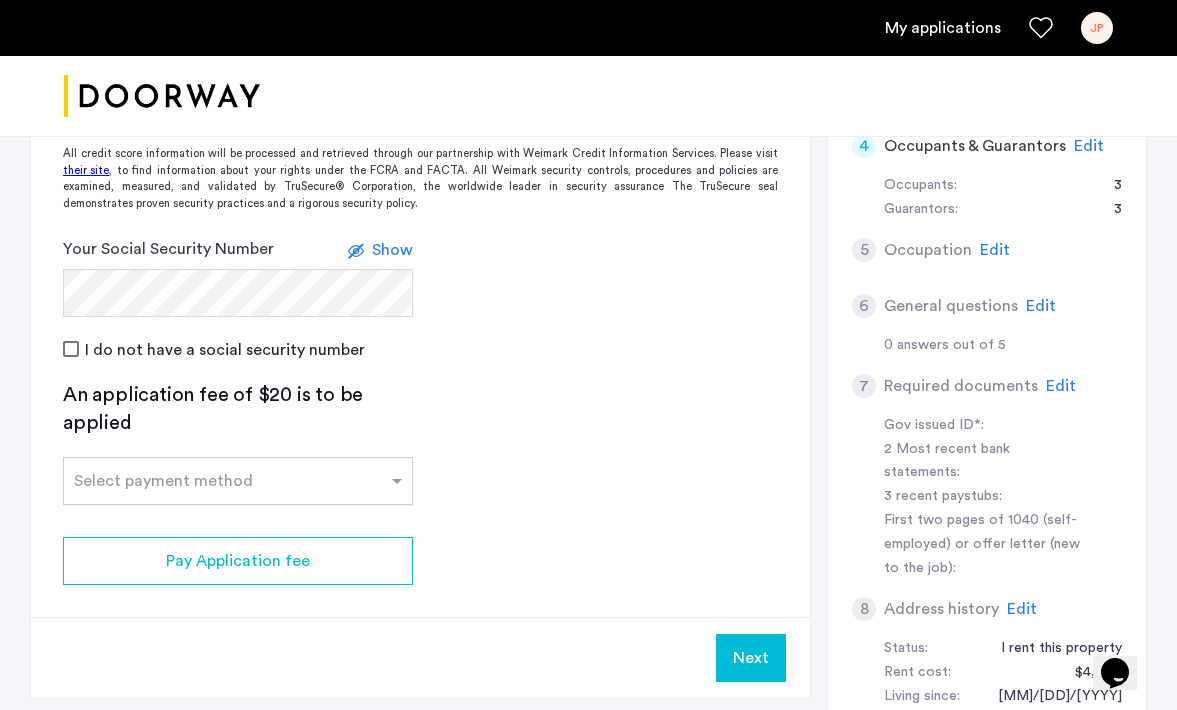 click on "Select payment method" 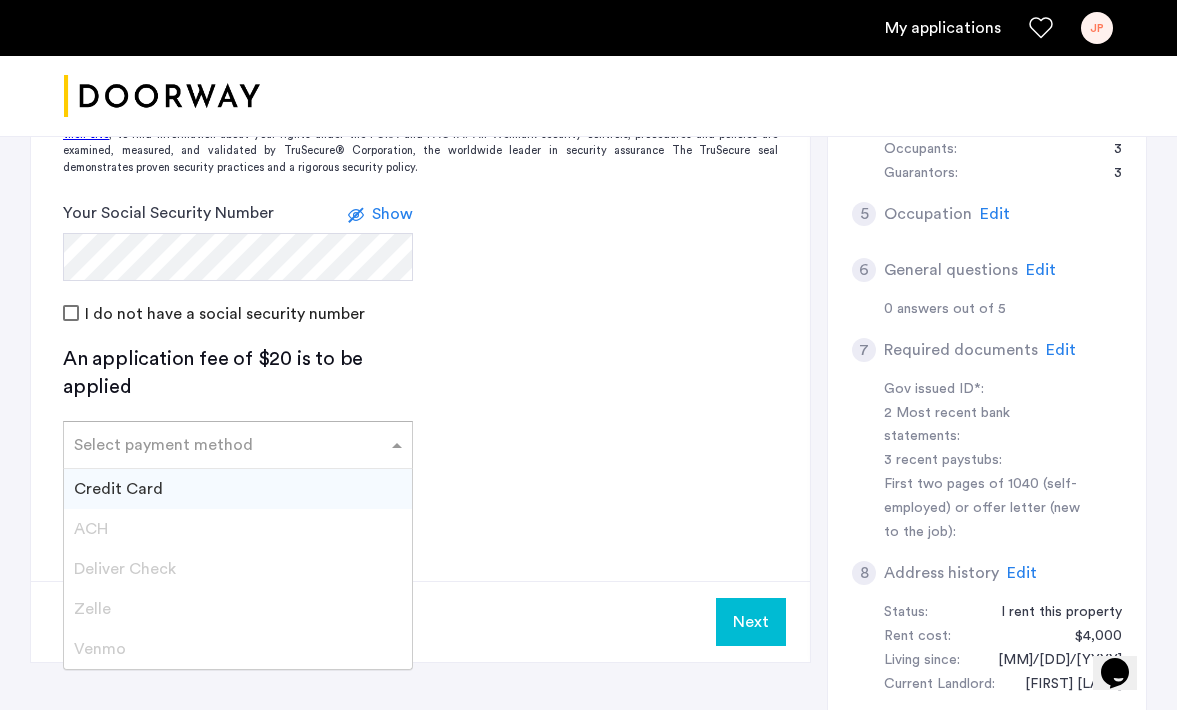 scroll, scrollTop: 667, scrollLeft: 0, axis: vertical 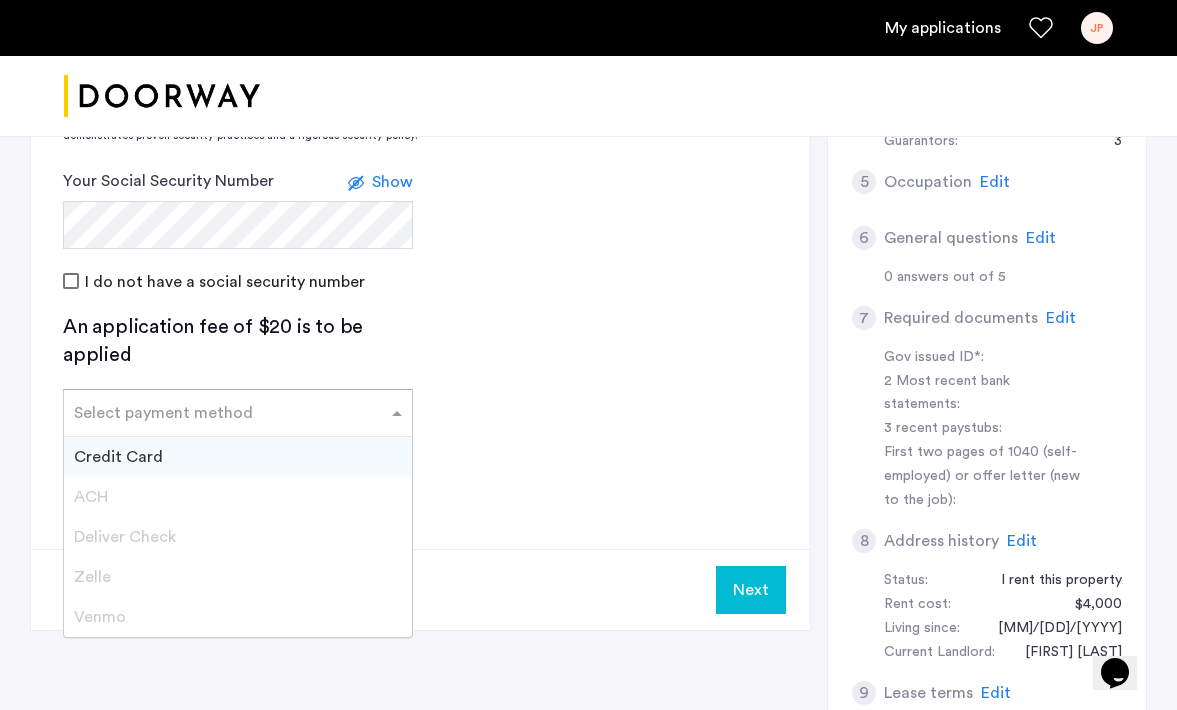 click on "Credit Card" at bounding box center (118, 457) 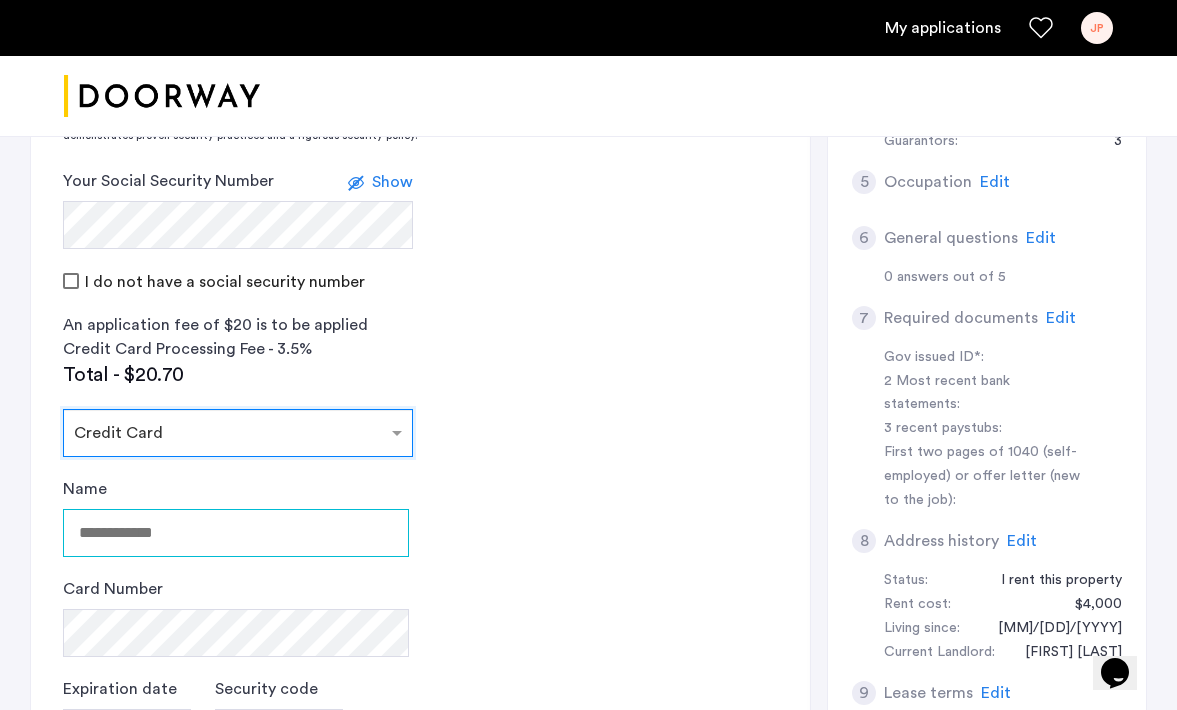 click on "Name" at bounding box center [236, 533] 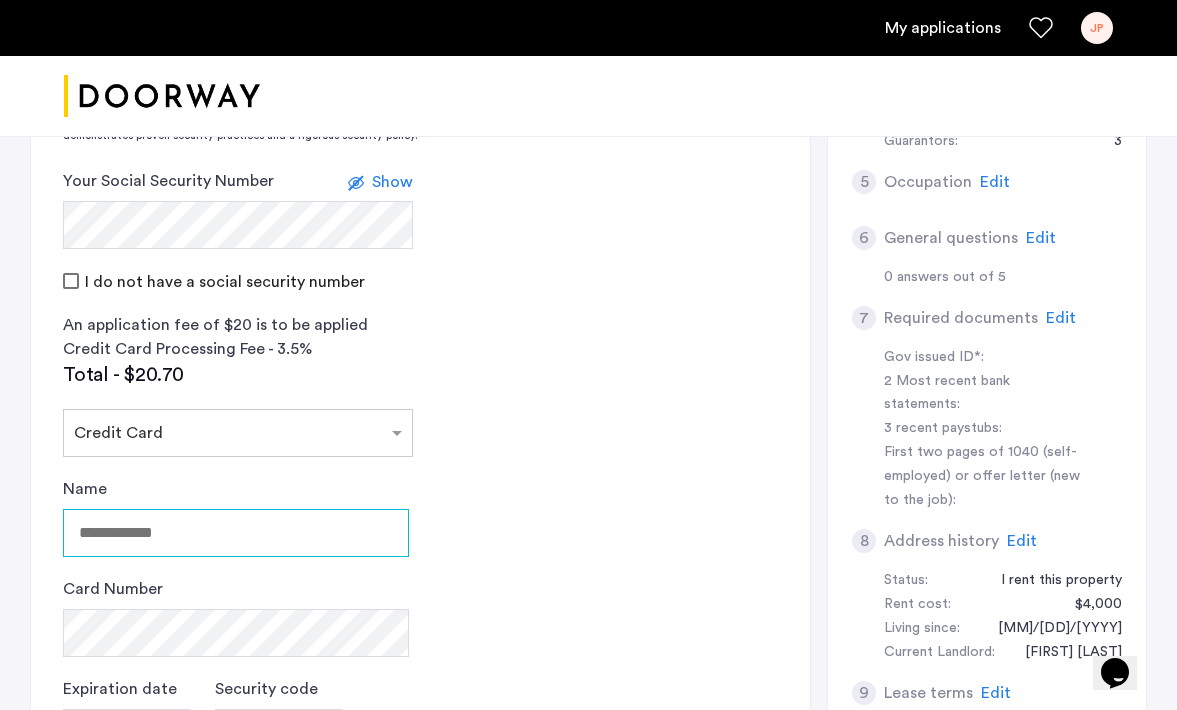 type on "**********" 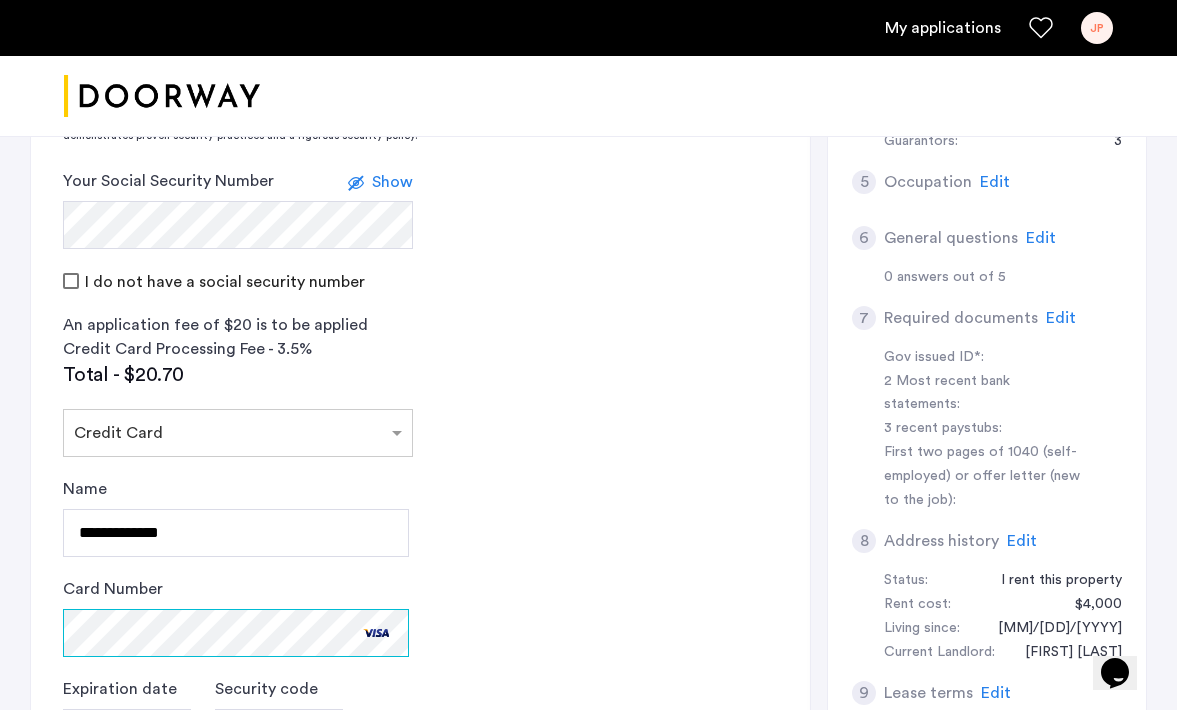 scroll, scrollTop: 943, scrollLeft: 0, axis: vertical 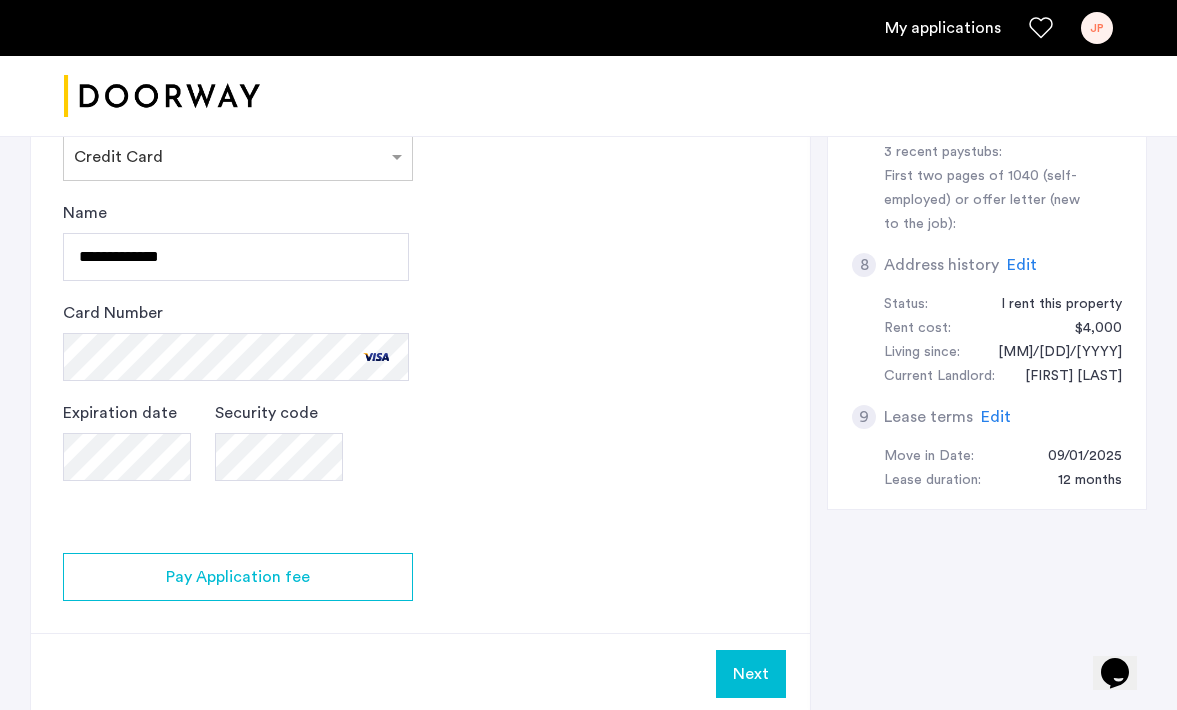 click on "2 Credit Screening & Application Fees Application Fees Please submit your application and processing fees. The application fee is $20 per applicant AND per guarantor. A 3% processing fees is applied to this total amount. If all required documentation is submitted in a 48 hour period and the unit becomes unavailable for lease through no fault of the Applicant(s).  You Agreed with this.  All credit score information will be processed and retrieved through our partnership with Weimark Credit Information Services. Please visit  their site , to find information about your rights under the FCRA and FACTA. All Weimark security controls, procedures and policies are examined, measured, and validated by TruSecure® Corporation, the worldwide leader in security assurance The TruSecure seal demonstrates proven security practices and a rigorous security policy. Your Social Security Number Show I do not have a social security number An application fee of $20 is to be applied Credit Card Processing Fee - 3.5% Total - $20.70" 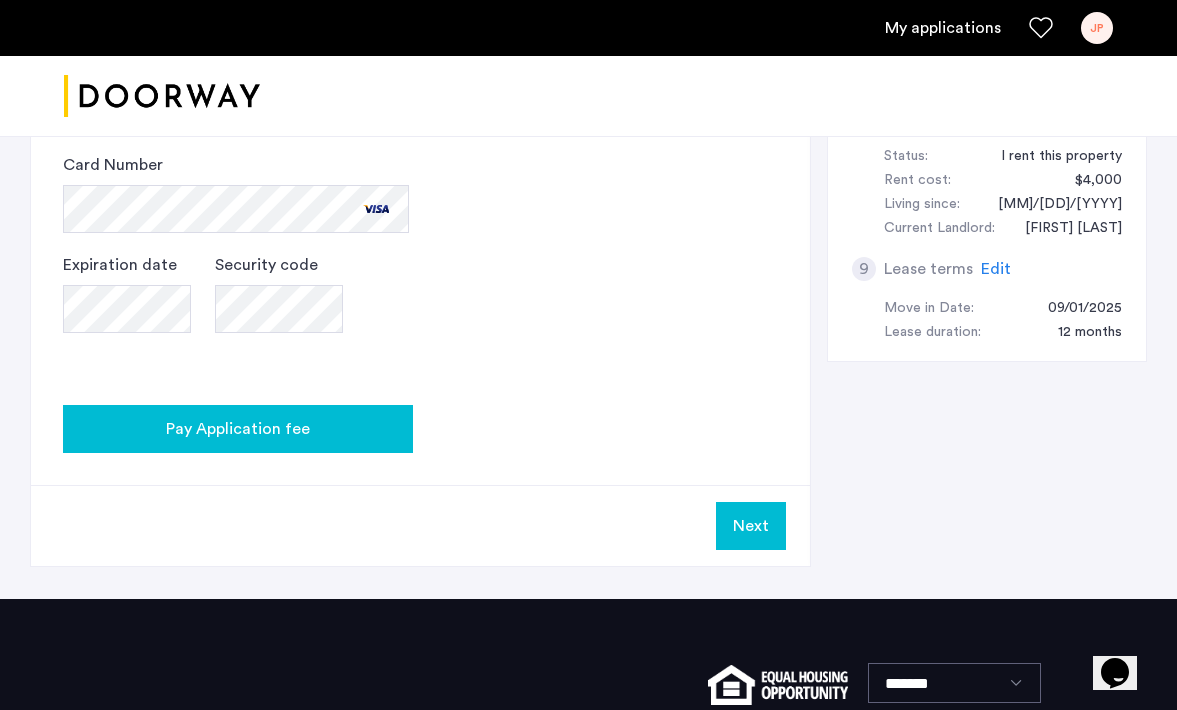 scroll, scrollTop: 1117, scrollLeft: 0, axis: vertical 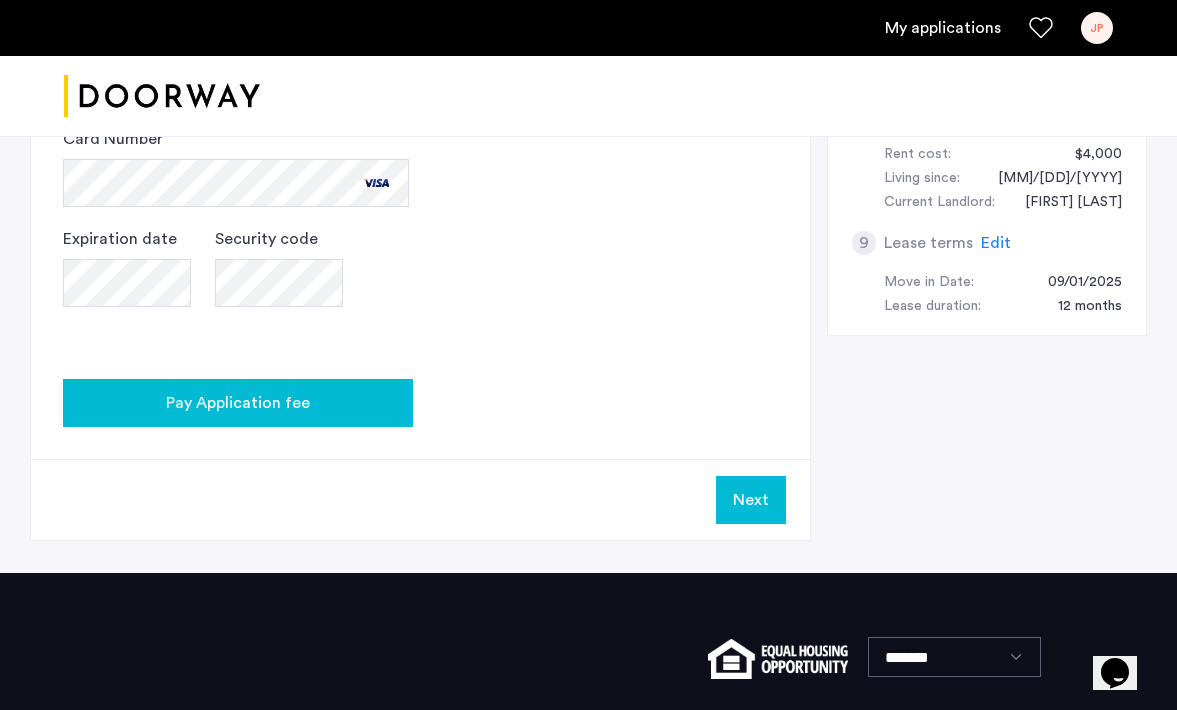 click on "Pay Application fee" 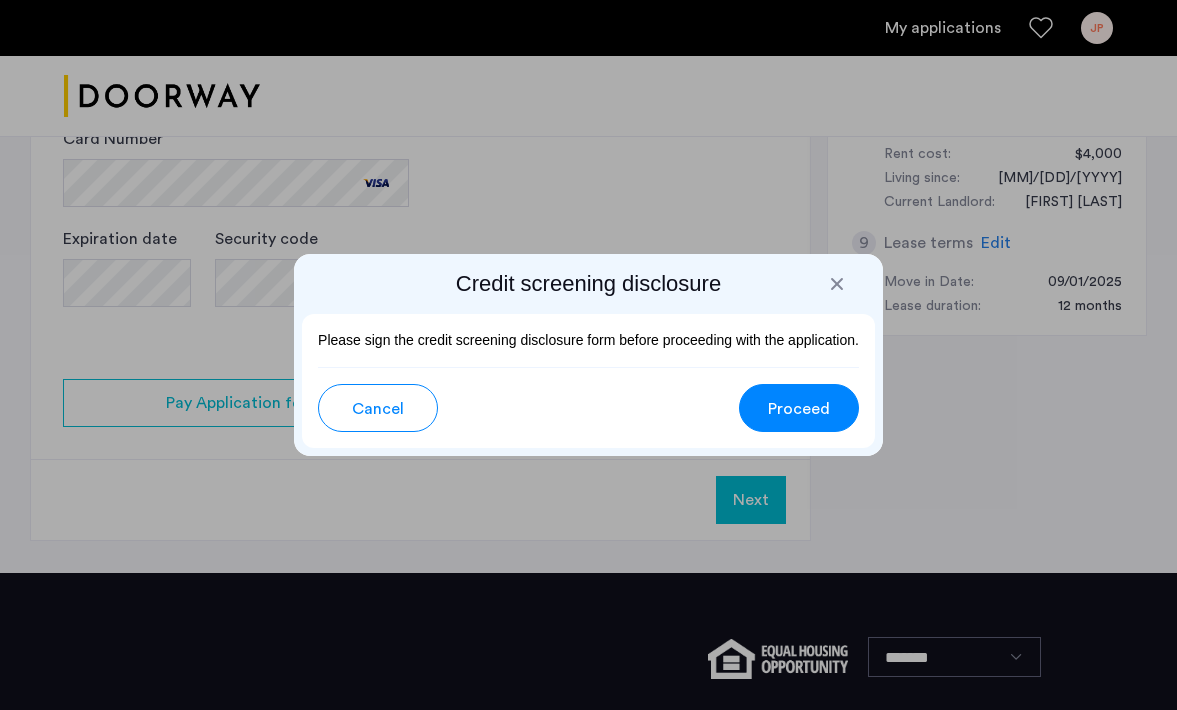 click on "Proceed" at bounding box center (799, 408) 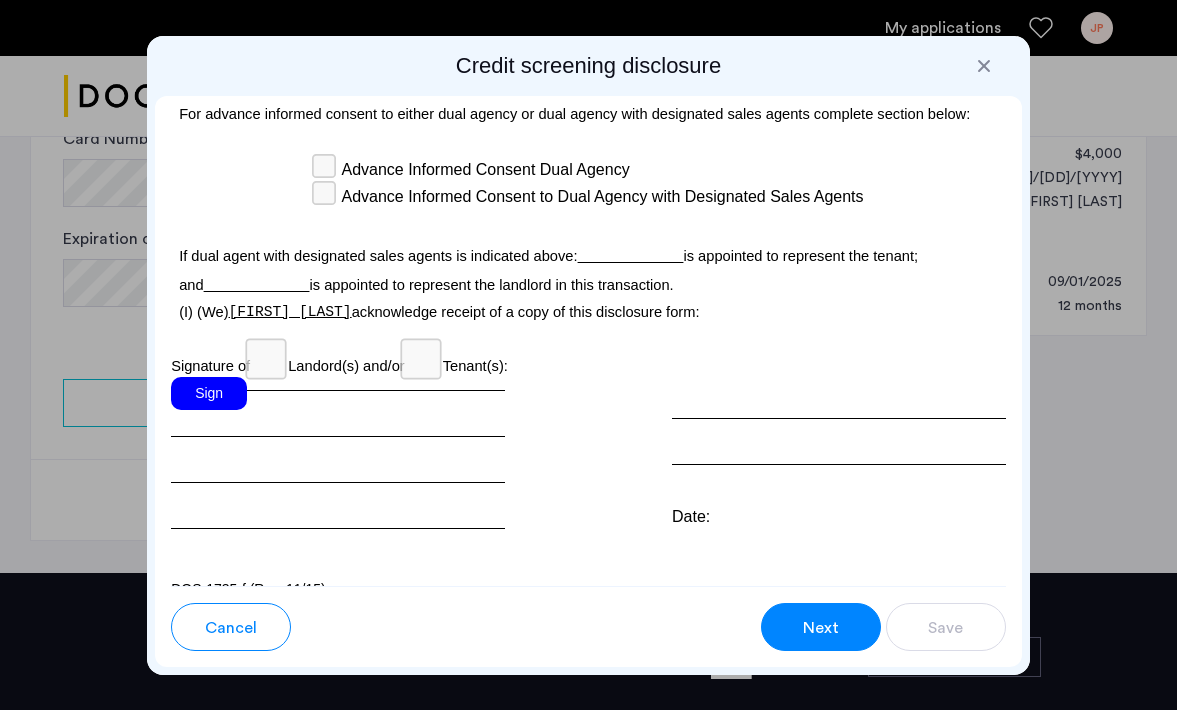 scroll, scrollTop: 6670, scrollLeft: 0, axis: vertical 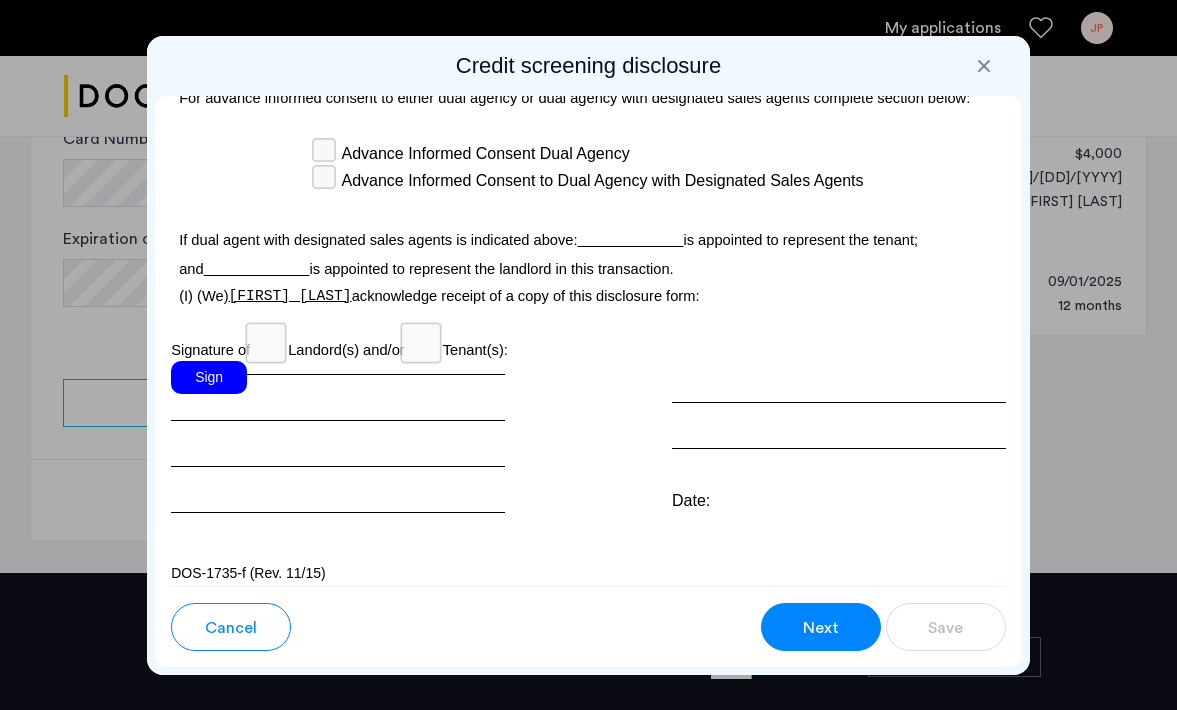 click on "Sign" at bounding box center [209, 377] 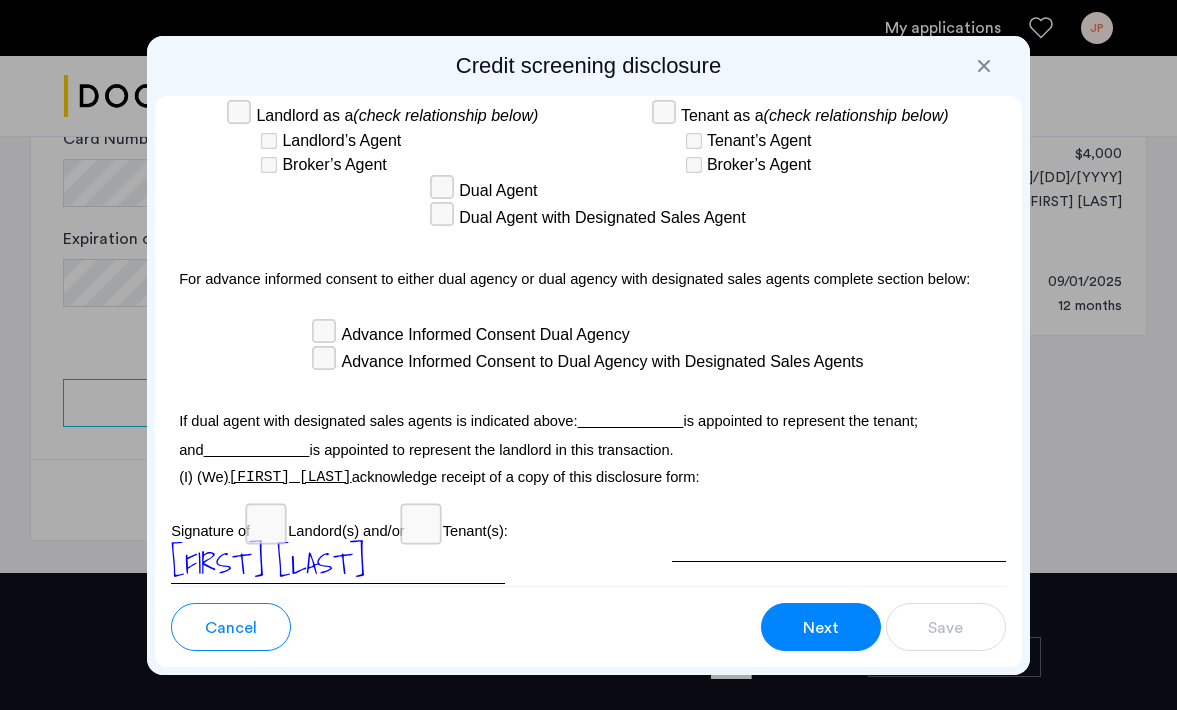 scroll, scrollTop: 6670, scrollLeft: 0, axis: vertical 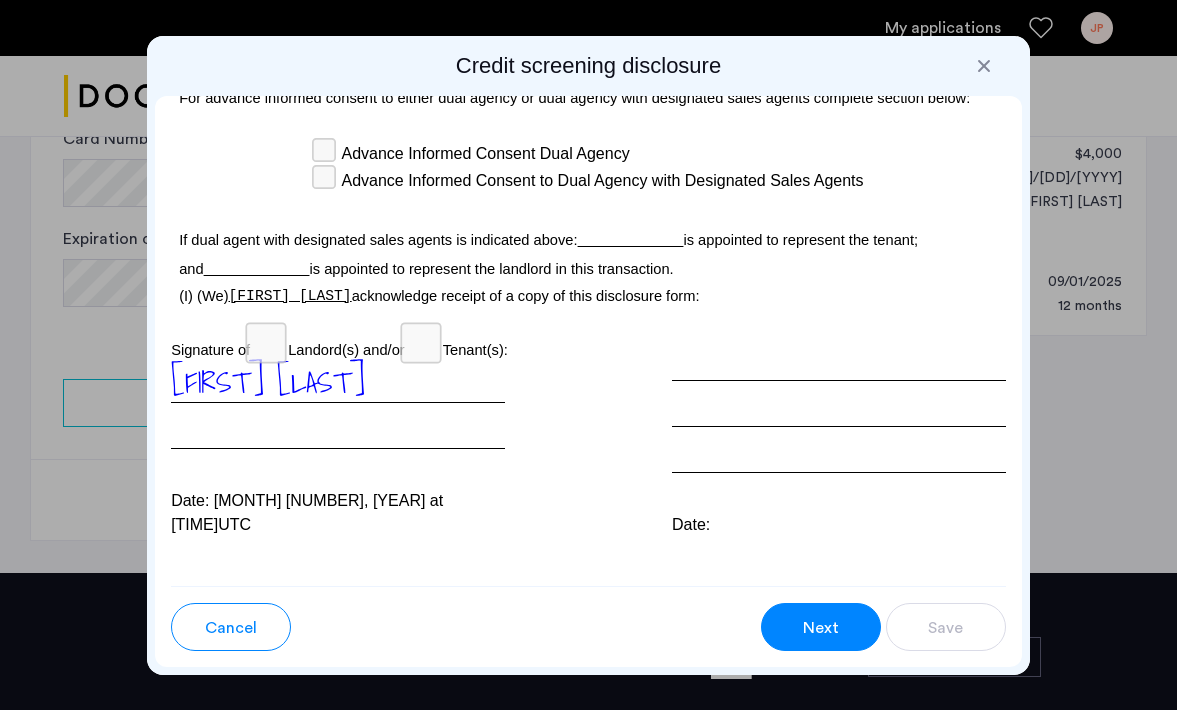 click on "Next" at bounding box center [821, 627] 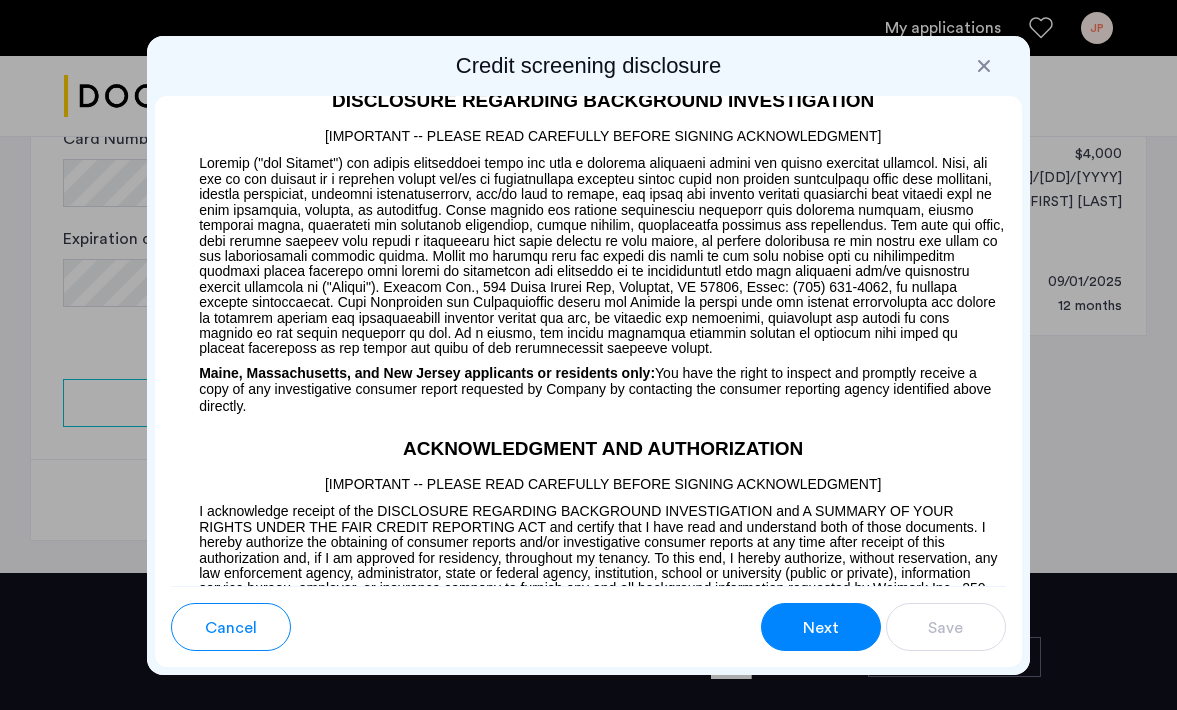 scroll, scrollTop: 1758, scrollLeft: 0, axis: vertical 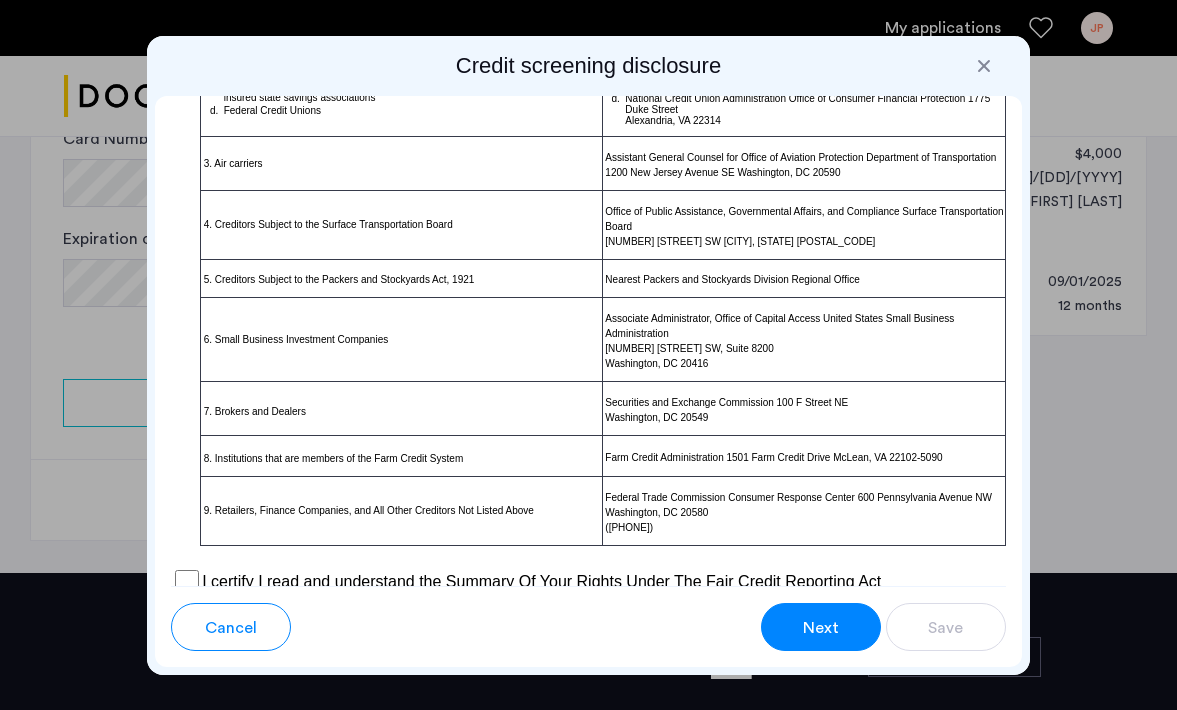 click on "Next" at bounding box center [821, 627] 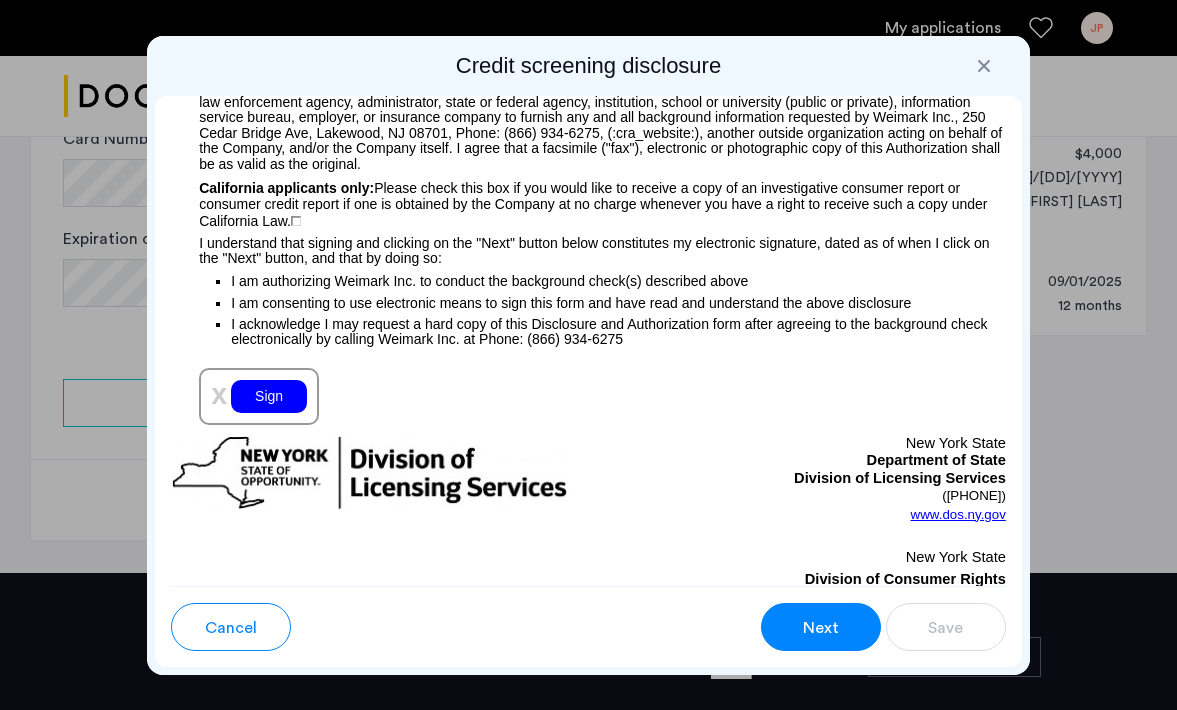 scroll, scrollTop: 2584, scrollLeft: 0, axis: vertical 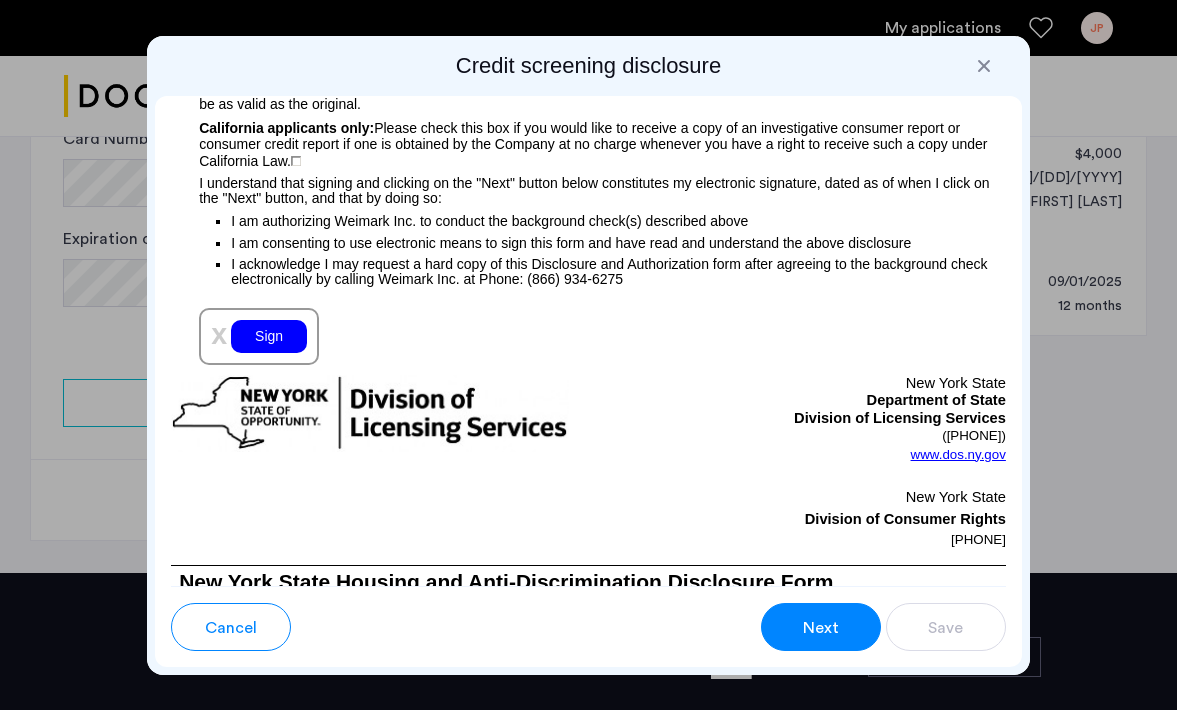 click on "Sign" at bounding box center [269, 336] 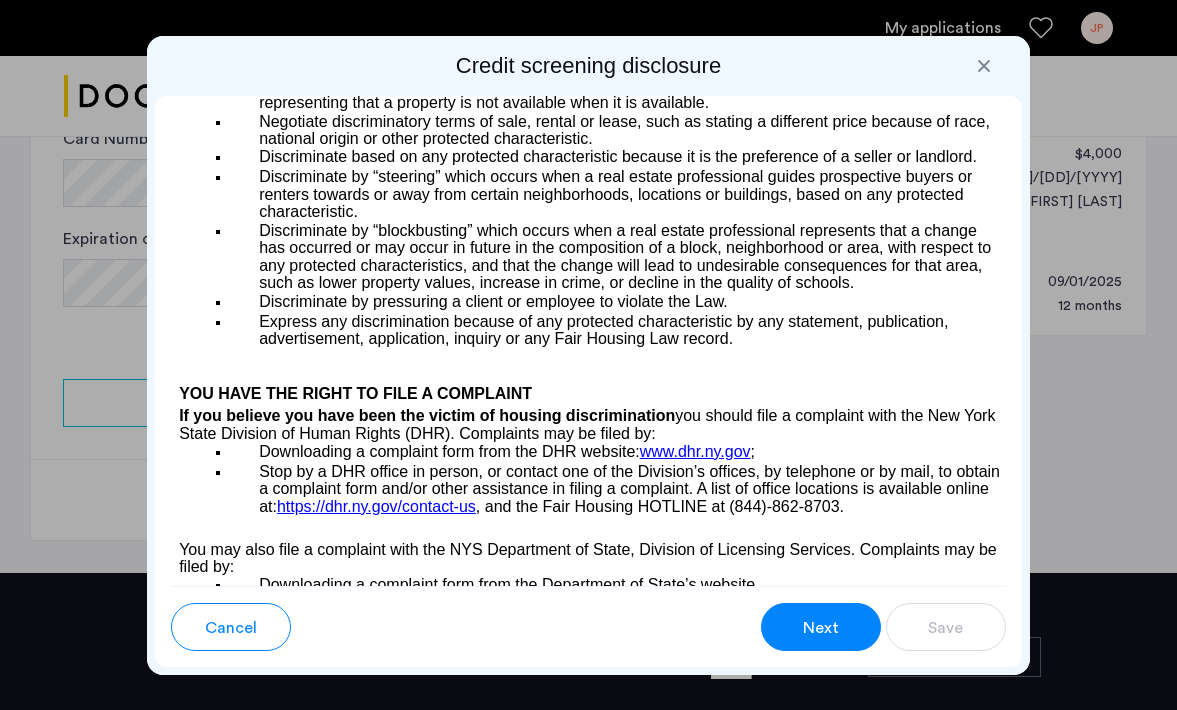 scroll, scrollTop: 3954, scrollLeft: 0, axis: vertical 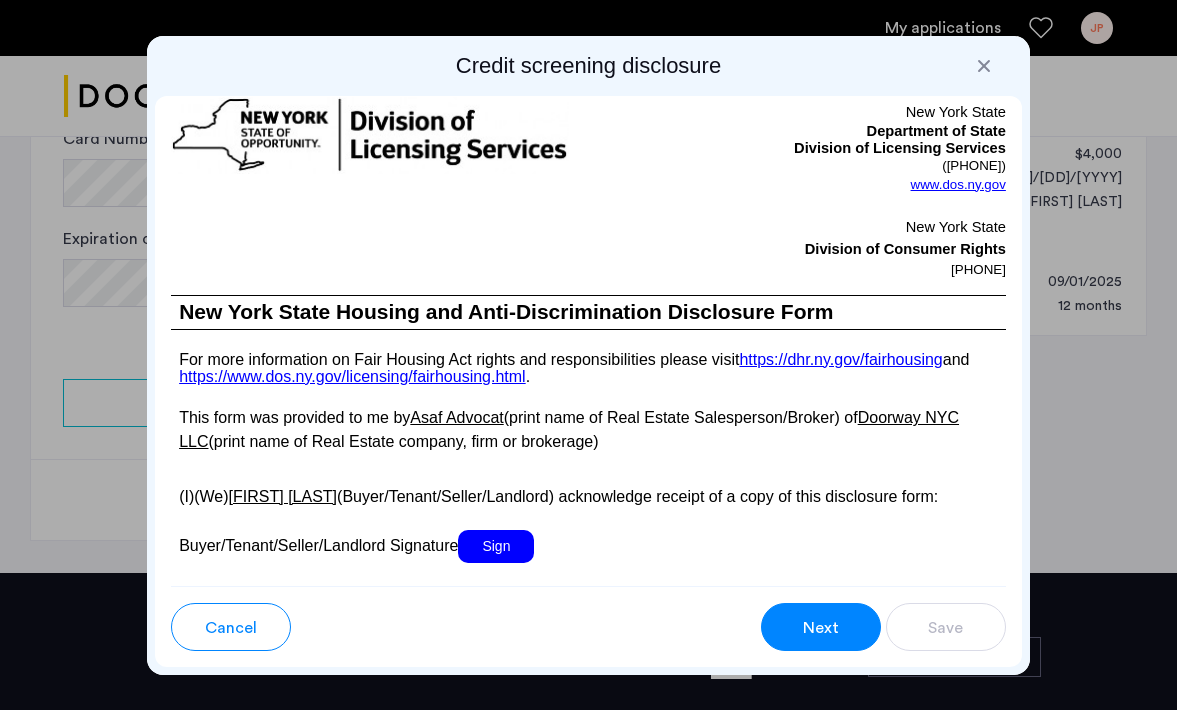 click on "Next" at bounding box center (821, 627) 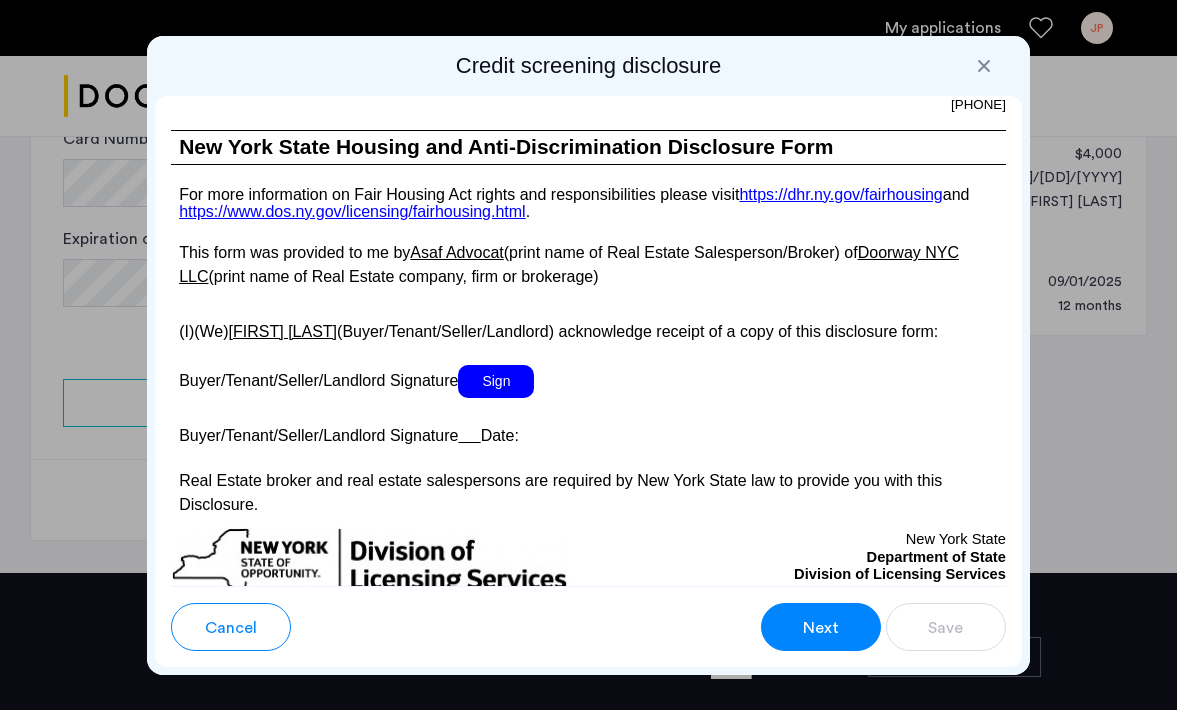scroll, scrollTop: 4162, scrollLeft: 0, axis: vertical 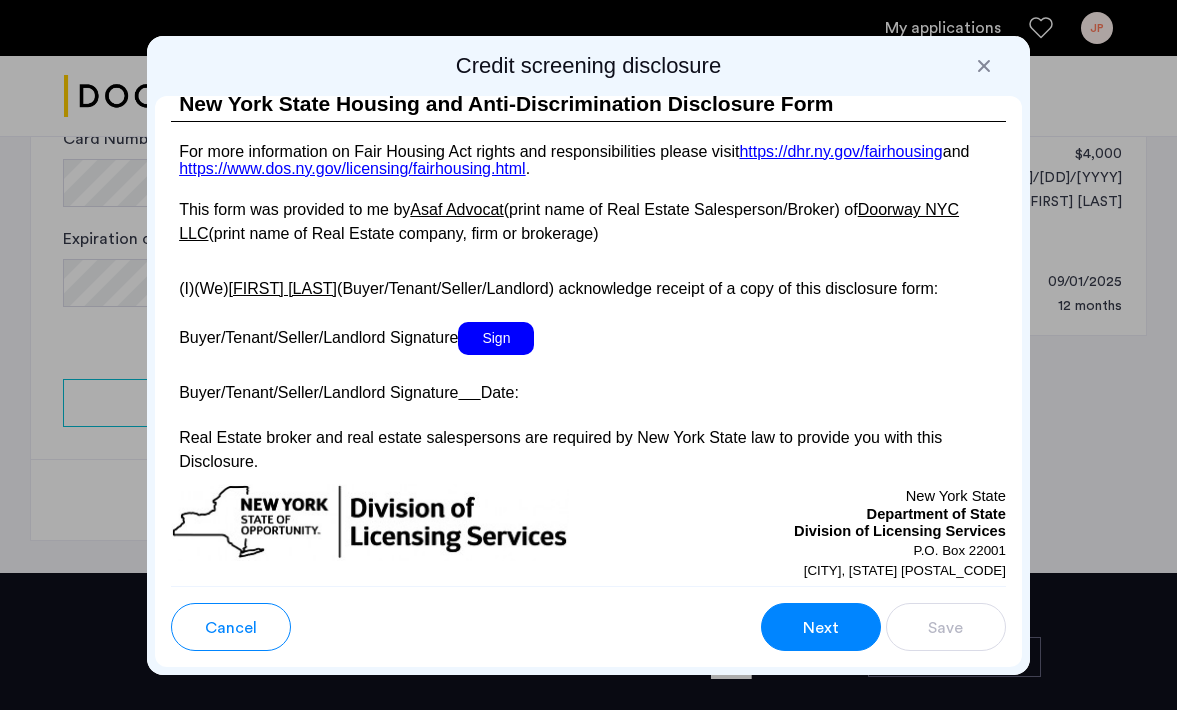 click on "Sign" at bounding box center (496, 338) 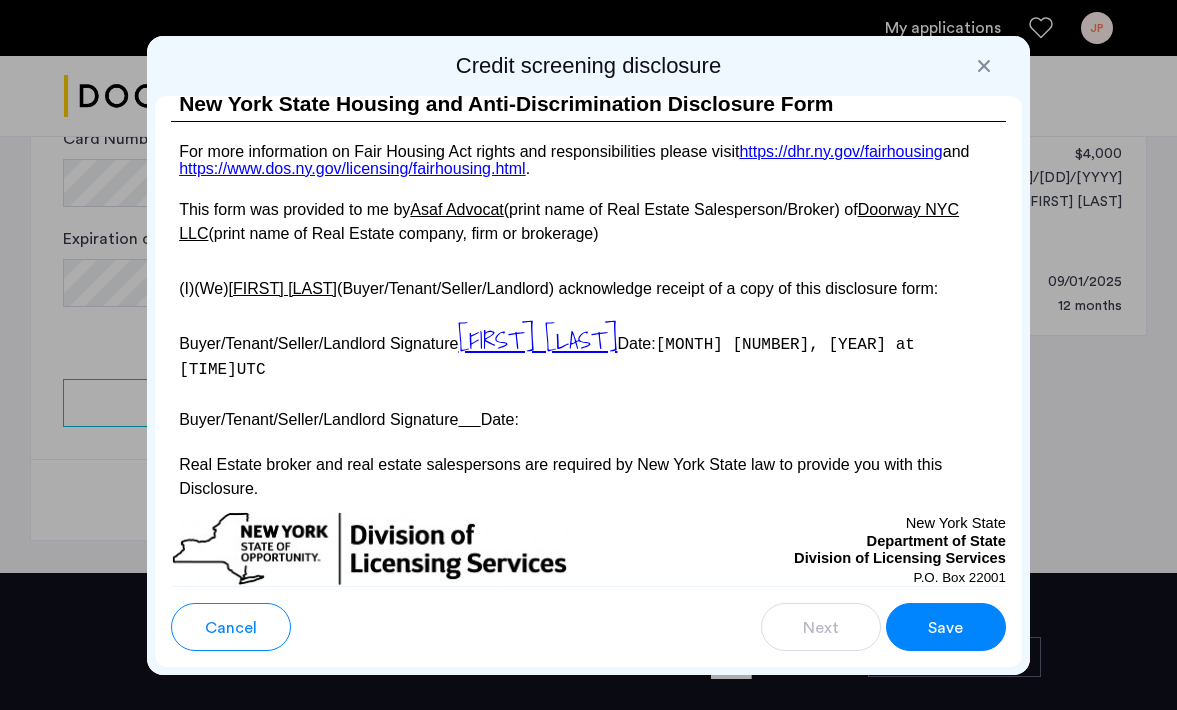 click on "Save" at bounding box center [945, 628] 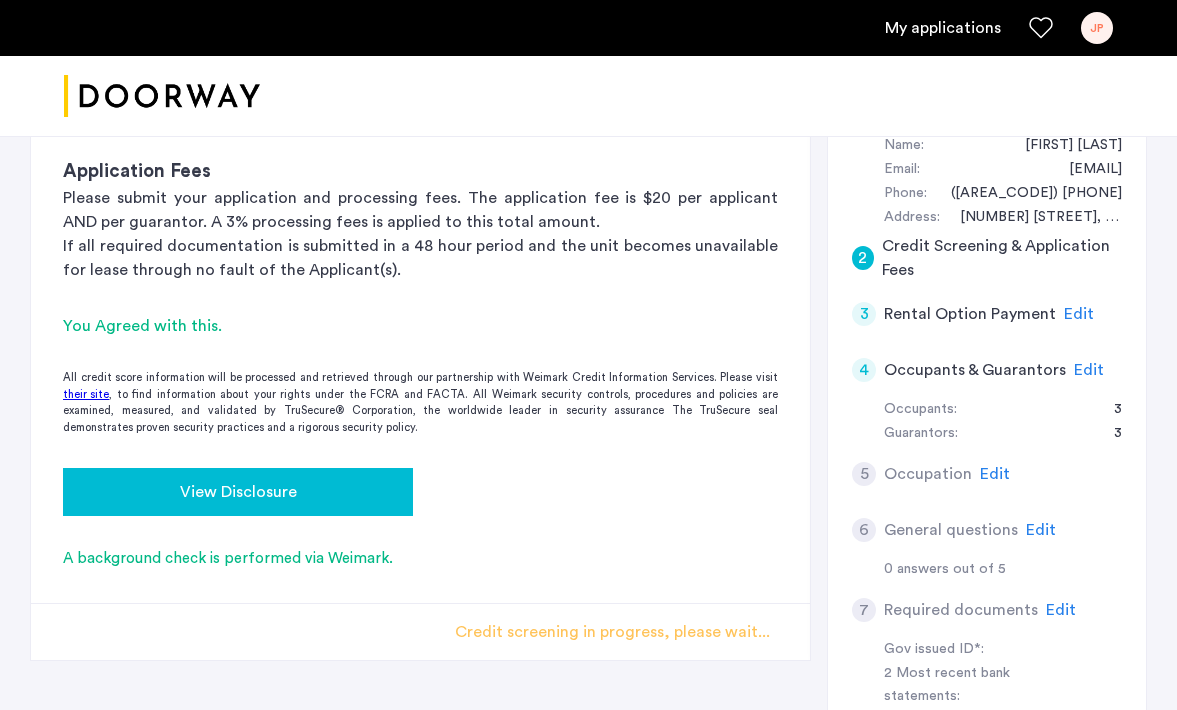 scroll, scrollTop: 385, scrollLeft: 0, axis: vertical 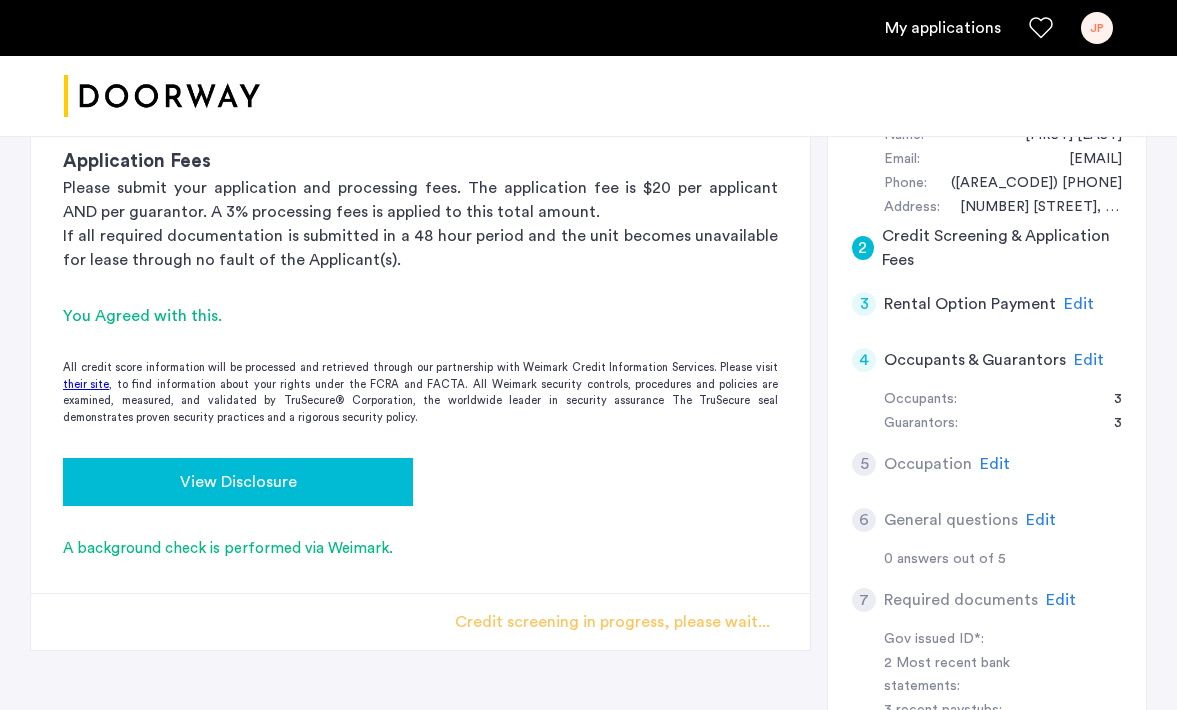 click on "View Disclosure" 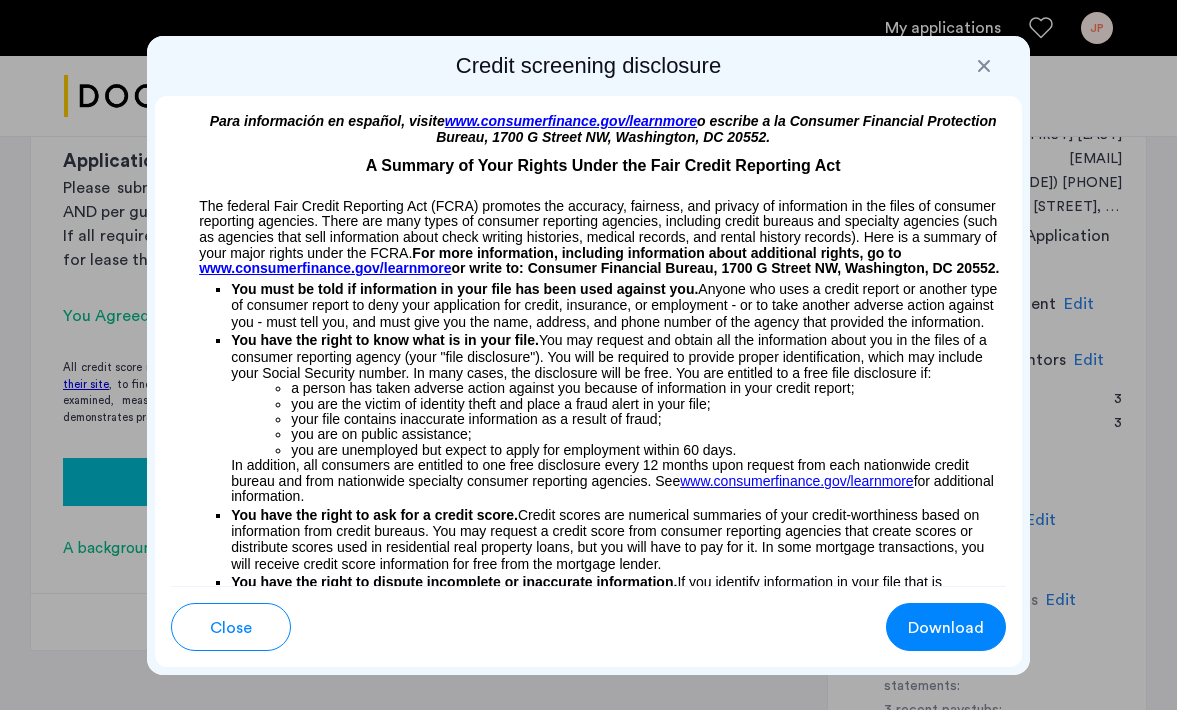 scroll, scrollTop: 0, scrollLeft: 0, axis: both 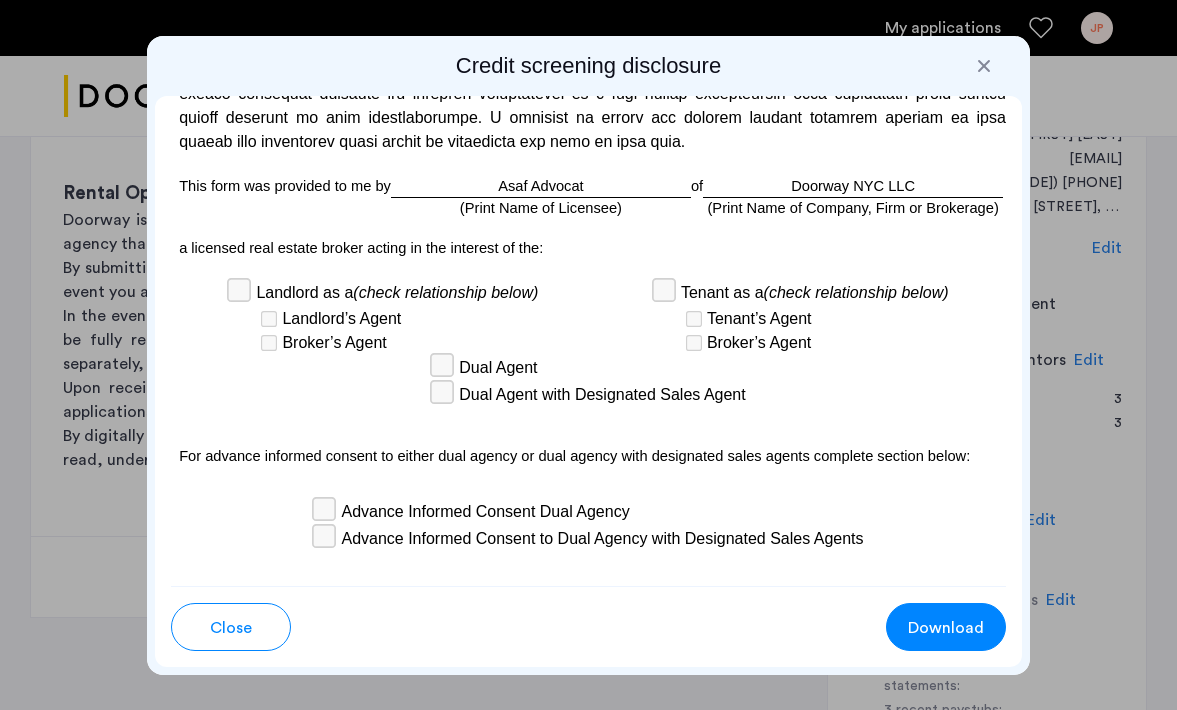 click on "Download" at bounding box center [946, 627] 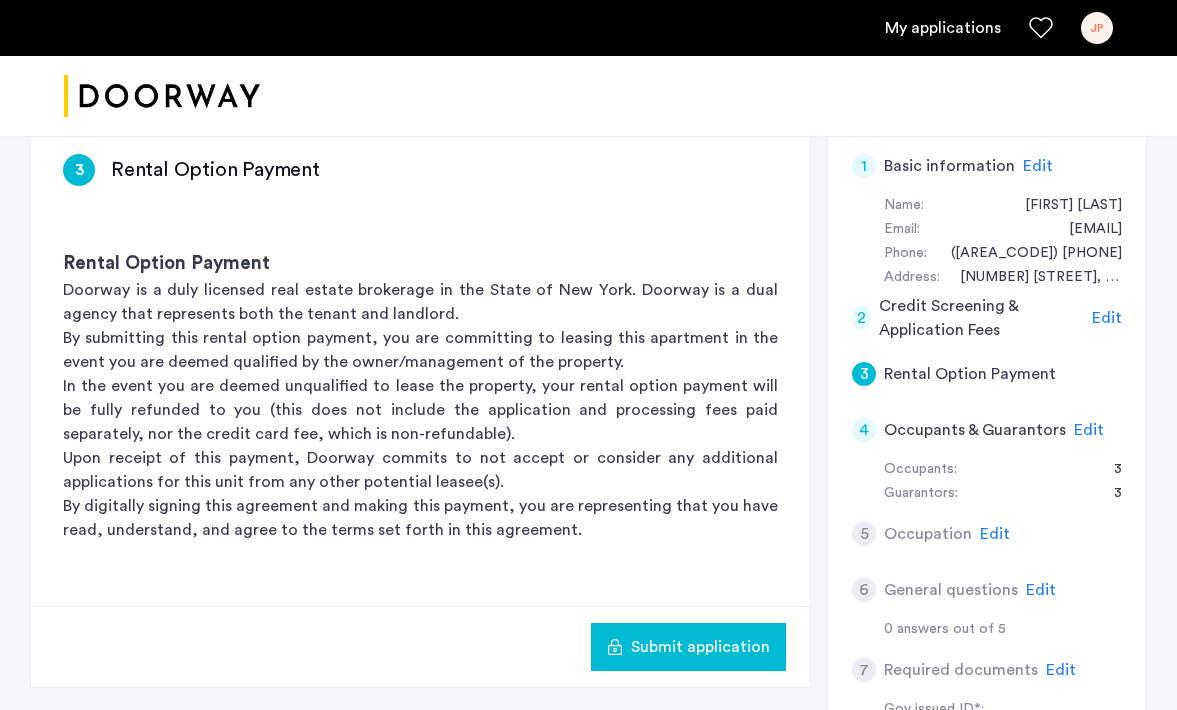 scroll, scrollTop: 317, scrollLeft: 0, axis: vertical 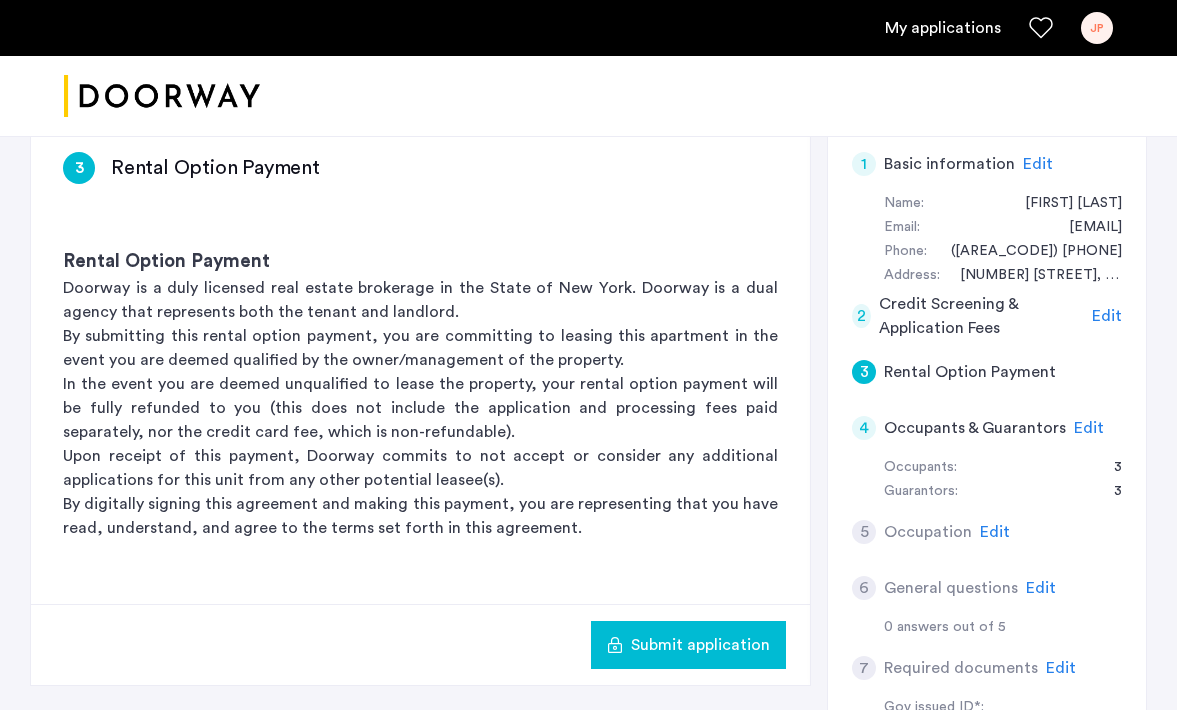 click on "Submit application" 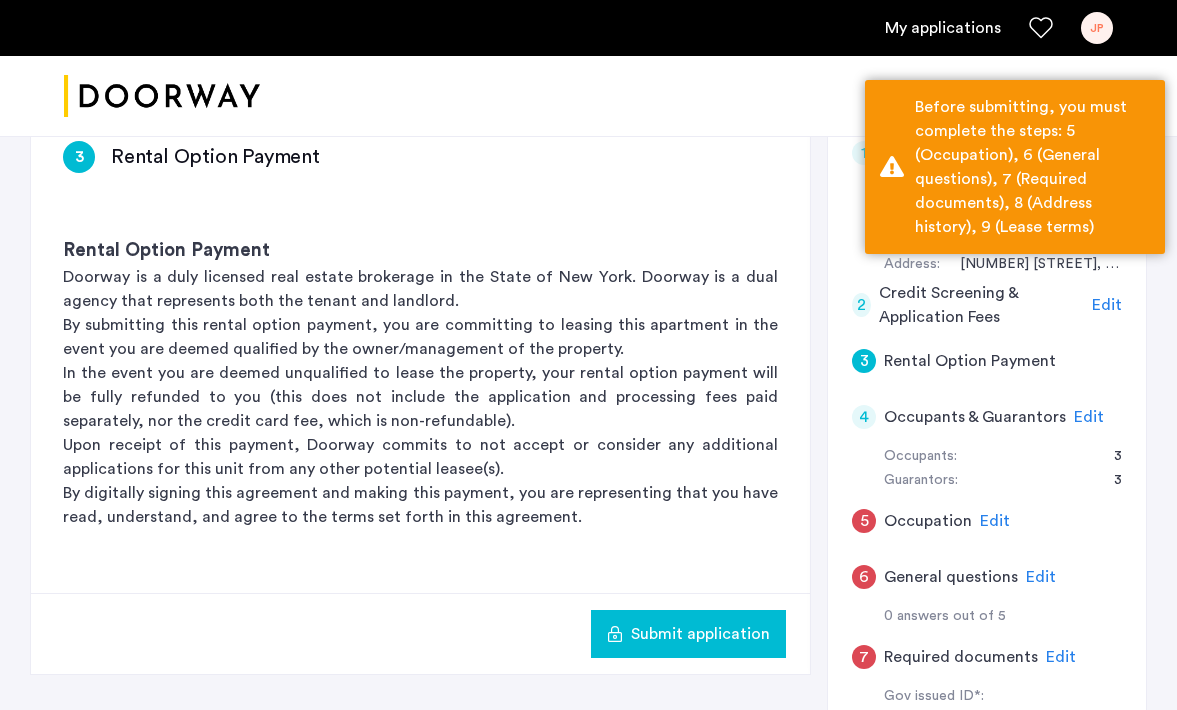 scroll, scrollTop: 335, scrollLeft: 0, axis: vertical 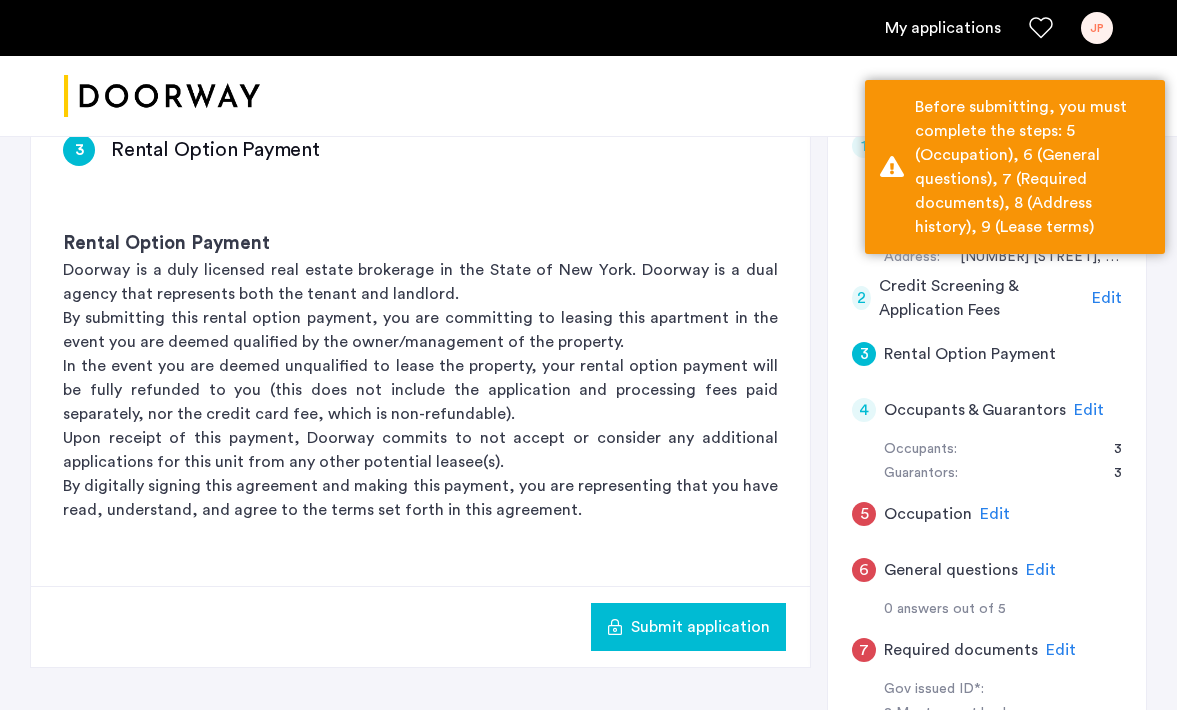 click on "Rental Option Payment" 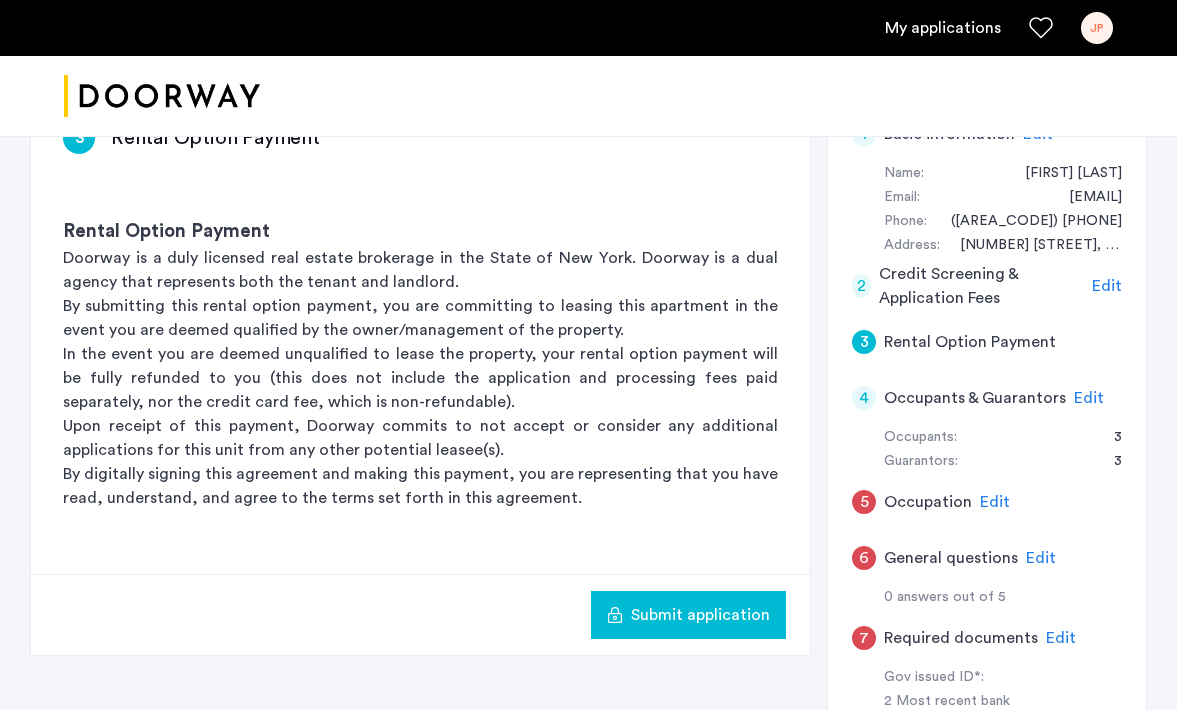 scroll, scrollTop: 404, scrollLeft: 0, axis: vertical 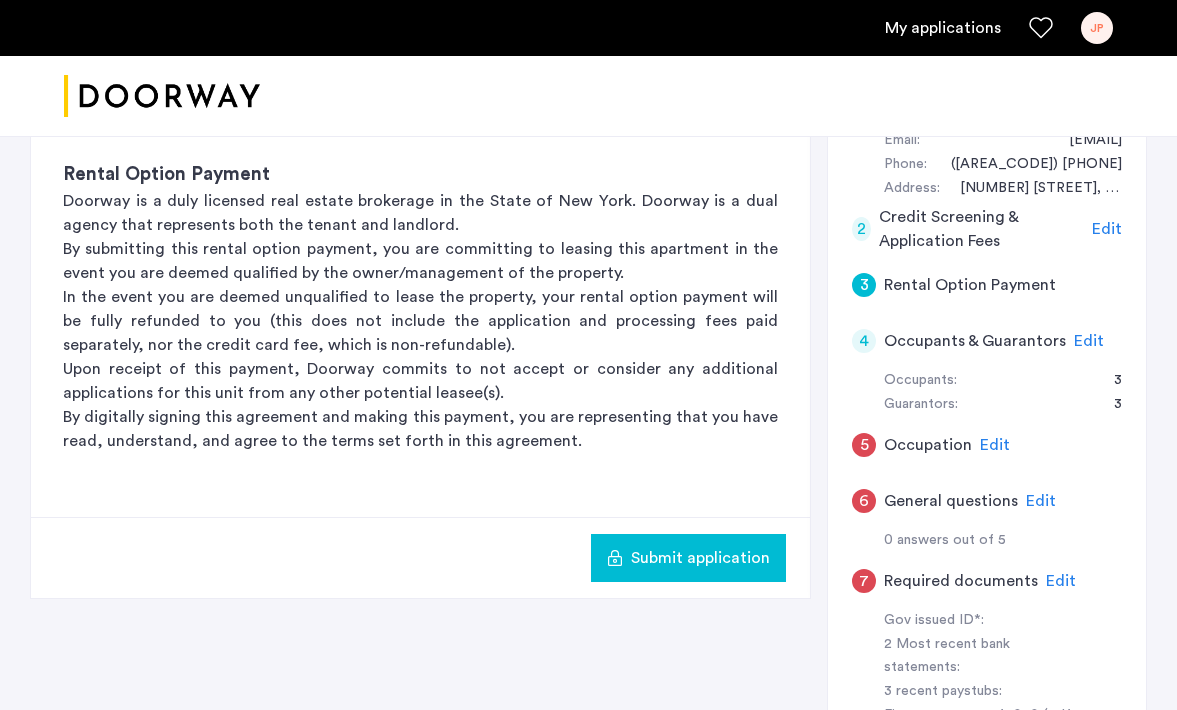 click on "Edit" 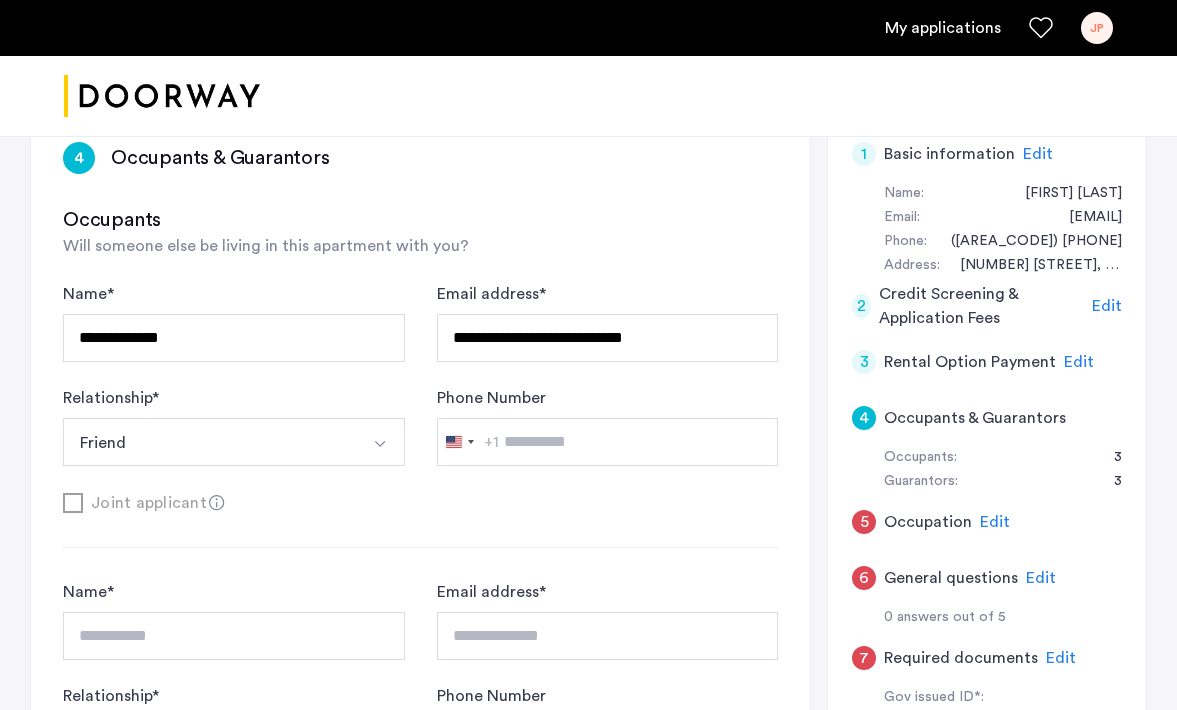 scroll, scrollTop: 326, scrollLeft: 0, axis: vertical 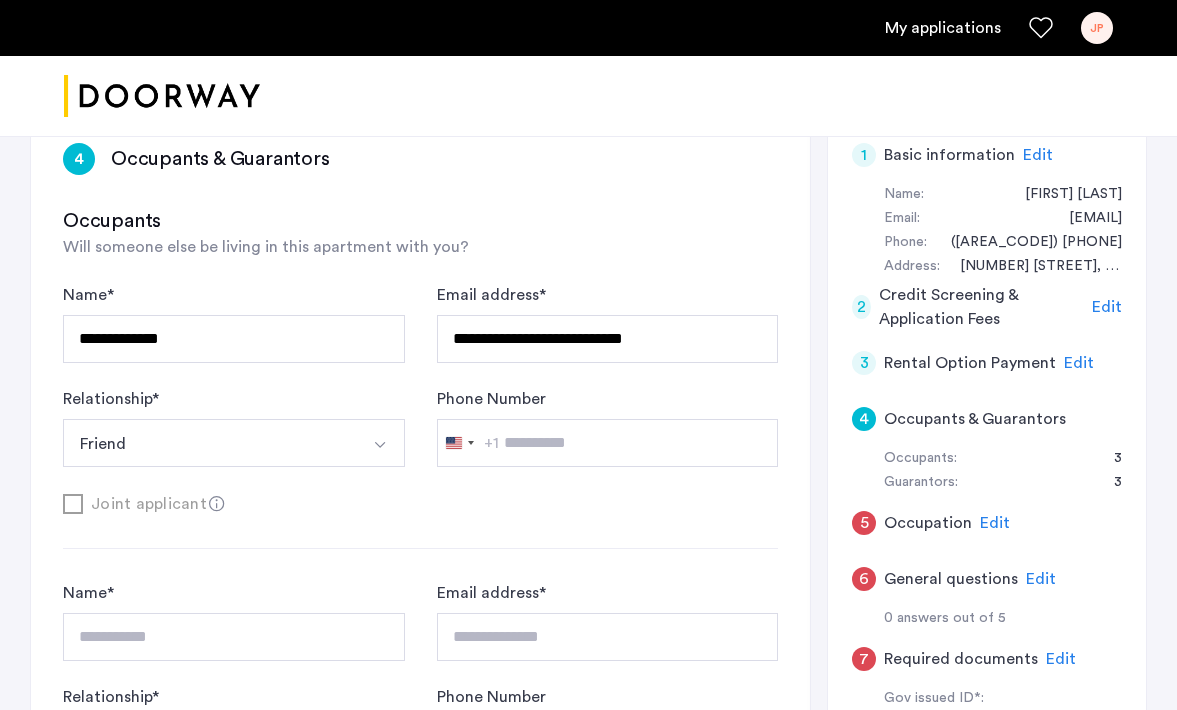 click on "**********" 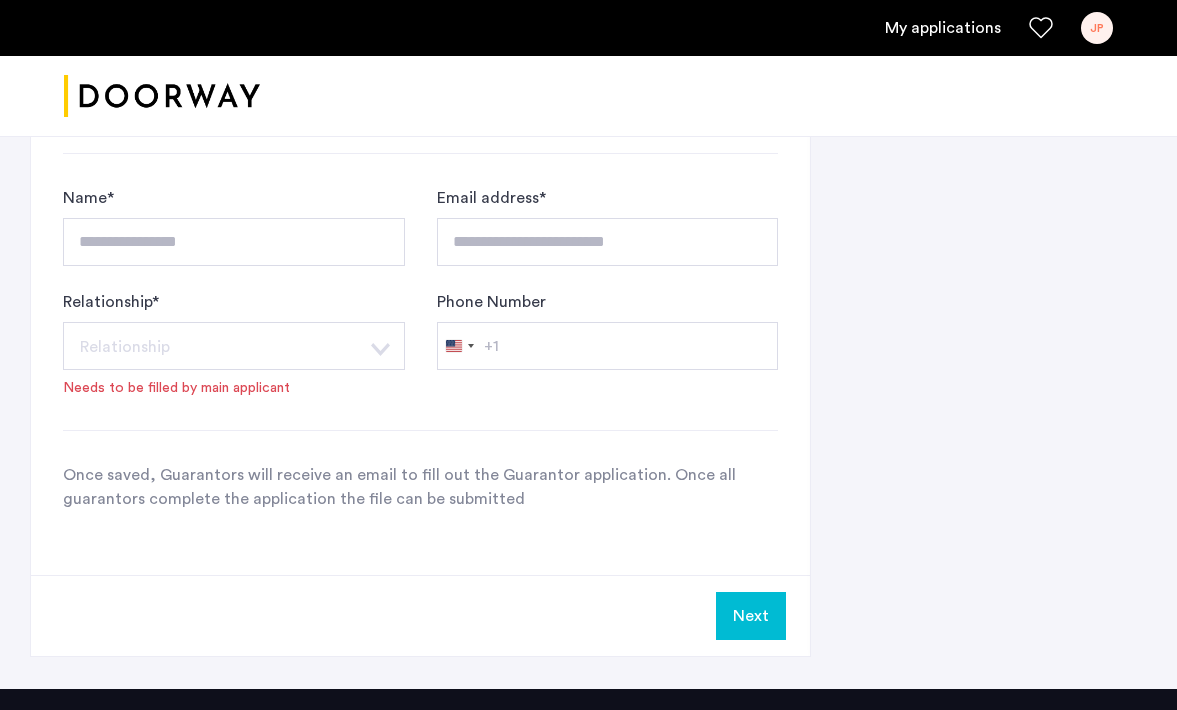 scroll, scrollTop: 1965, scrollLeft: 0, axis: vertical 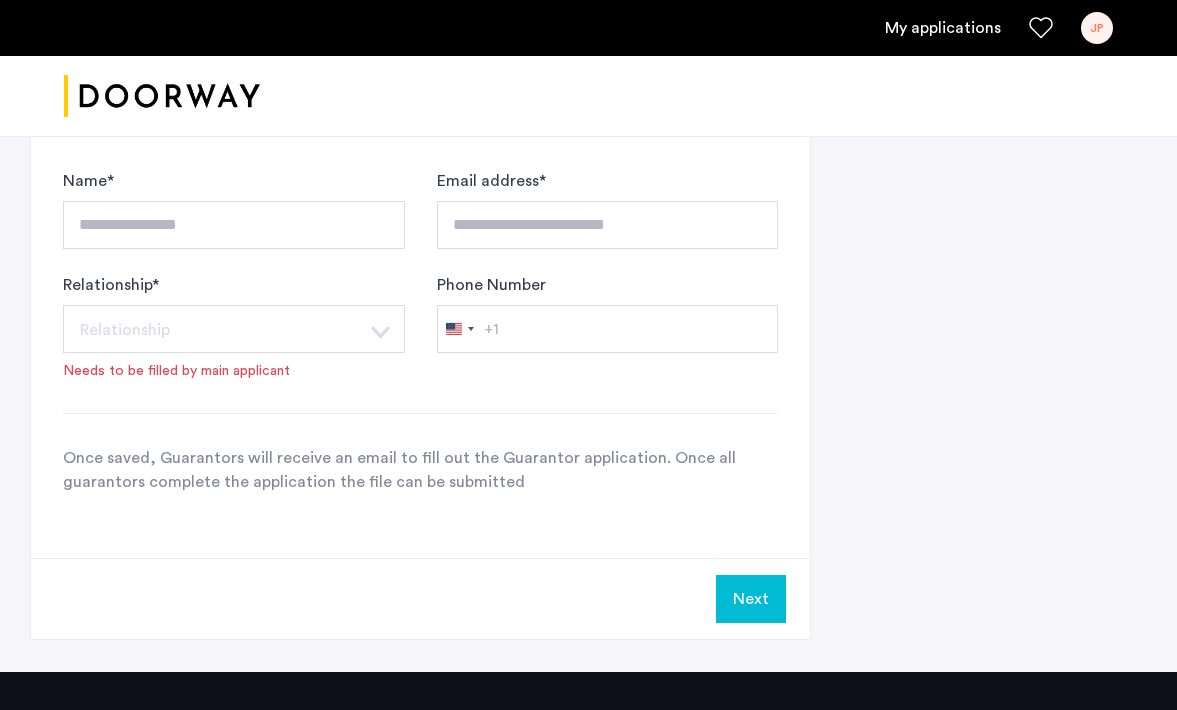 click on "Next" 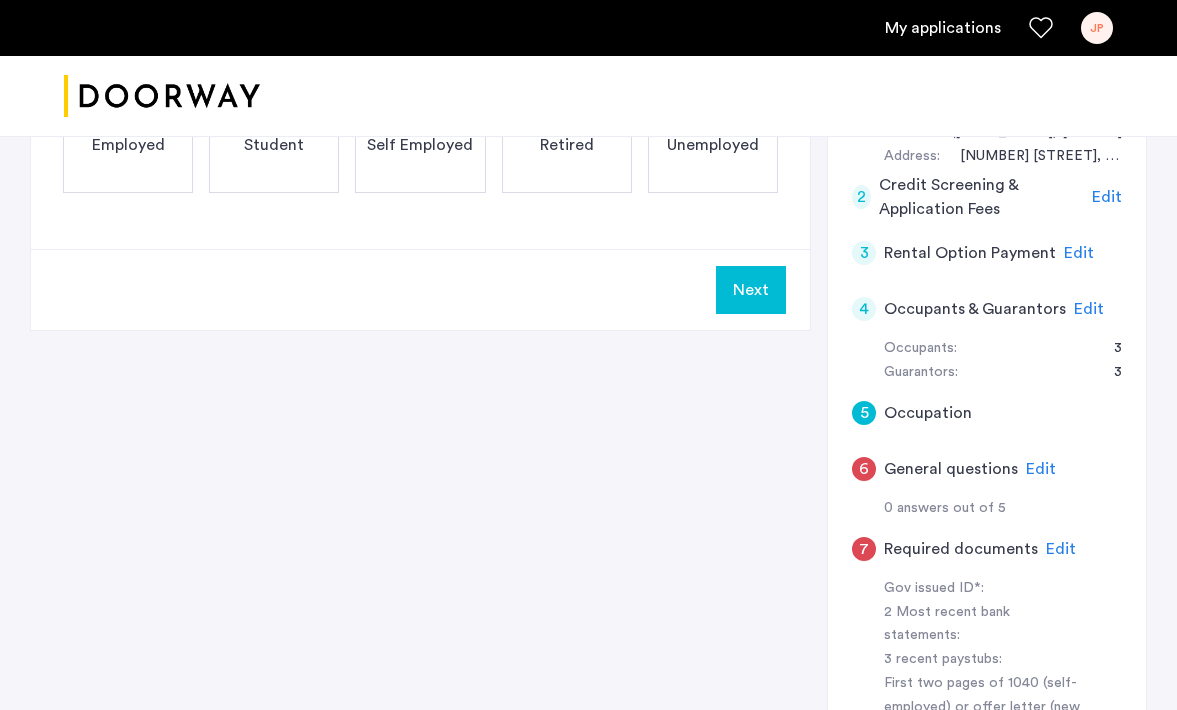 scroll, scrollTop: 455, scrollLeft: 0, axis: vertical 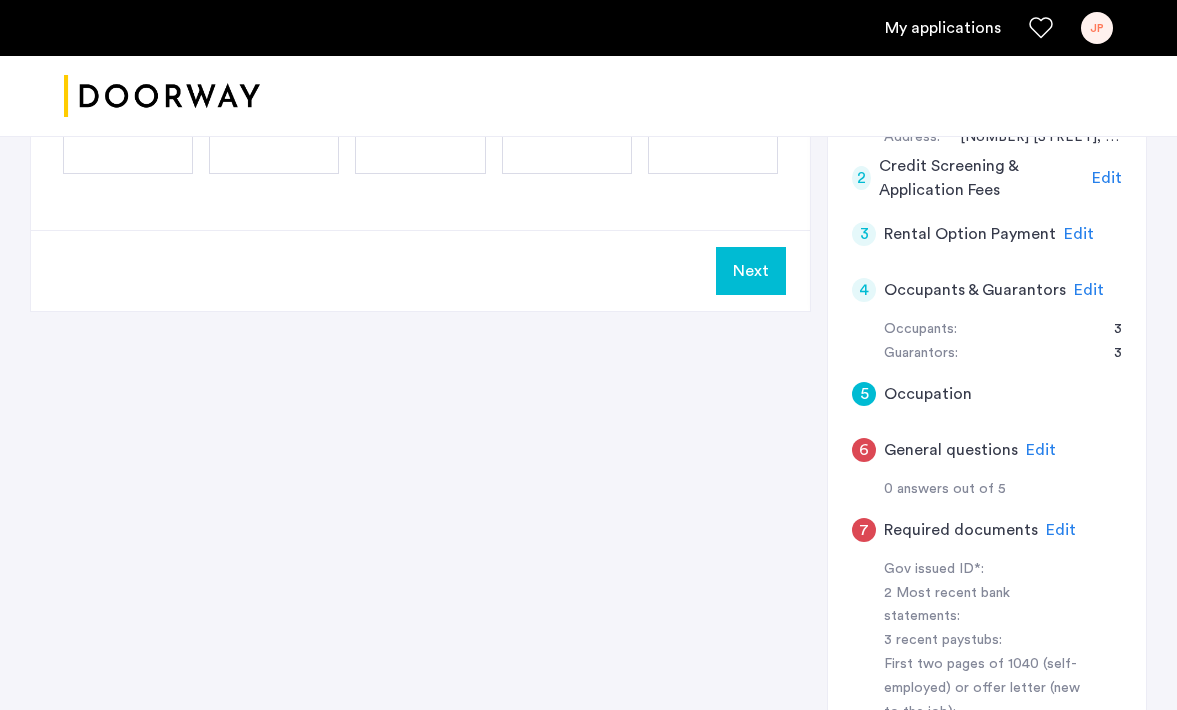 click on "Edit" 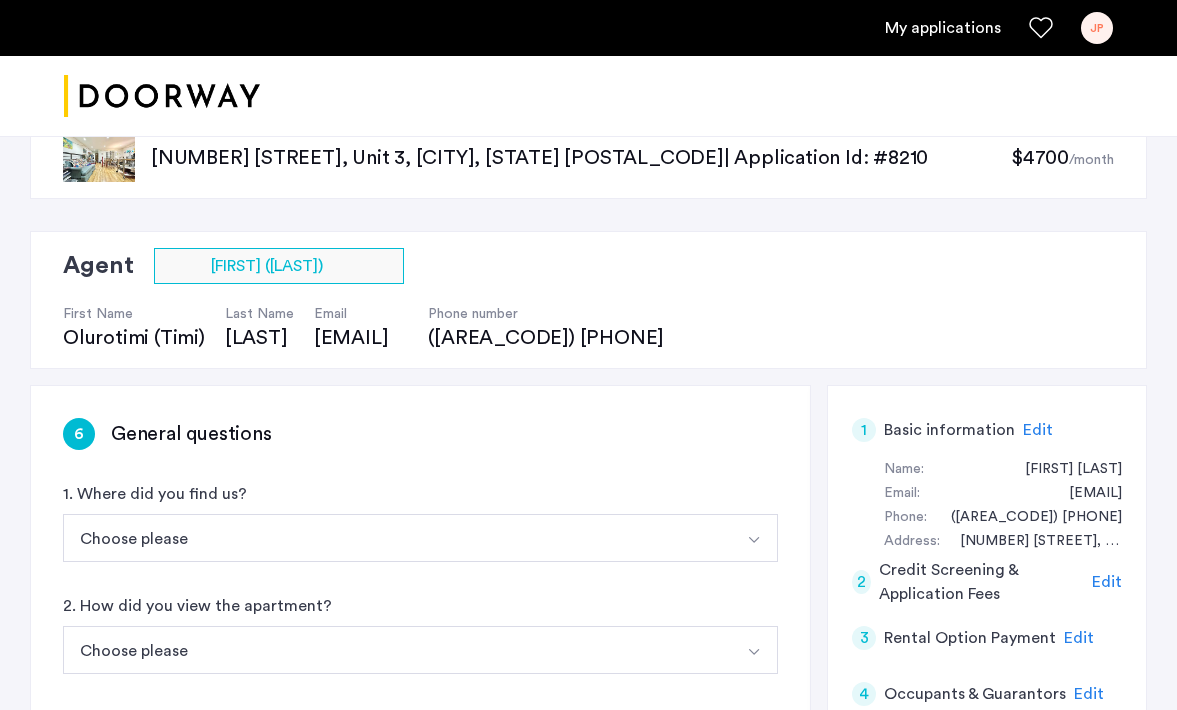 scroll, scrollTop: 54, scrollLeft: 0, axis: vertical 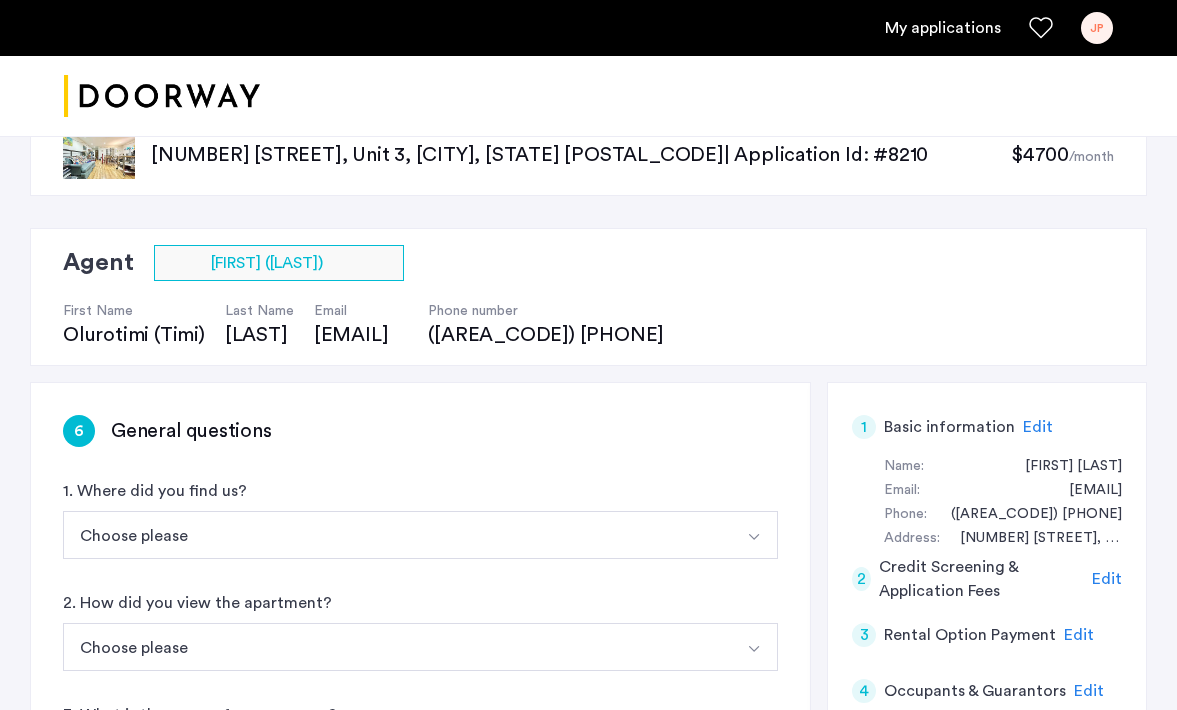 click on "Choose please" at bounding box center [397, 535] 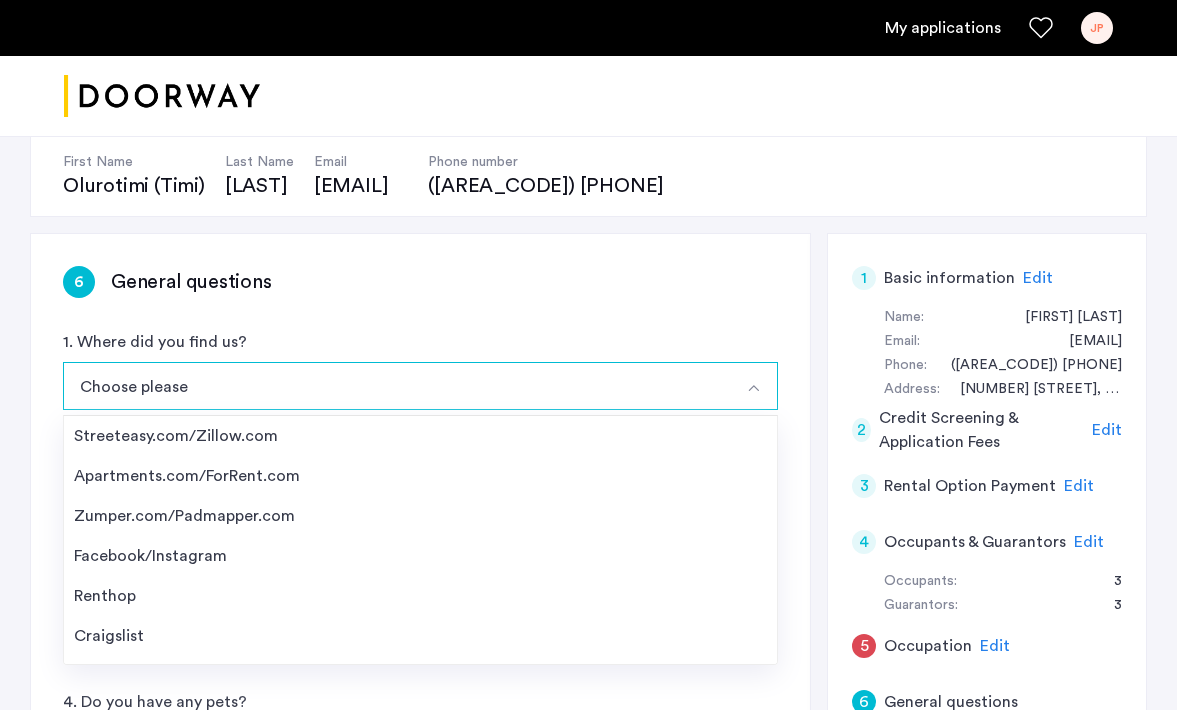 scroll, scrollTop: 232, scrollLeft: 0, axis: vertical 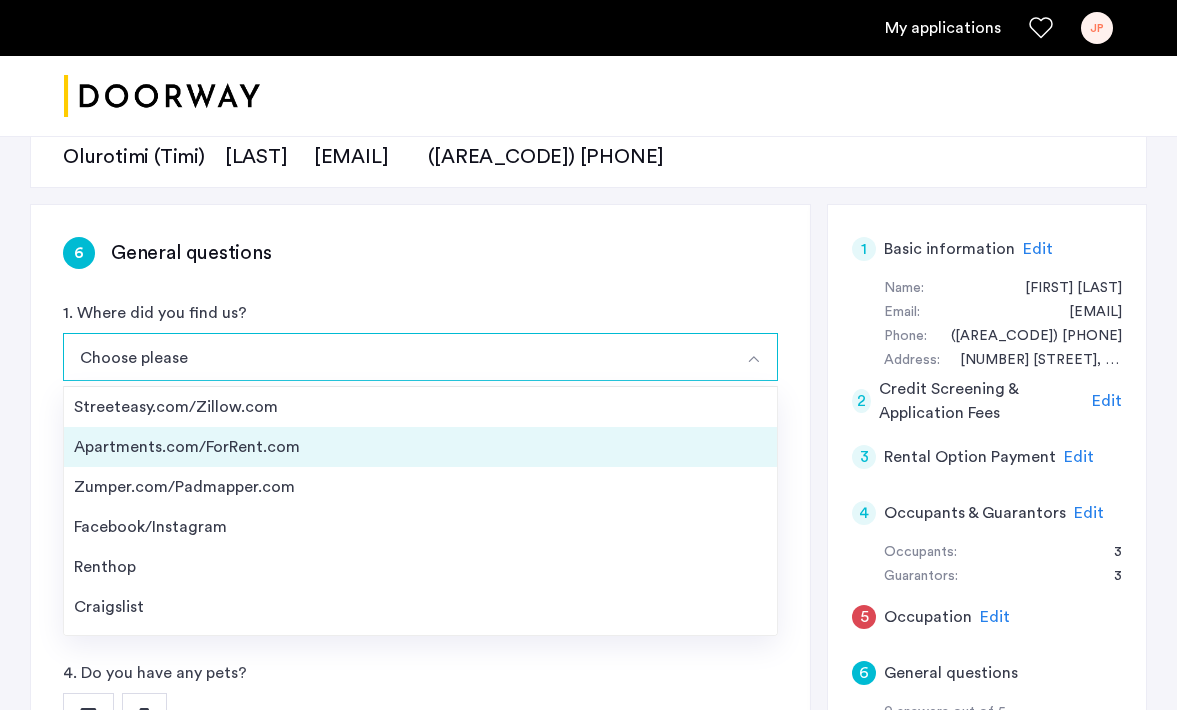 click on "Apartments.com/ForRent.com" at bounding box center (420, 447) 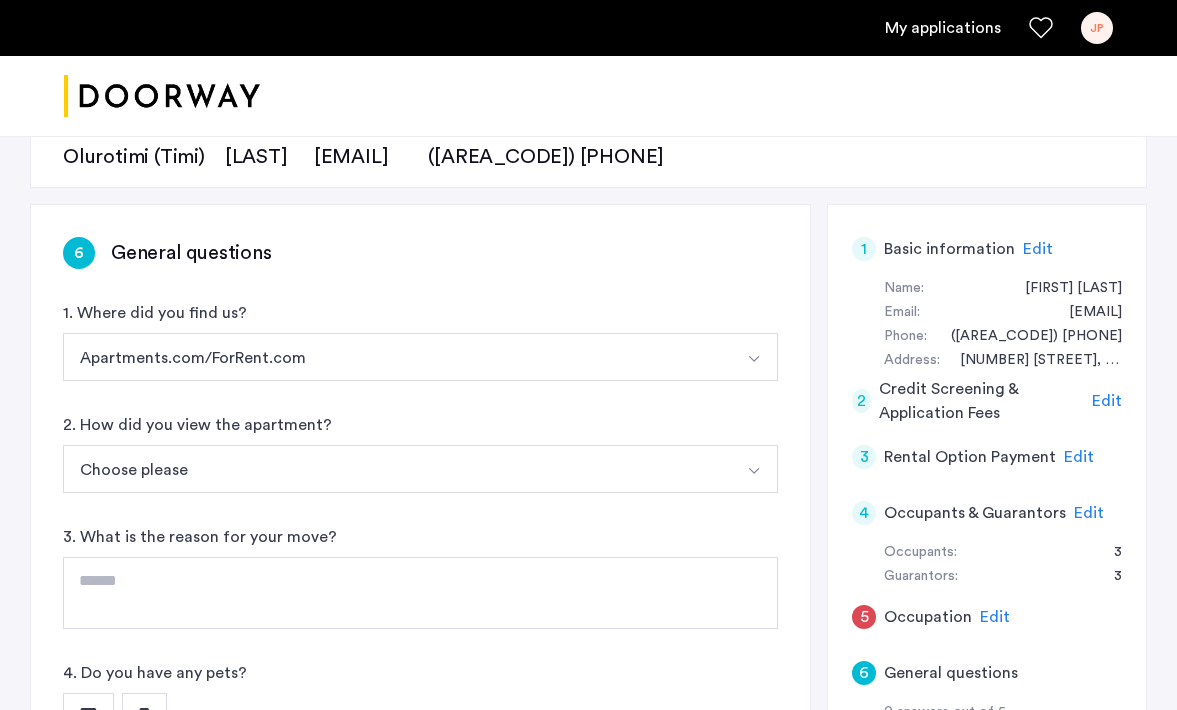 click on "6 General questions 1. Where did you find us? Apartments.com/ForRent.com Streeteasy.com/Zillow.com Apartments.com/ForRent.com Zumper.com/Padmapper.com Facebook/Instagram Renthop Craigslist Other 2. How did you view the apartment? Choose please In-Person Pre-recorded Video Only Video Call Only Site unseen 3. What is the reason for your move? 4. Do you have any pets? *** ** 5. Is there anything negative on your credit or background that you'd like to comment on? *** **" 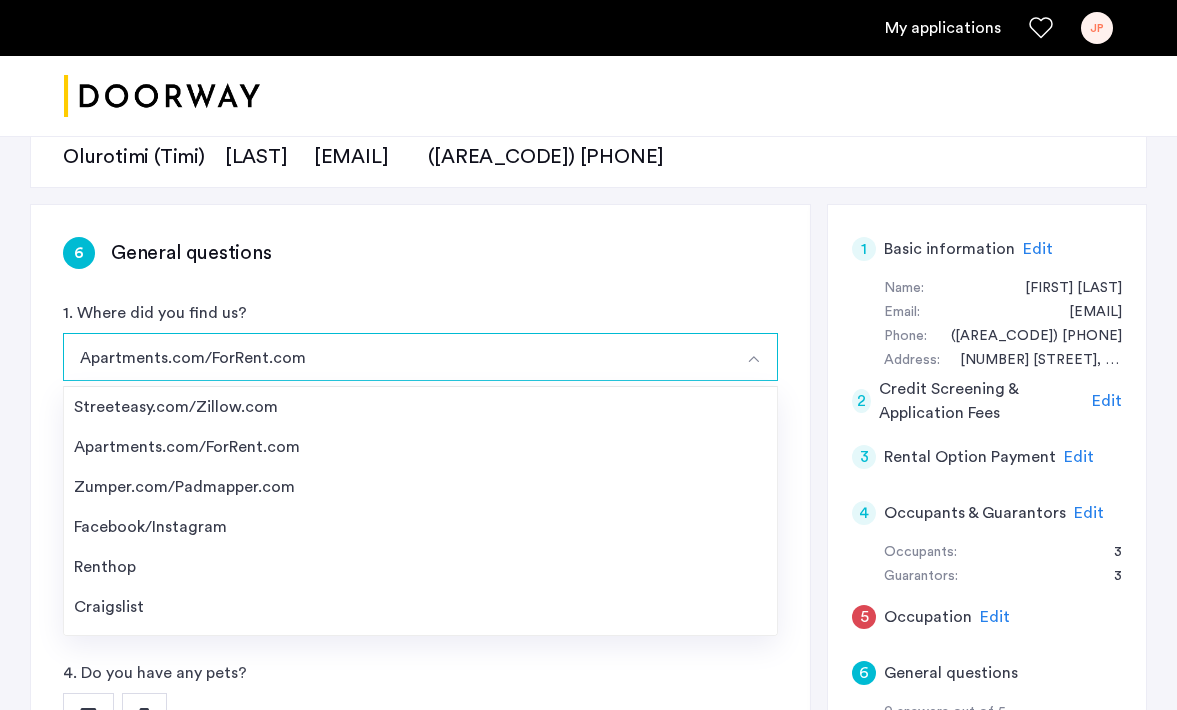 click on "6 General questions 1. Where did you find us? Apartments.com/ForRent.com Streeteasy.com/Zillow.com Apartments.com/ForRent.com Zumper.com/Padmapper.com Facebook/Instagram Renthop Craigslist Other 2. How did you view the apartment? Choose please In-Person Pre-recorded Video Only Video Call Only Site unseen 3. What is the reason for your move? 4. Do you have any pets? *** ** 5. Is there anything negative on your credit or background that you'd like to comment on? *** **" 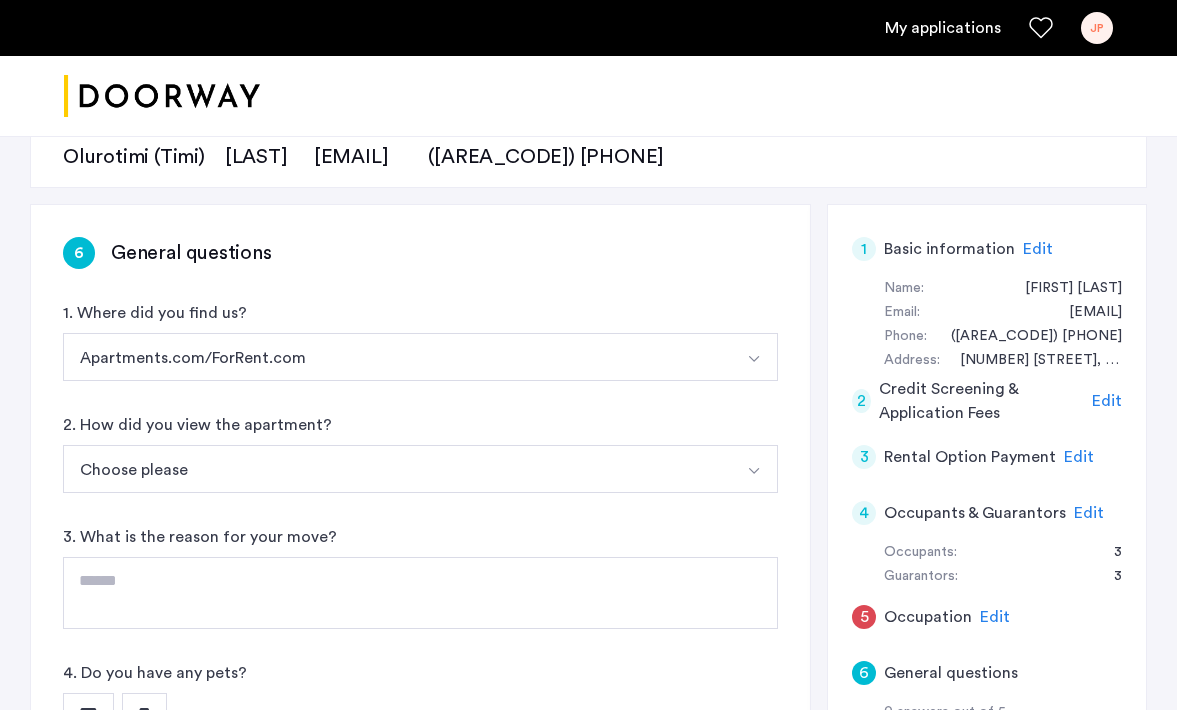 click on "Apartments.com/ForRent.com" at bounding box center [397, 357] 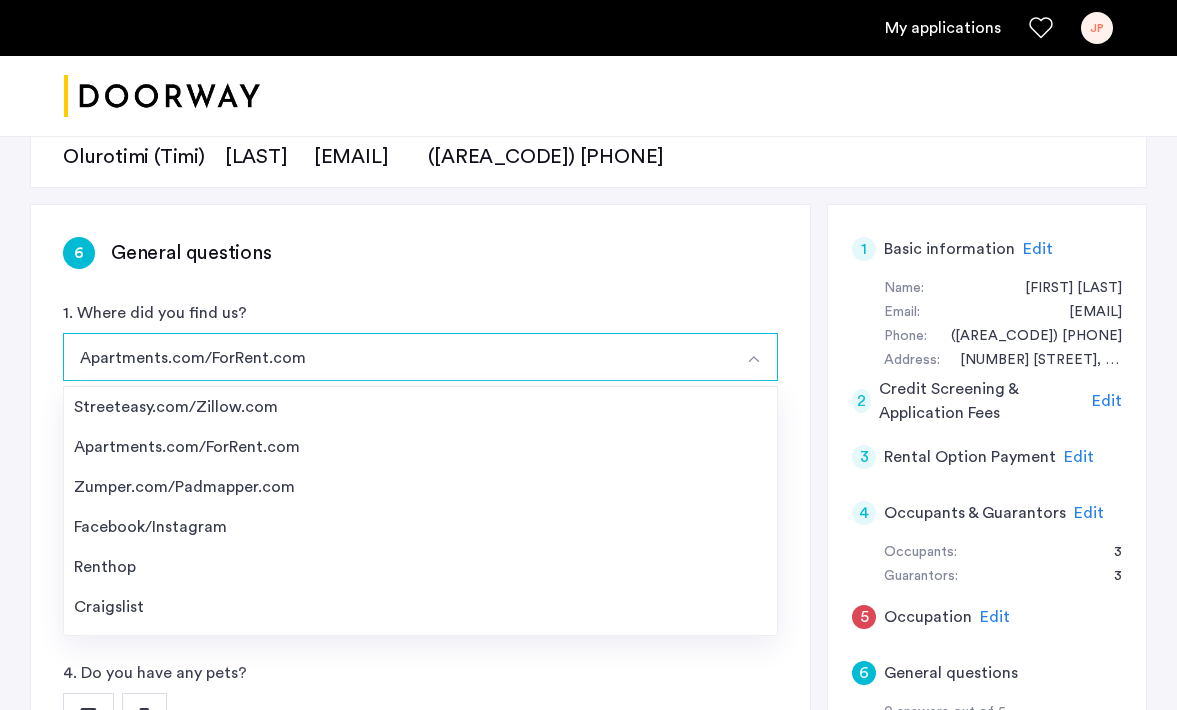click on "6 General questions 1. Where did you find us? Apartments.com/ForRent.com Streeteasy.com/Zillow.com Apartments.com/ForRent.com Zumper.com/Padmapper.com Facebook/Instagram Renthop Craigslist Other 2. How did you view the apartment? Choose please In-Person Pre-recorded Video Only Video Call Only Site unseen 3. What is the reason for your move? 4. Do you have any pets? *** ** 5. Is there anything negative on your credit or background that you'd like to comment on? *** **" 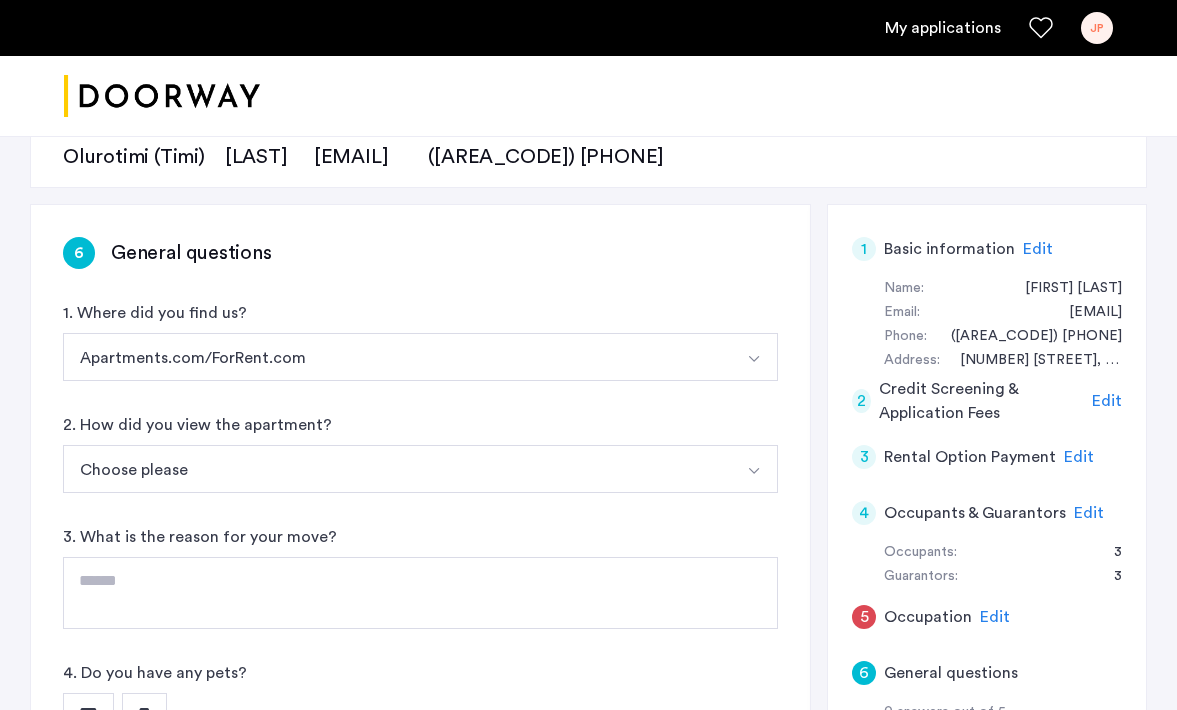 click on "Choose please" at bounding box center (397, 469) 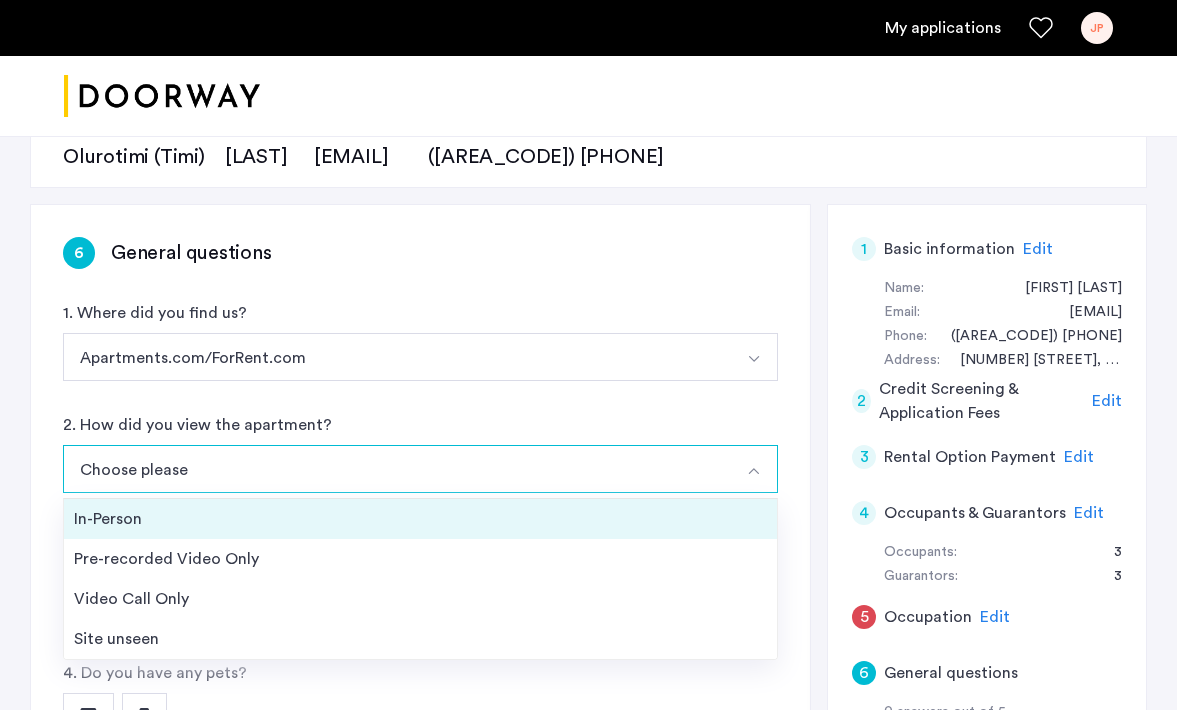 click on "In-Person" at bounding box center [420, 519] 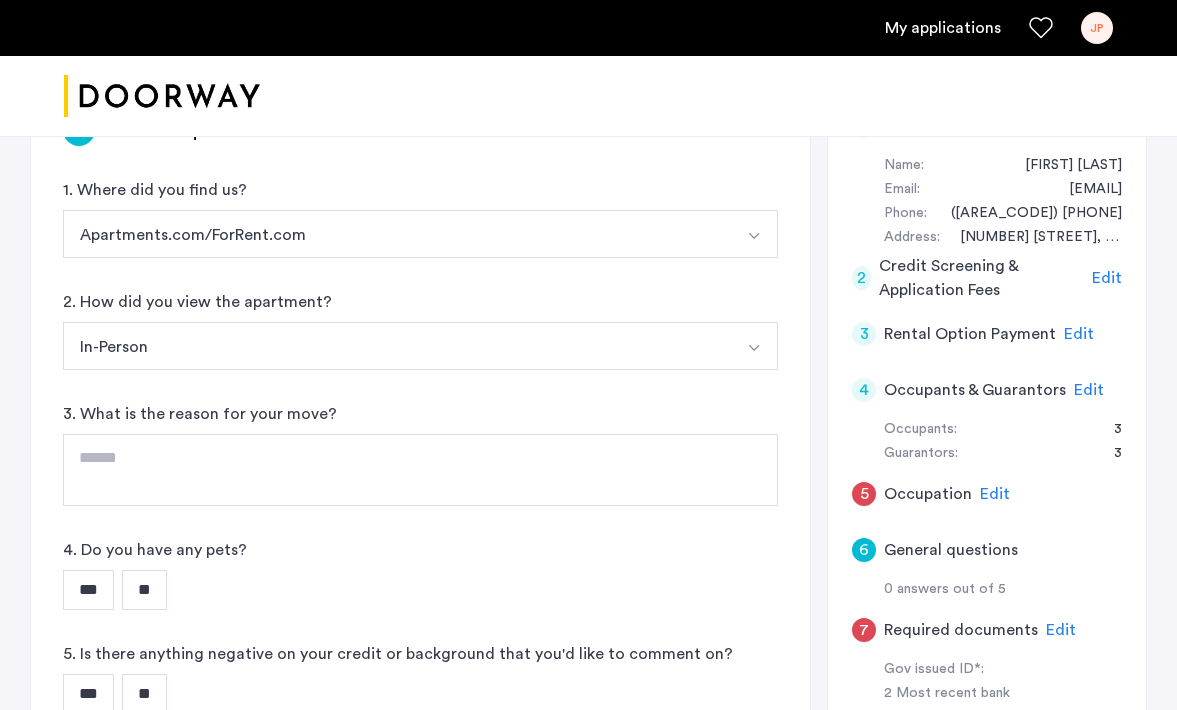 scroll, scrollTop: 379, scrollLeft: 0, axis: vertical 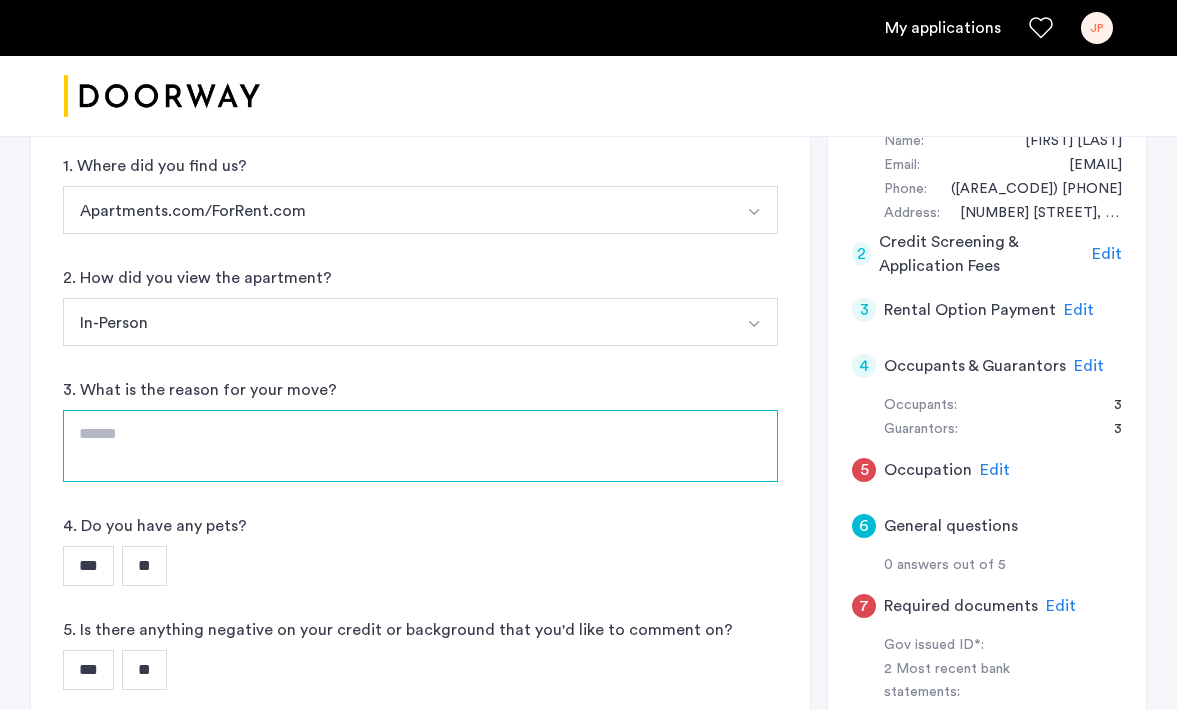 click 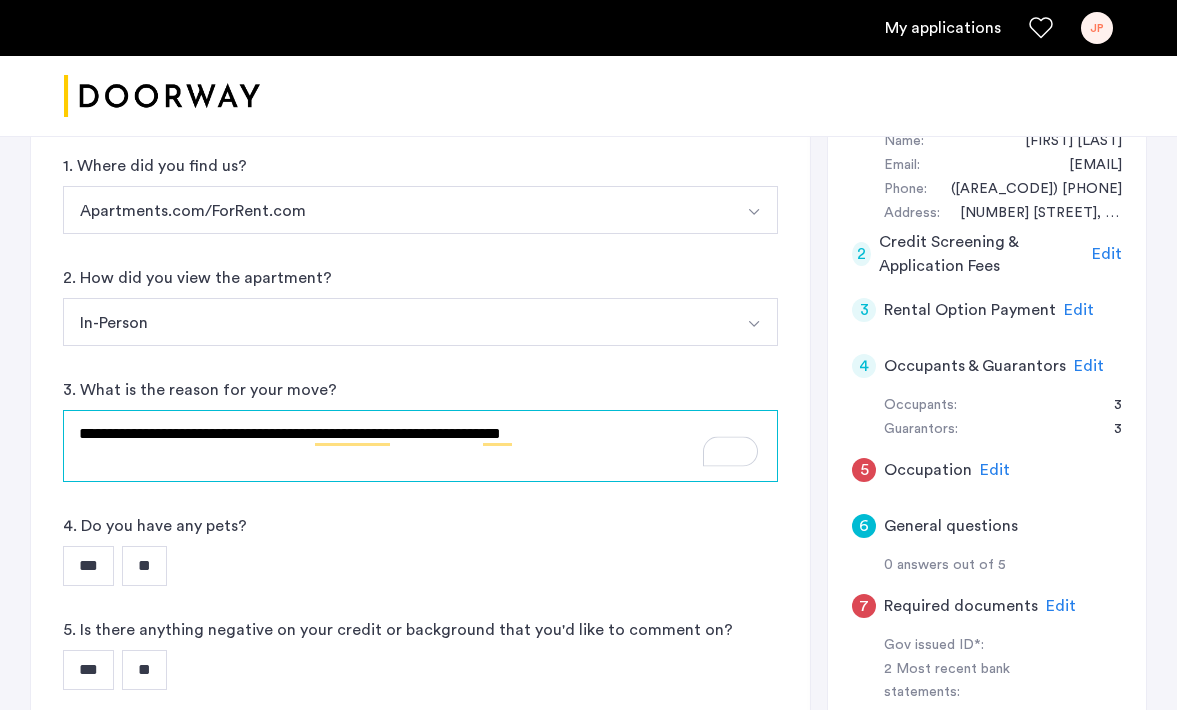 click on "**********" 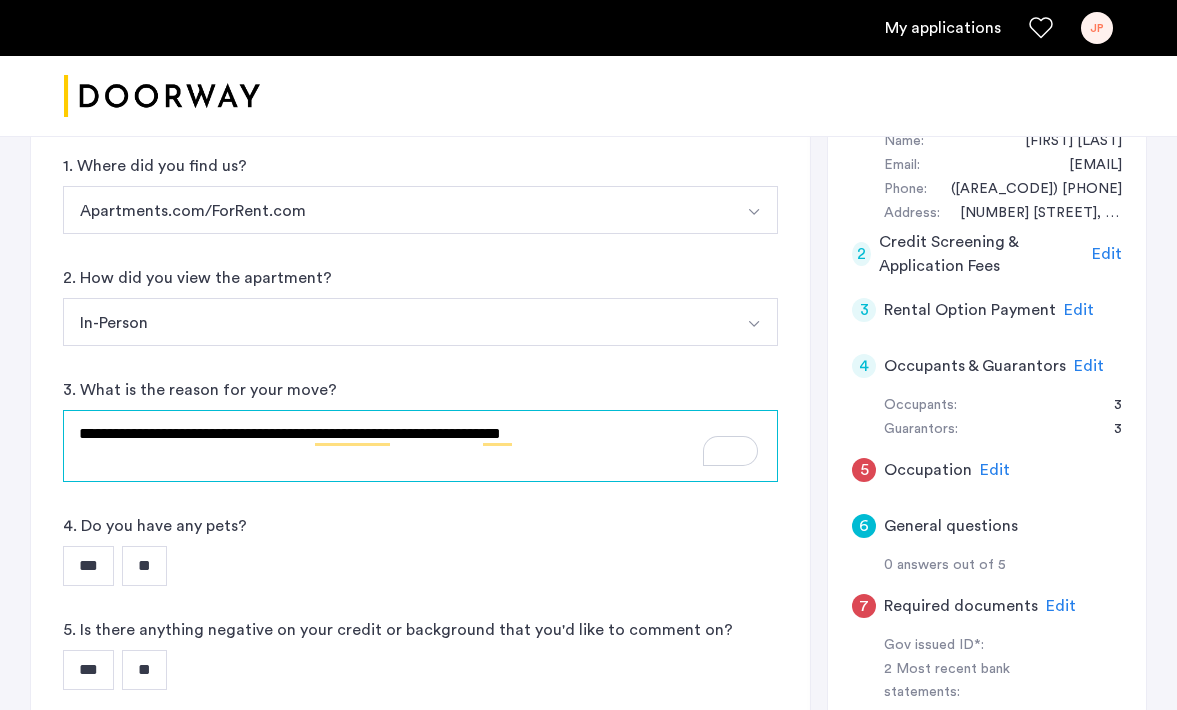 click on "**********" 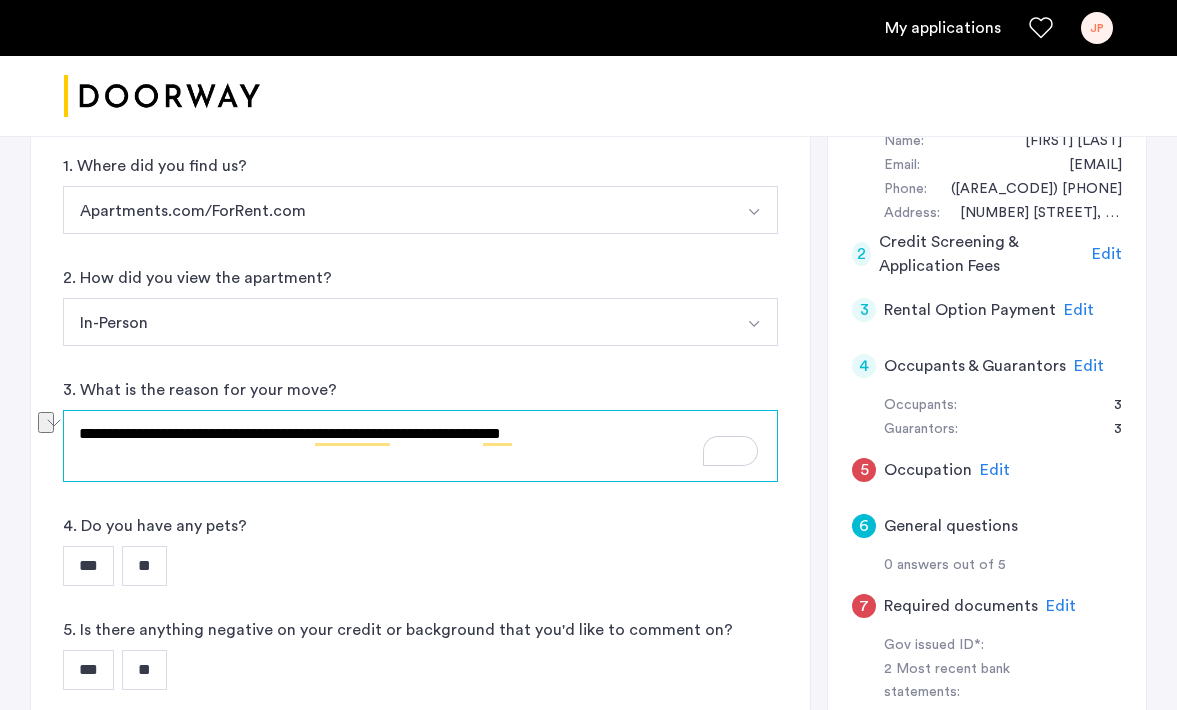 type on "*" 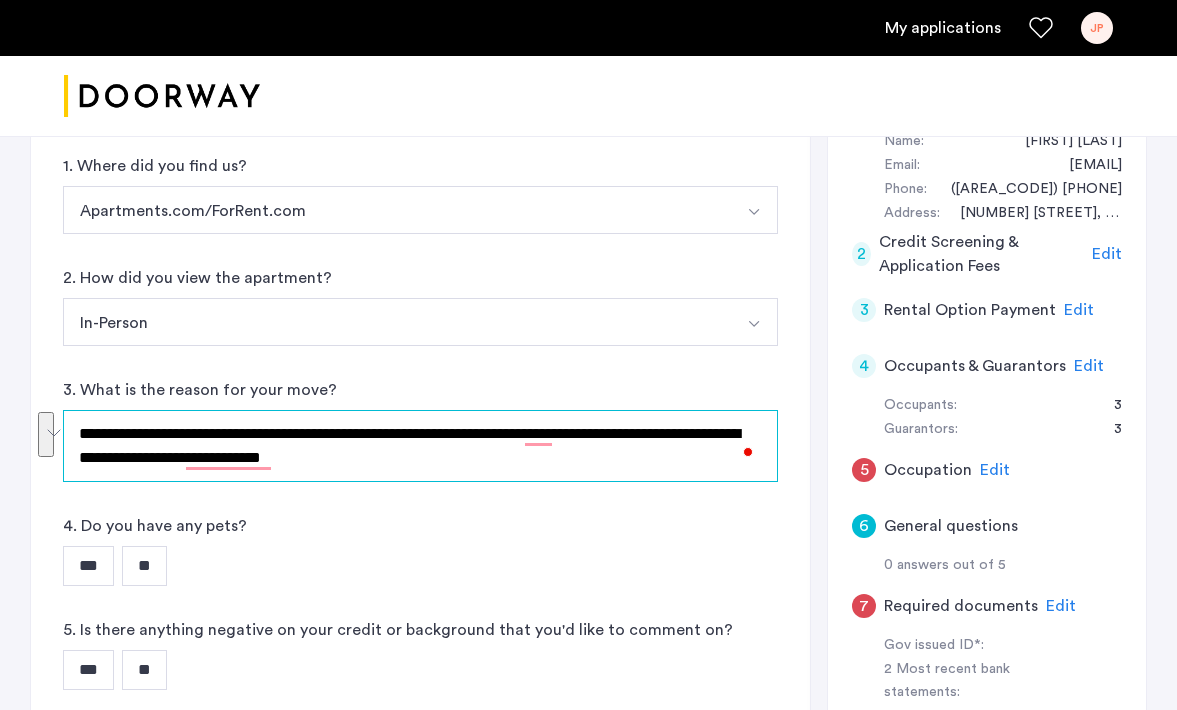 drag, startPoint x: 278, startPoint y: 461, endPoint x: 28, endPoint y: 417, distance: 253.84247 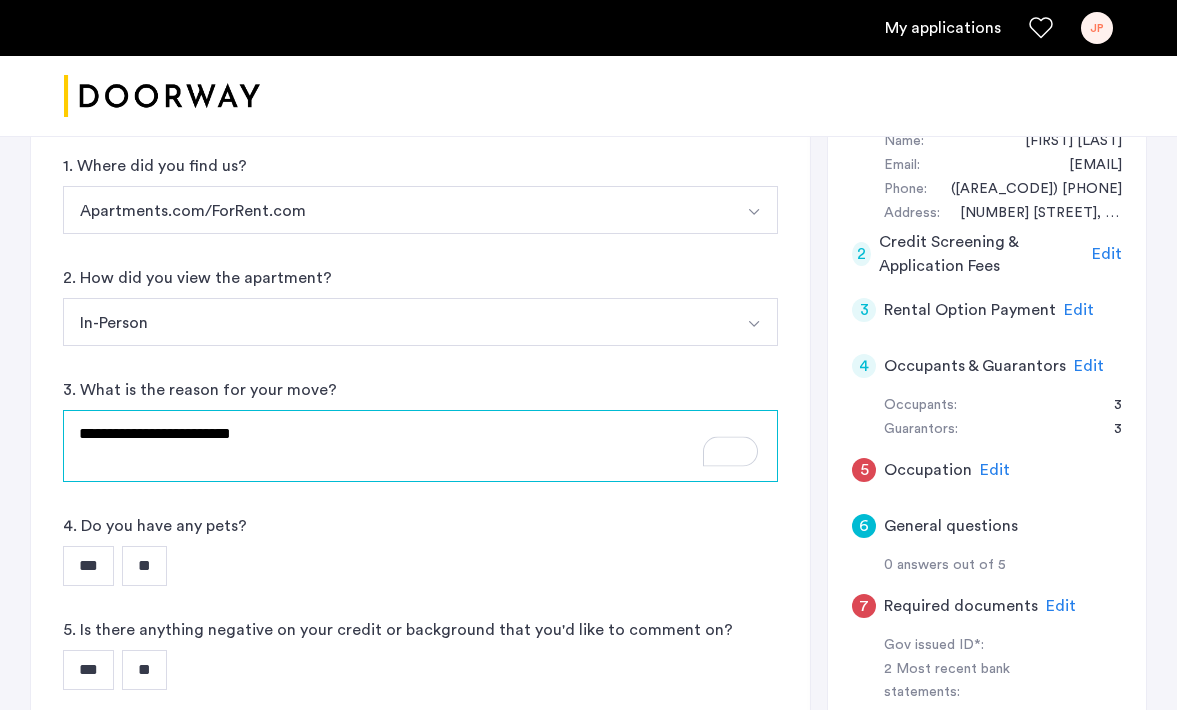 drag, startPoint x: 284, startPoint y: 439, endPoint x: 238, endPoint y: 435, distance: 46.173584 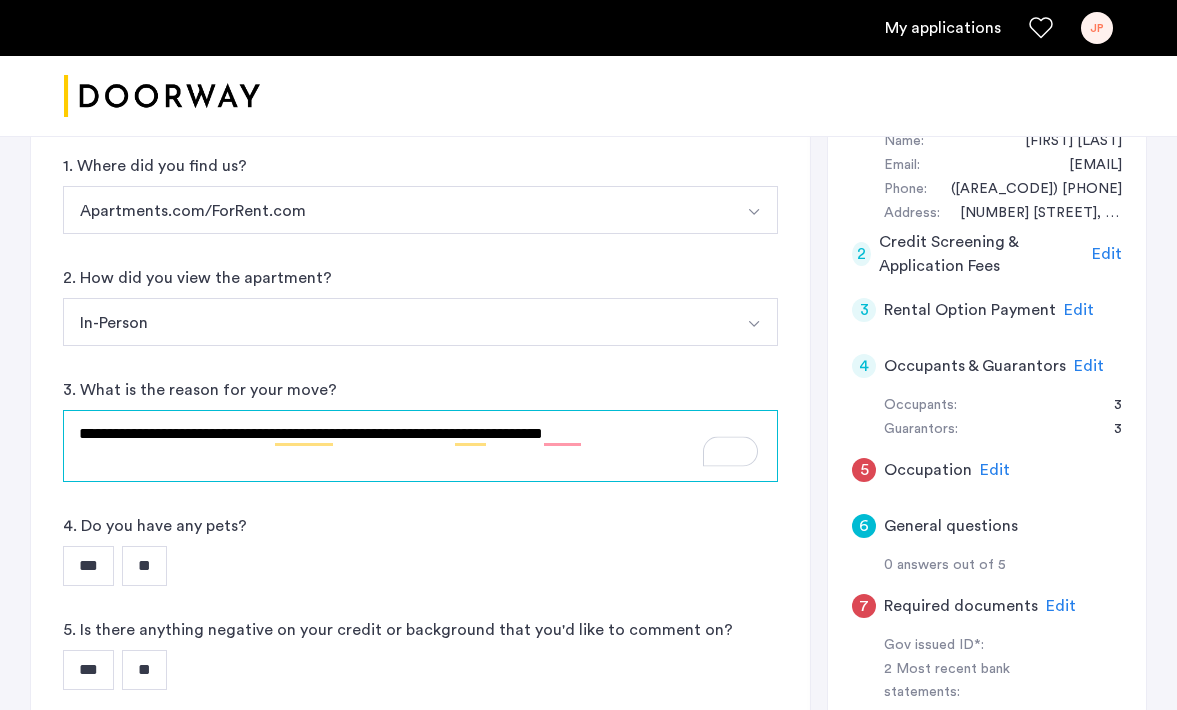 scroll, scrollTop: 453, scrollLeft: 0, axis: vertical 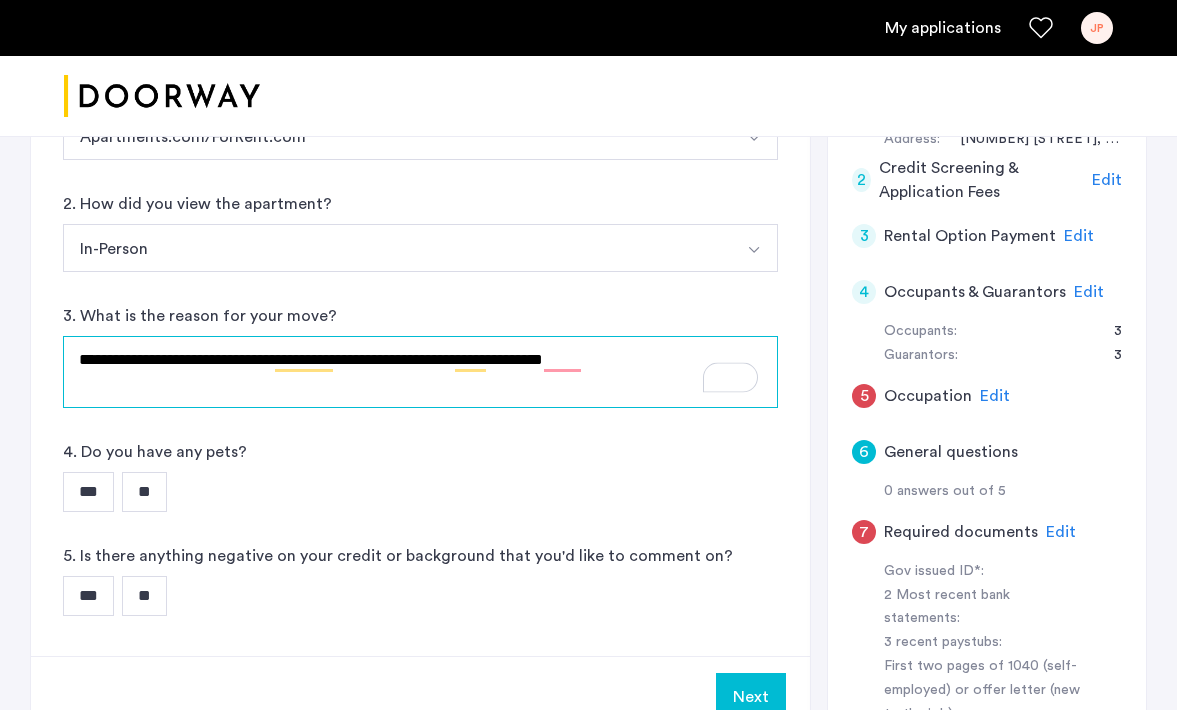 type on "**********" 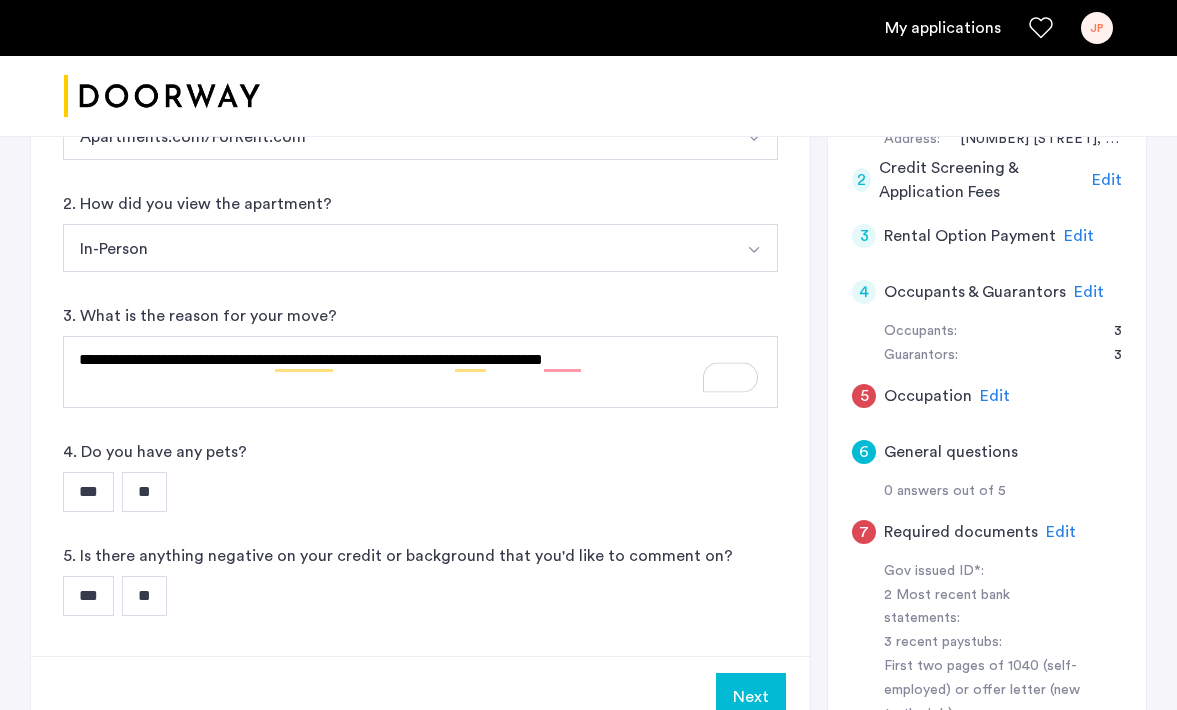 click on "**********" 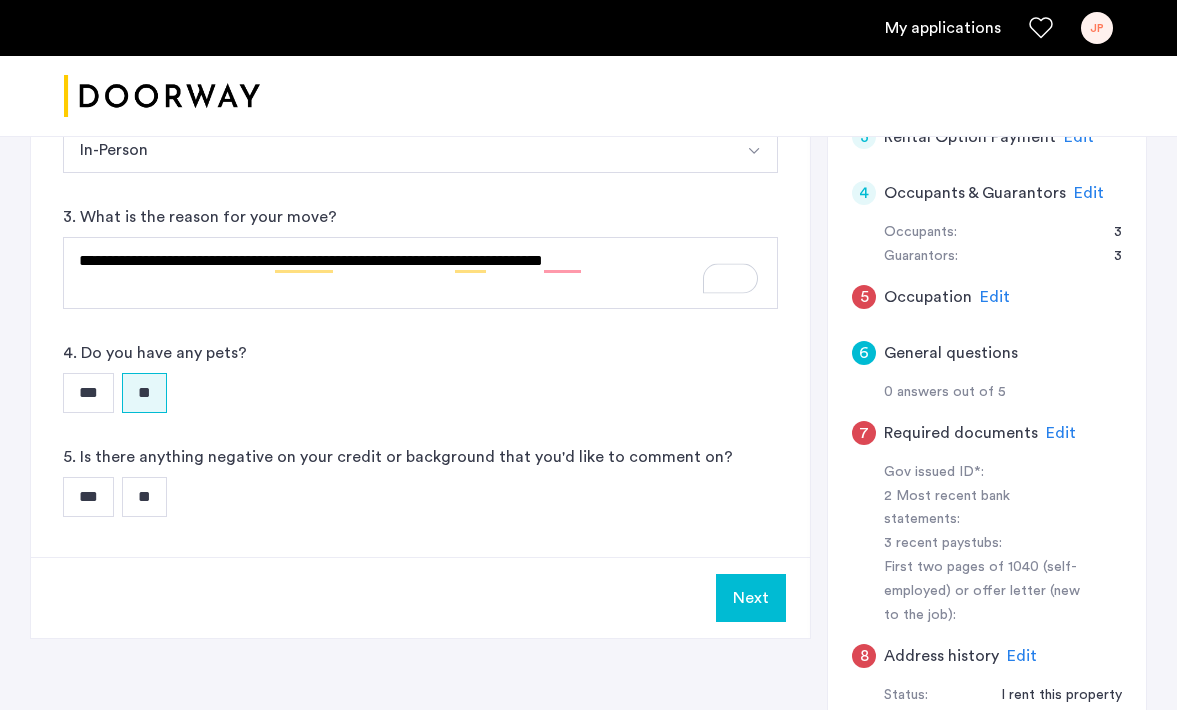scroll, scrollTop: 556, scrollLeft: 0, axis: vertical 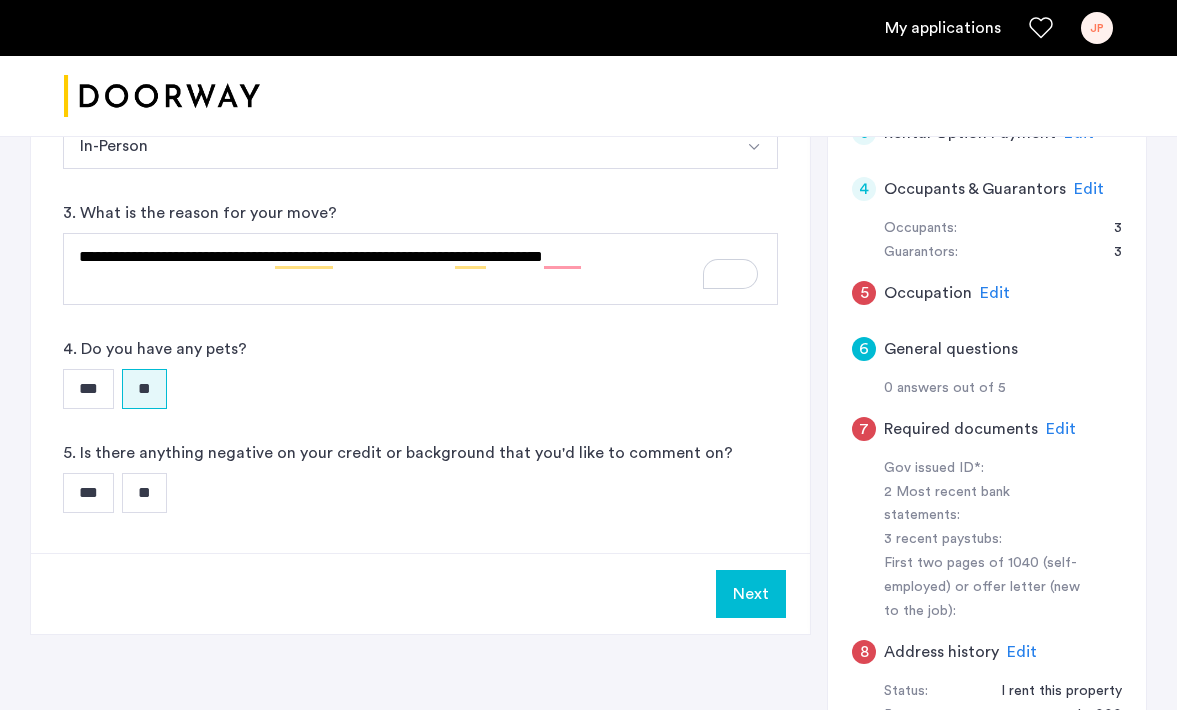 click on "***" at bounding box center (88, 493) 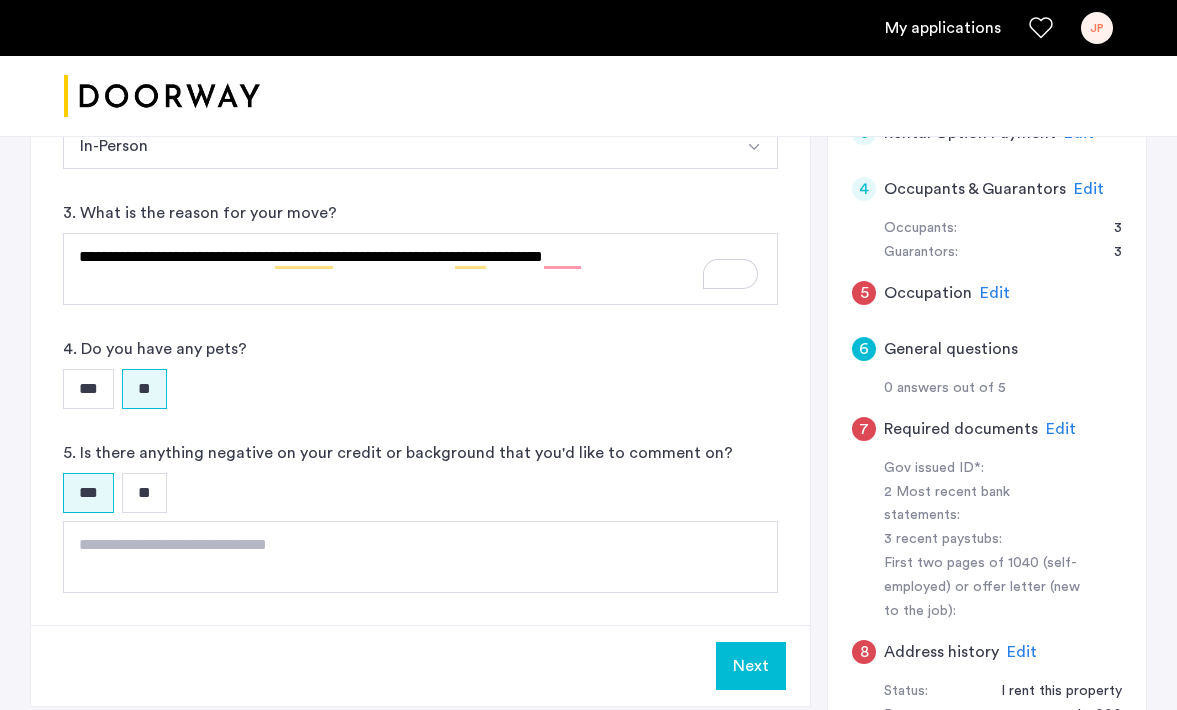 click on "**" at bounding box center (144, 493) 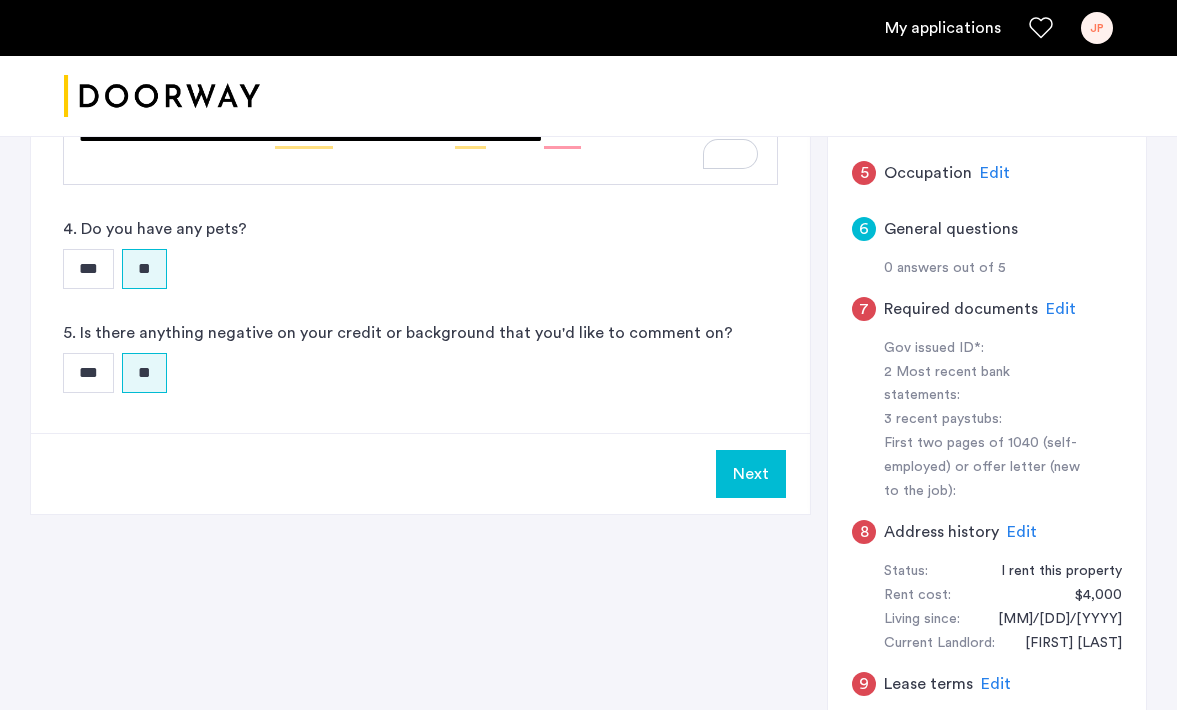 scroll, scrollTop: 678, scrollLeft: 0, axis: vertical 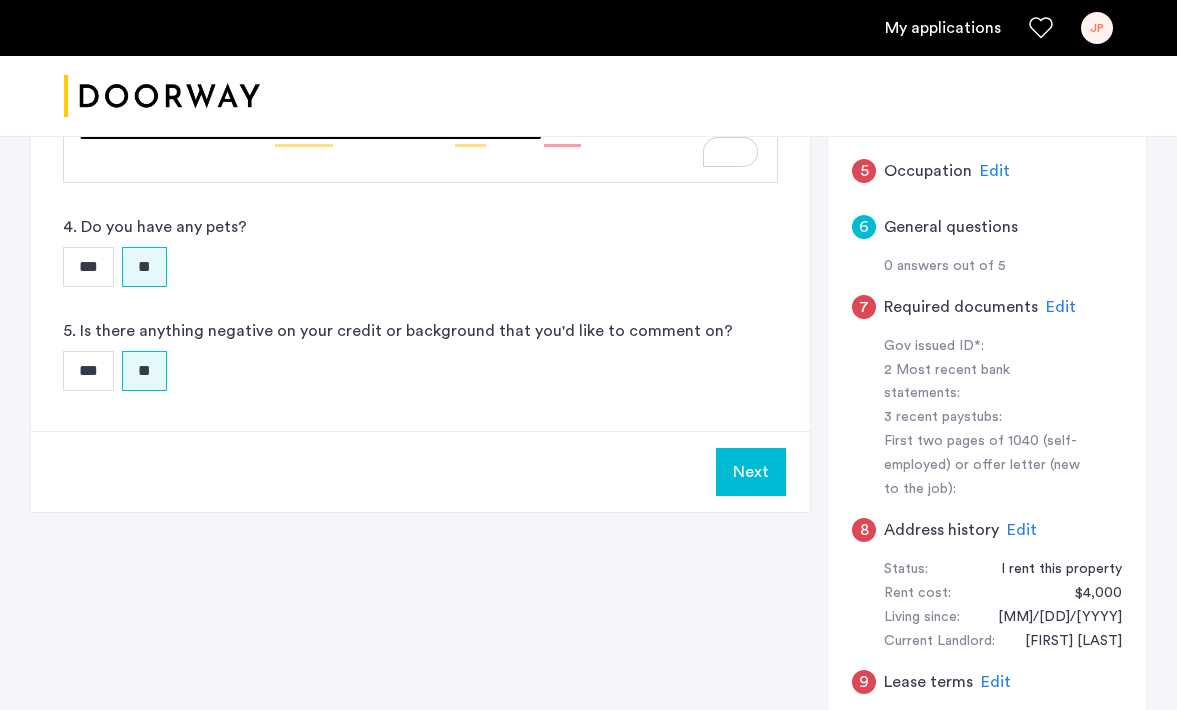 click on "Next" at bounding box center (751, 472) 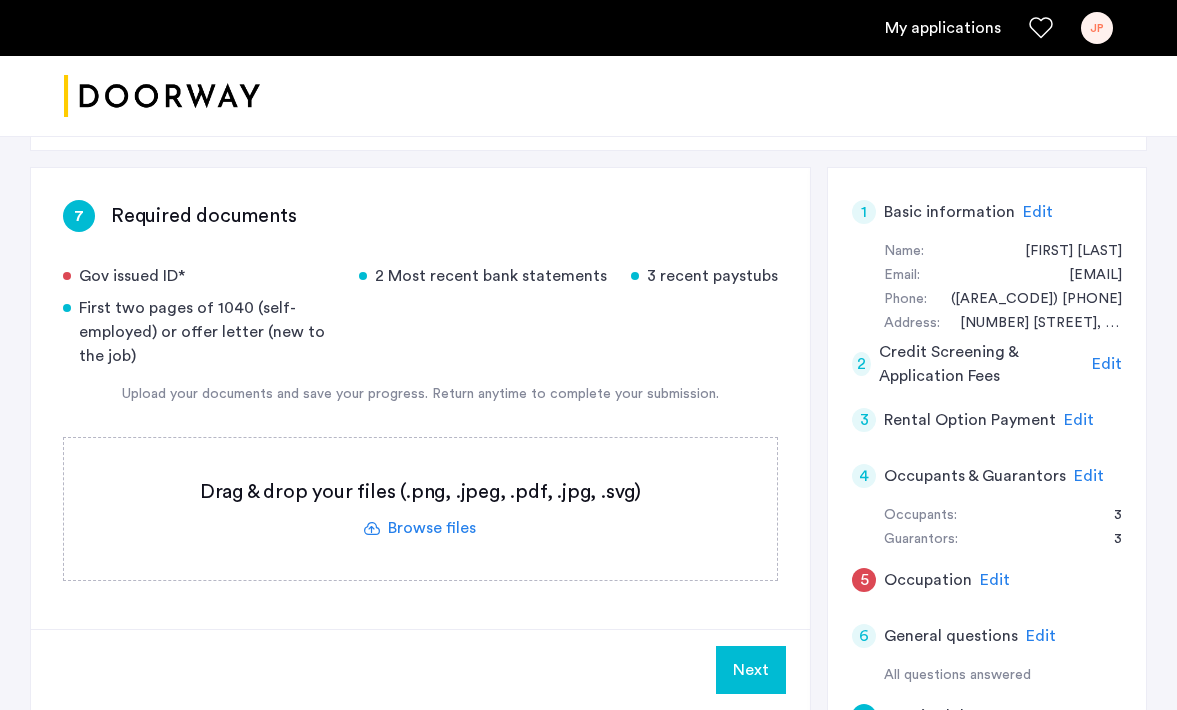 scroll, scrollTop: 267, scrollLeft: 0, axis: vertical 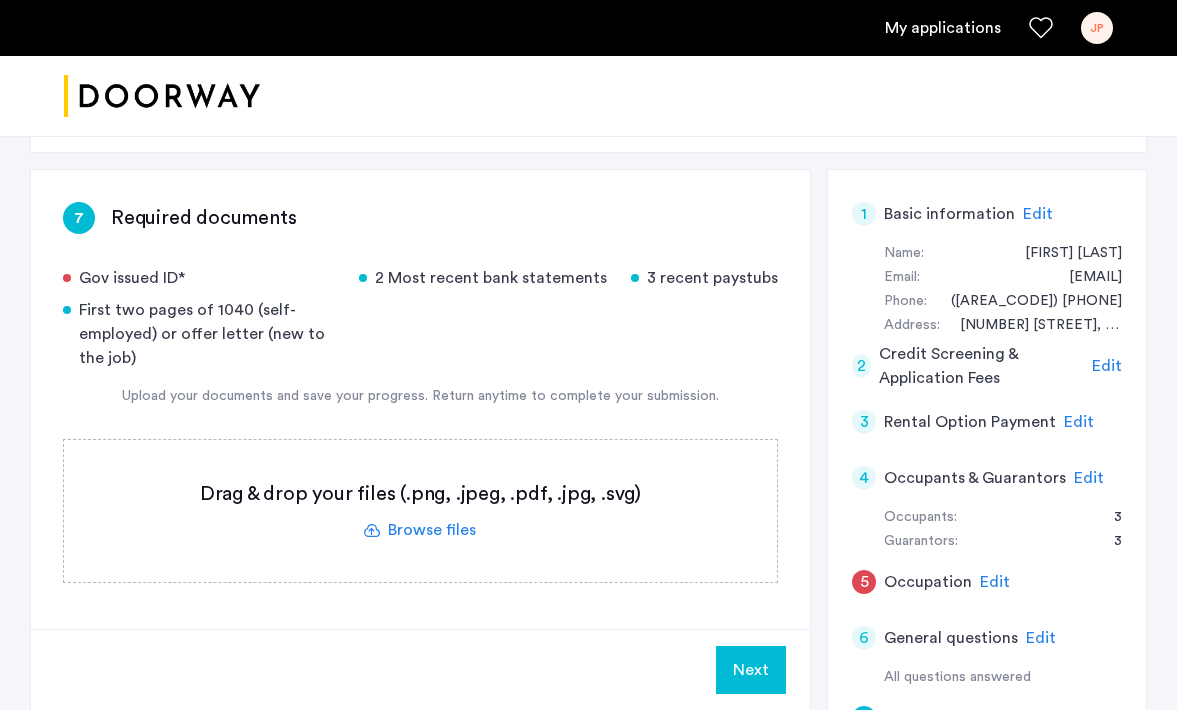 click on "First two pages of 1040 (self-employed) or offer letter (new to the job)" 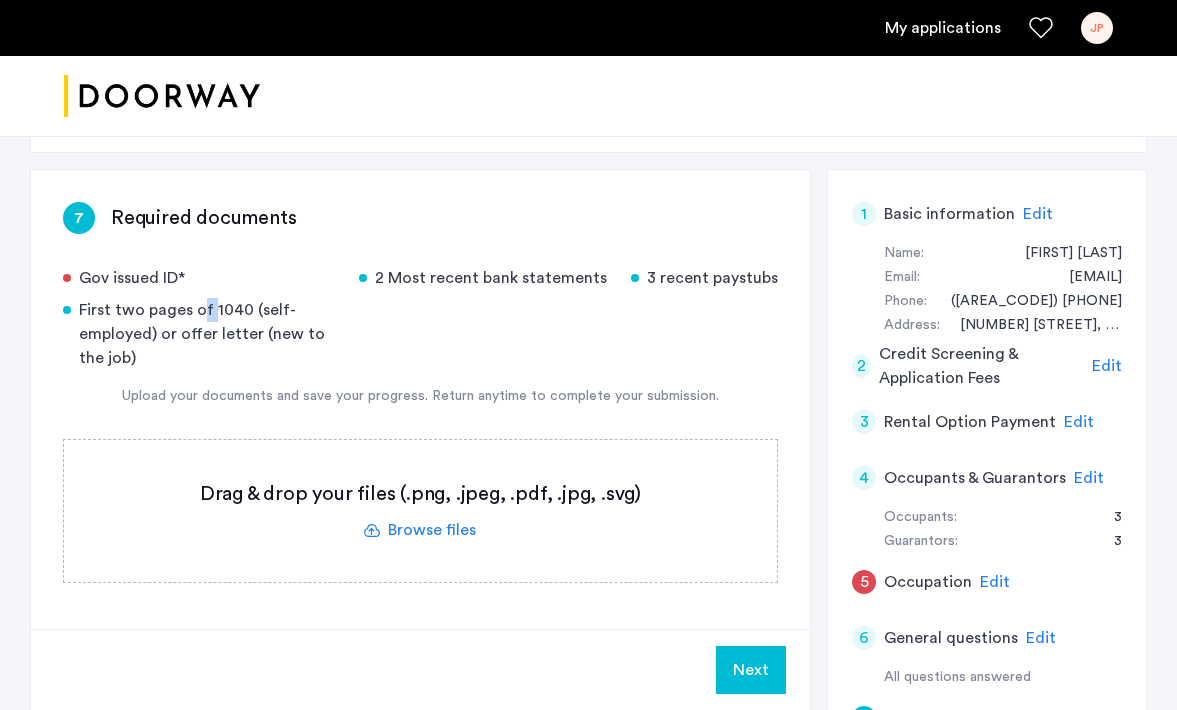 click on "First two pages of 1040 (self-employed) or offer letter (new to the job)" 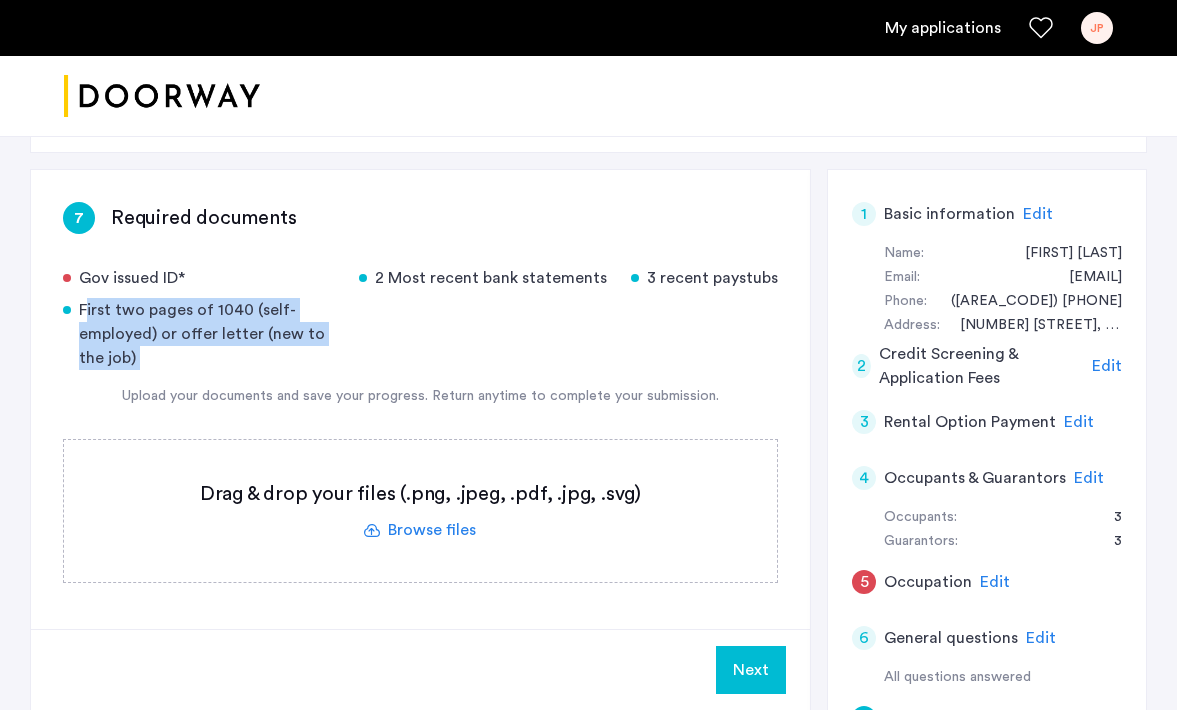 click on "First two pages of 1040 (self-employed) or offer letter (new to the job)" 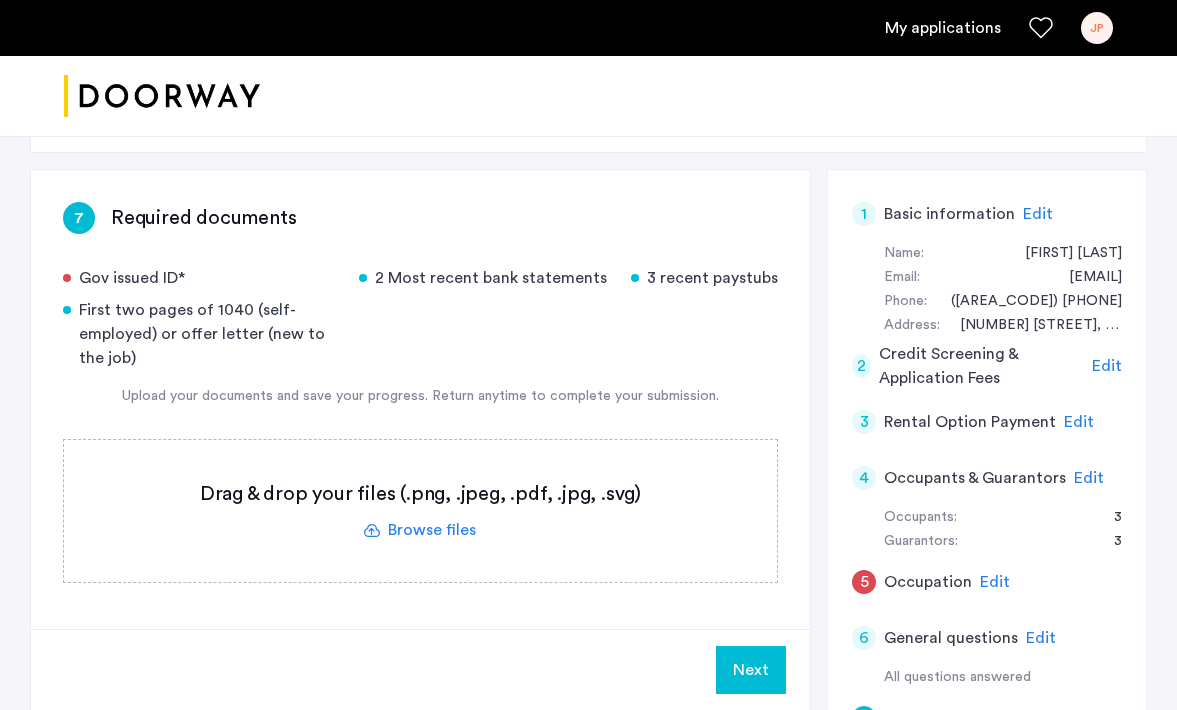 click on "First two pages of 1040 (self-employed) or offer letter (new to the job)" 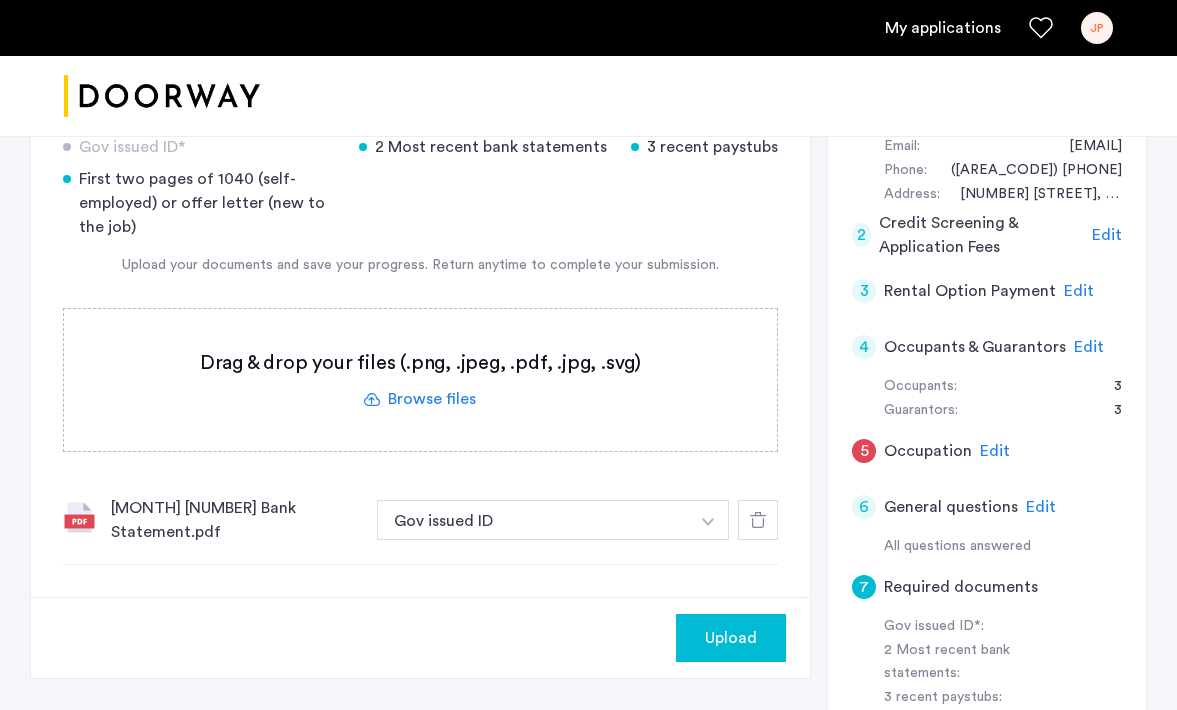 scroll, scrollTop: 383, scrollLeft: 0, axis: vertical 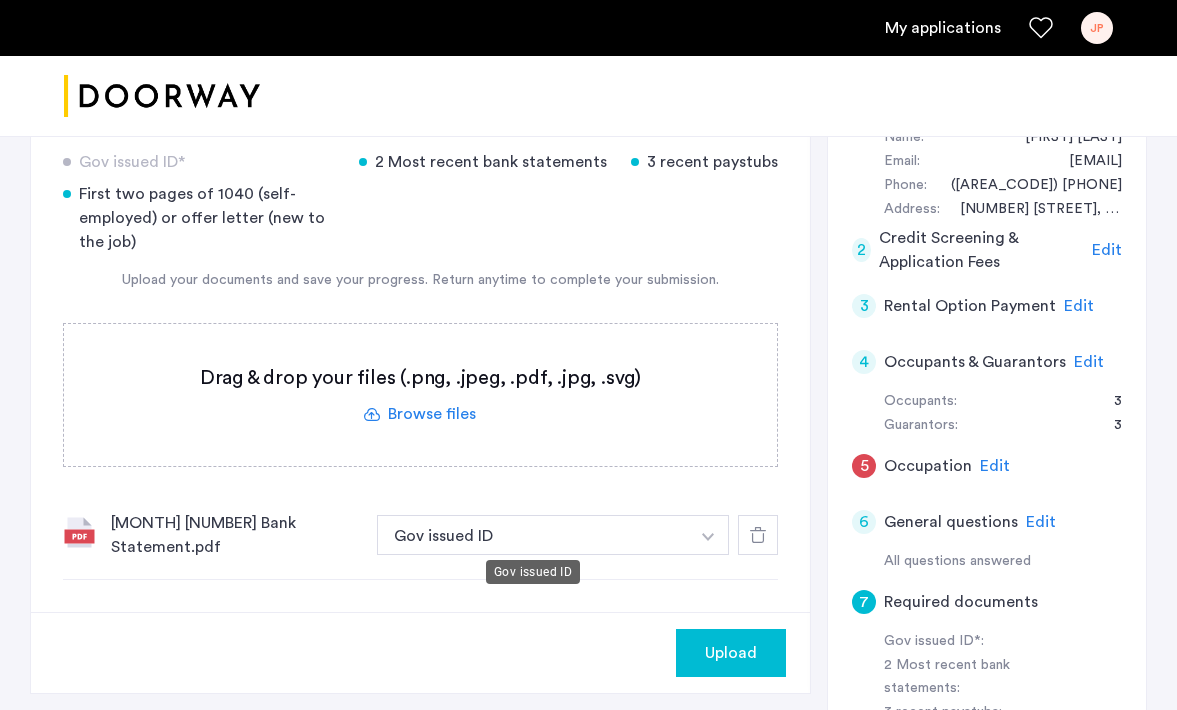 click on "Gov issued ID" at bounding box center [533, 535] 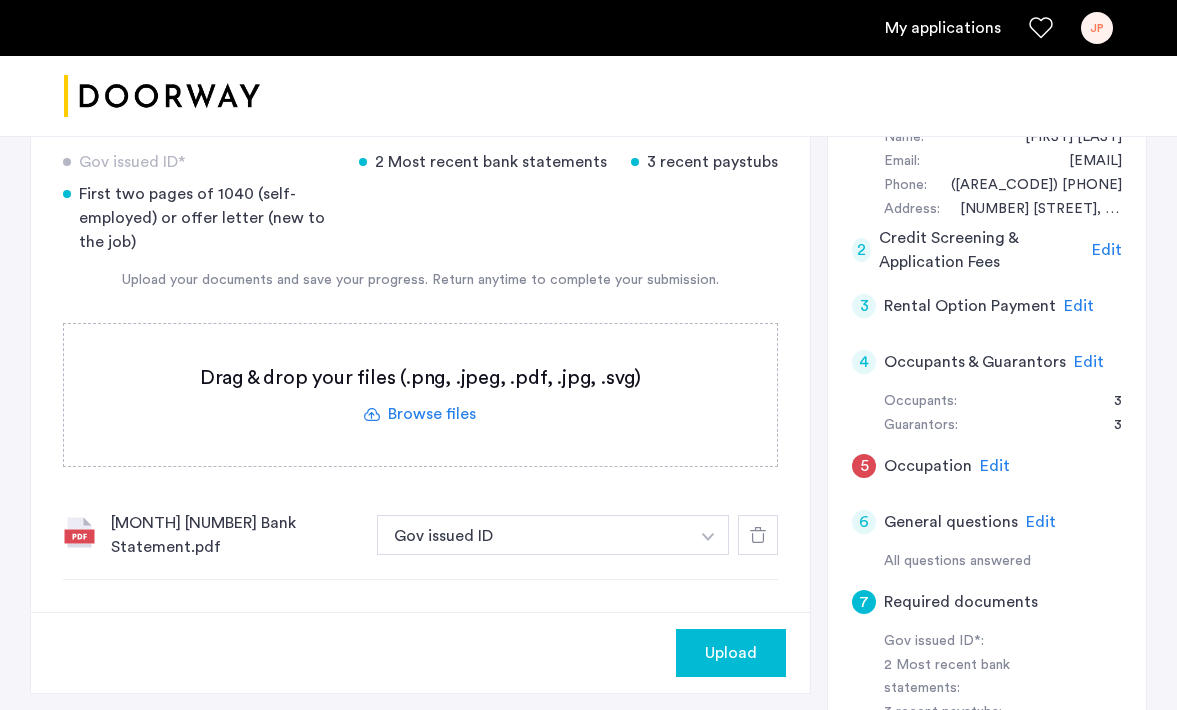 click at bounding box center [708, 535] 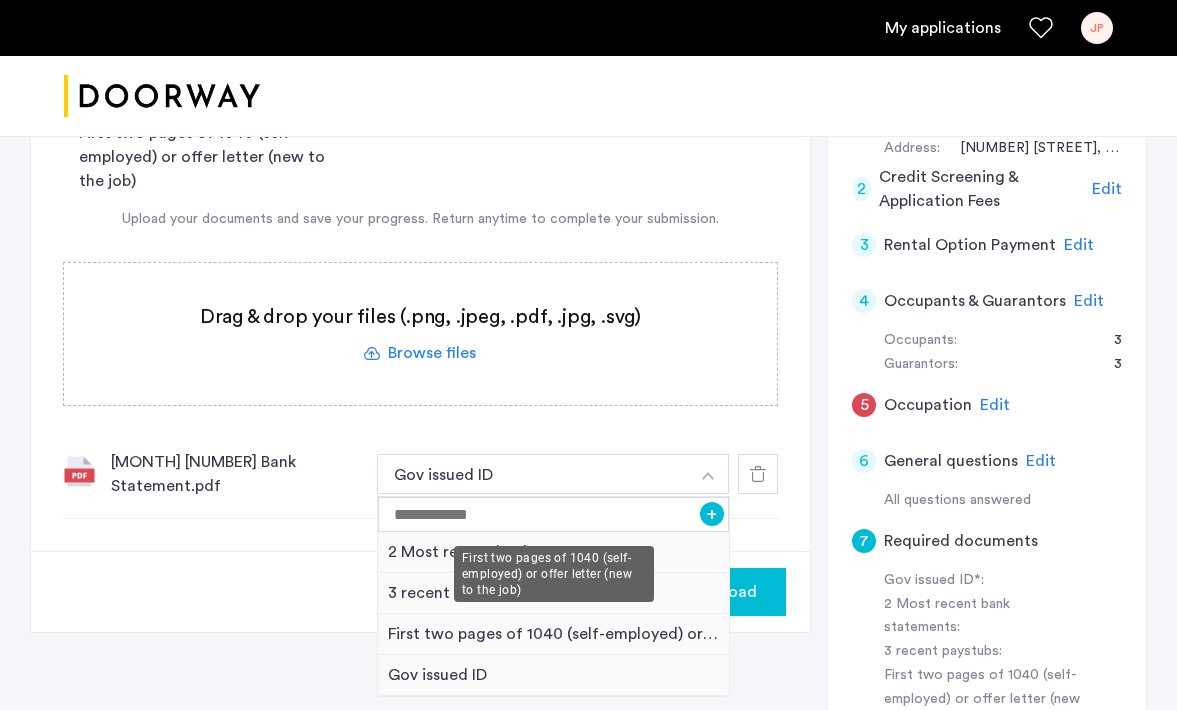 scroll, scrollTop: 454, scrollLeft: 0, axis: vertical 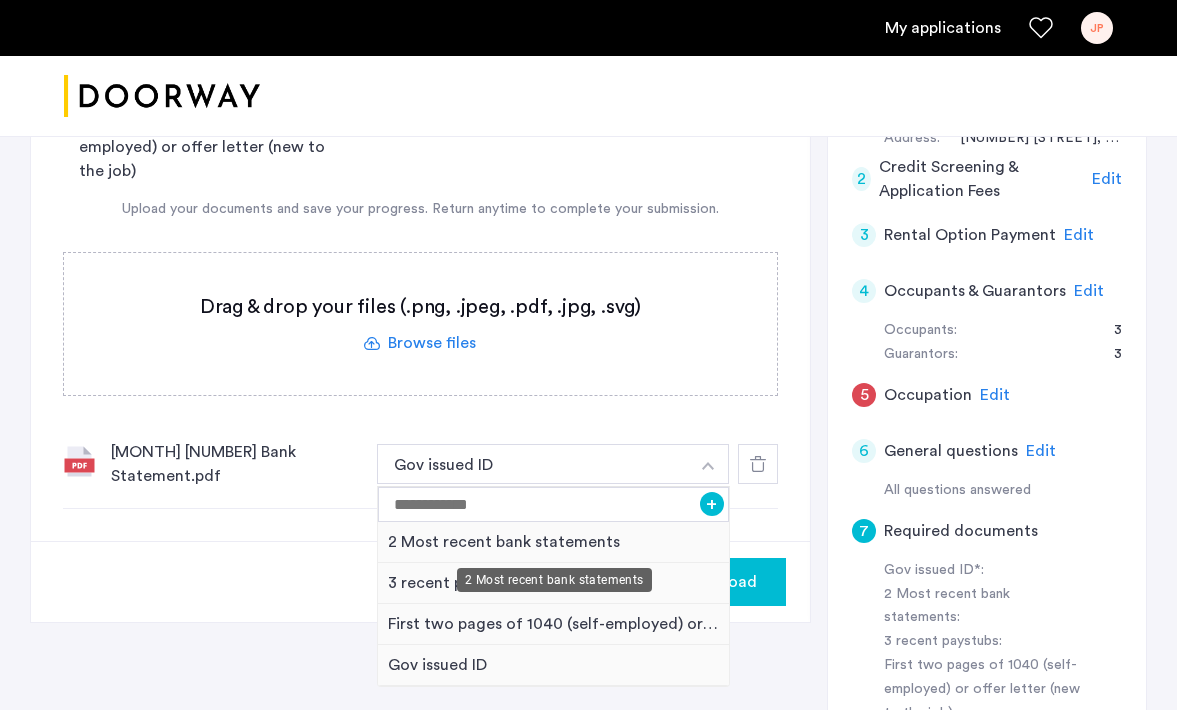 click on "2 Most recent bank statements" at bounding box center (553, 542) 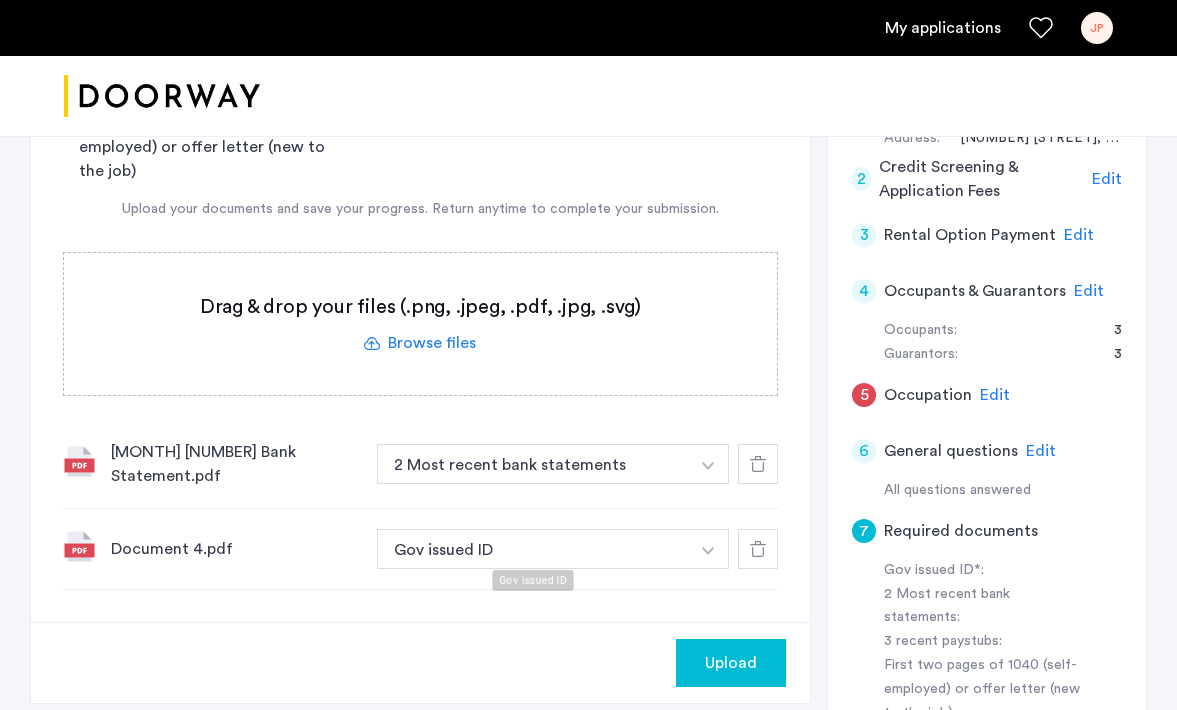 click on "Gov issued ID" at bounding box center (533, 549) 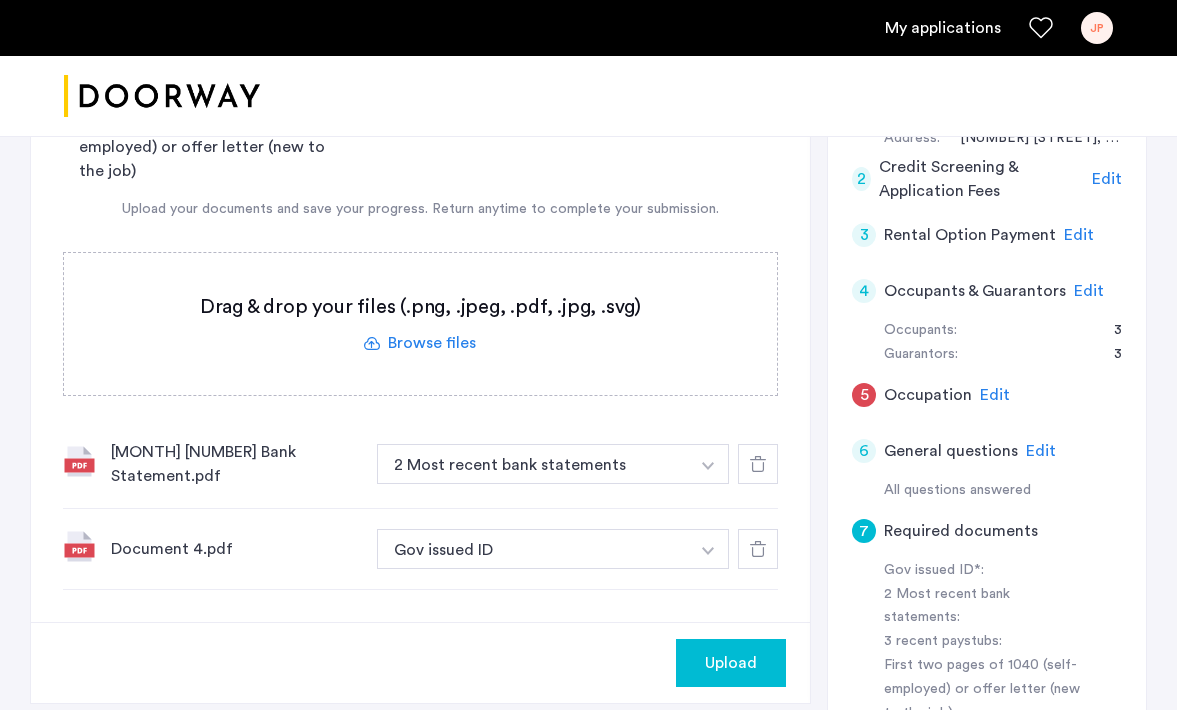 click at bounding box center [708, 464] 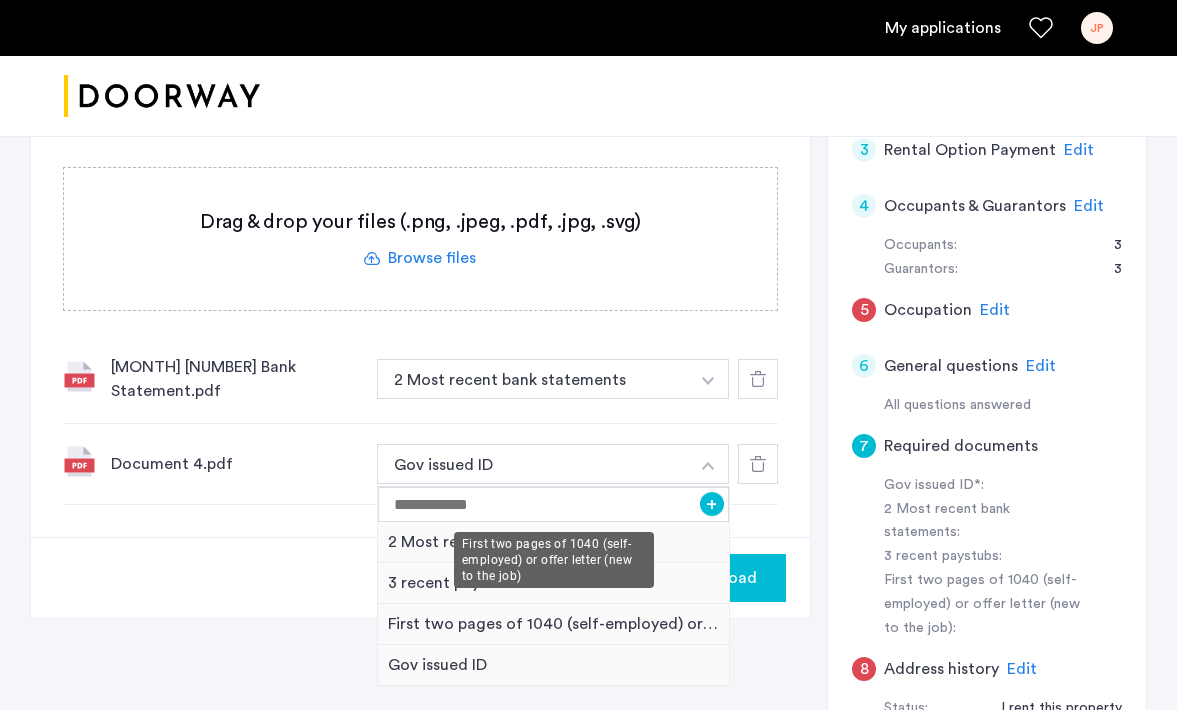 scroll, scrollTop: 565, scrollLeft: 0, axis: vertical 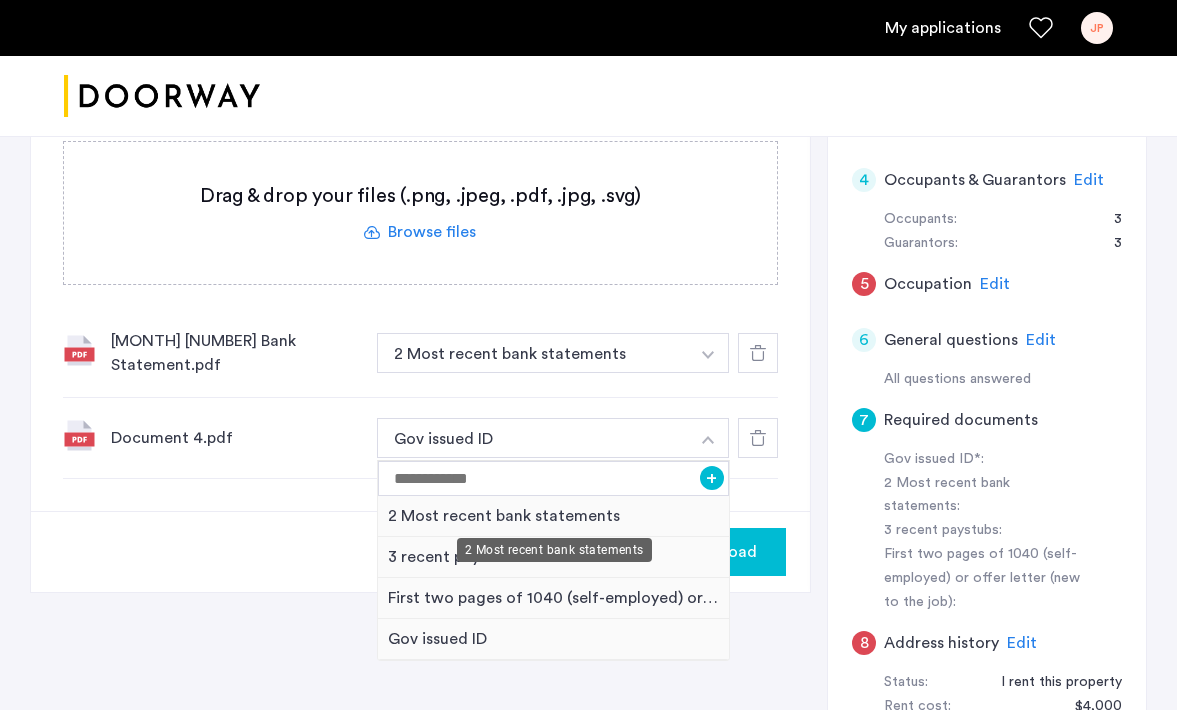 click on "2 Most recent bank statements" at bounding box center (553, 516) 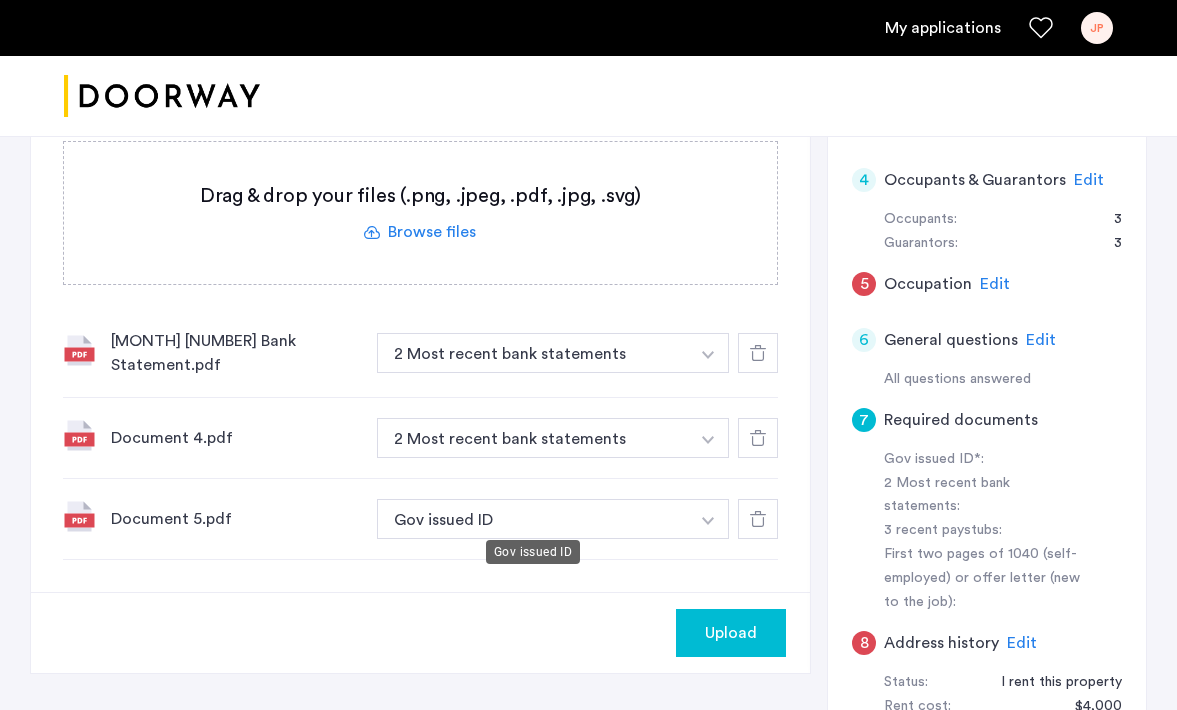 click on "Gov issued ID" at bounding box center [533, 519] 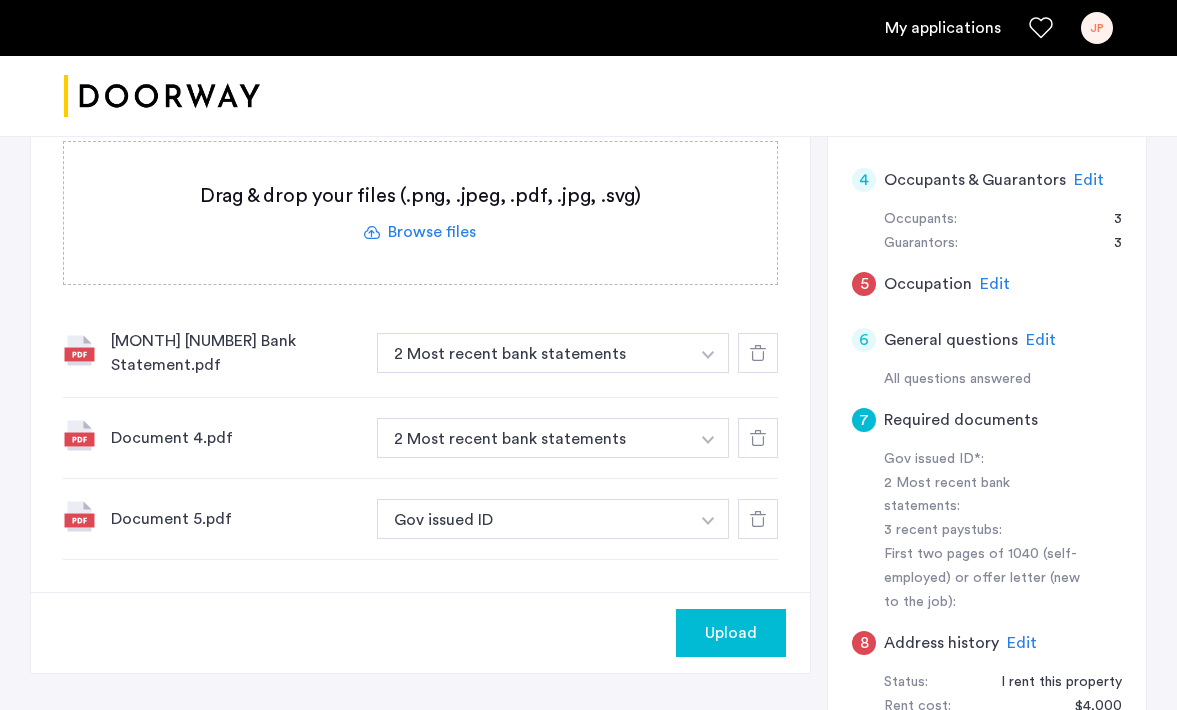 click at bounding box center [708, 353] 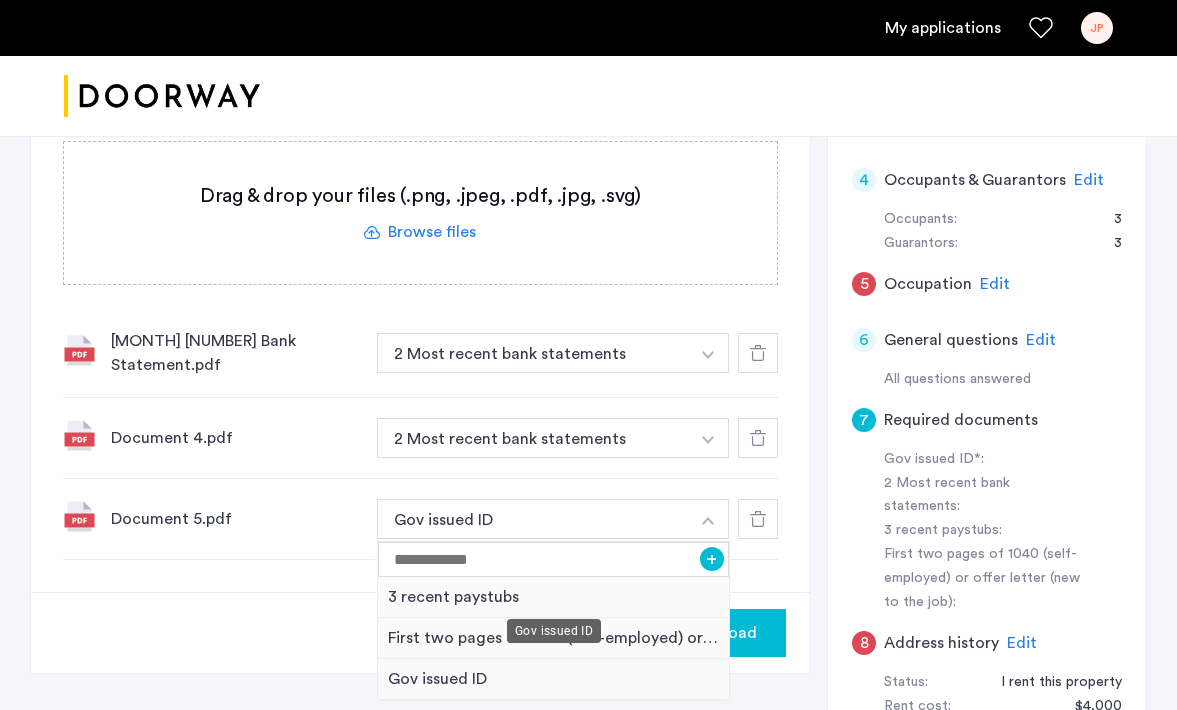 scroll, scrollTop: 621, scrollLeft: 0, axis: vertical 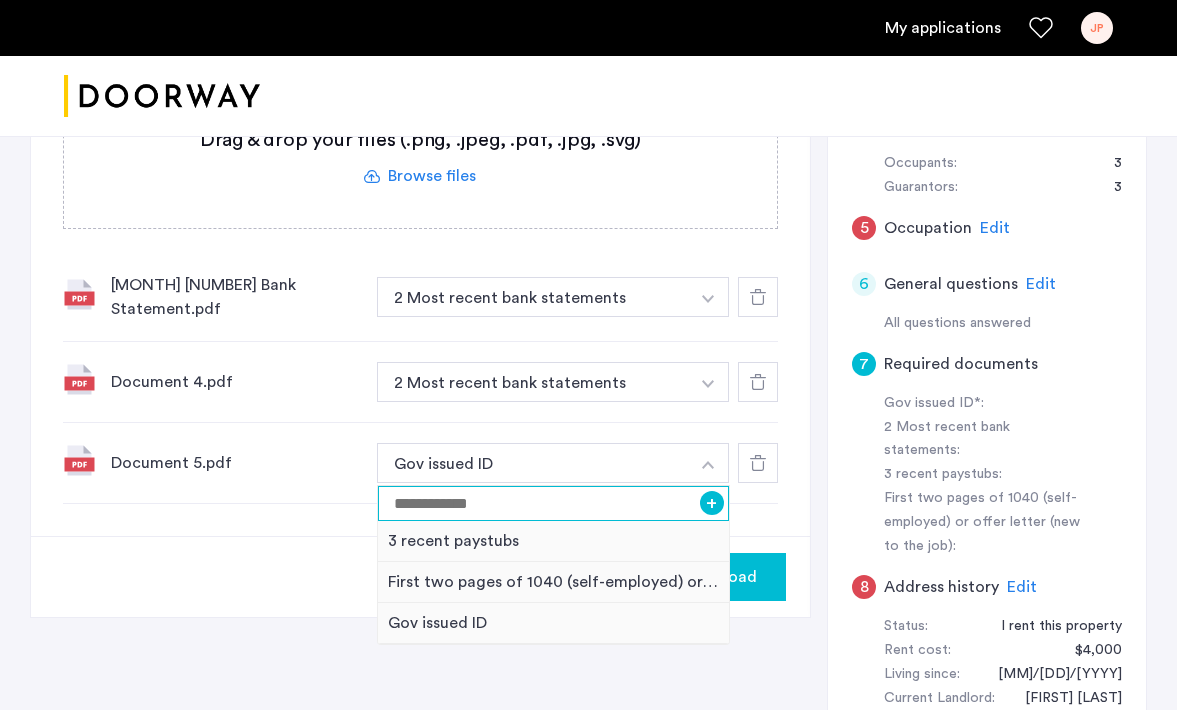 click at bounding box center [553, 503] 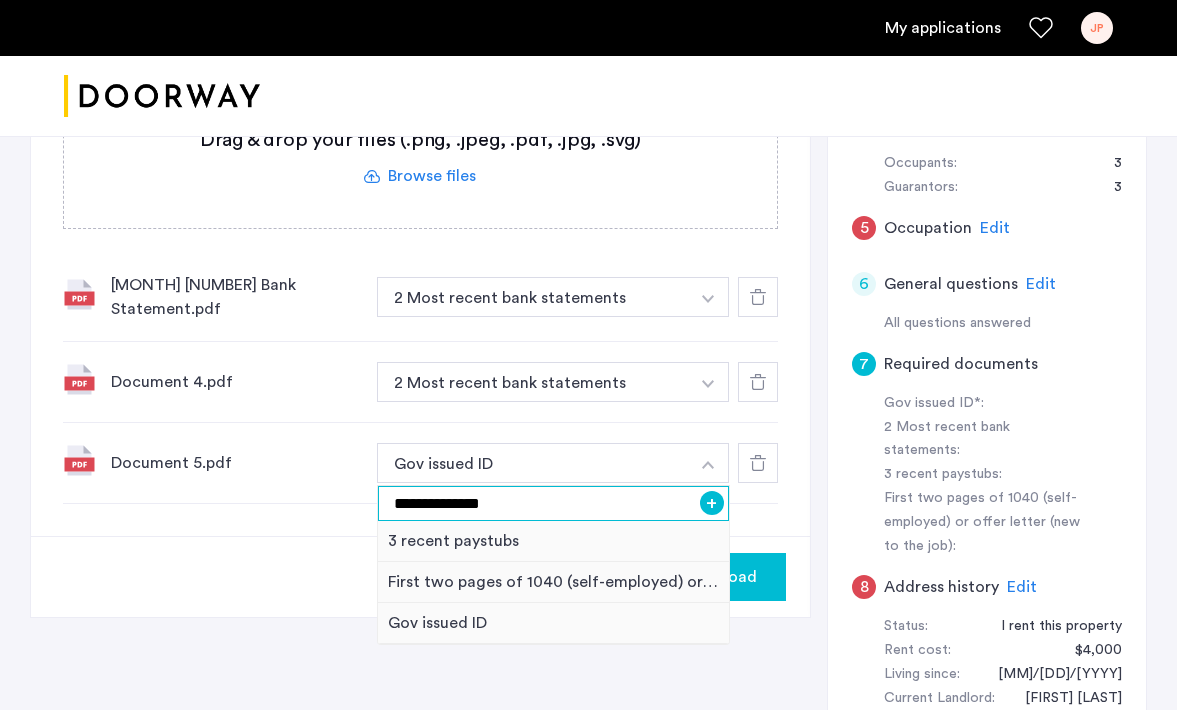 type on "**********" 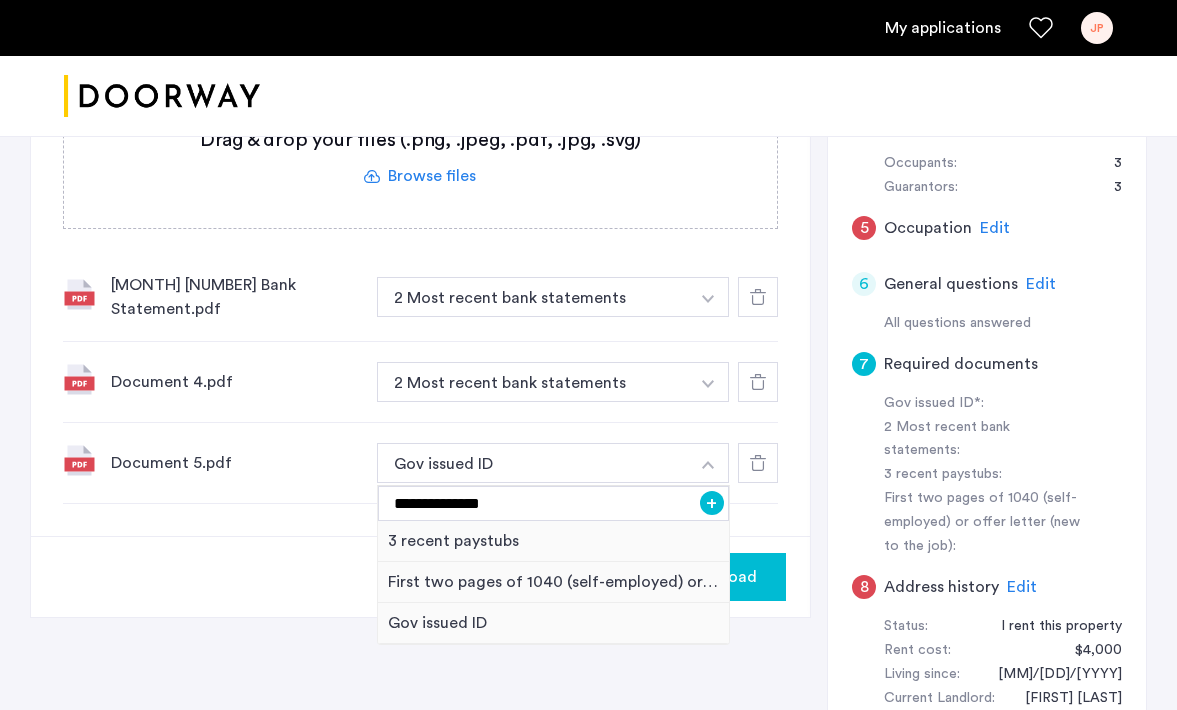 click on "+" at bounding box center (712, 503) 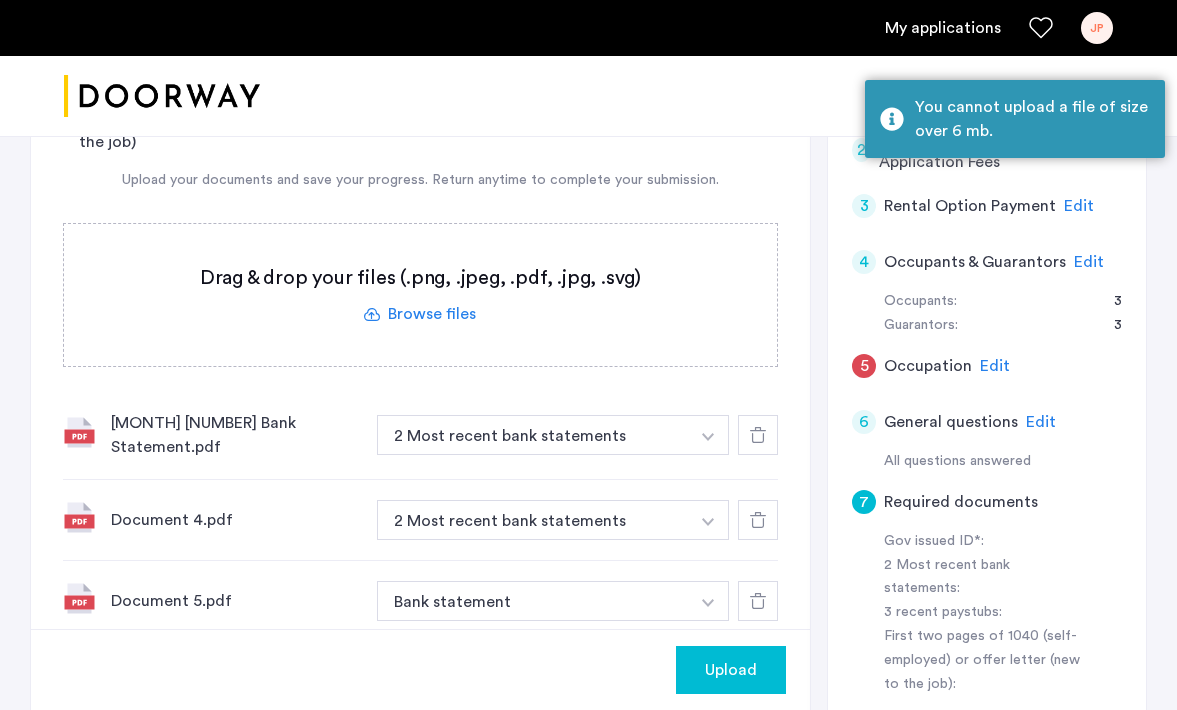 scroll, scrollTop: 525, scrollLeft: 0, axis: vertical 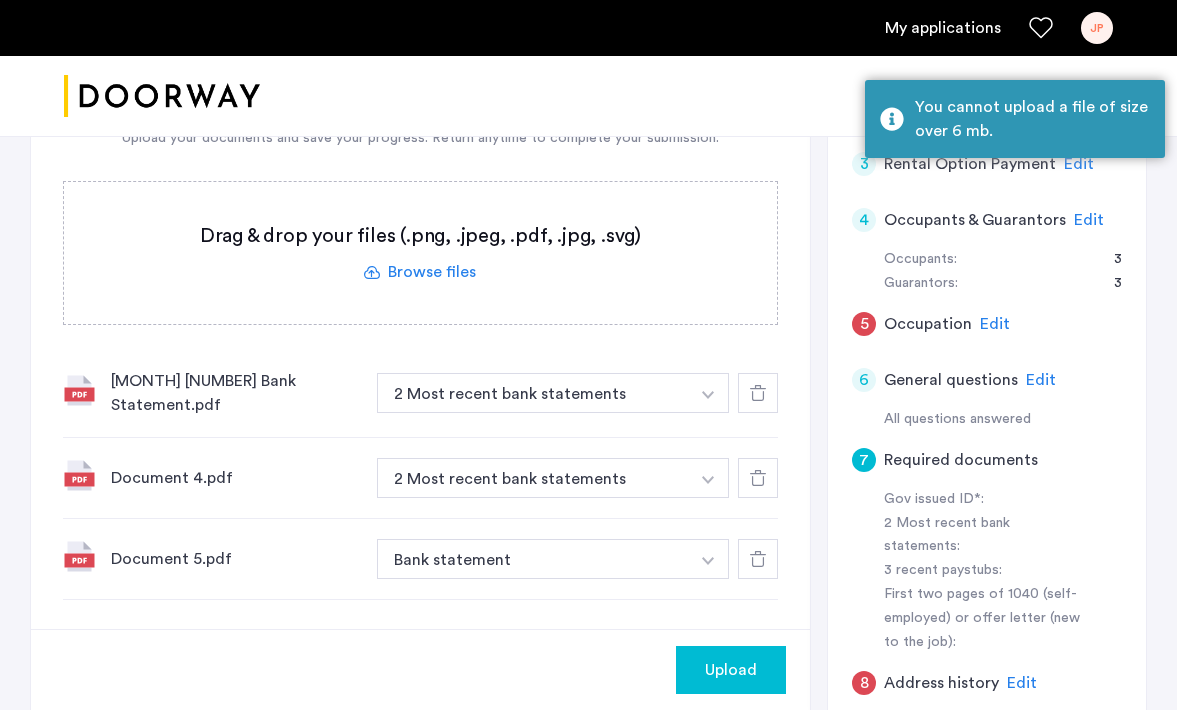 click 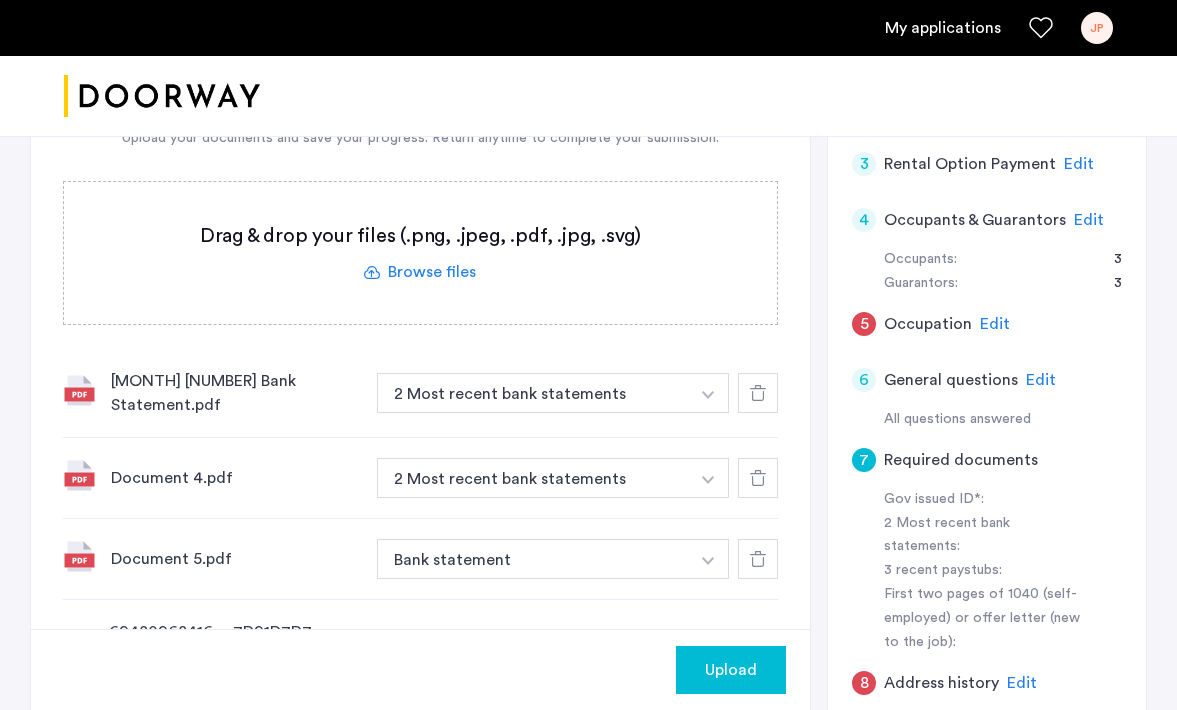 click at bounding box center (588, 96) 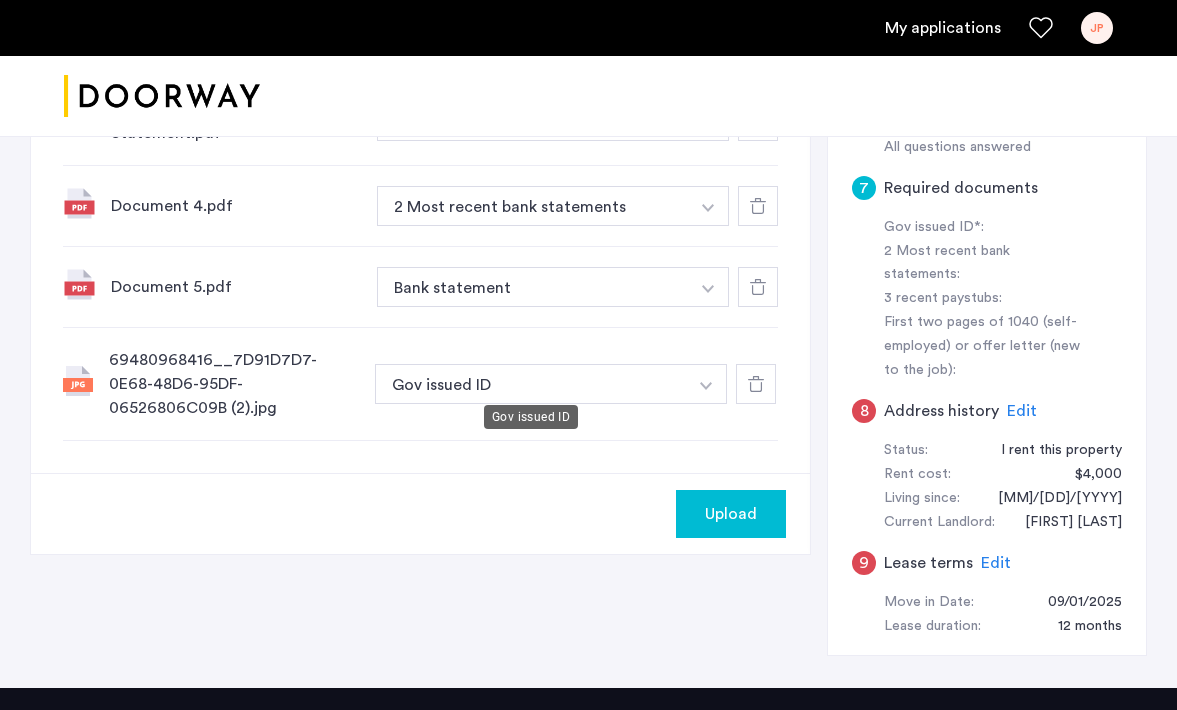 click on "Gov issued ID" at bounding box center (531, 384) 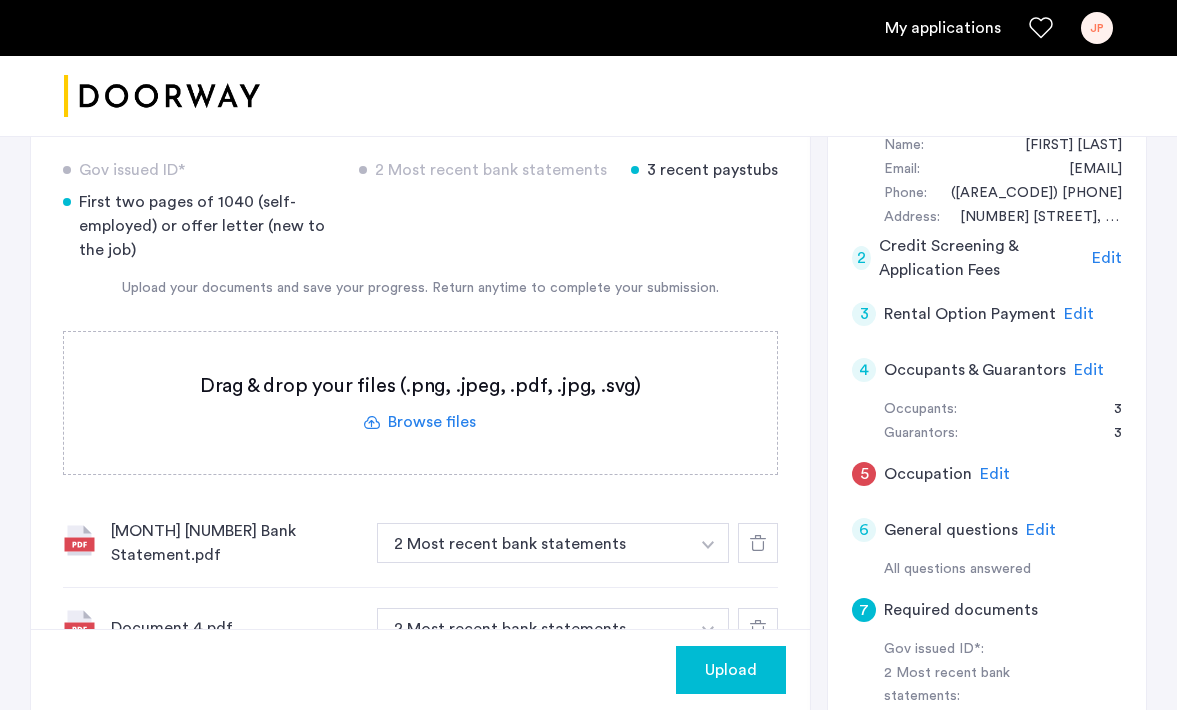 scroll, scrollTop: 360, scrollLeft: 0, axis: vertical 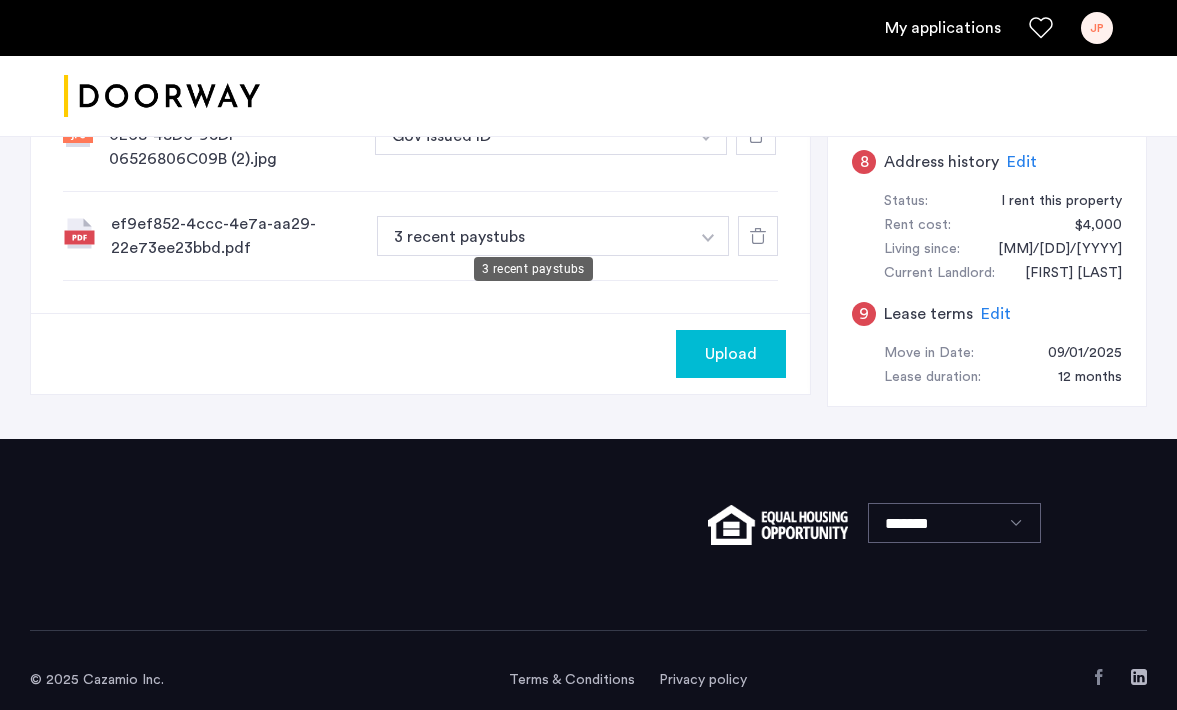 click on "3 recent paystubs" at bounding box center (533, 236) 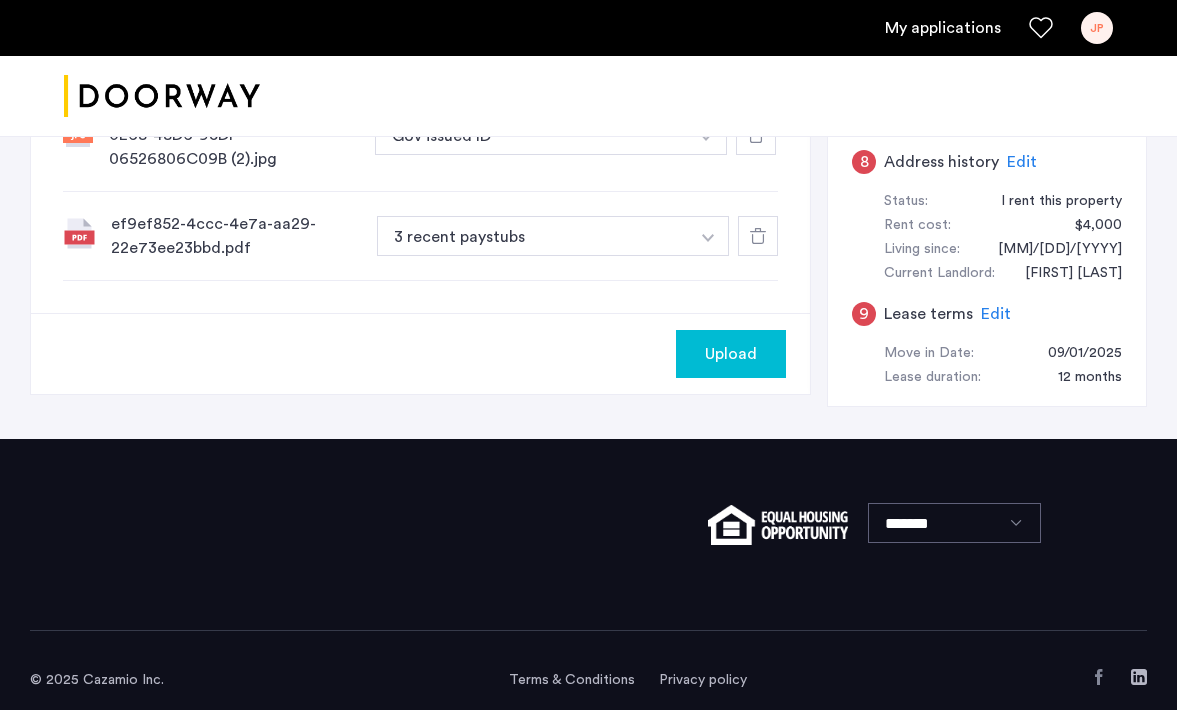 click at bounding box center [708, -128] 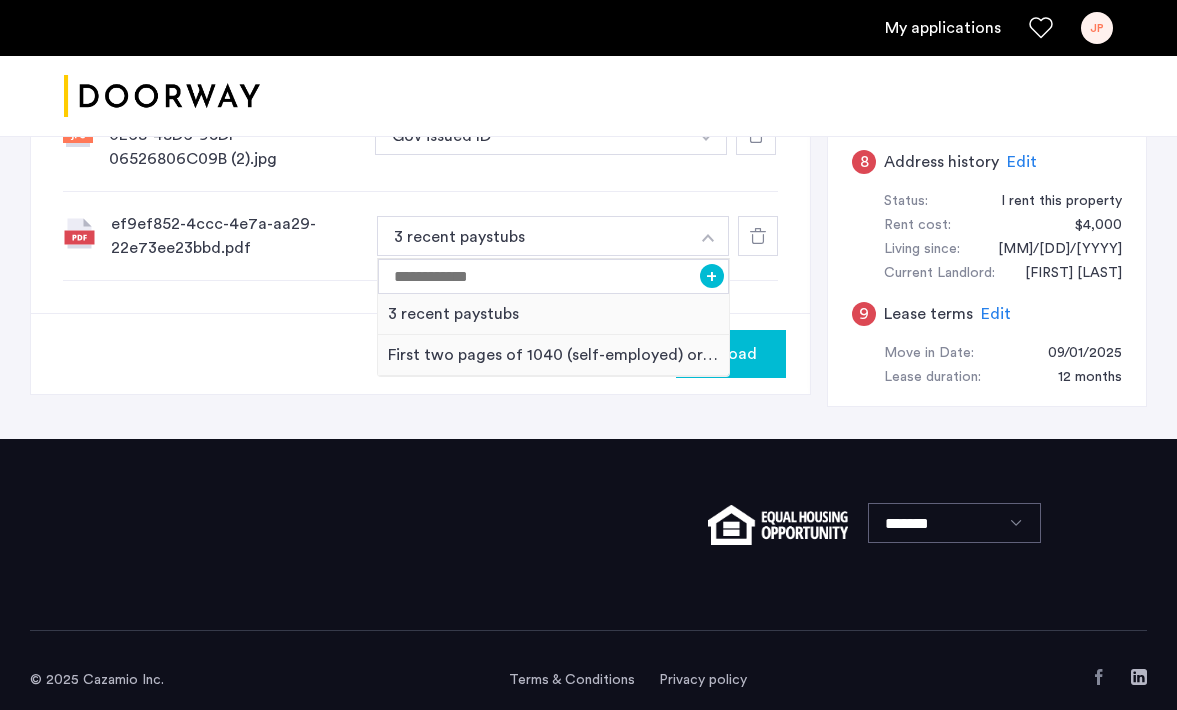 click on "*******" 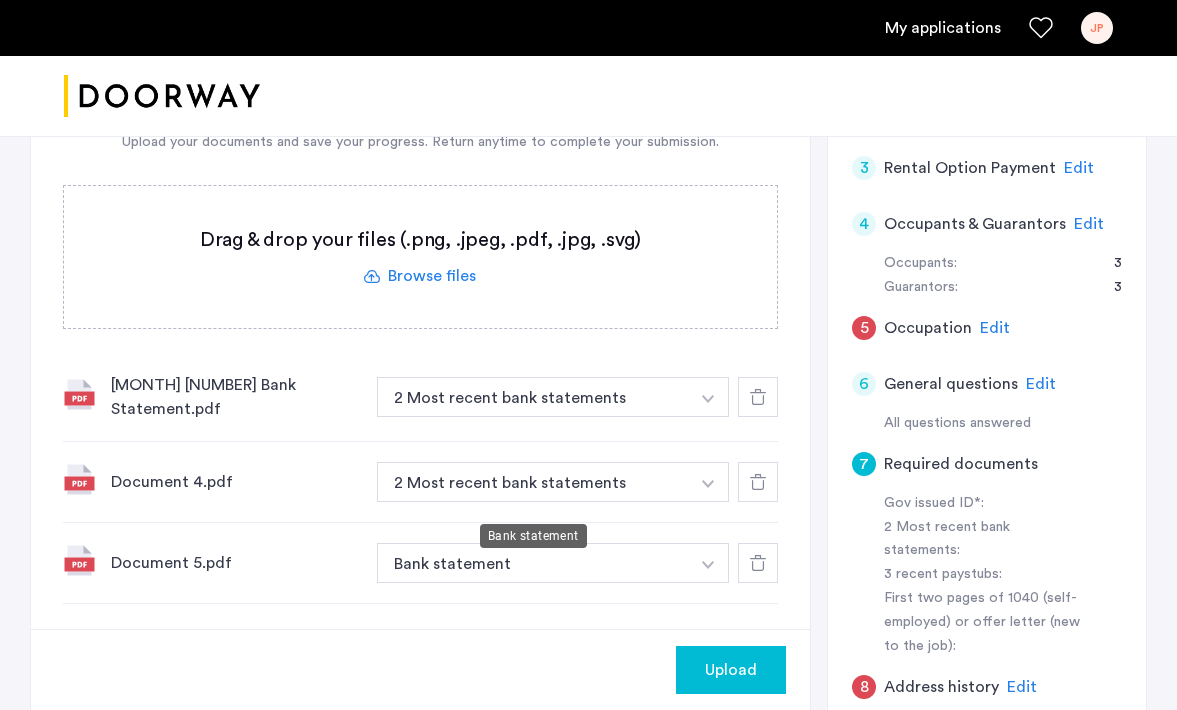 scroll, scrollTop: 729, scrollLeft: 0, axis: vertical 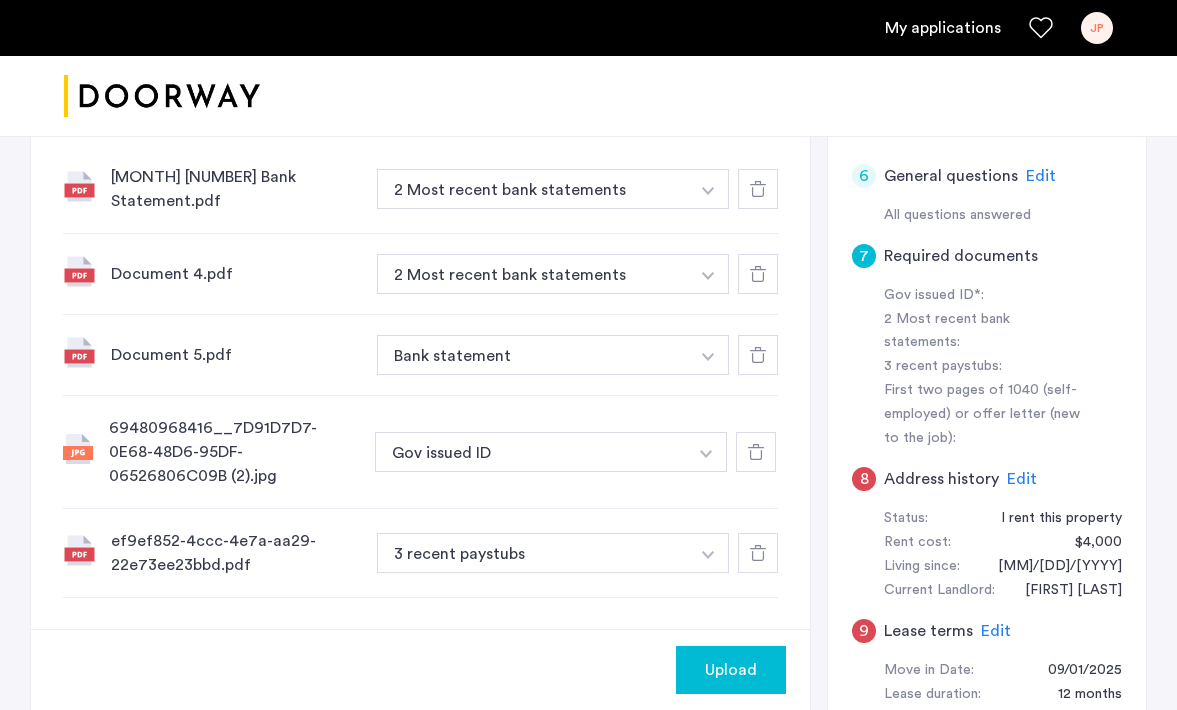 click on "Upload" 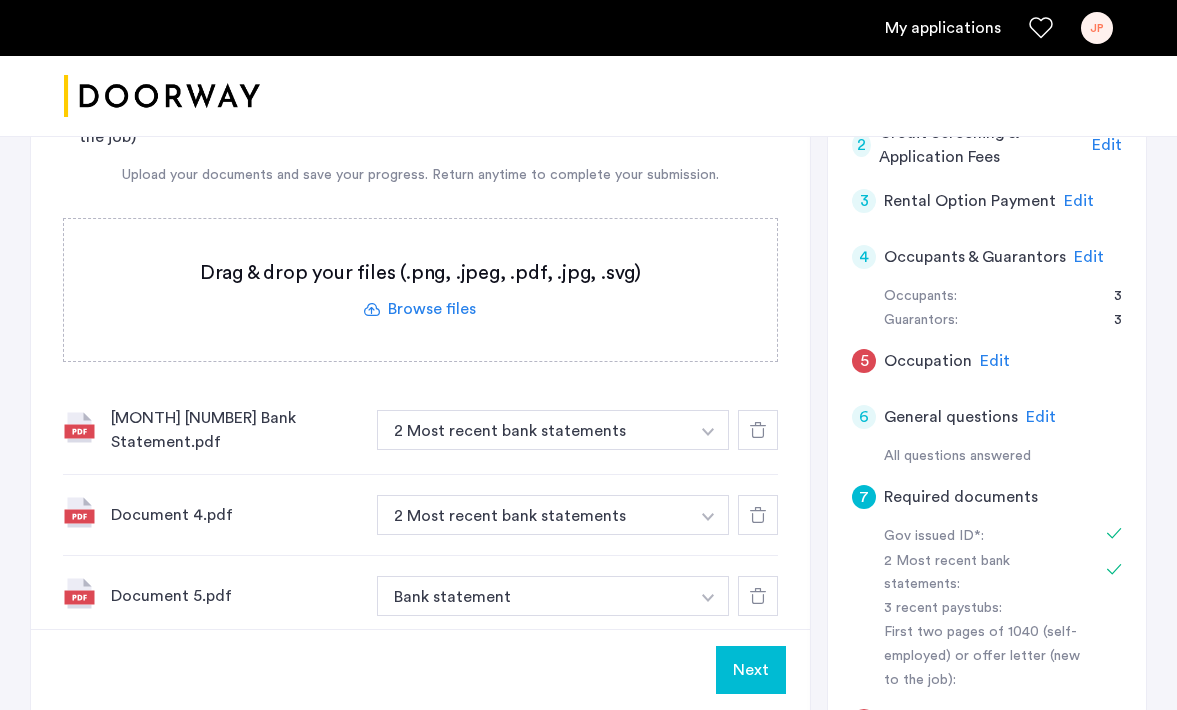 scroll, scrollTop: 892, scrollLeft: 0, axis: vertical 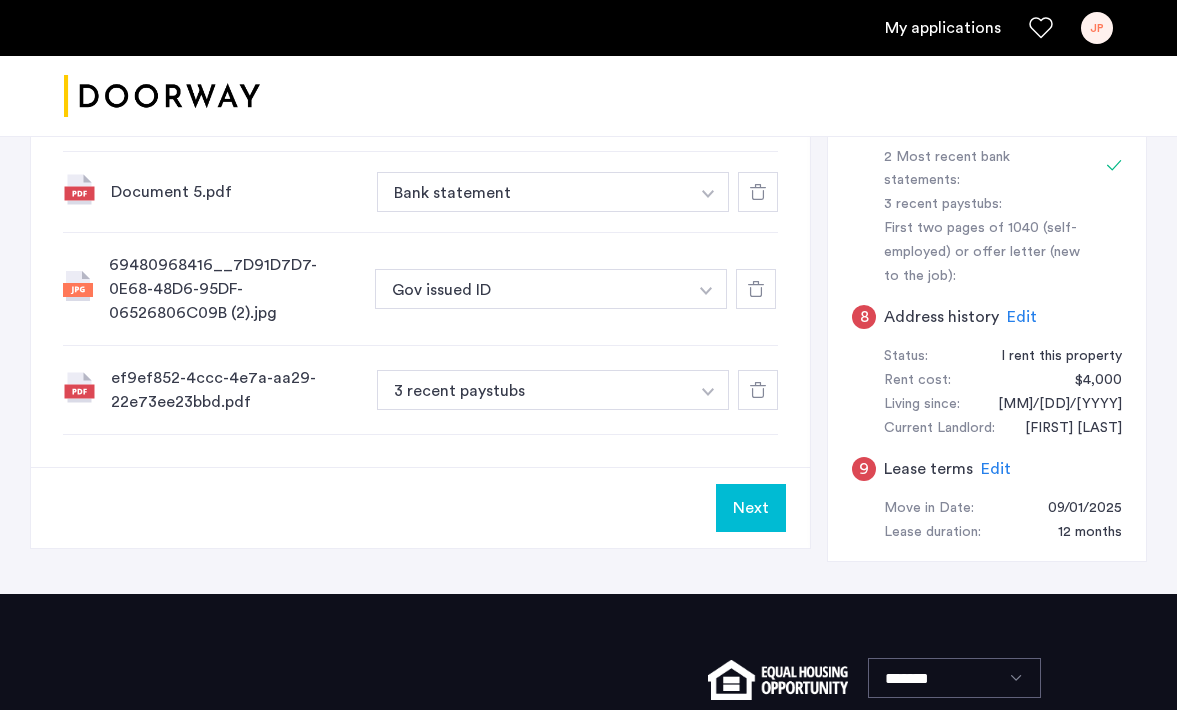 click on "Next" 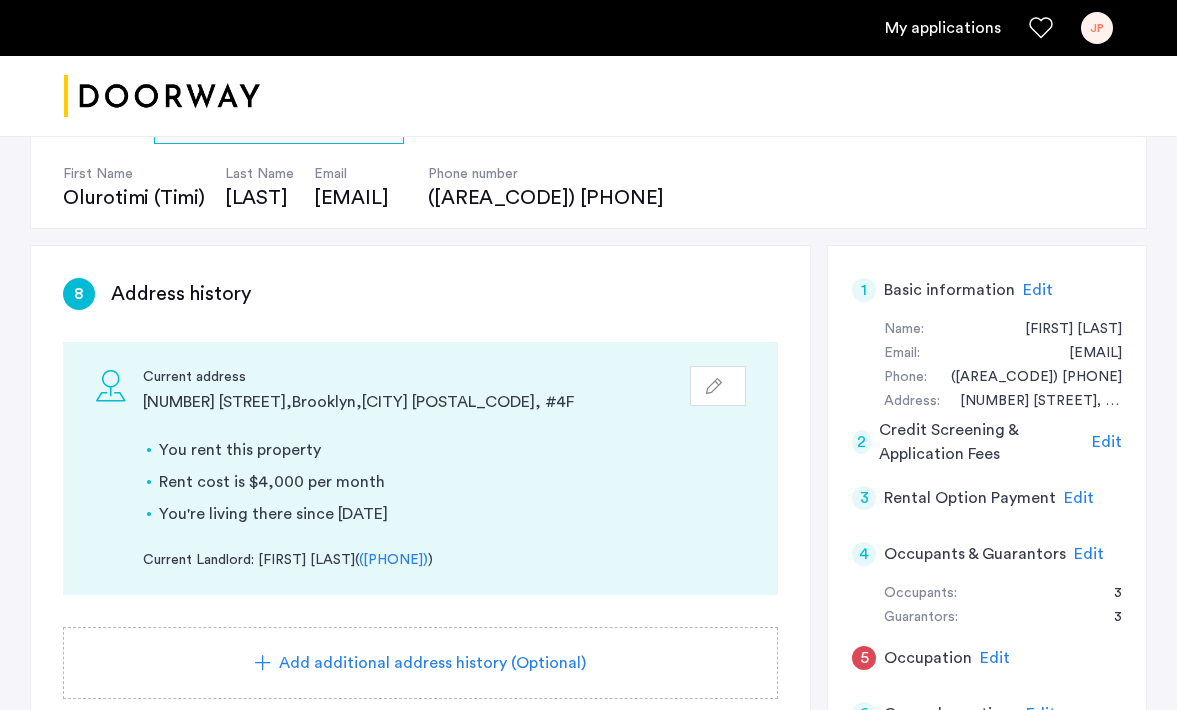 scroll, scrollTop: 292, scrollLeft: 0, axis: vertical 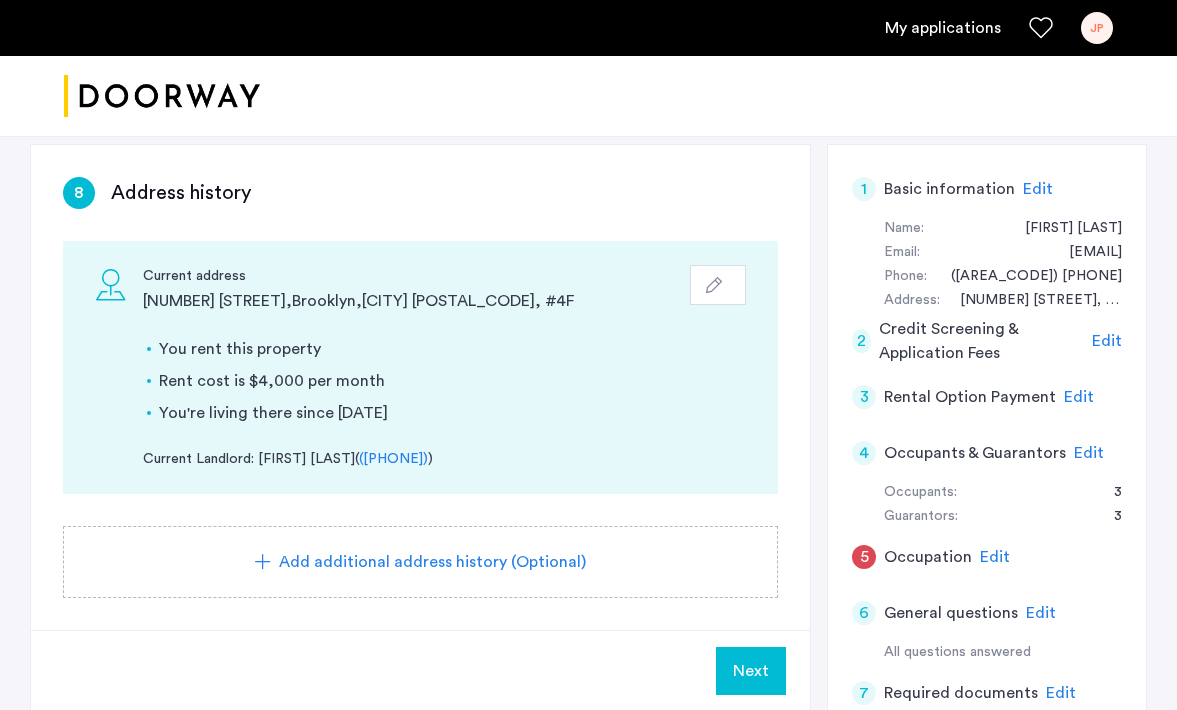 click on "Add additional address history (Optional)" 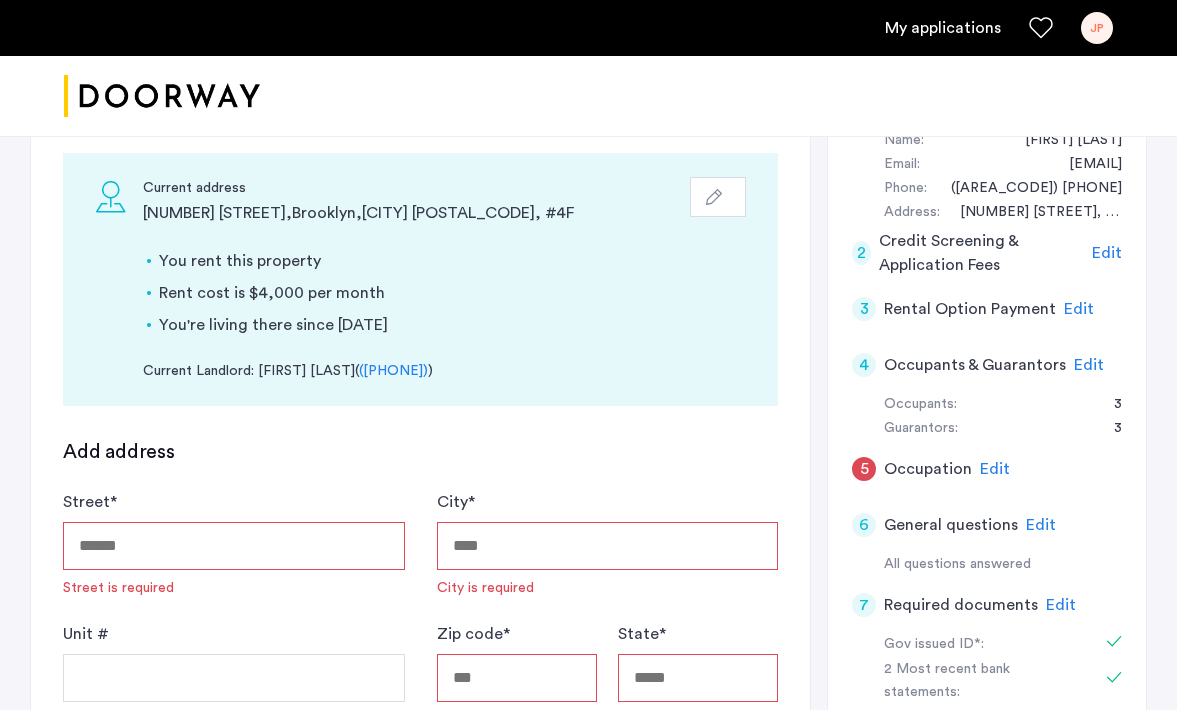 scroll, scrollTop: 499, scrollLeft: 0, axis: vertical 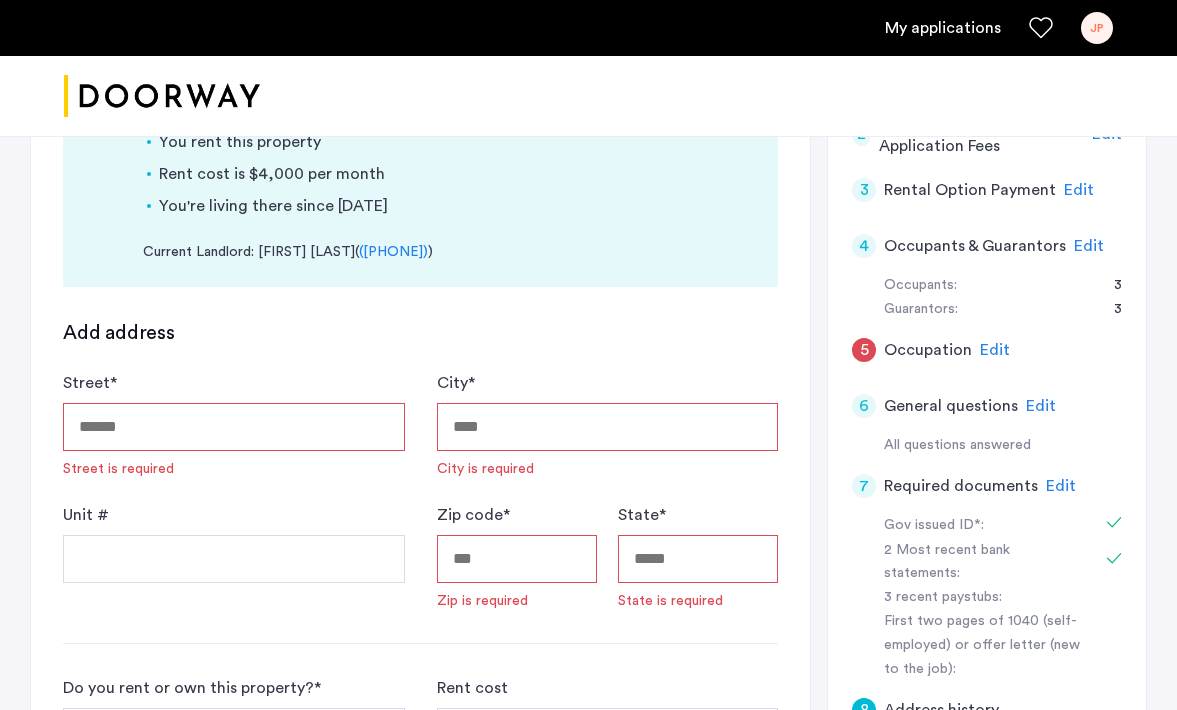 click on "Street  *" at bounding box center [234, 427] 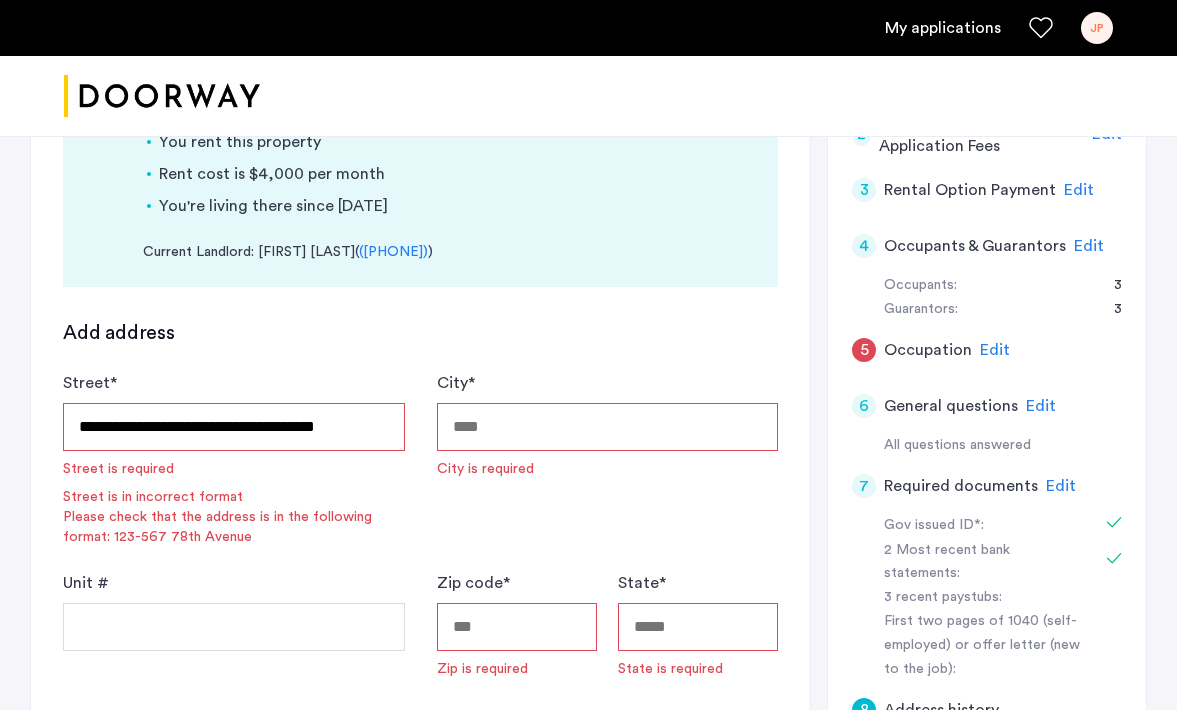 type on "**********" 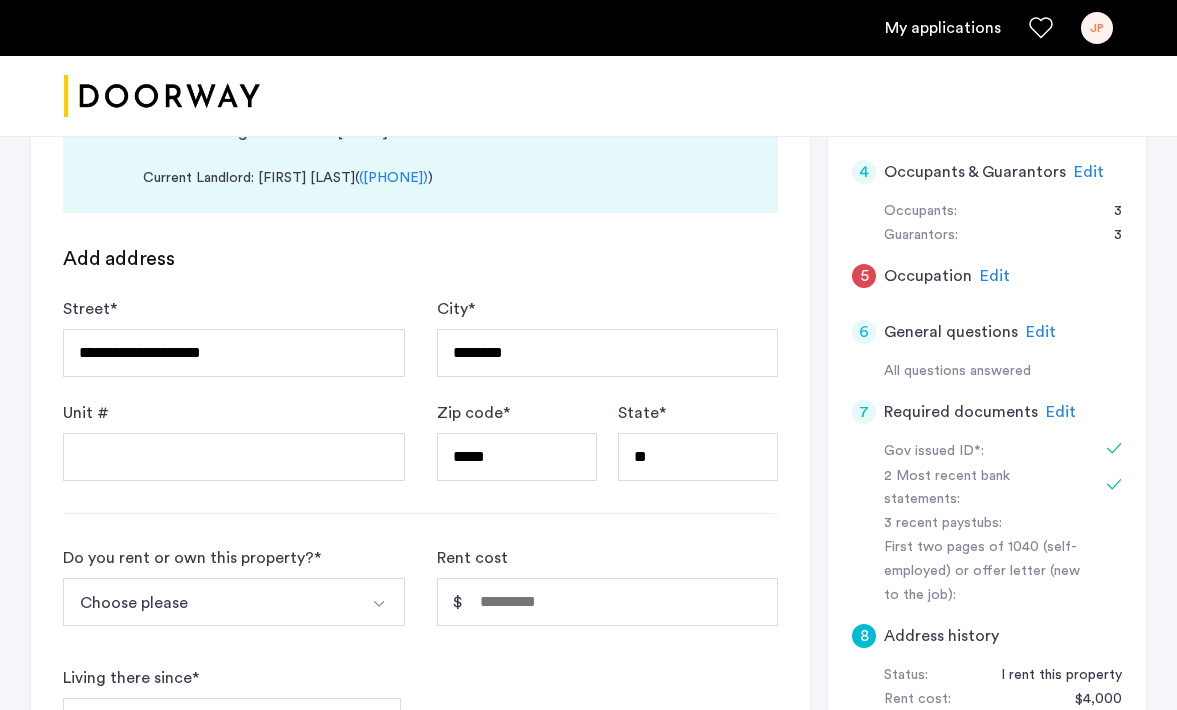 scroll, scrollTop: 579, scrollLeft: 0, axis: vertical 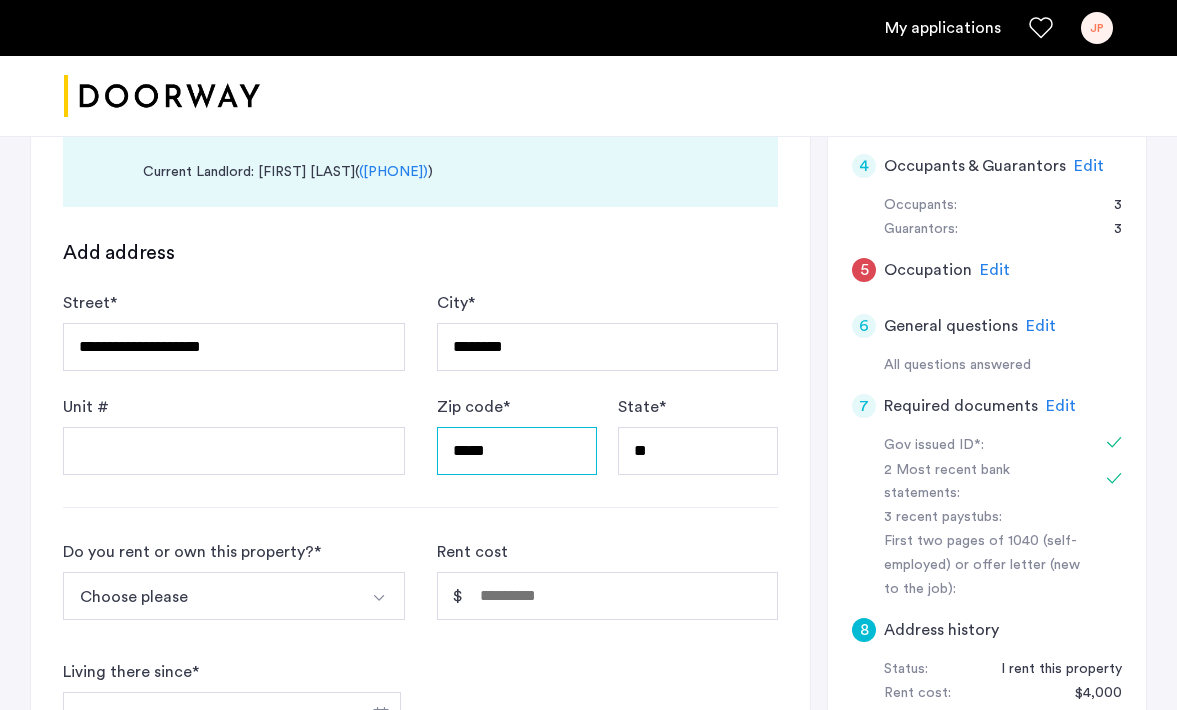 click on "*****" at bounding box center (517, 451) 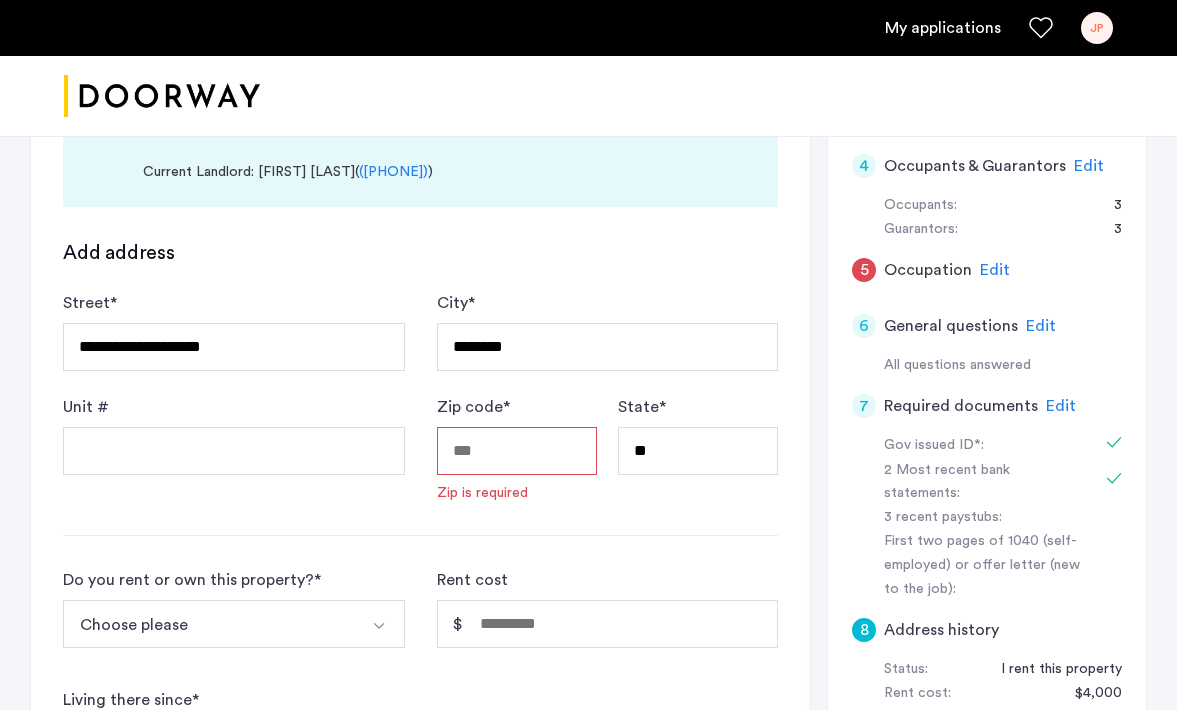 type 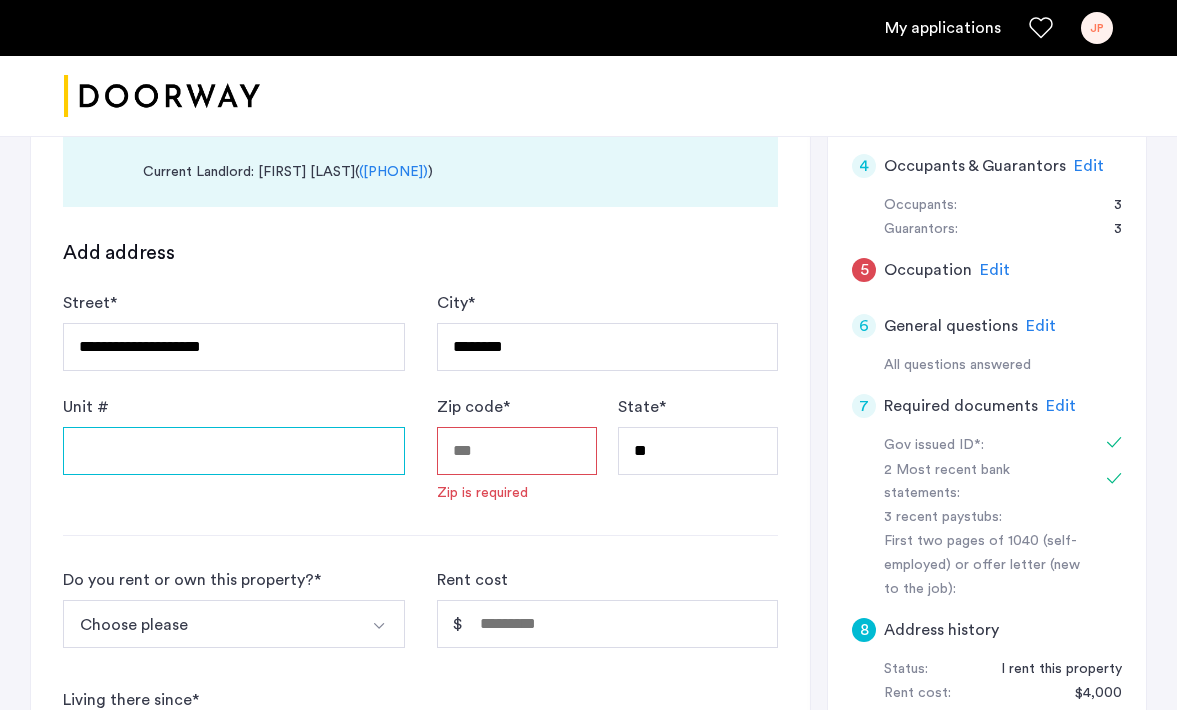 click on "Unit #" at bounding box center [234, 451] 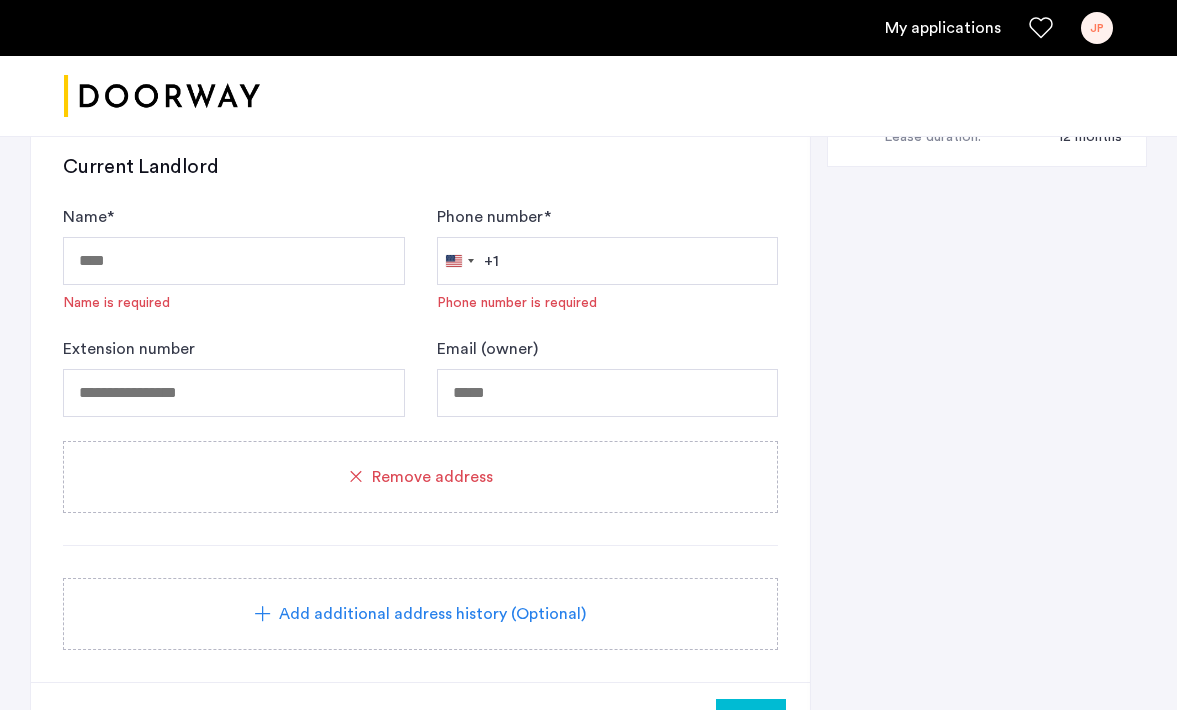 scroll, scrollTop: 1282, scrollLeft: 0, axis: vertical 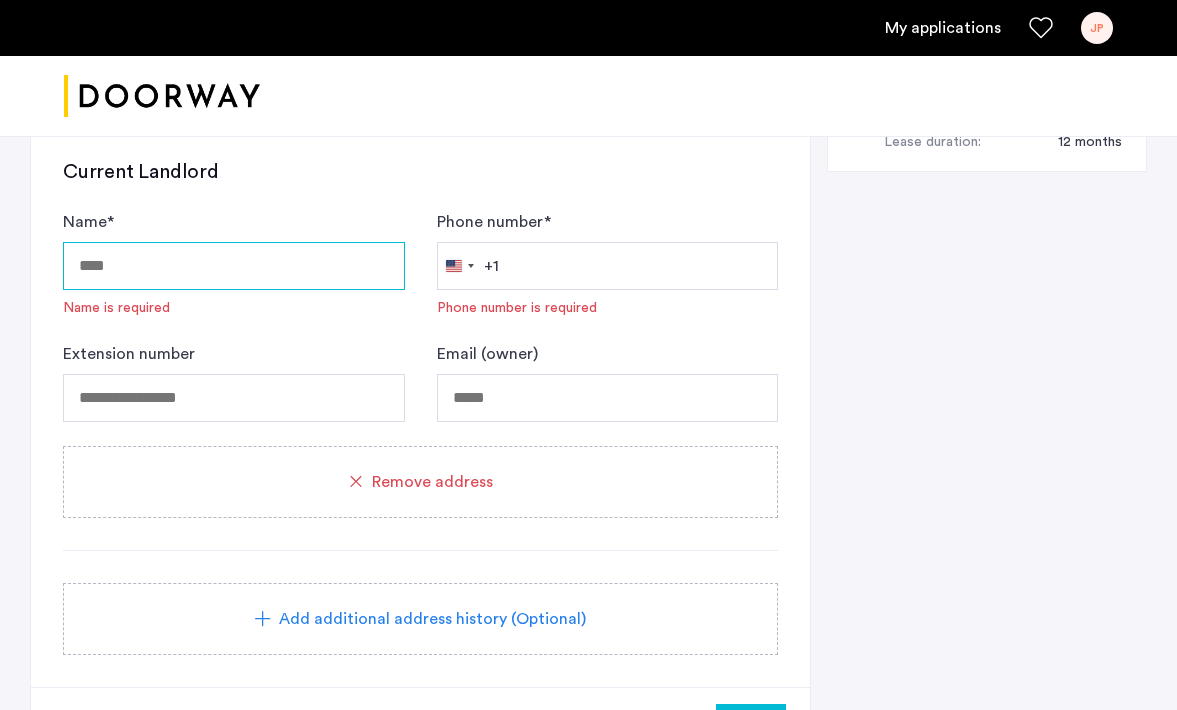 click on "Name  *" at bounding box center [234, 266] 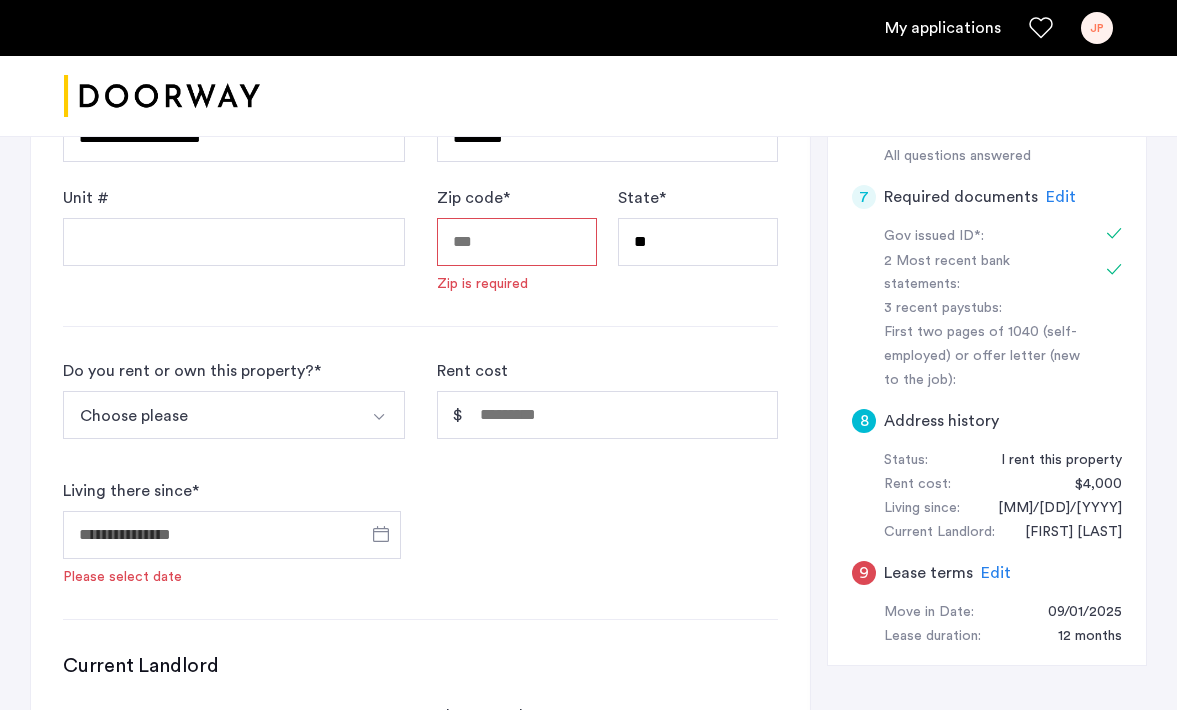 scroll, scrollTop: 643, scrollLeft: 0, axis: vertical 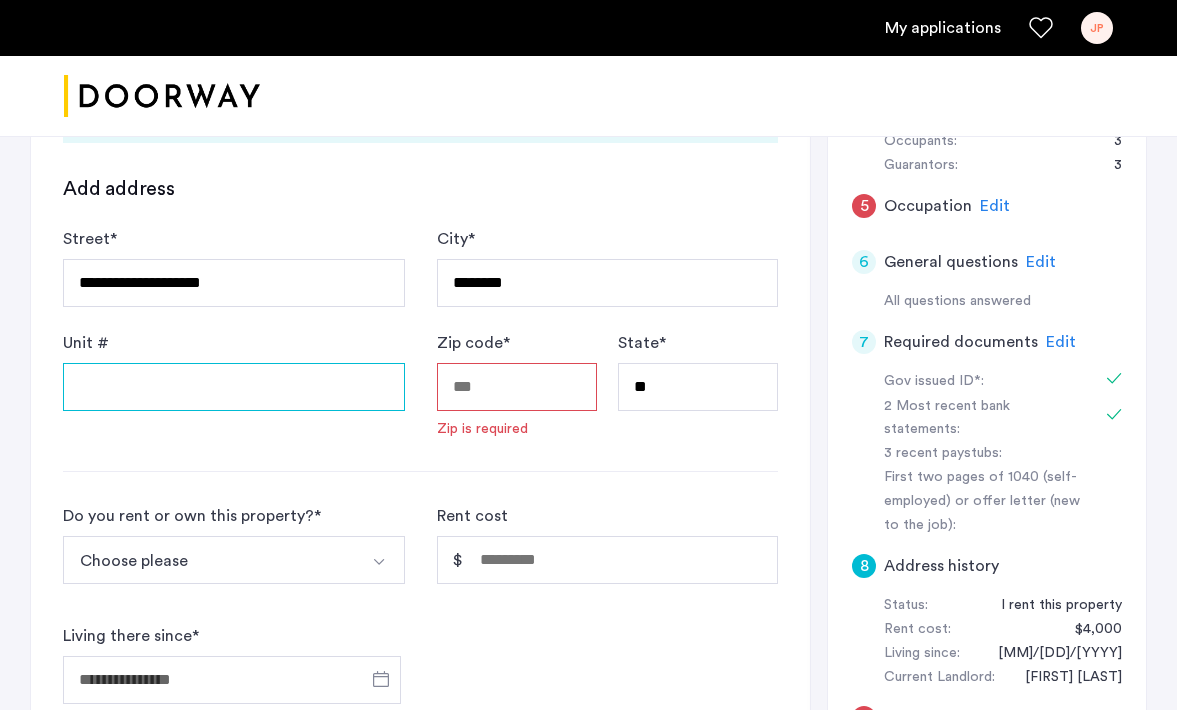 click on "Unit #" at bounding box center (234, 387) 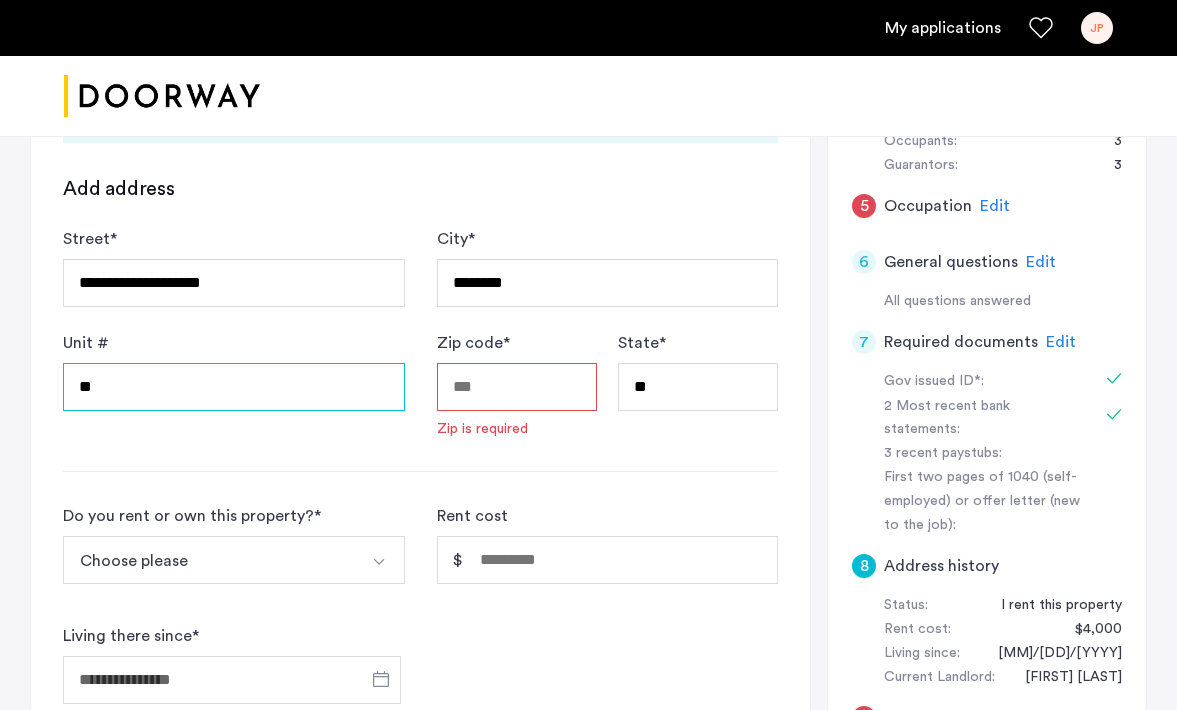 type on "*" 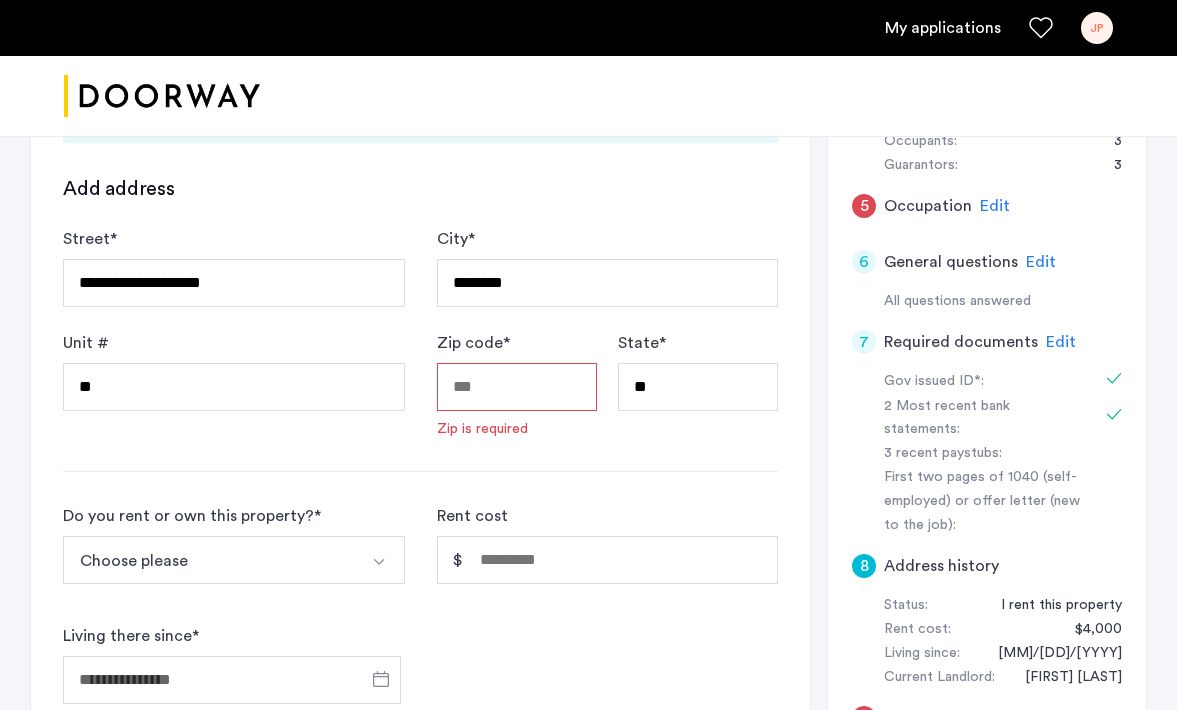 click on "Choose please" at bounding box center (210, 560) 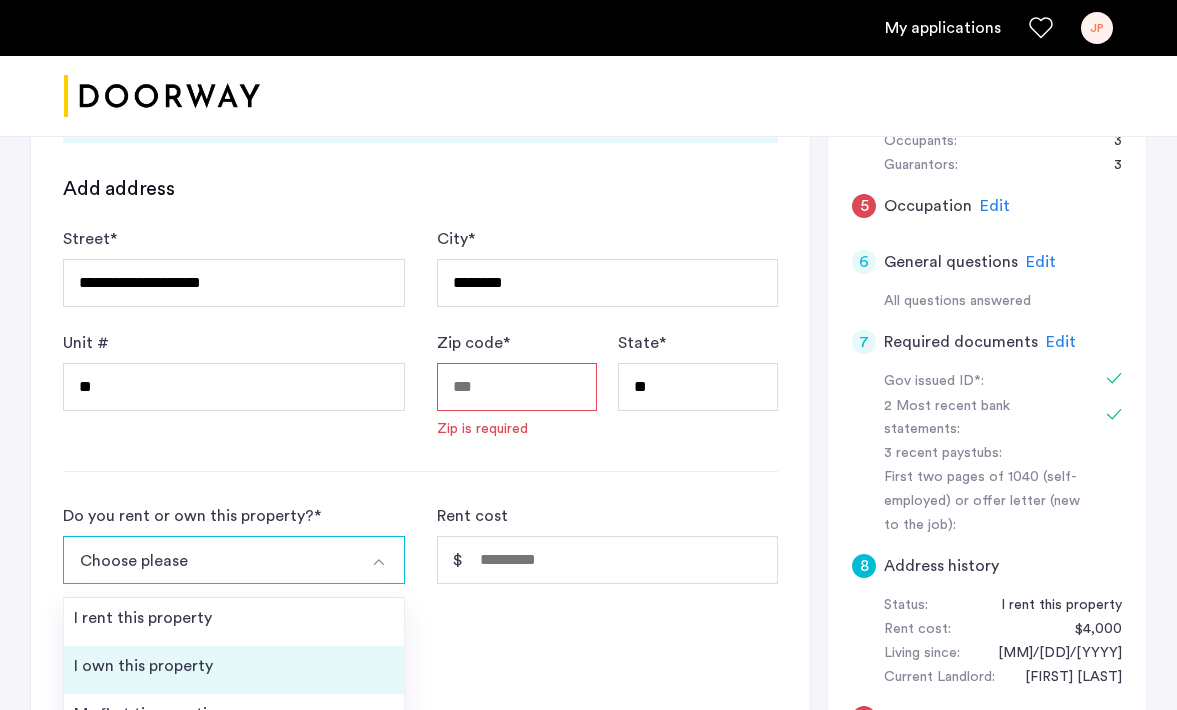 scroll, scrollTop: 790, scrollLeft: 0, axis: vertical 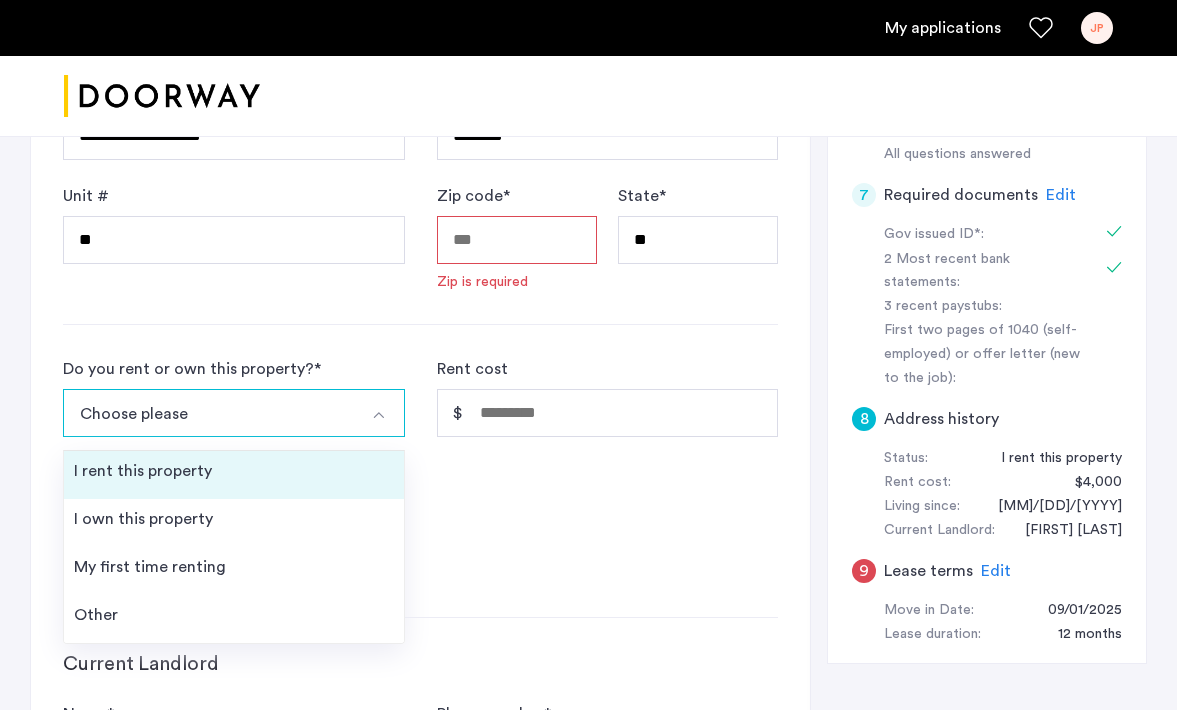 click on "I rent this property" at bounding box center (143, 471) 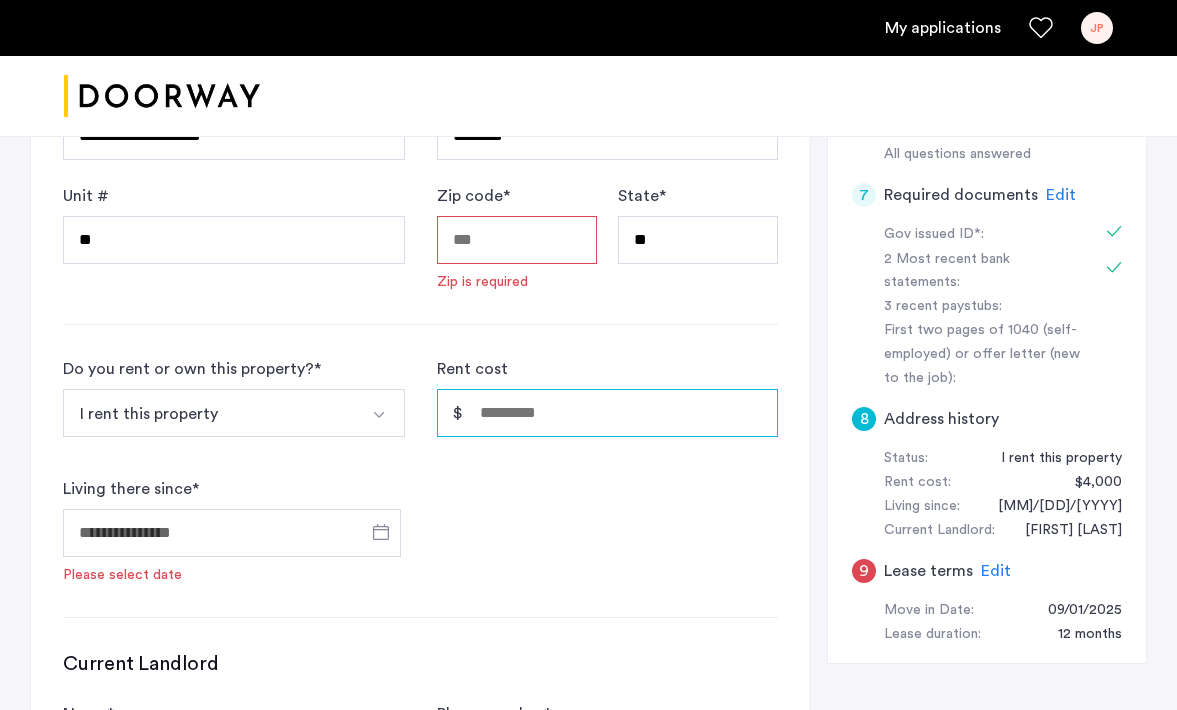 click on "Rent cost" at bounding box center [608, 413] 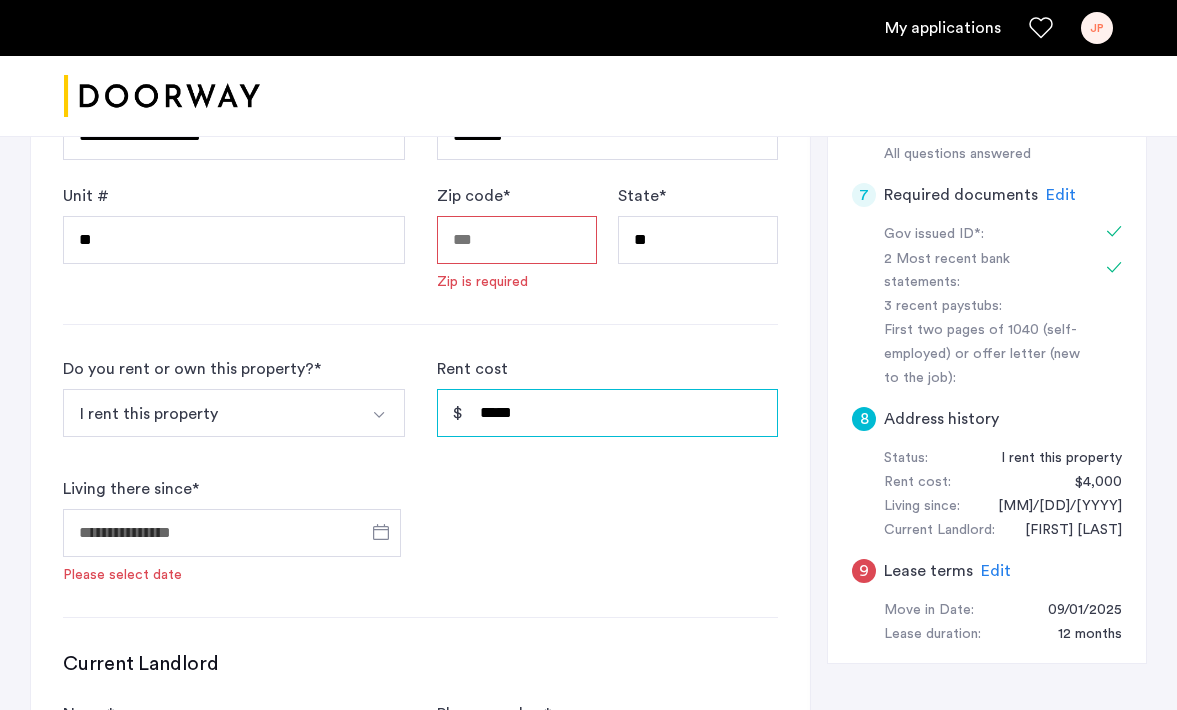 type on "*****" 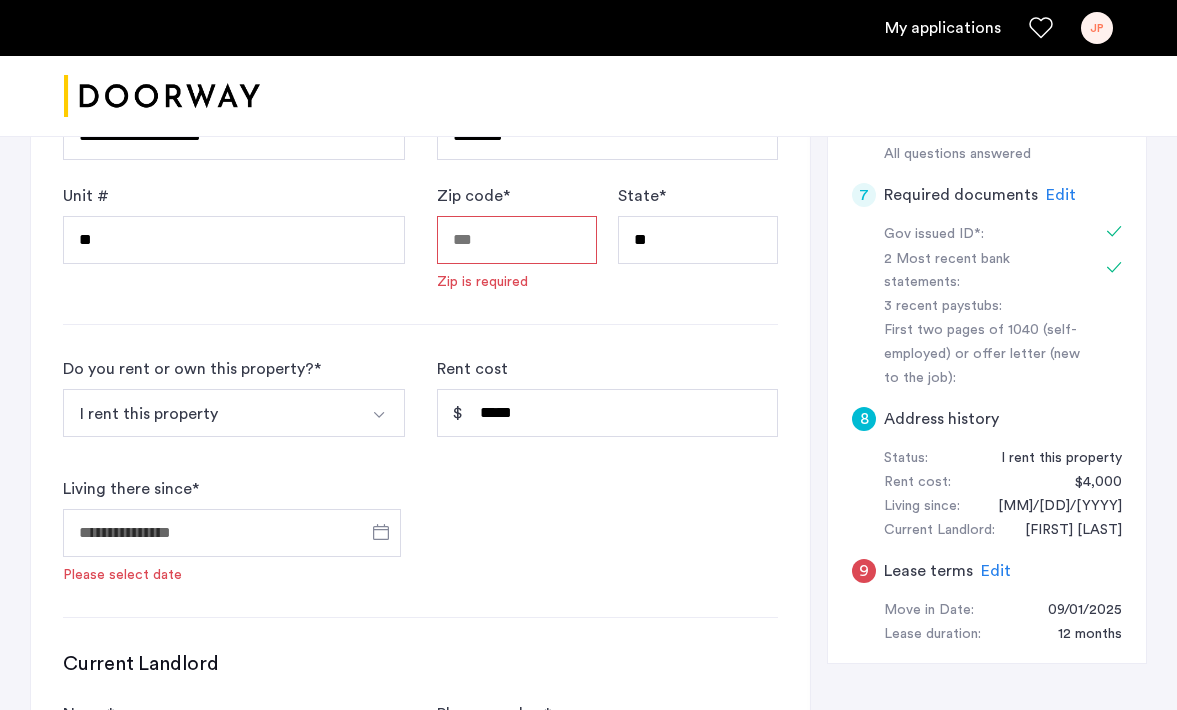 click on "Do you rent or own this property?  * I rent this property I rent this property I own this property My first time renting Other Rent cost ***** Living there since  *  Please select date" 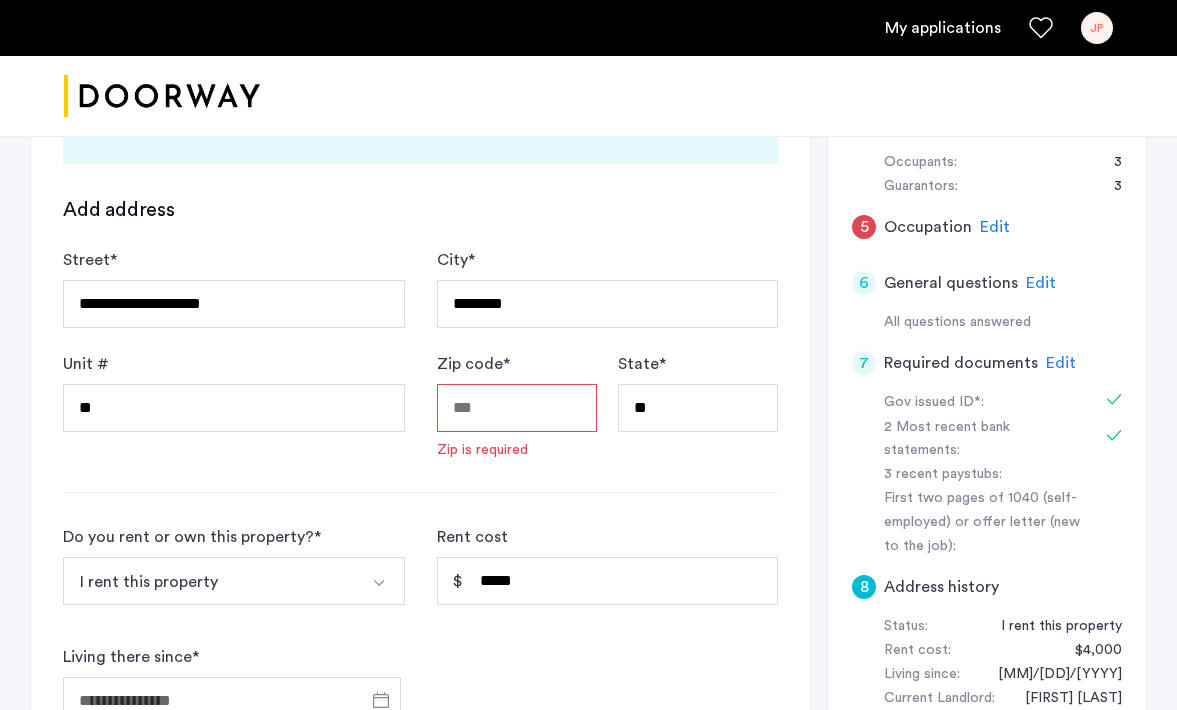 scroll, scrollTop: 569, scrollLeft: 0, axis: vertical 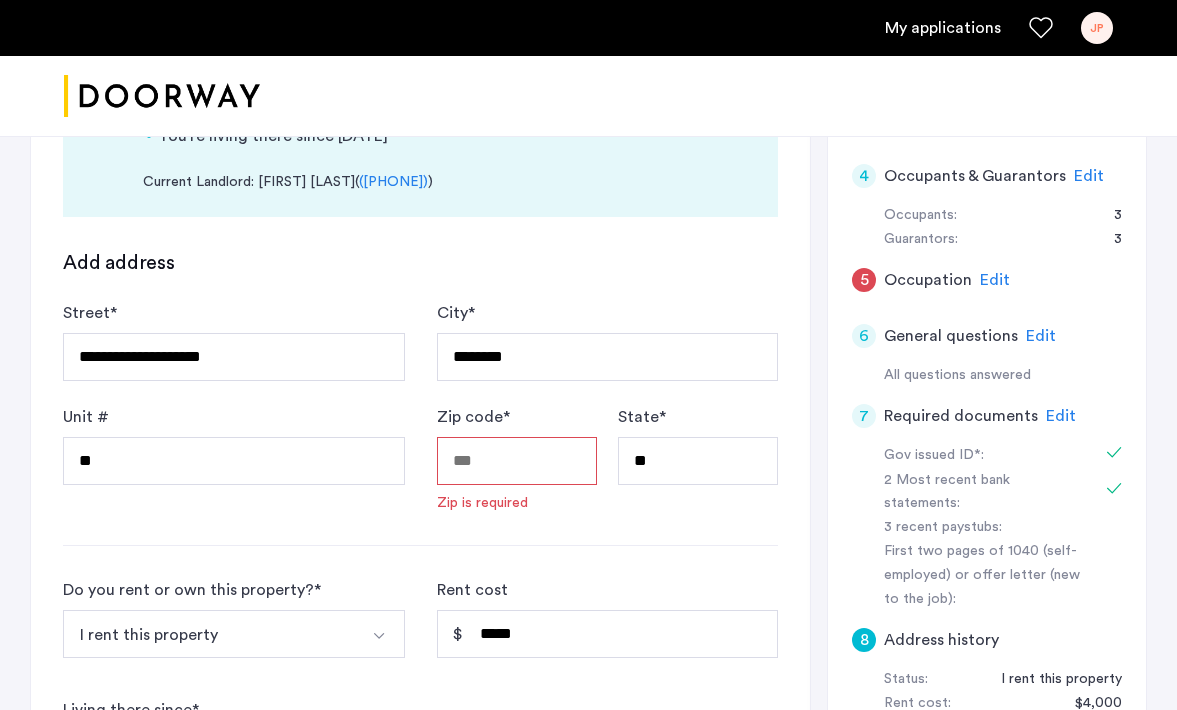 click on "Zip code  *" at bounding box center (517, 461) 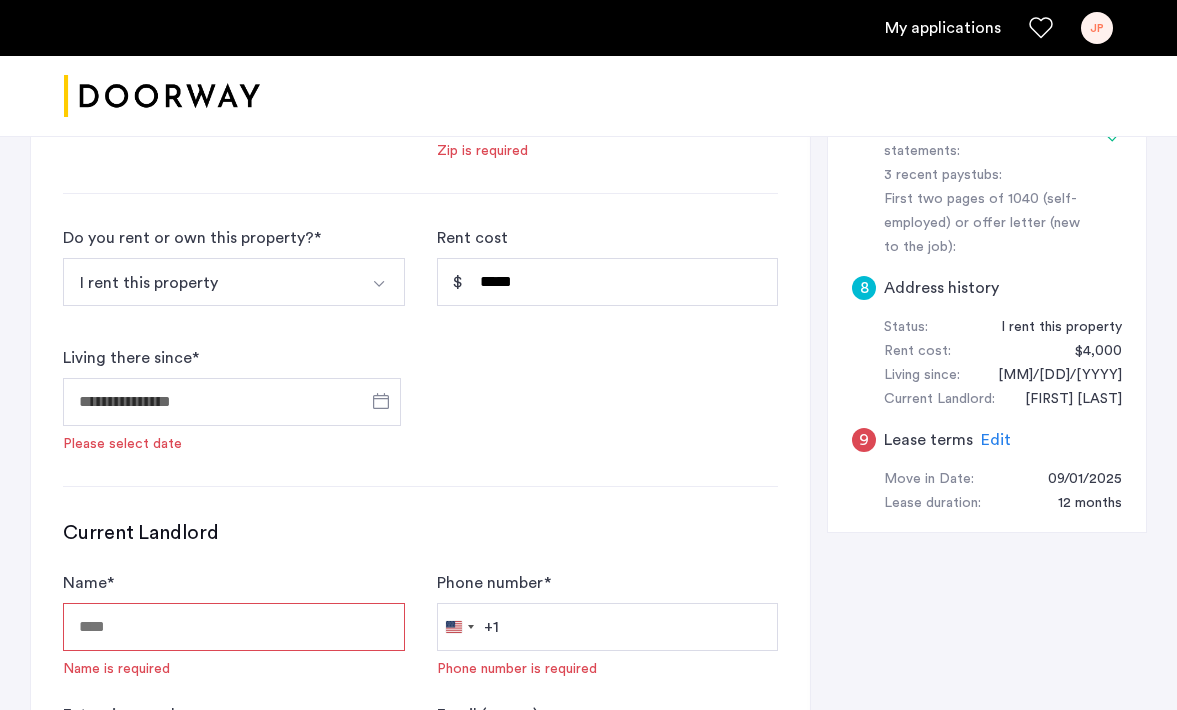 scroll, scrollTop: 1224, scrollLeft: 0, axis: vertical 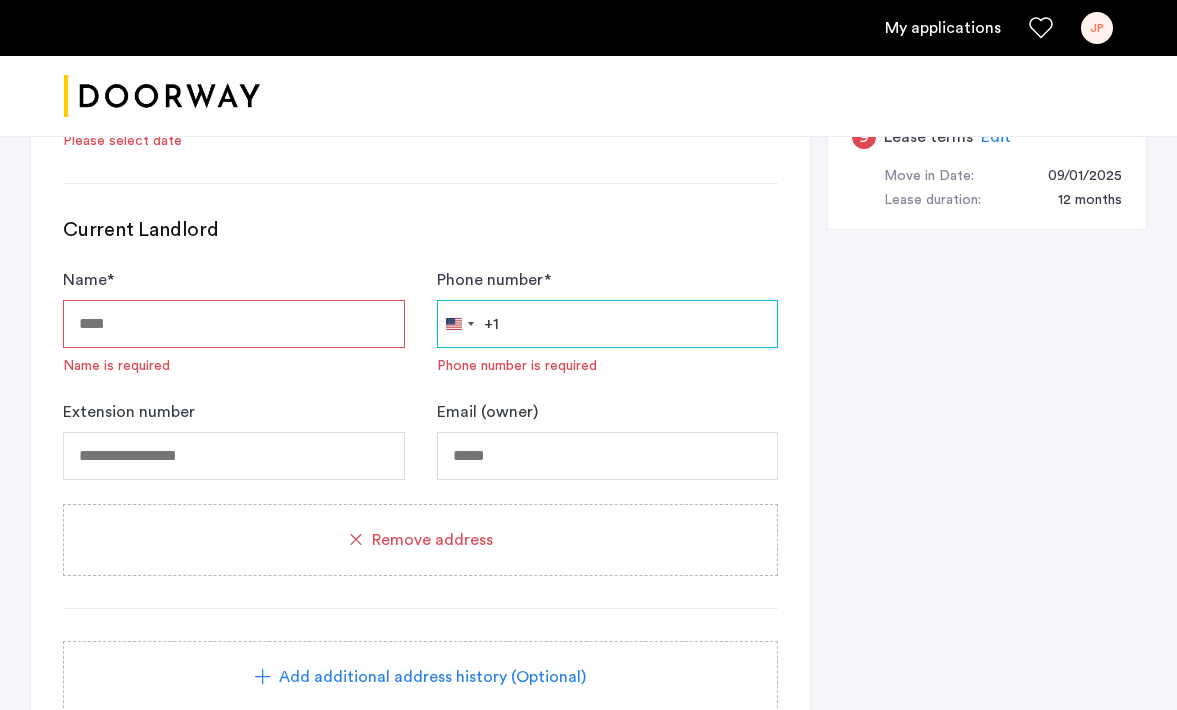 click on "Phone number  *" at bounding box center (608, 324) 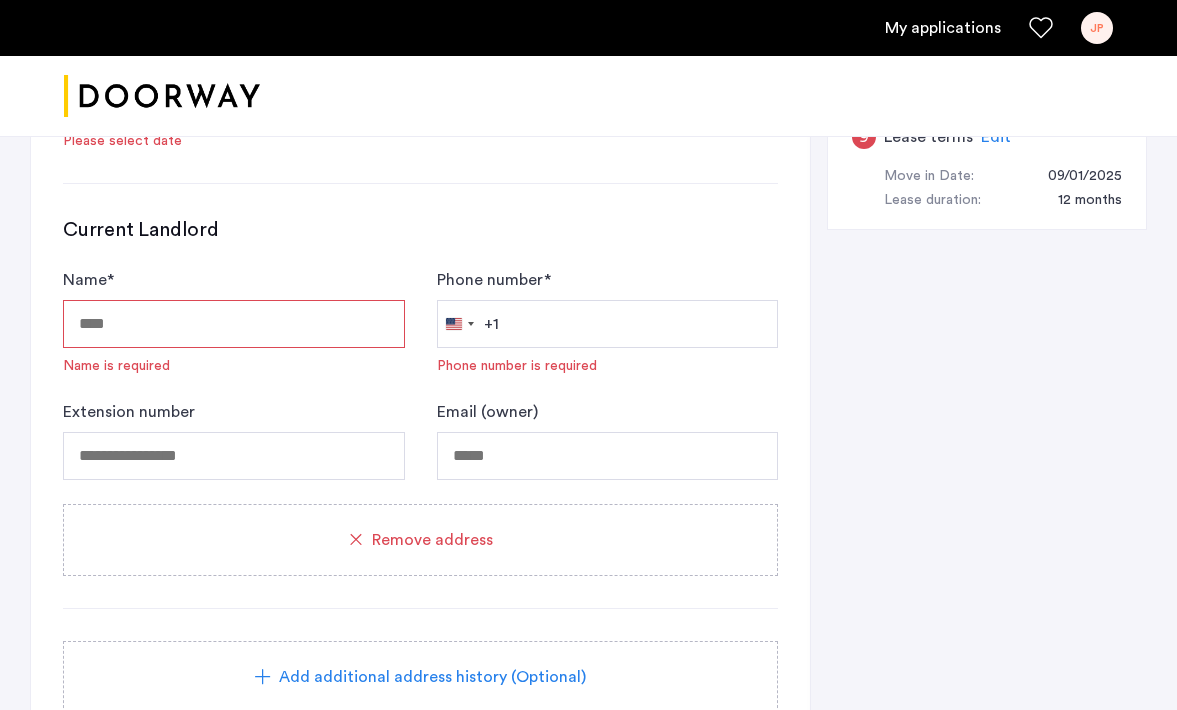 click on "Current Landlord Name  * Name is required  Phone number  *  United States +1 +1 244 results found Afghanistan +93 Åland Islands +358 Albania +355 Algeria +213 American Samoa +1 Andorra +376 Angola +244 Anguilla +1 Antigua & Barbuda +1 Argentina +54 Armenia +374 Aruba +297 Ascension Island +247 Australia +61 Austria +43 Azerbaijan +994 Bahamas +1 Bahrain +973 Bangladesh +880 Barbados +1 Belarus +375 Belgium +32 Belize +501 Benin +229 Bermuda +1 Bhutan +975 Bolivia +591 Bosnia & Herzegovina +387 Botswana +267 Brazil +55 British Indian Ocean Territory +246 British Virgin Islands +1 Brunei +673 Bulgaria +359 Burkina Faso +226 Burundi +257 Cambodia +855 Cameroon +237 Canada +1 Cape Verde +238 Caribbean Netherlands +599 Cayman Islands +1 Central African Republic +236 Chad +235 Chile +56 China +86 Christmas Island +61 Cocos (Keeling) Islands +61 Colombia +57 Comoros +269 Congo - Brazzaville +242 Congo - Kinshasa +243 Cook Islands +682 Costa Rica +506 Côte d’Ivoire +225 Croatia +385 Cuba +53 Curaçao +599 Cyprus" 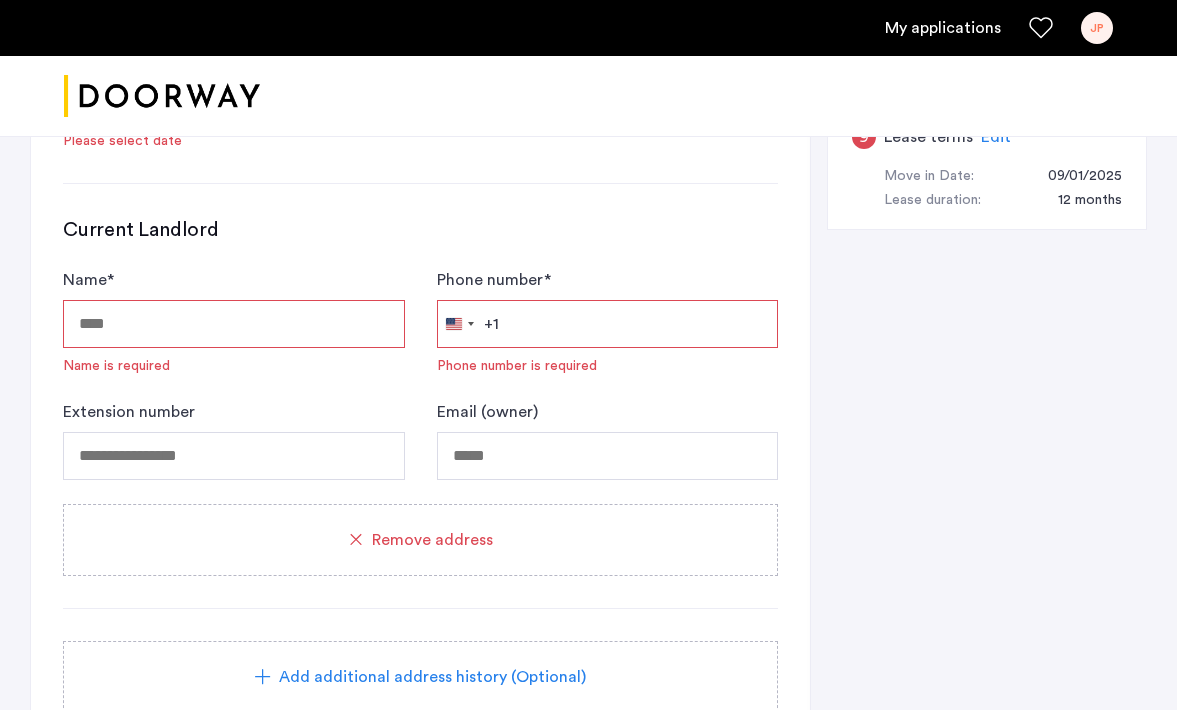 scroll, scrollTop: 788, scrollLeft: 0, axis: vertical 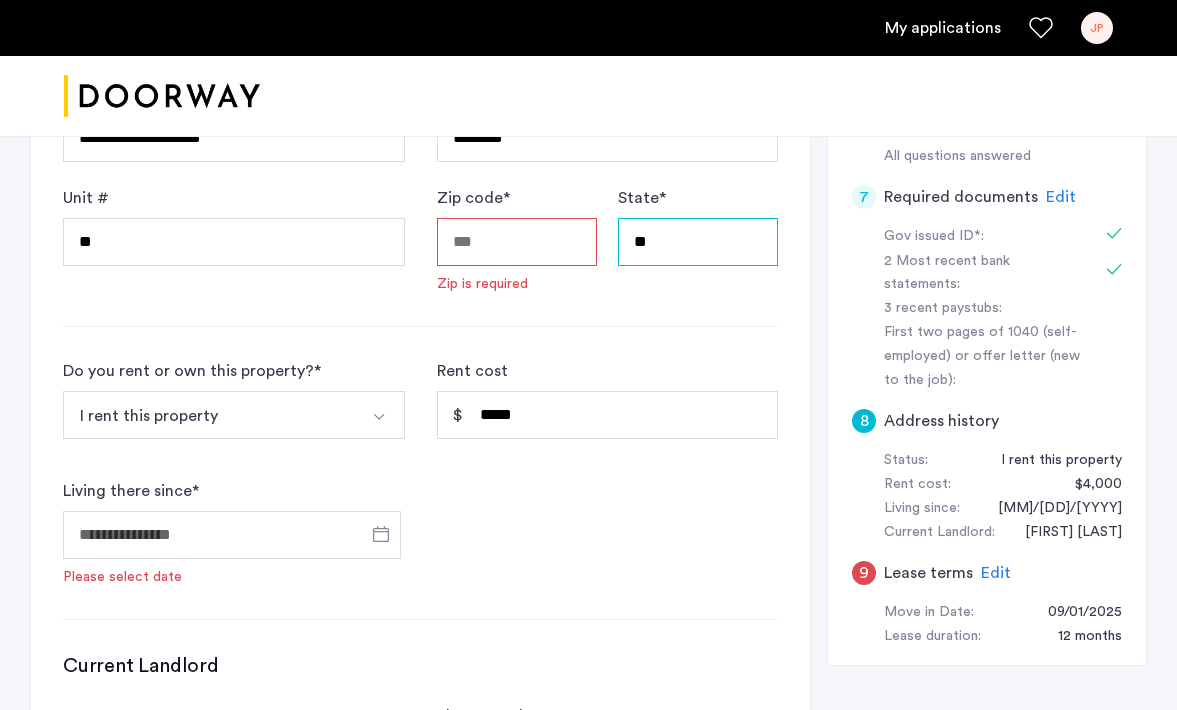 click on "**" at bounding box center [698, 242] 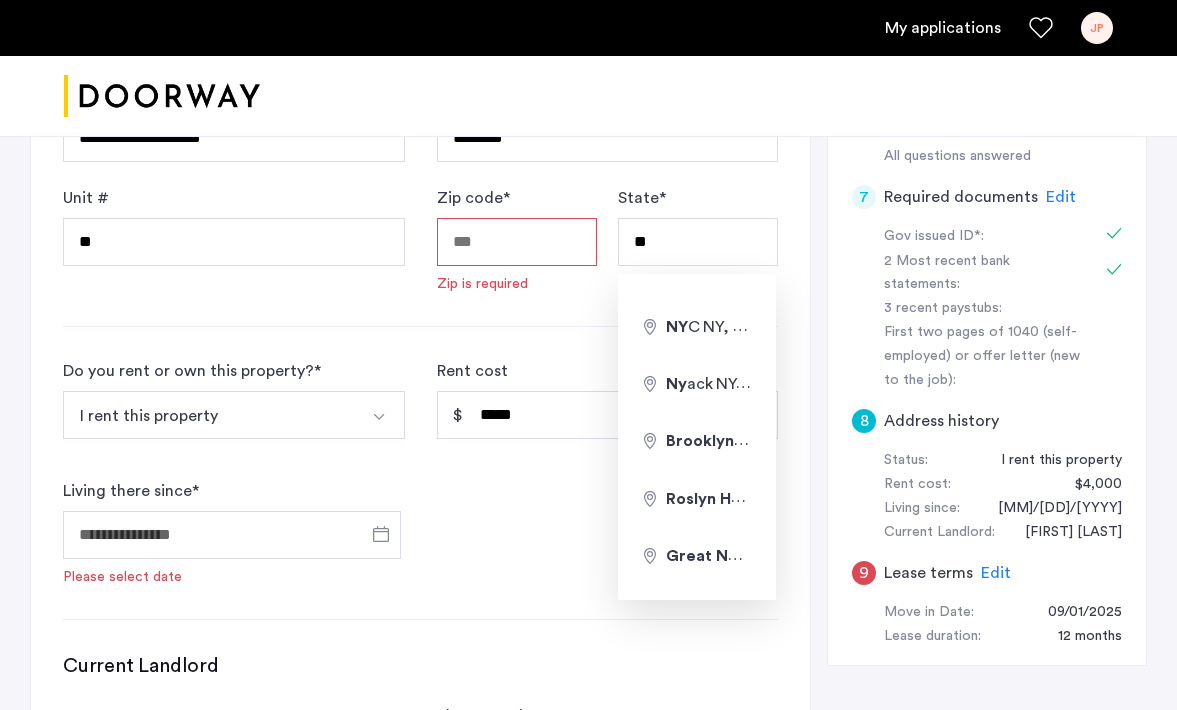 click on "Zip code  *" at bounding box center (517, 242) 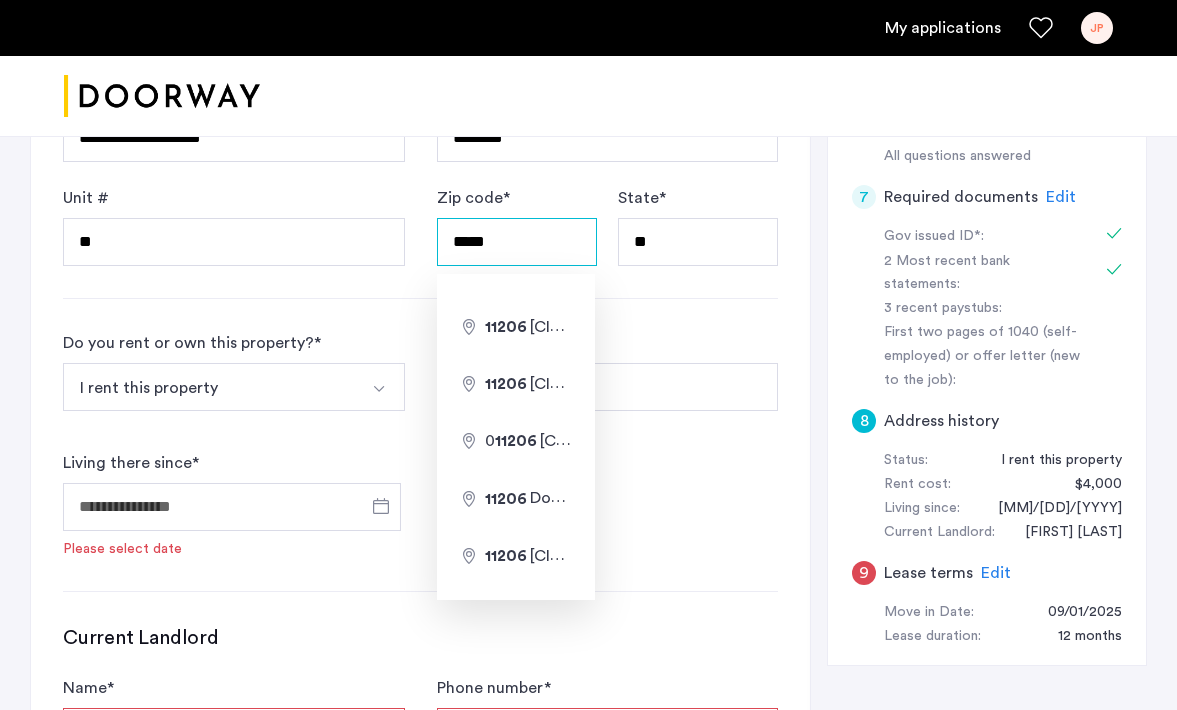 type on "*****" 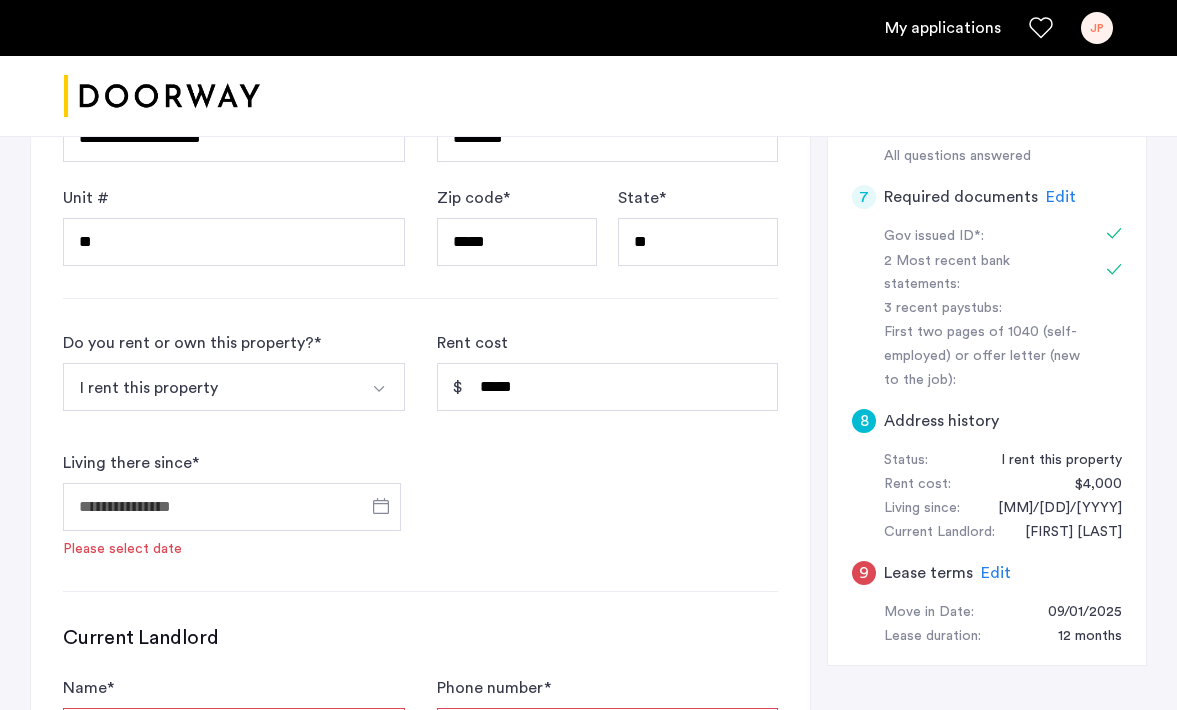 click on "**********" 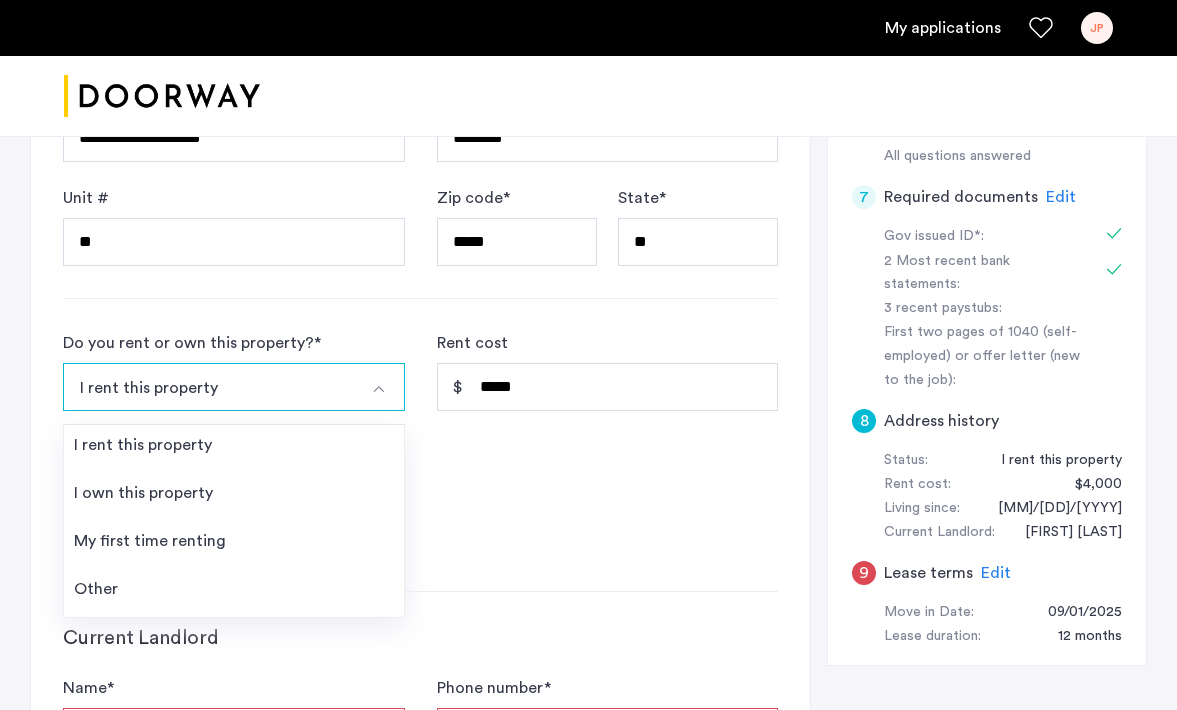 click on "I rent this property" at bounding box center [210, 387] 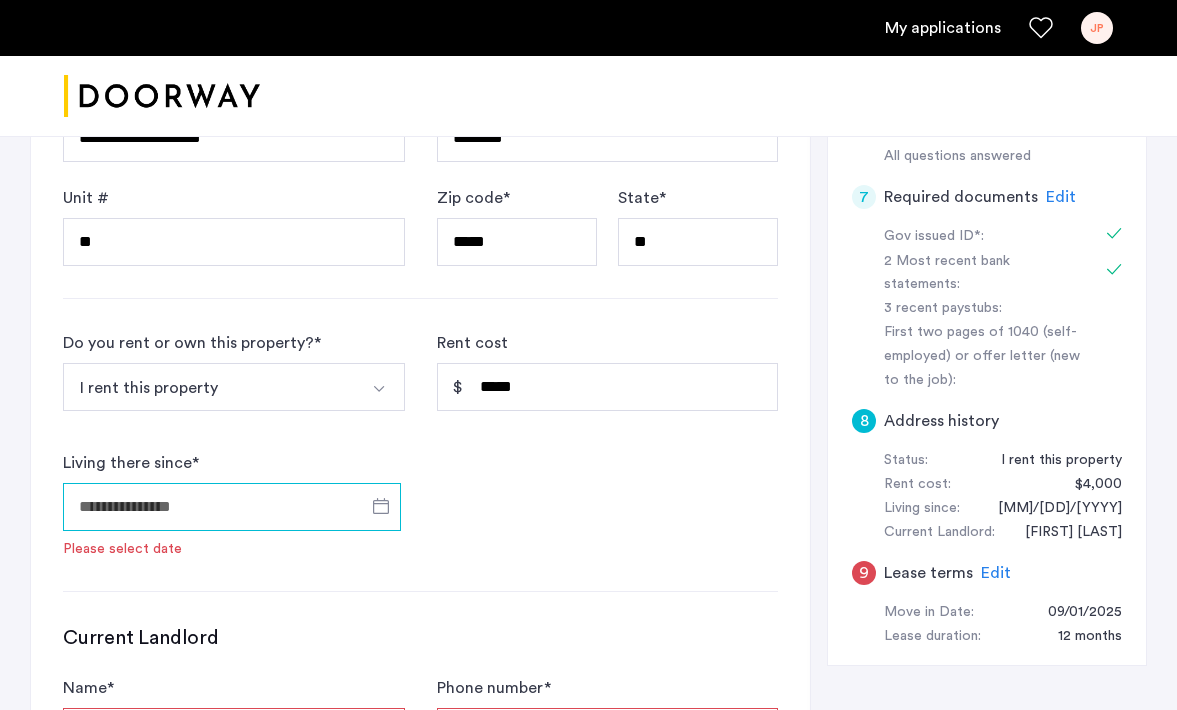 click on "Living there since  *" at bounding box center [232, 507] 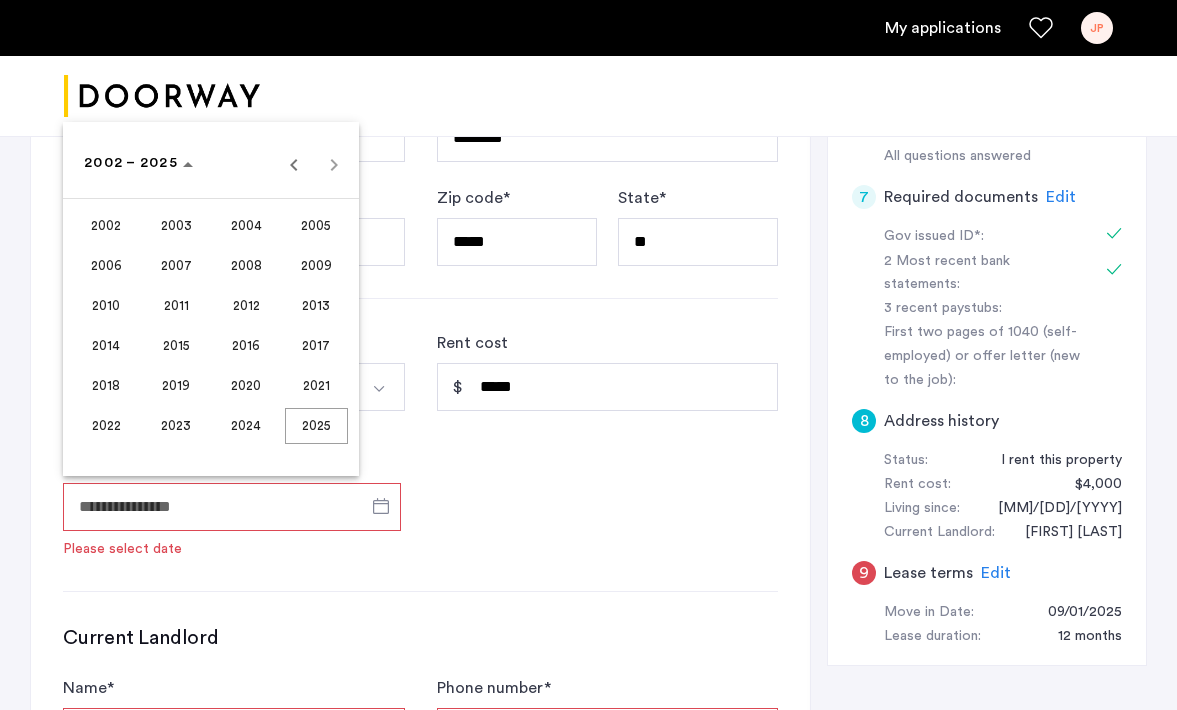 click on "2022" at bounding box center (106, 426) 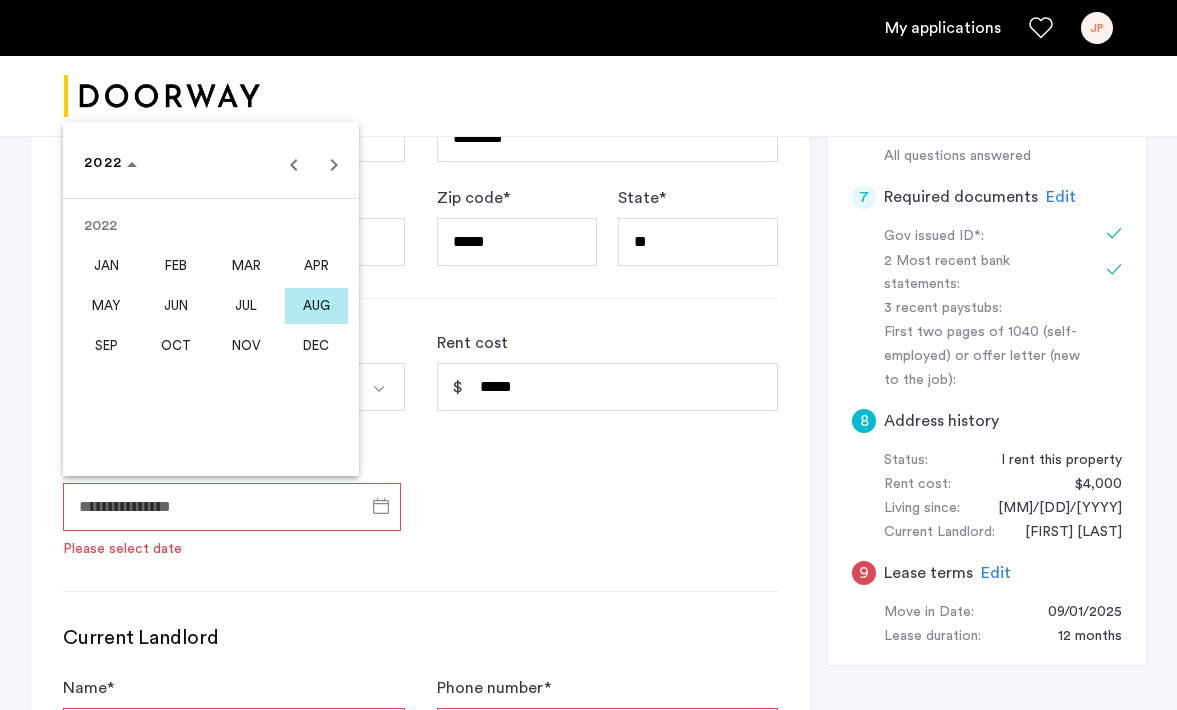 click on "SEP" at bounding box center (106, 346) 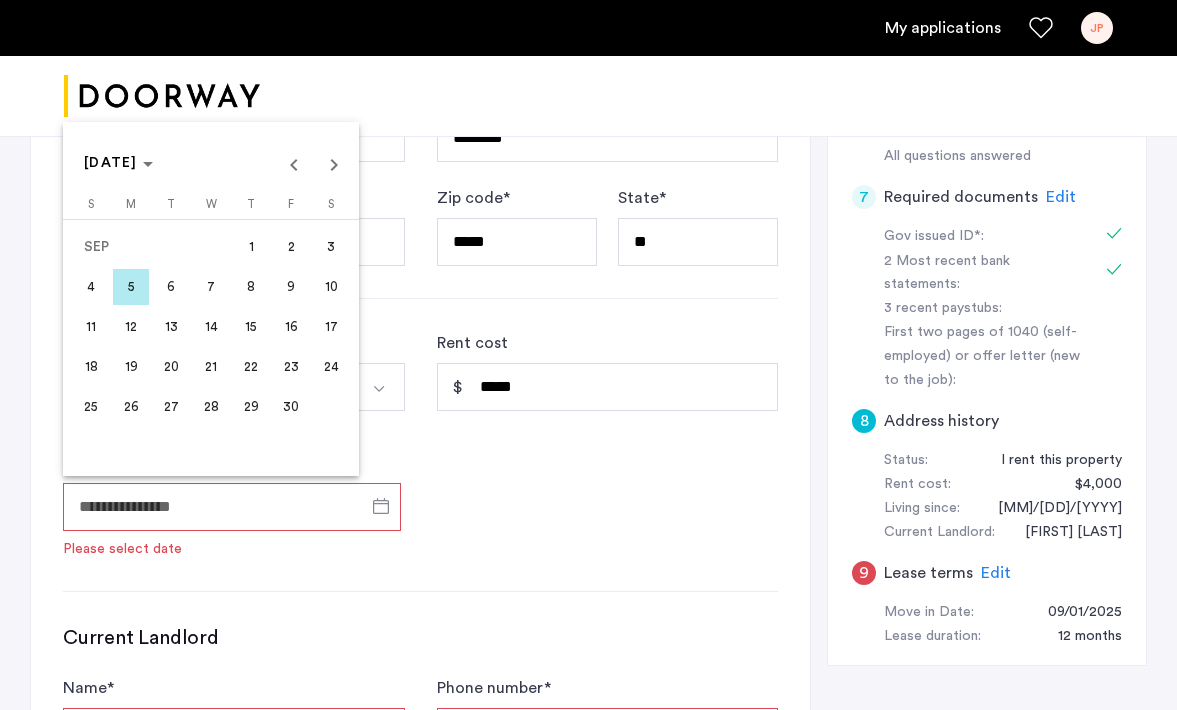 click on "1" at bounding box center [251, 247] 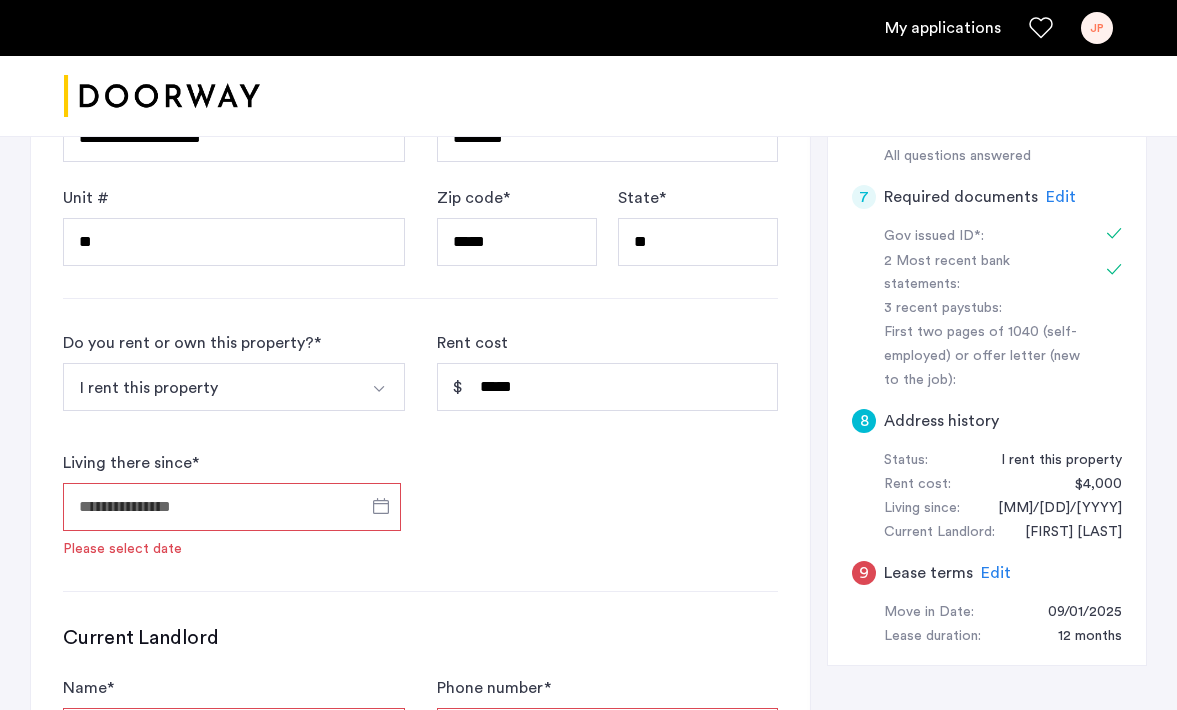 type on "**********" 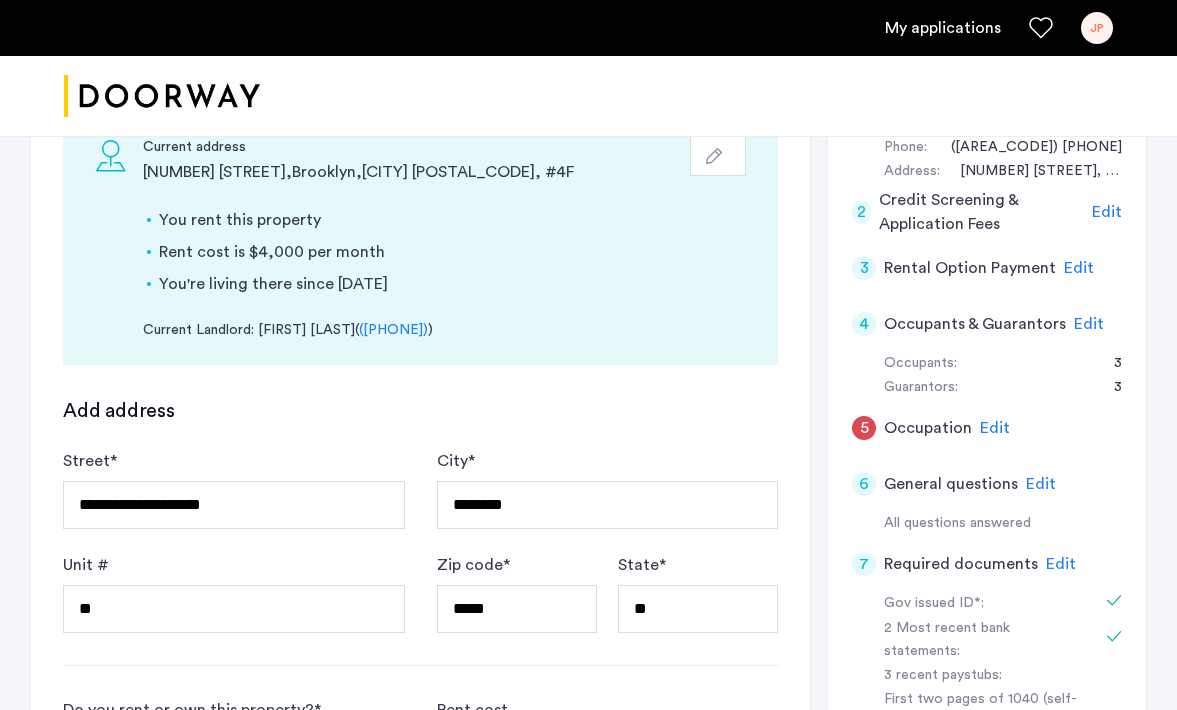 scroll, scrollTop: 549, scrollLeft: 0, axis: vertical 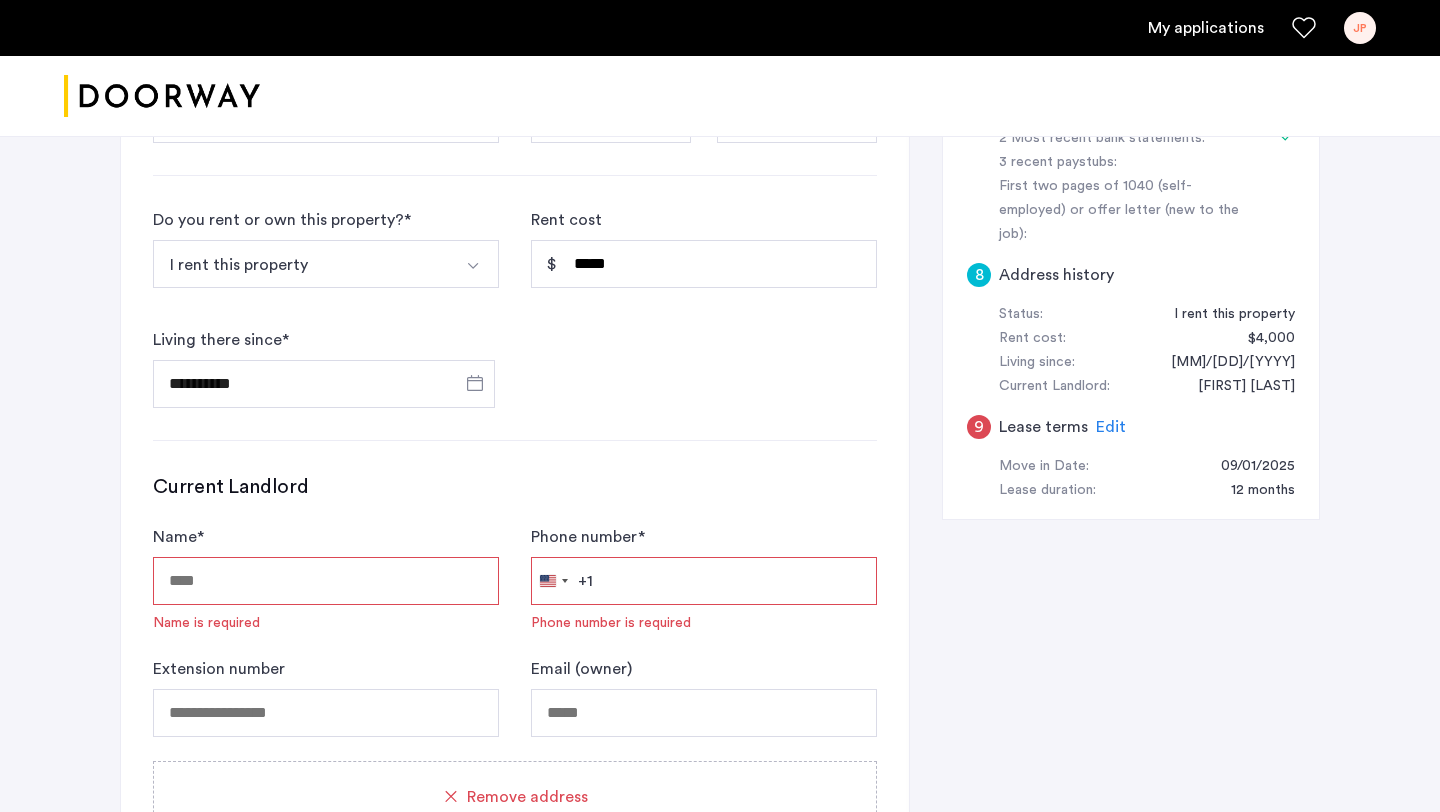 click on "Phone number  *" at bounding box center [704, 581] 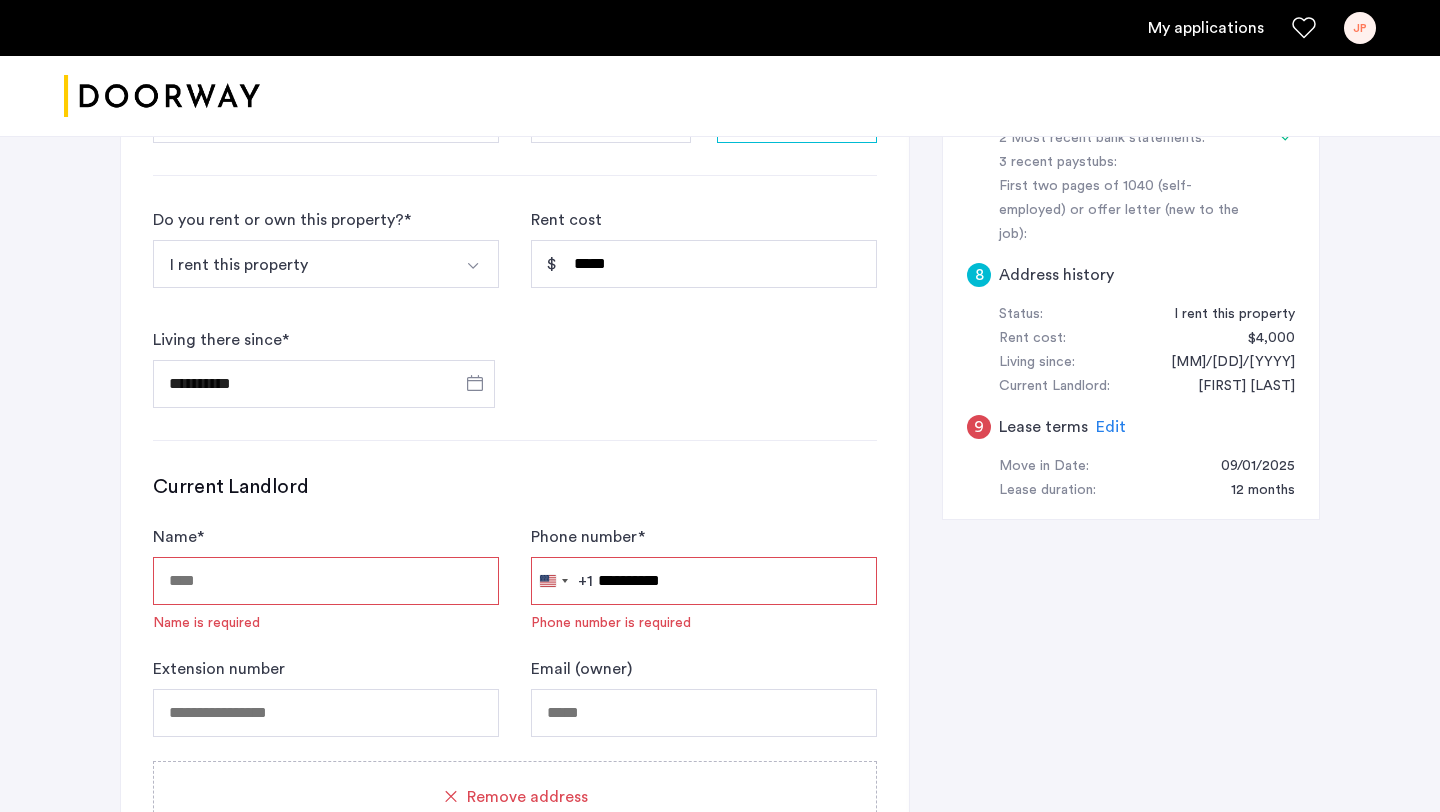 type on "********" 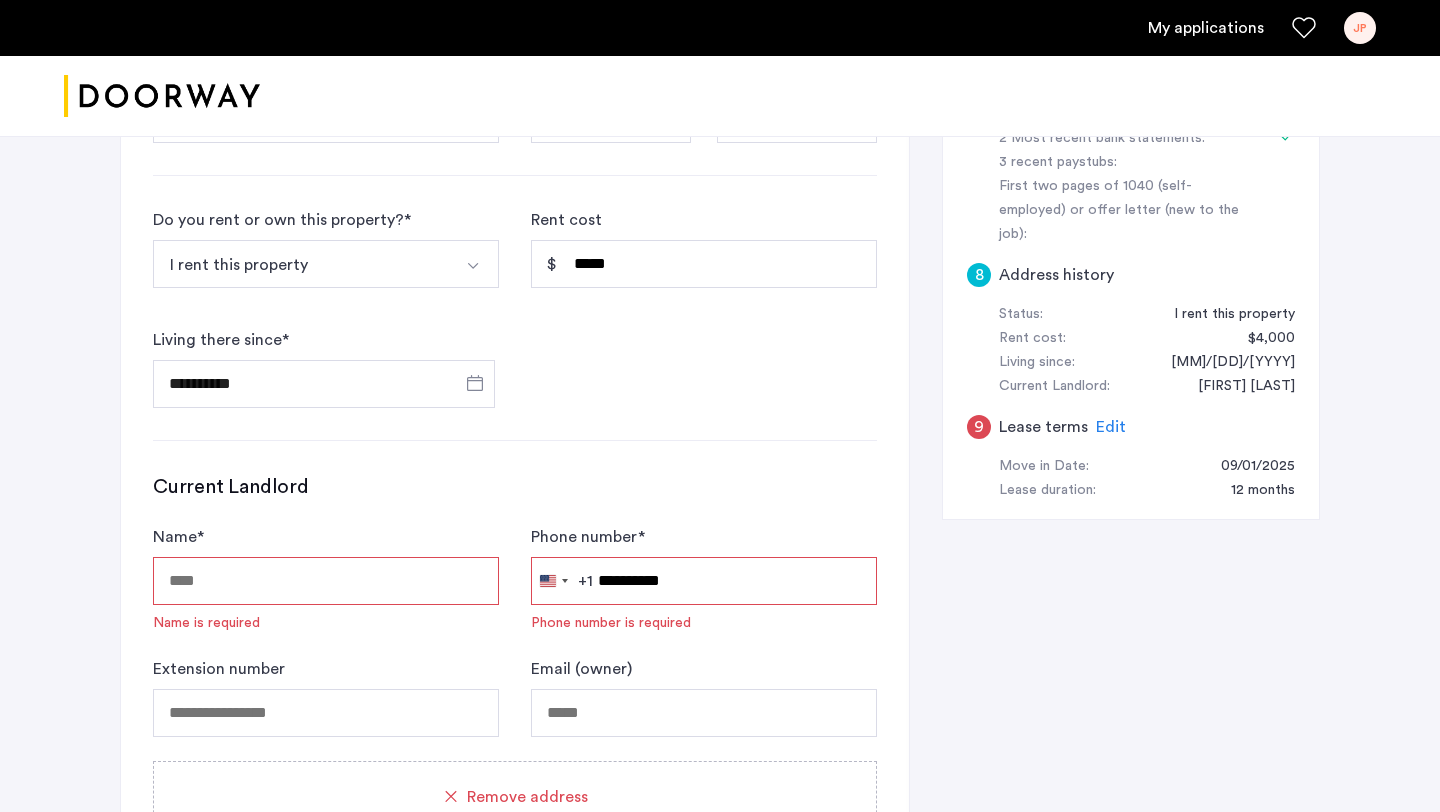type on "**********" 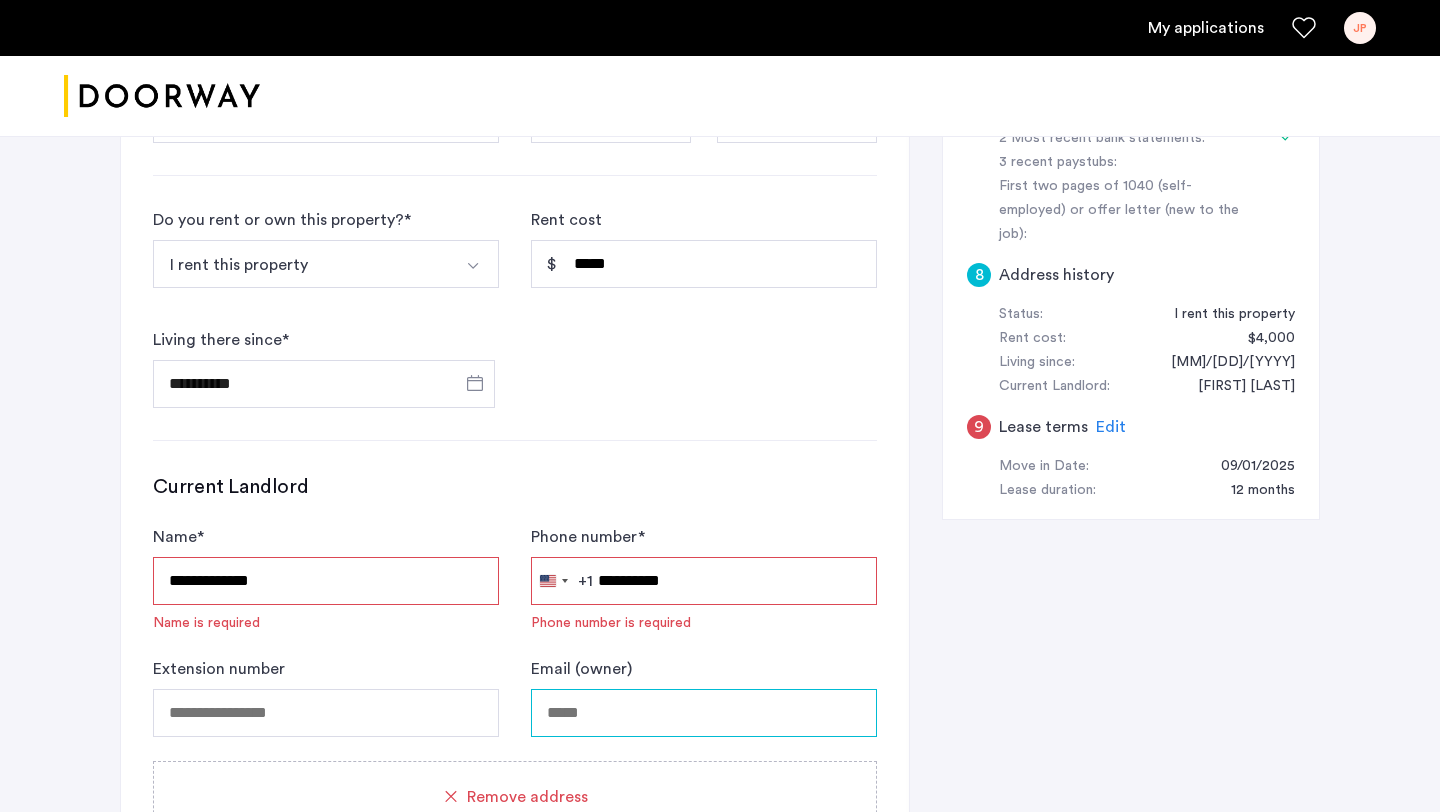 type on "**********" 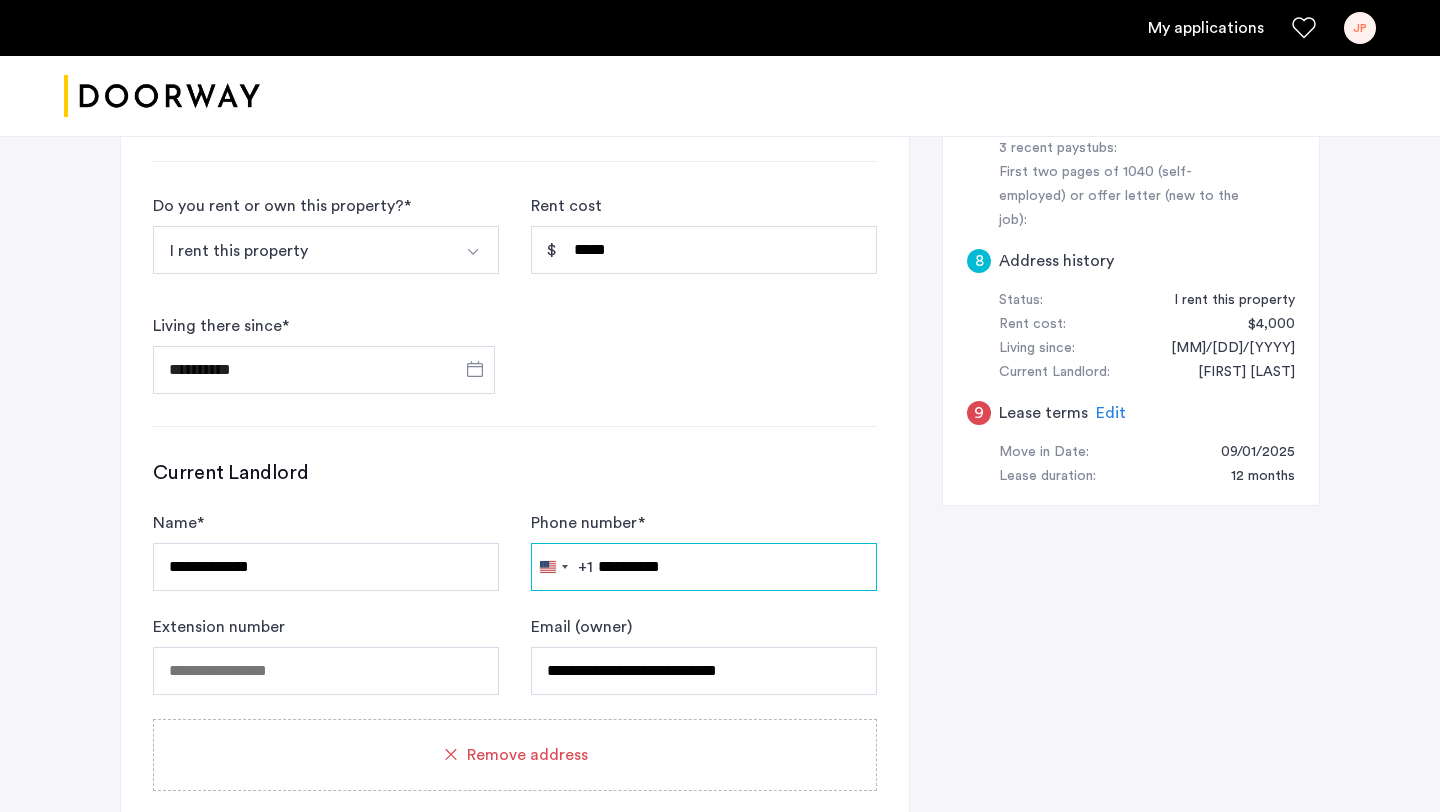 scroll, scrollTop: 942, scrollLeft: 0, axis: vertical 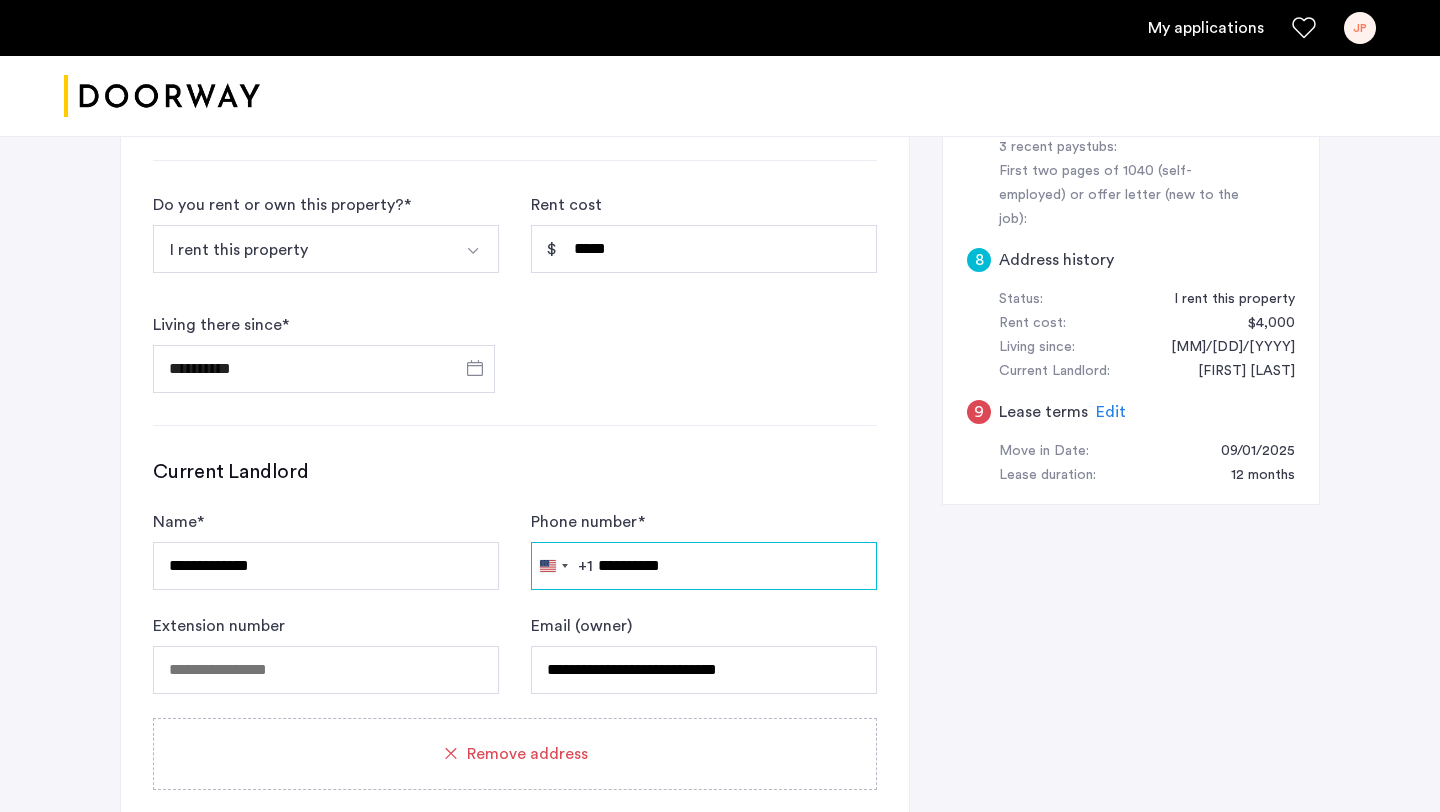 click on "**********" at bounding box center (704, 566) 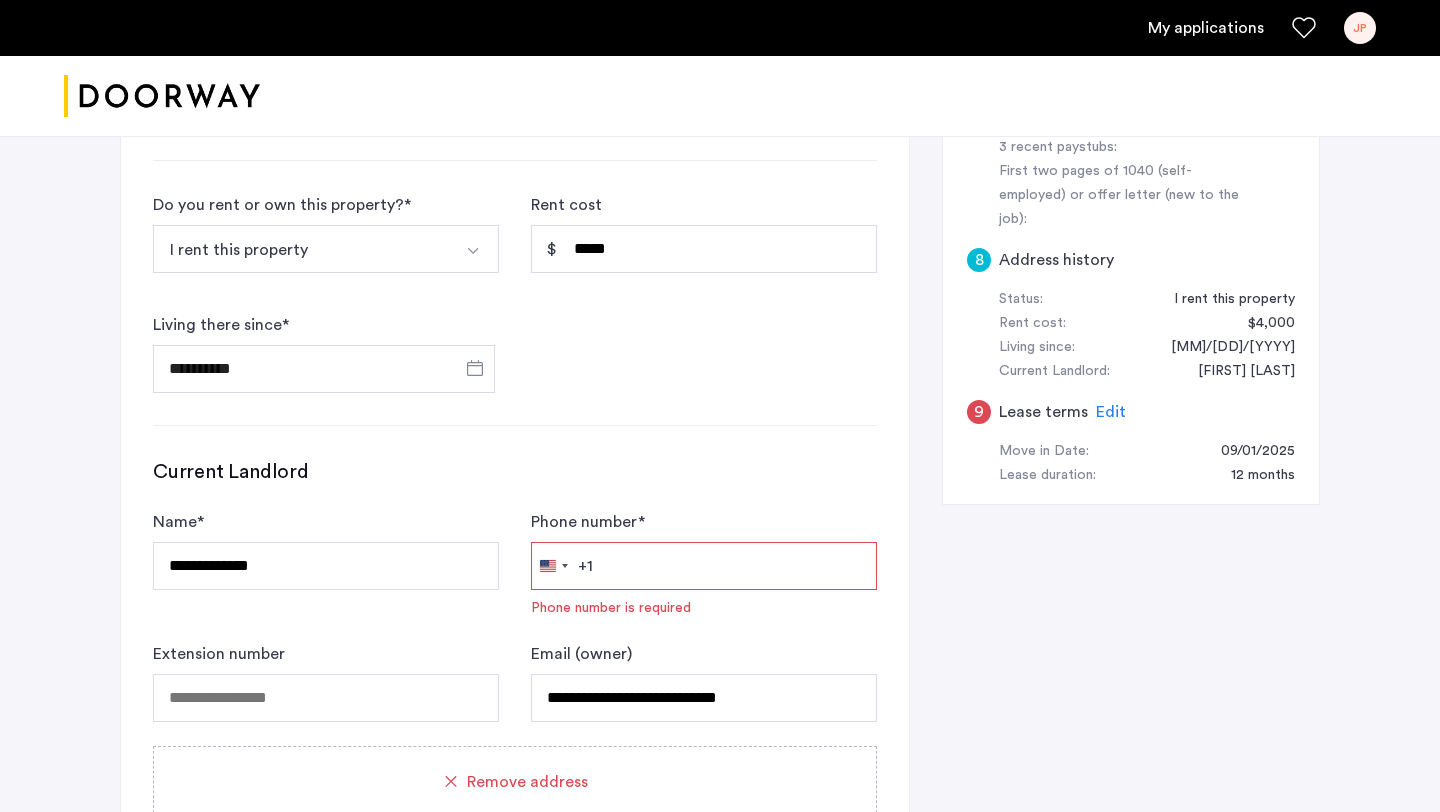 type 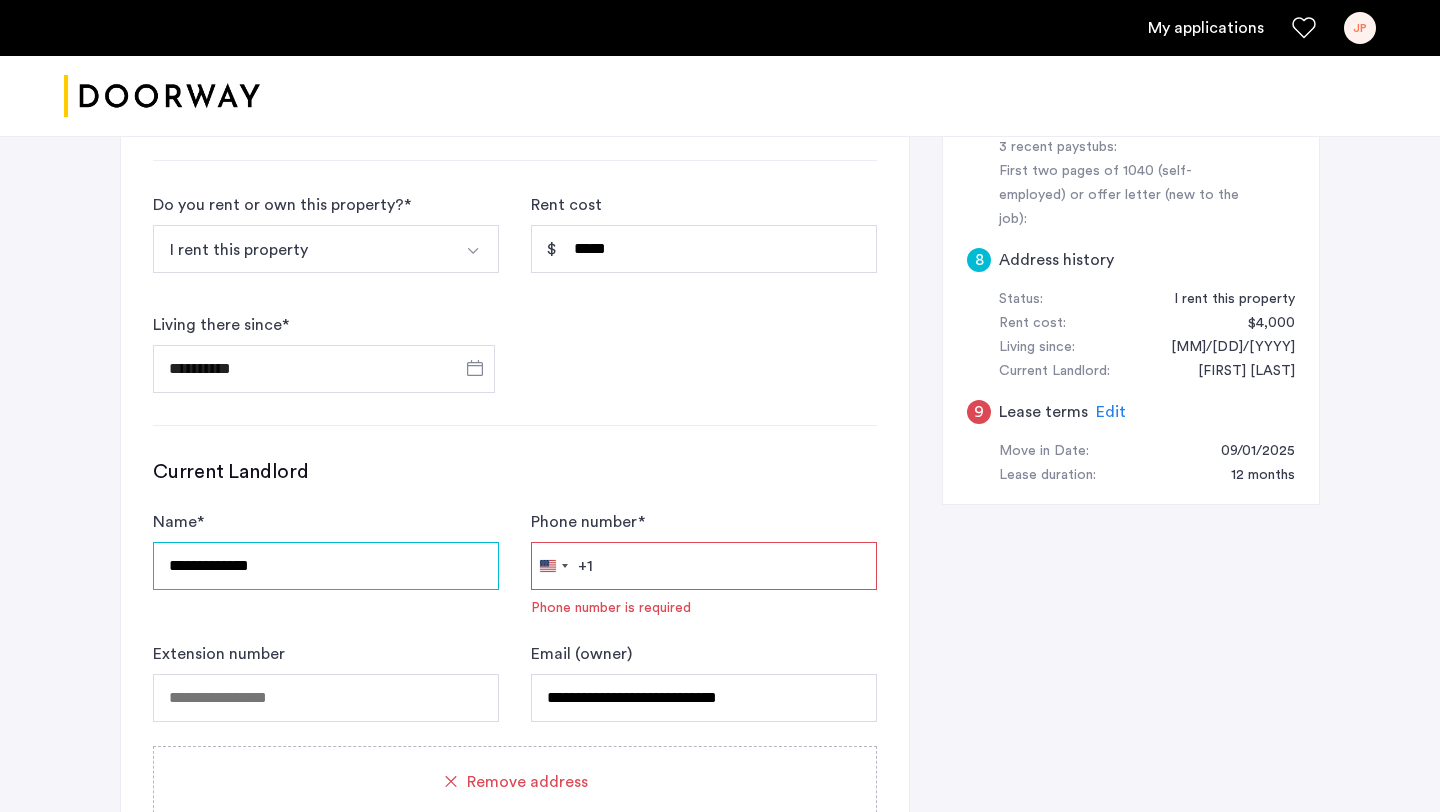 click on "**********" at bounding box center [326, 566] 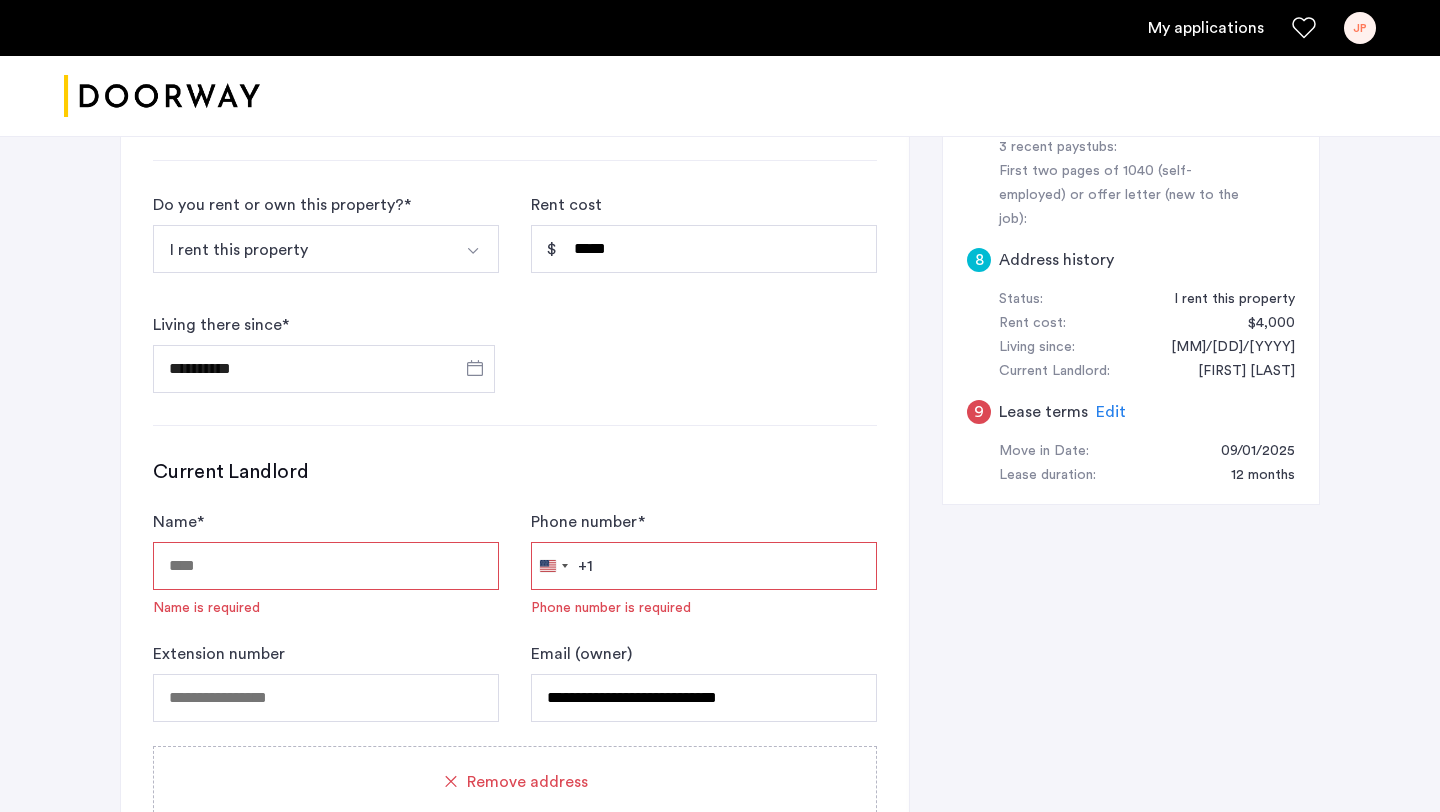 type 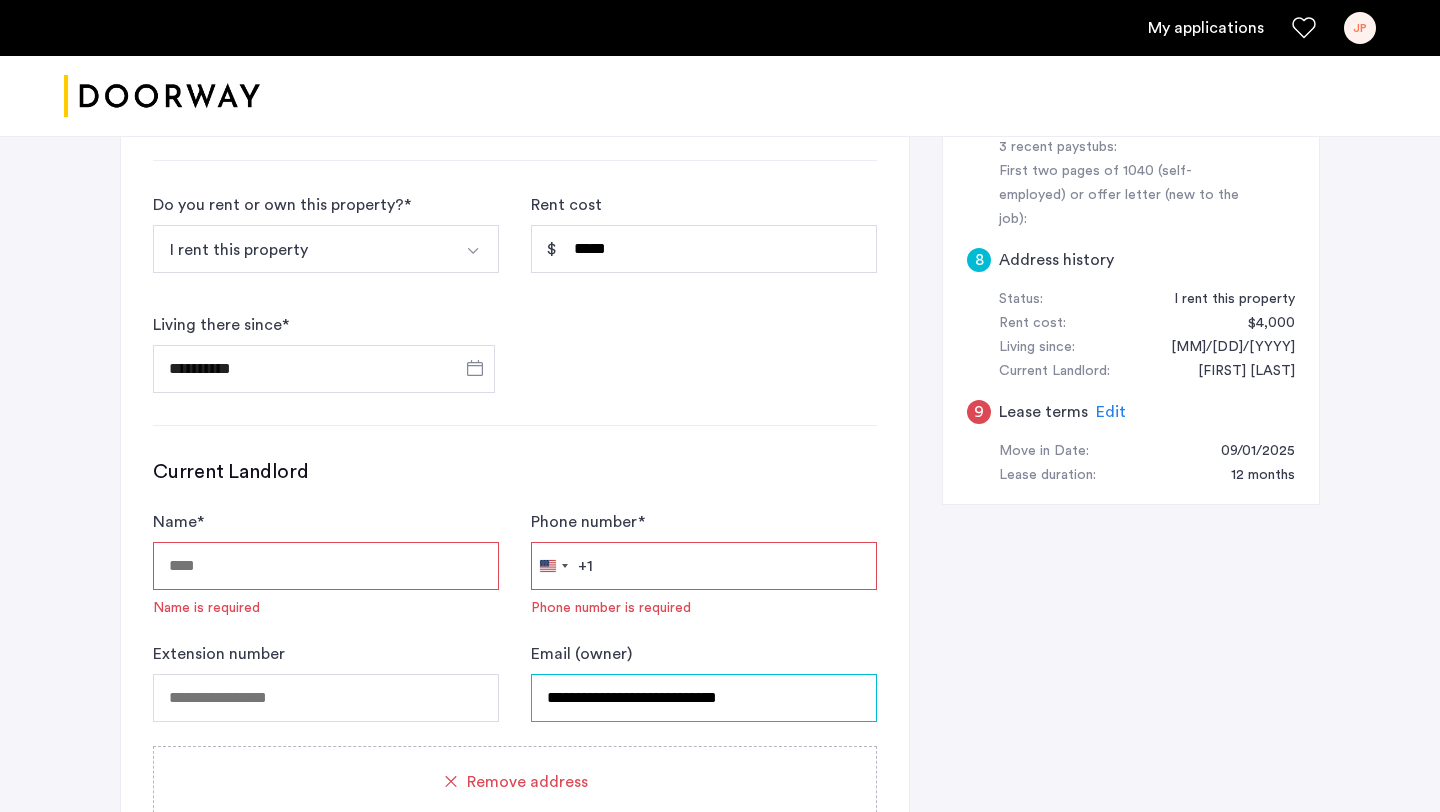 click on "**********" at bounding box center [704, 698] 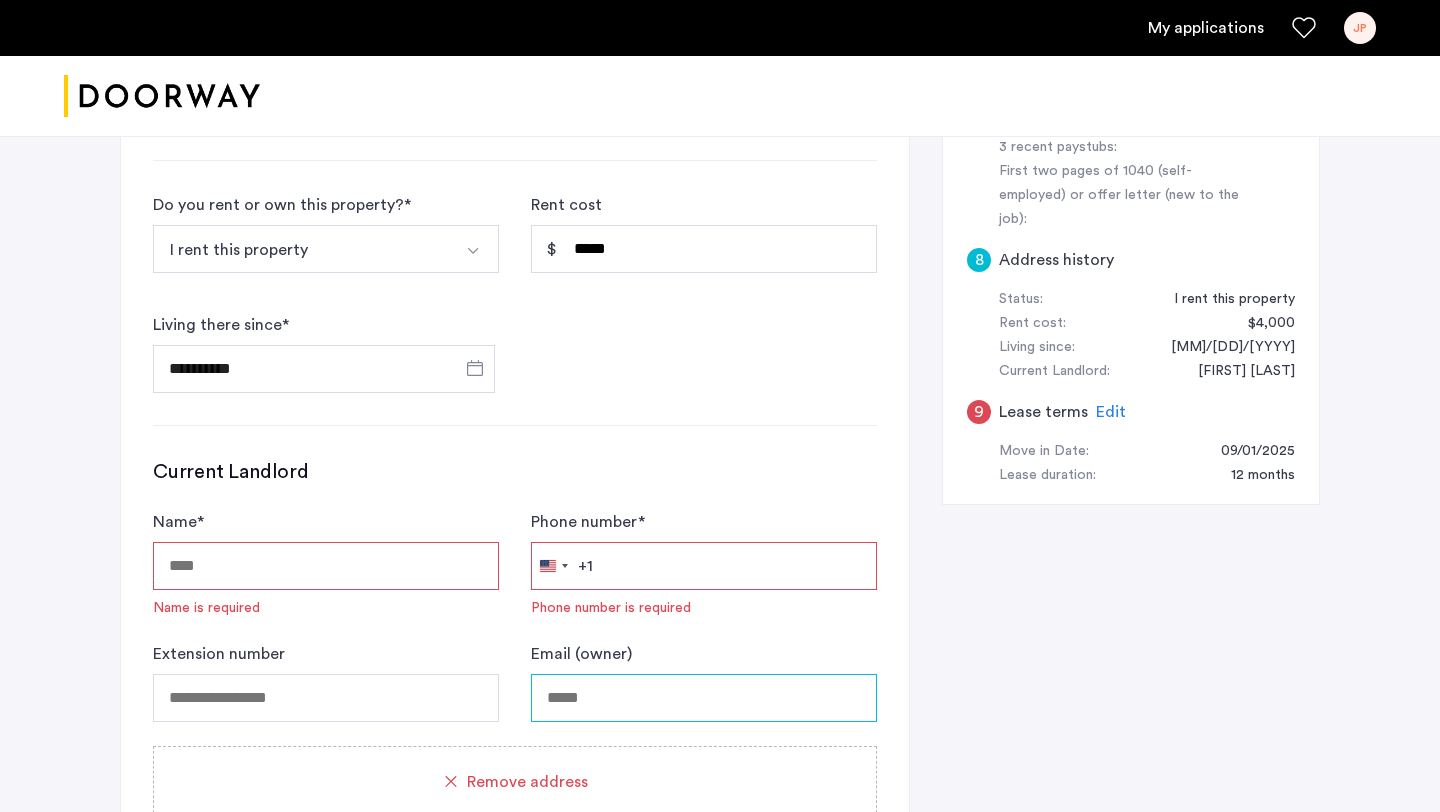 type 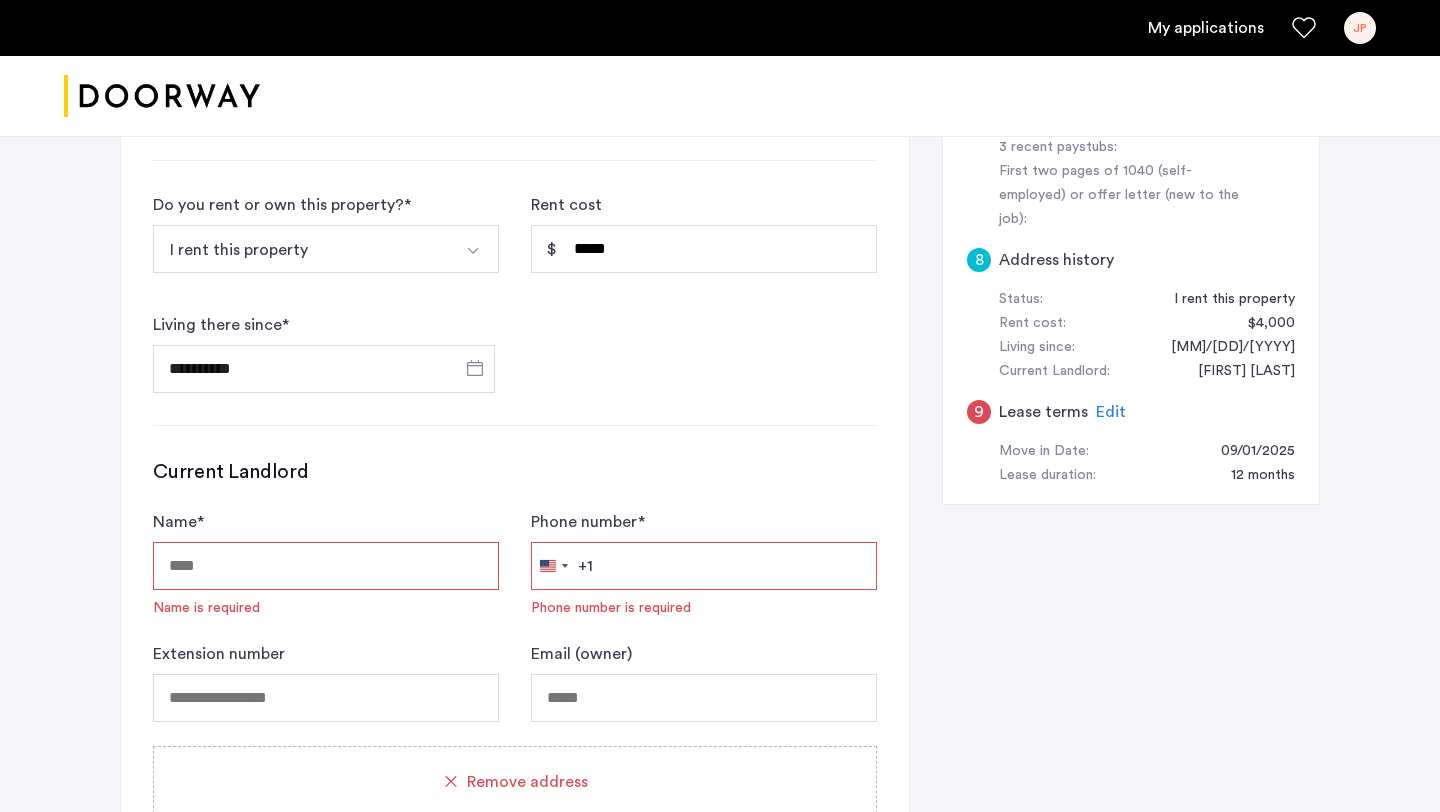 click on "Phone number  *" at bounding box center [704, 566] 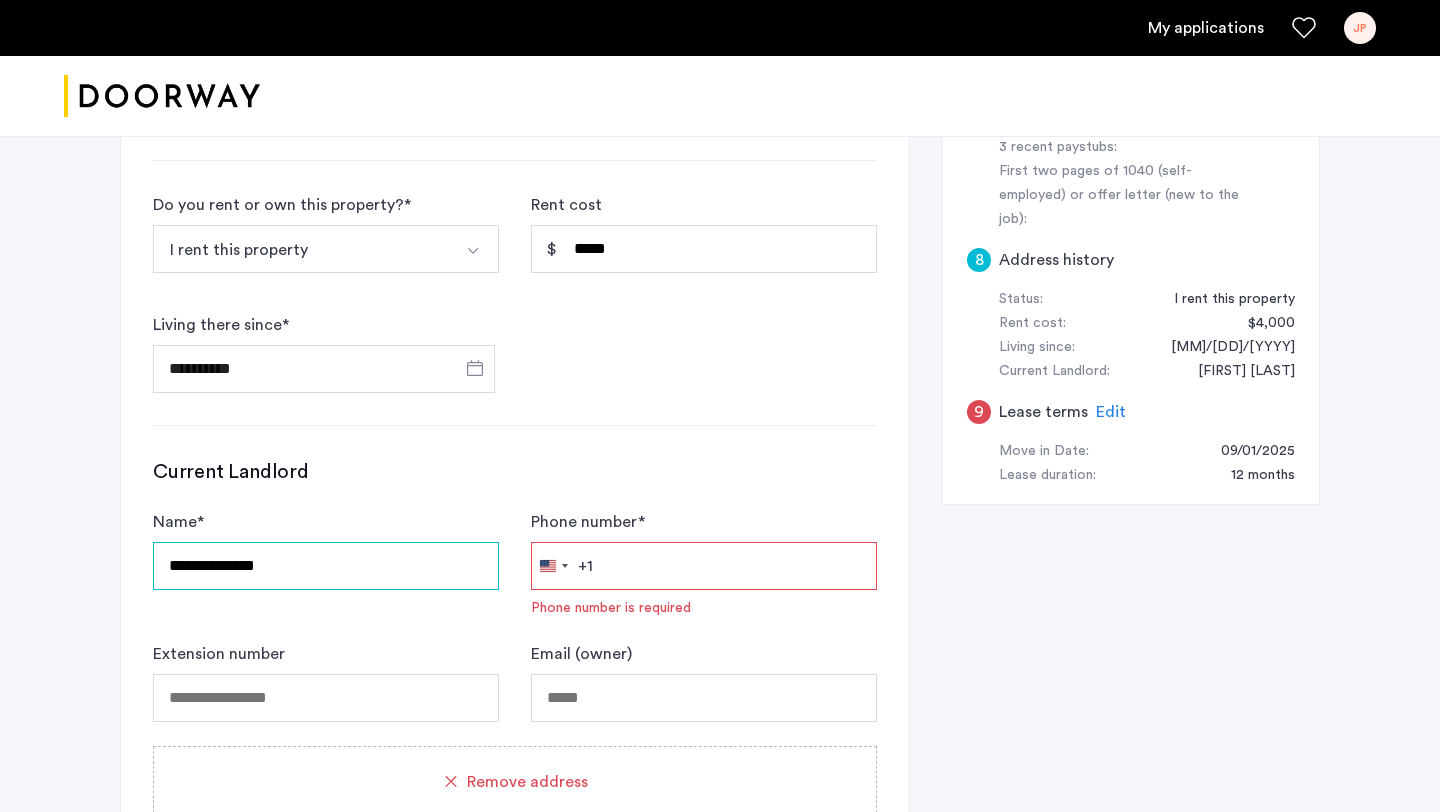 type on "**********" 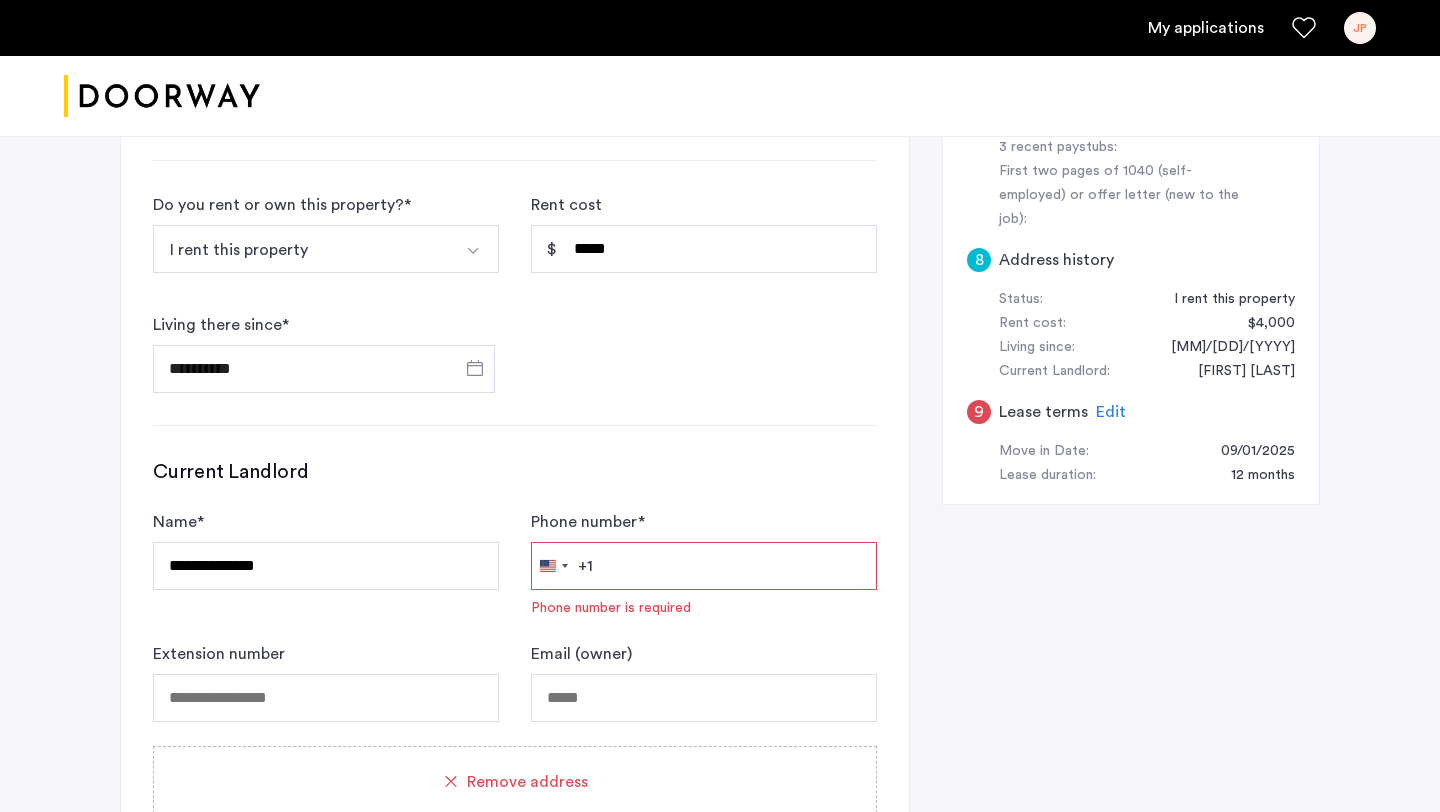 click on "Phone number * United States +1 +1 244 results found Afghanistan +93 Åland Islands +358 Albania +355 Algeria +213 American Samoa +1 Andorra +376 Angola +244 Anguilla +1 Antigua & Barbuda +1 Argentina +54 Armenia +374 Aruba +297 Ascension Island +247 Australia +61 Austria +43 Azerbaijan +994 Bahamas +1 Bahrain +973 Bangladesh +880 Barbados +1 Belarus +375 Belgium +32 Belize +501 Benin +229 Bermuda +1 Bhutan +975 Bolivia +591 Bosnia & Herzegovina +387 Botswana +267 Brazil +55 British Indian Ocean Territory +246 British Virgin Islands +1 Brunei +673 Bulgaria +359 Burkina Faso +226 Burundi +257 Cambodia +855 Cameroon +237 Canada +1 Cape Verde +238 Caribbean Netherlands +599 Cayman Islands +1 Central African Republic +236 Chad +235 Chile +56 China +86 Christmas Island +61 Cocos (Keeling) Islands +61 Colombia +57 Comoros +269 Congo - Brazzaville +242 Congo - Kinshasa +243 Cook Islands +682 Costa Rica +506 Côte d’Ivoire +225 Croatia +385 Cuba +53 Curaçao +599 Cyprus +357 Czechia +420 Denmark +45 Djibouti +253" 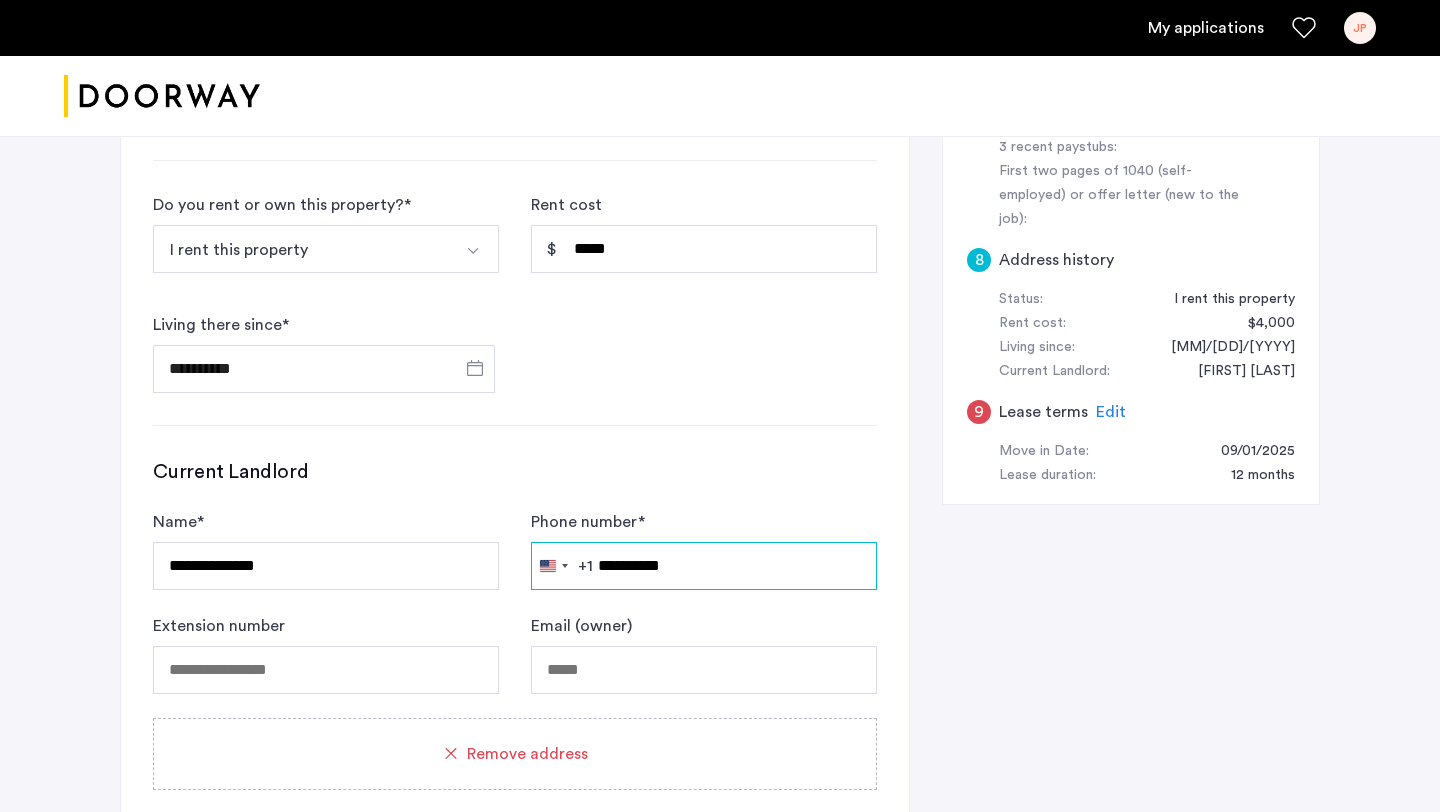 type on "**********" 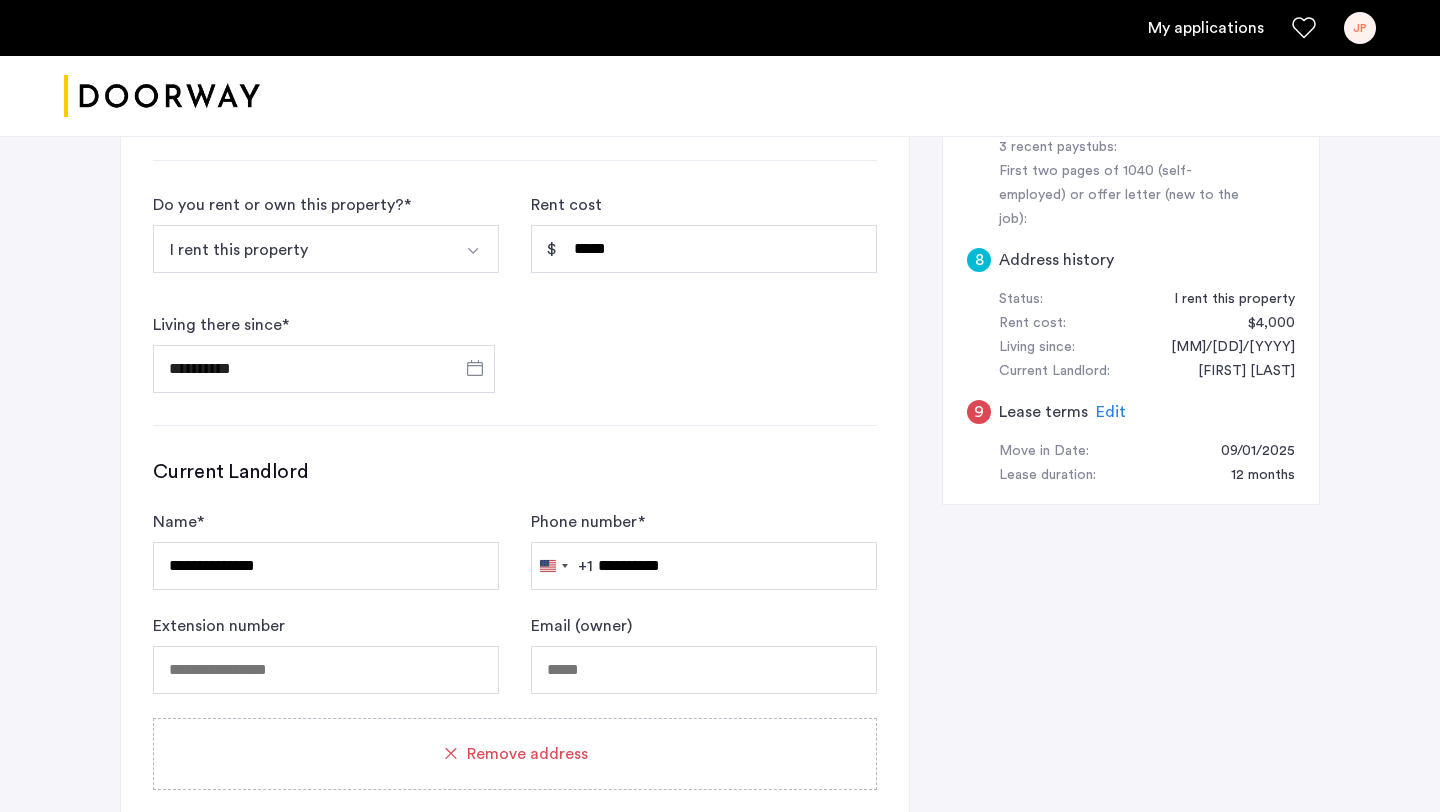 click on "**********" 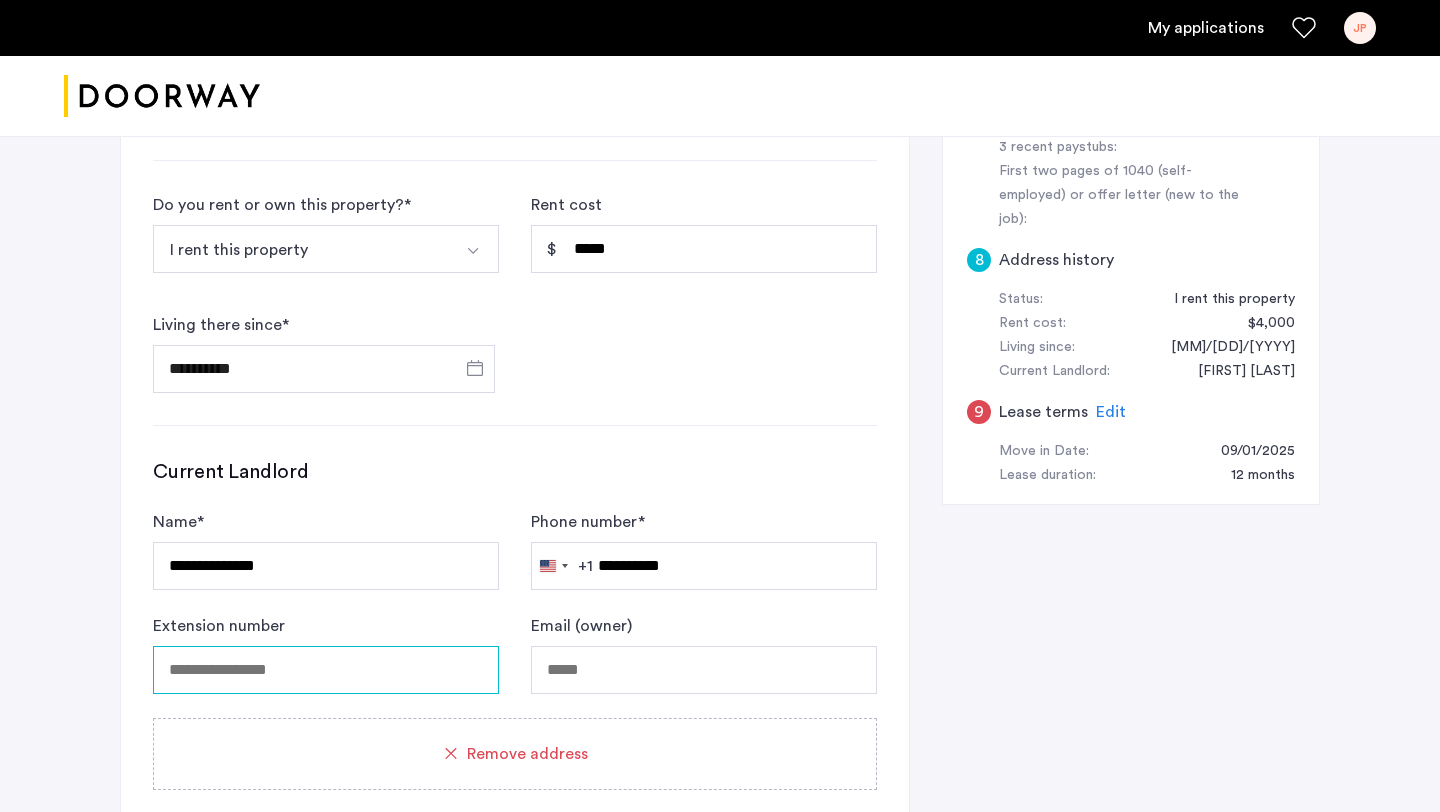 click at bounding box center (326, 670) 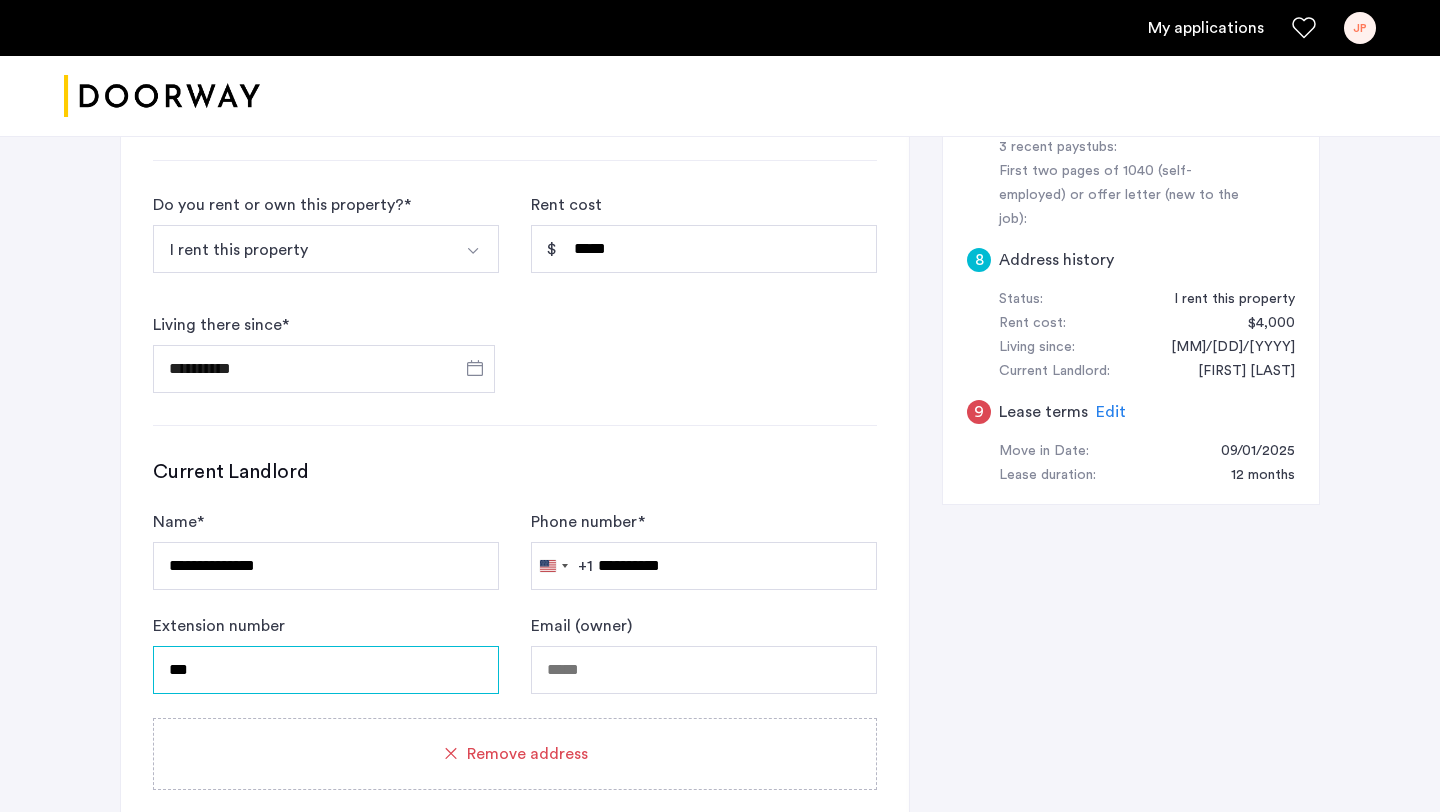type on "***" 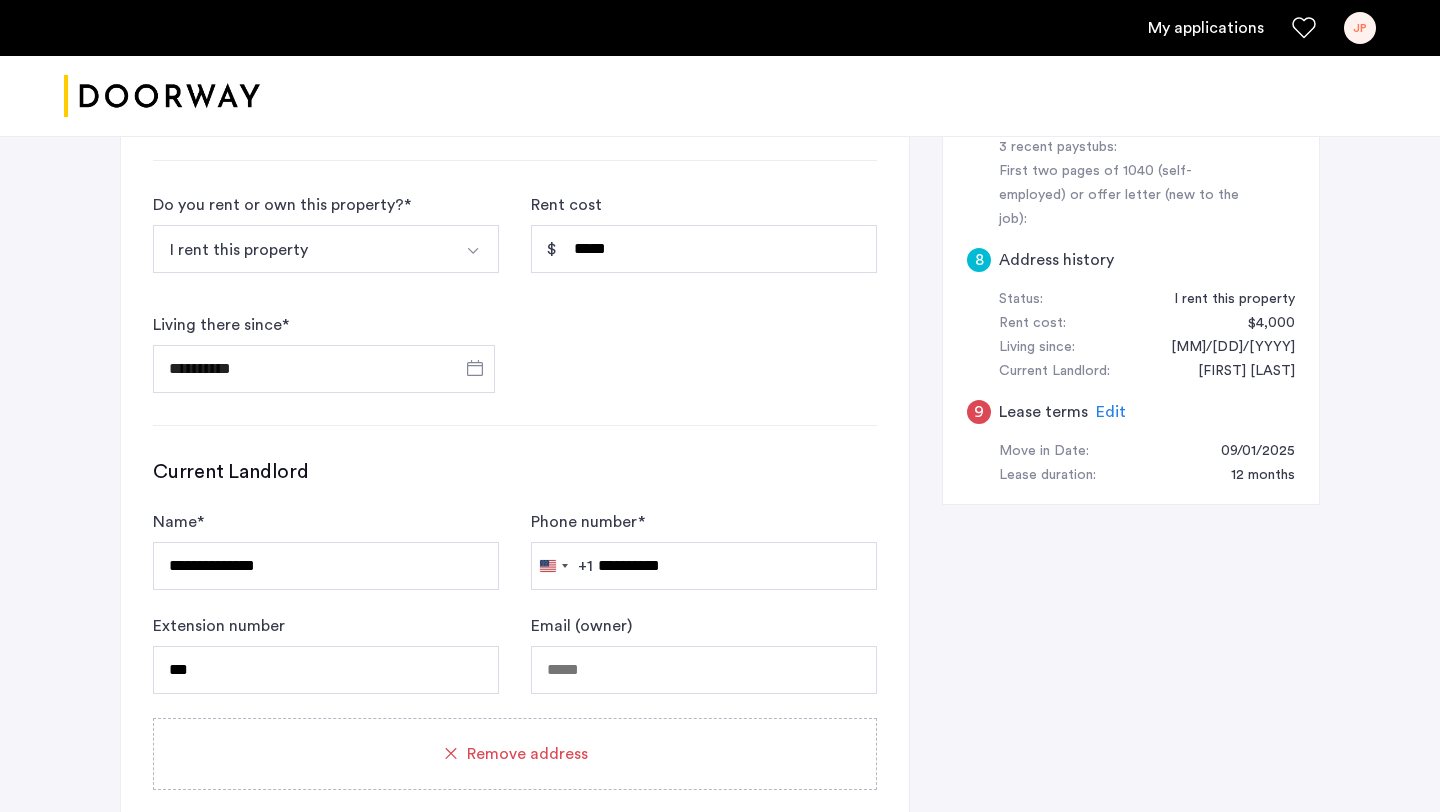 click on "**********" 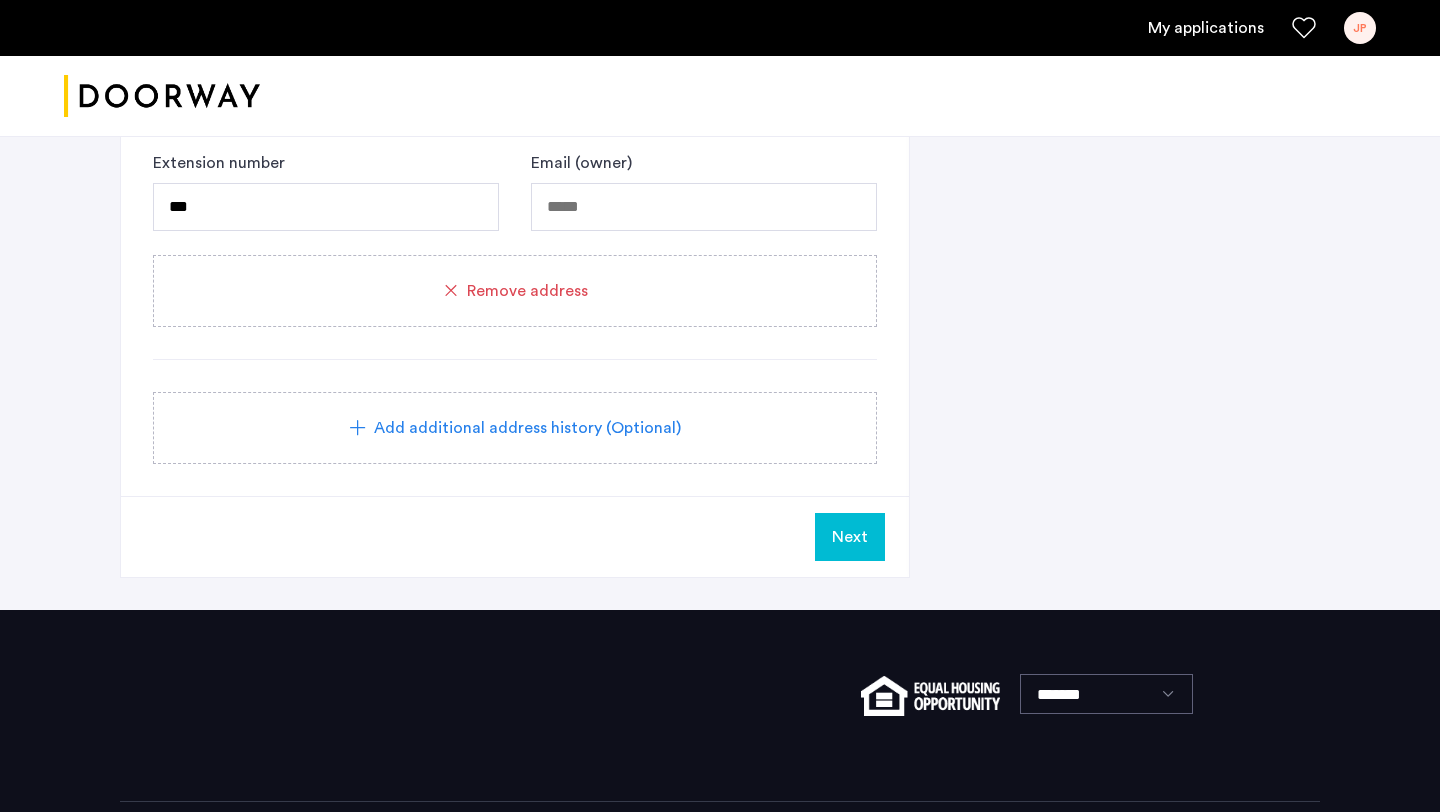 click on "Next" 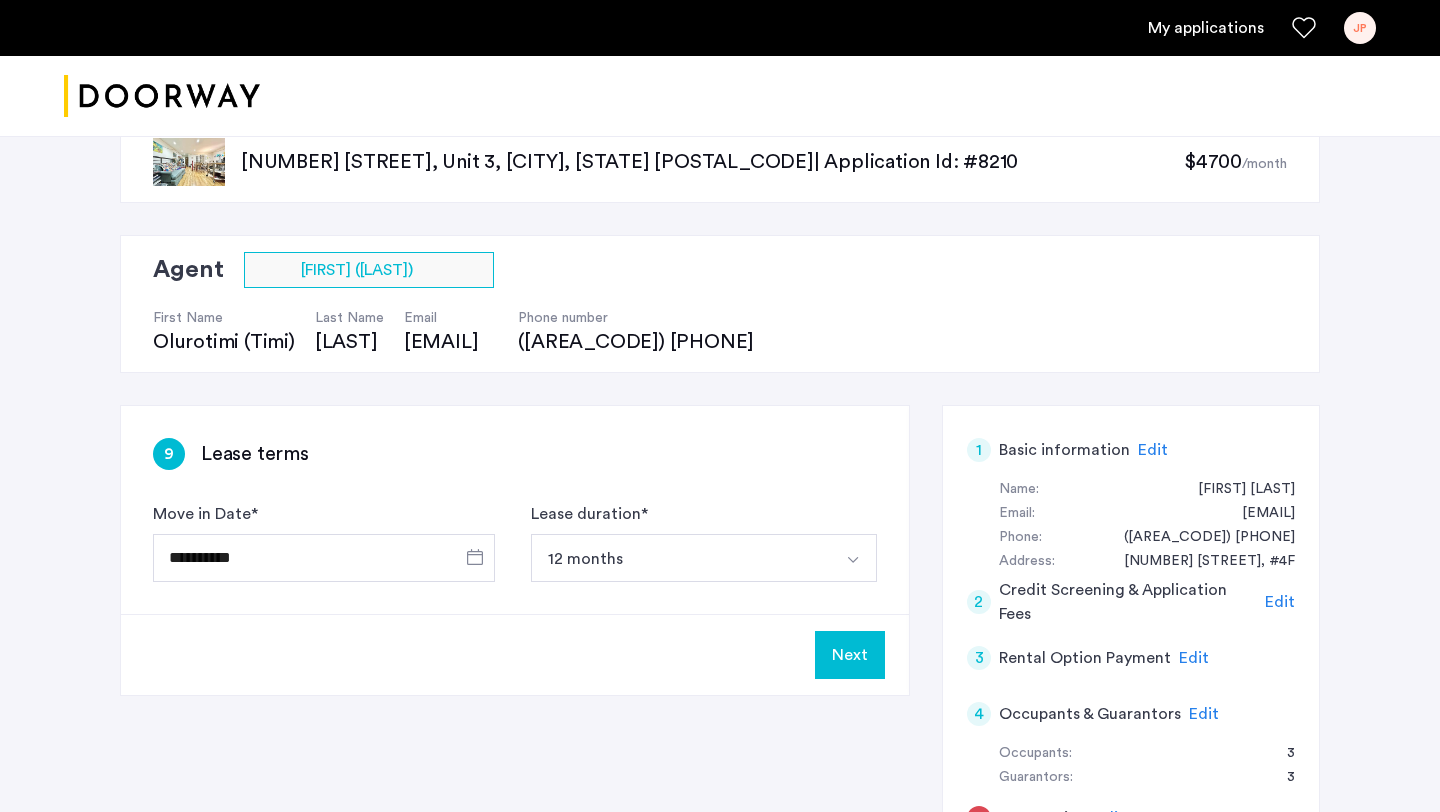 scroll, scrollTop: 66, scrollLeft: 0, axis: vertical 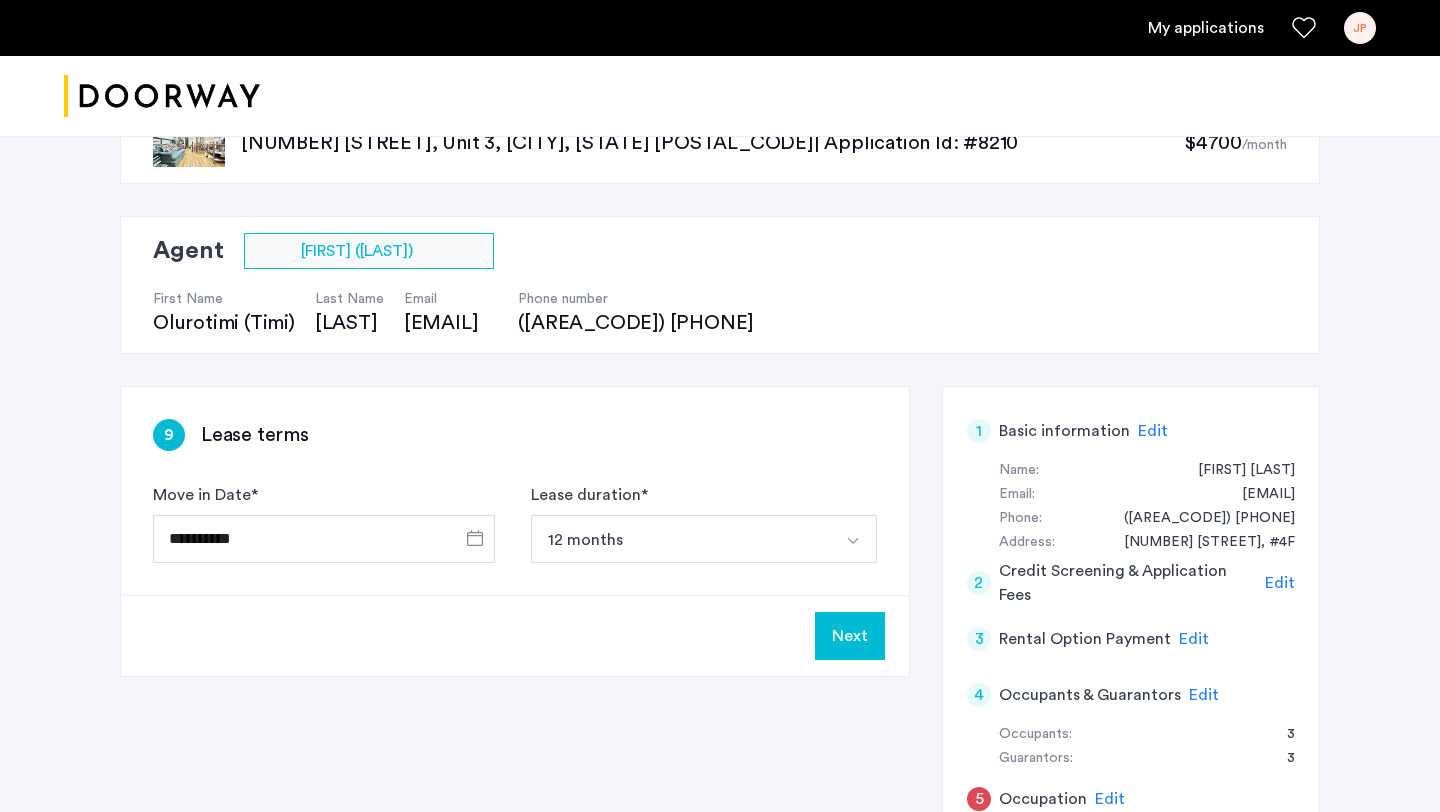click on "12 months" at bounding box center (680, 539) 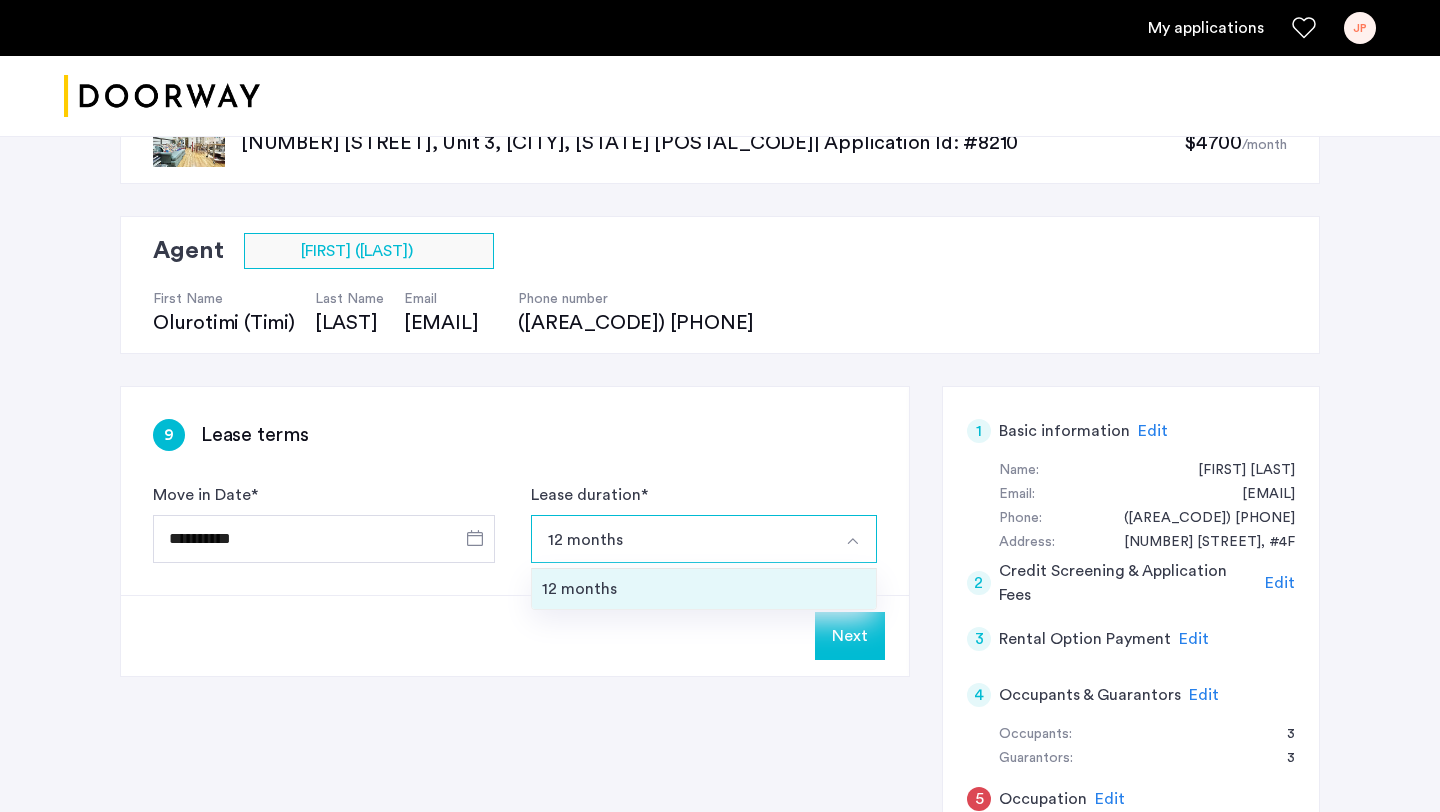 click on "12 months" at bounding box center (704, 589) 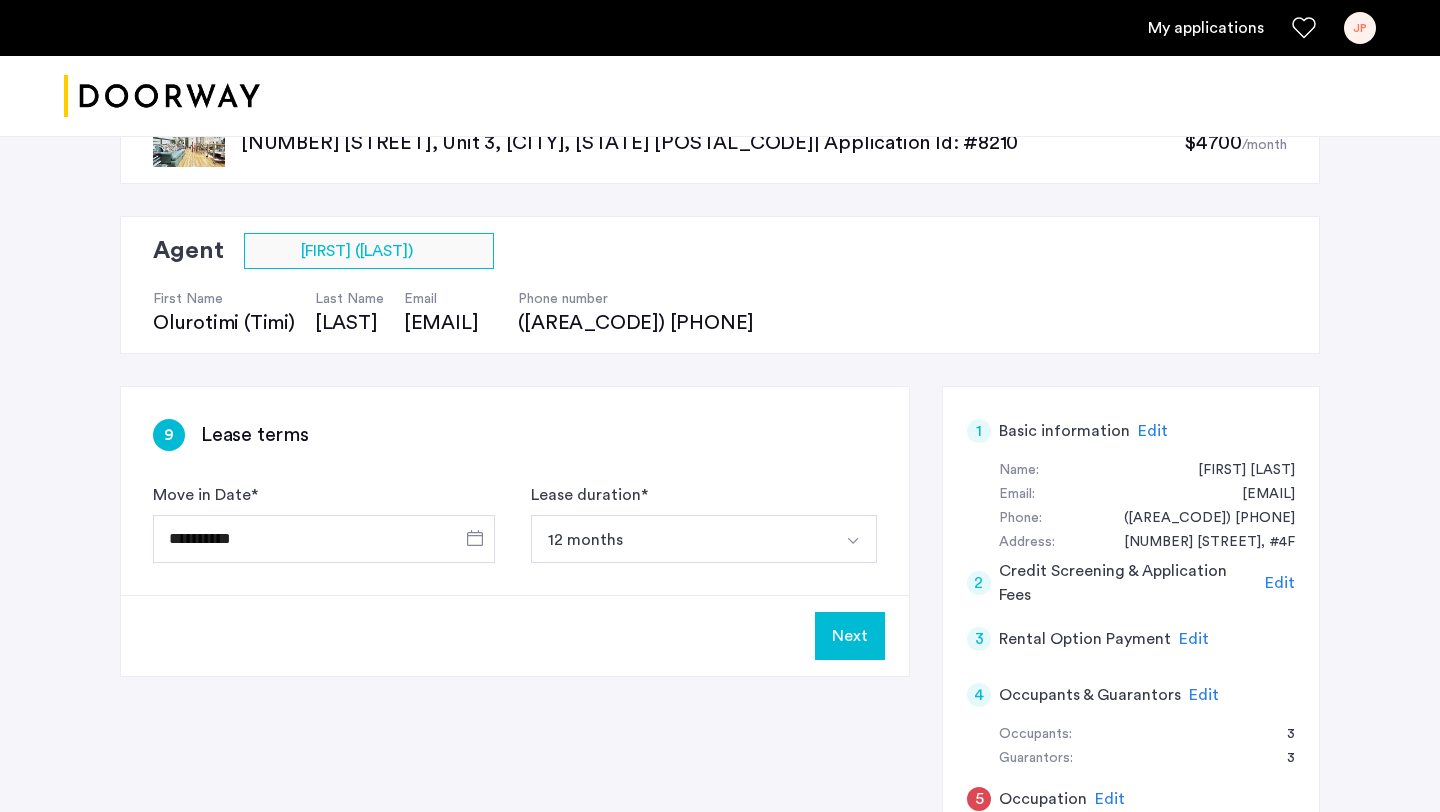 click on "12 months" at bounding box center (680, 539) 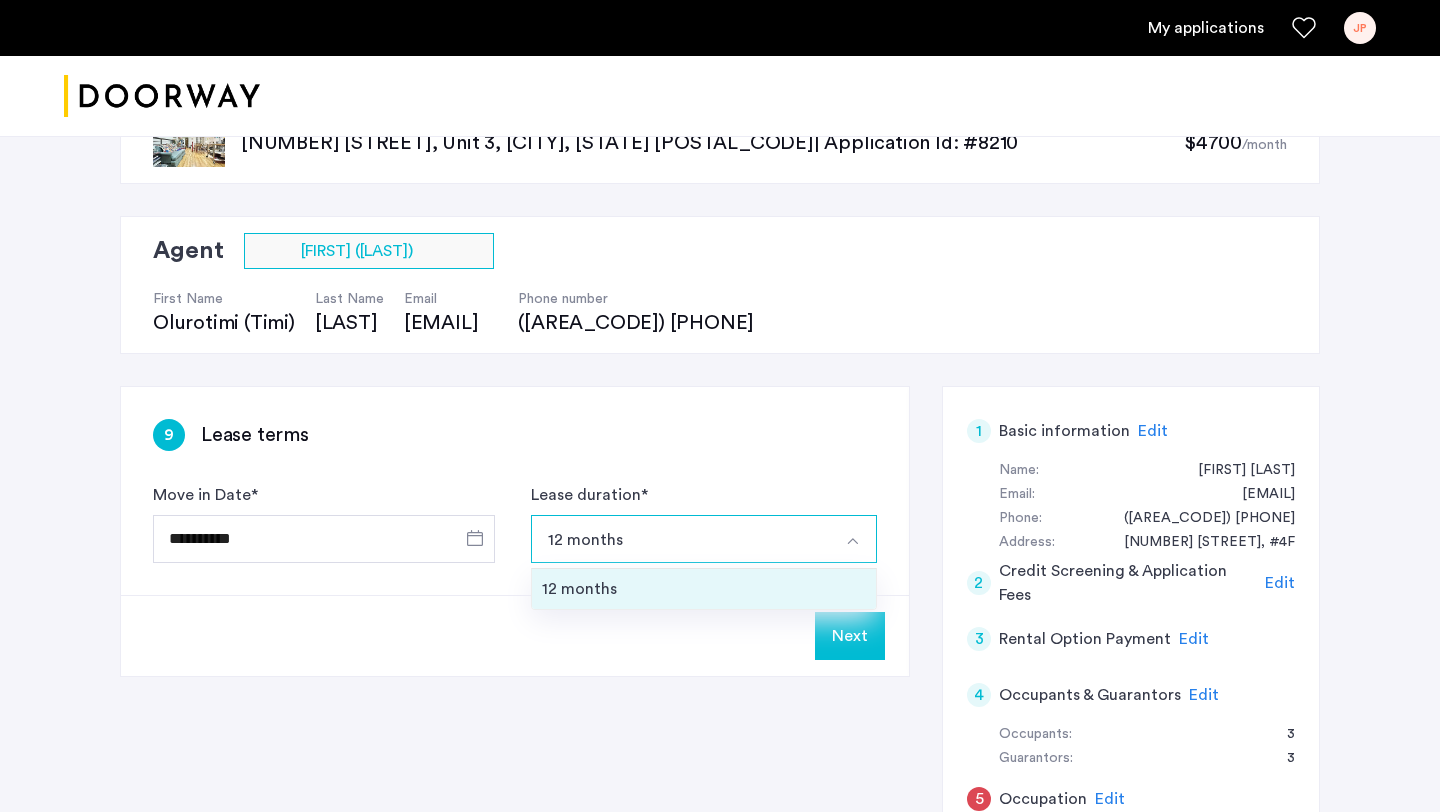 click on "12 months" at bounding box center [704, 589] 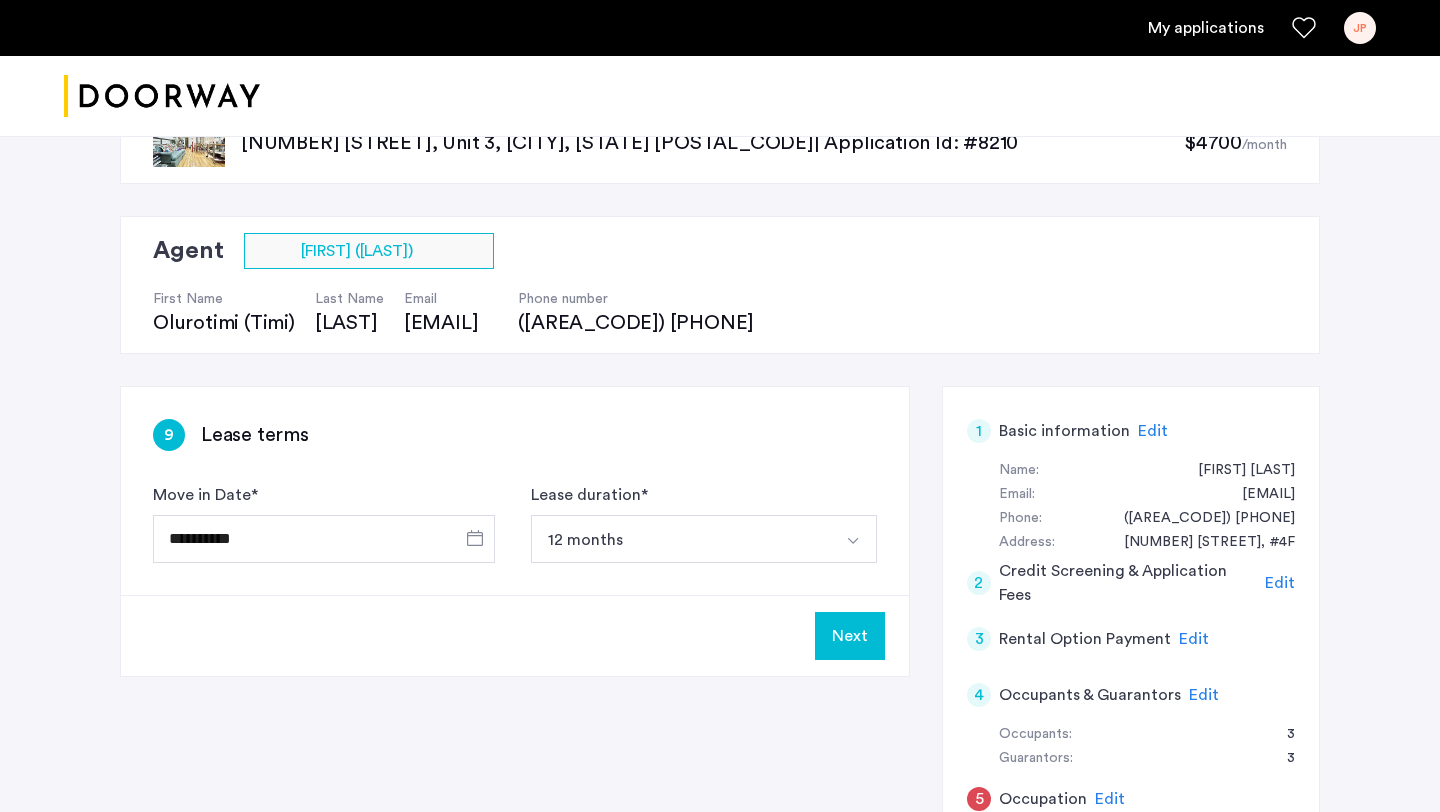 click on "Lease duration  * 12 months 12 months" 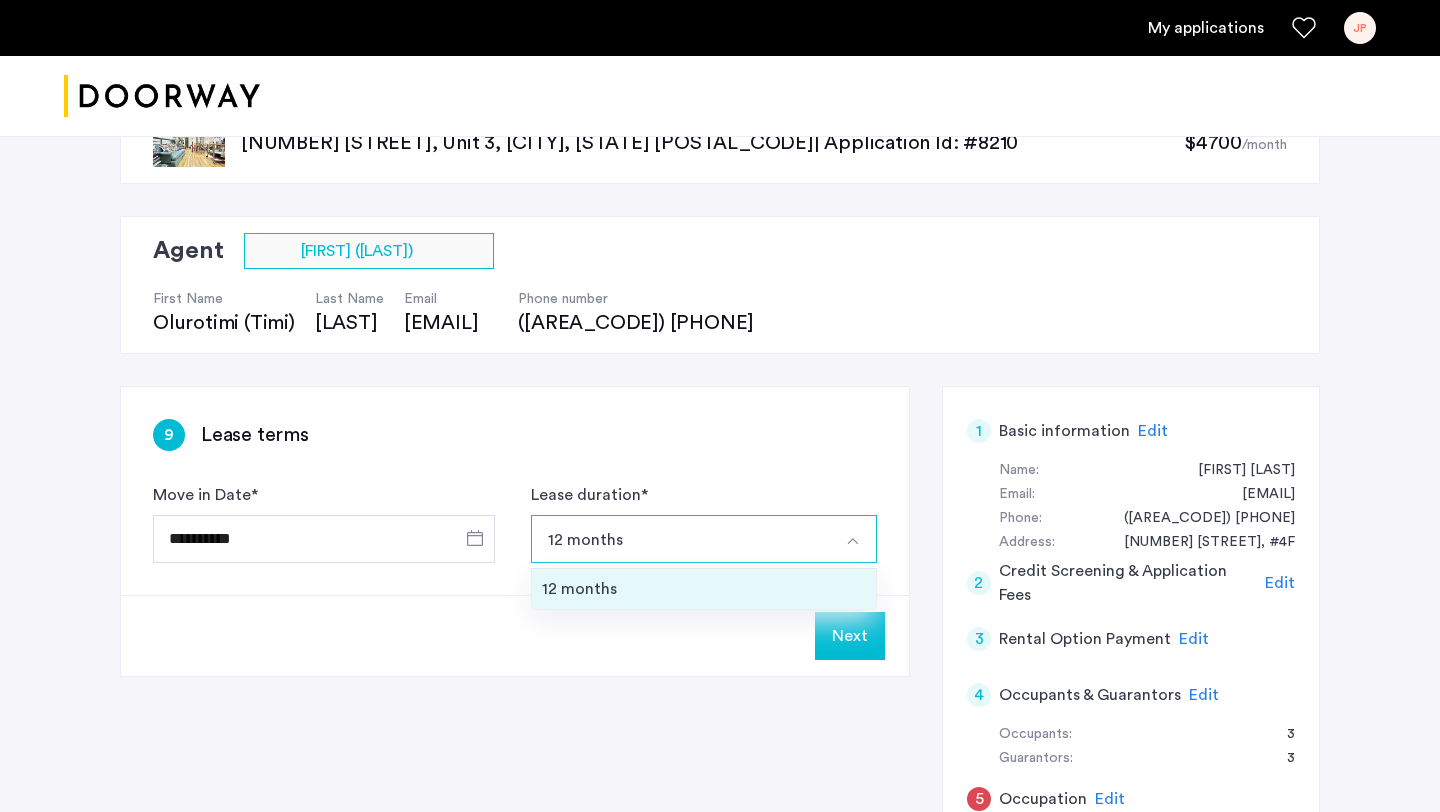 click on "12 months" at bounding box center (704, 589) 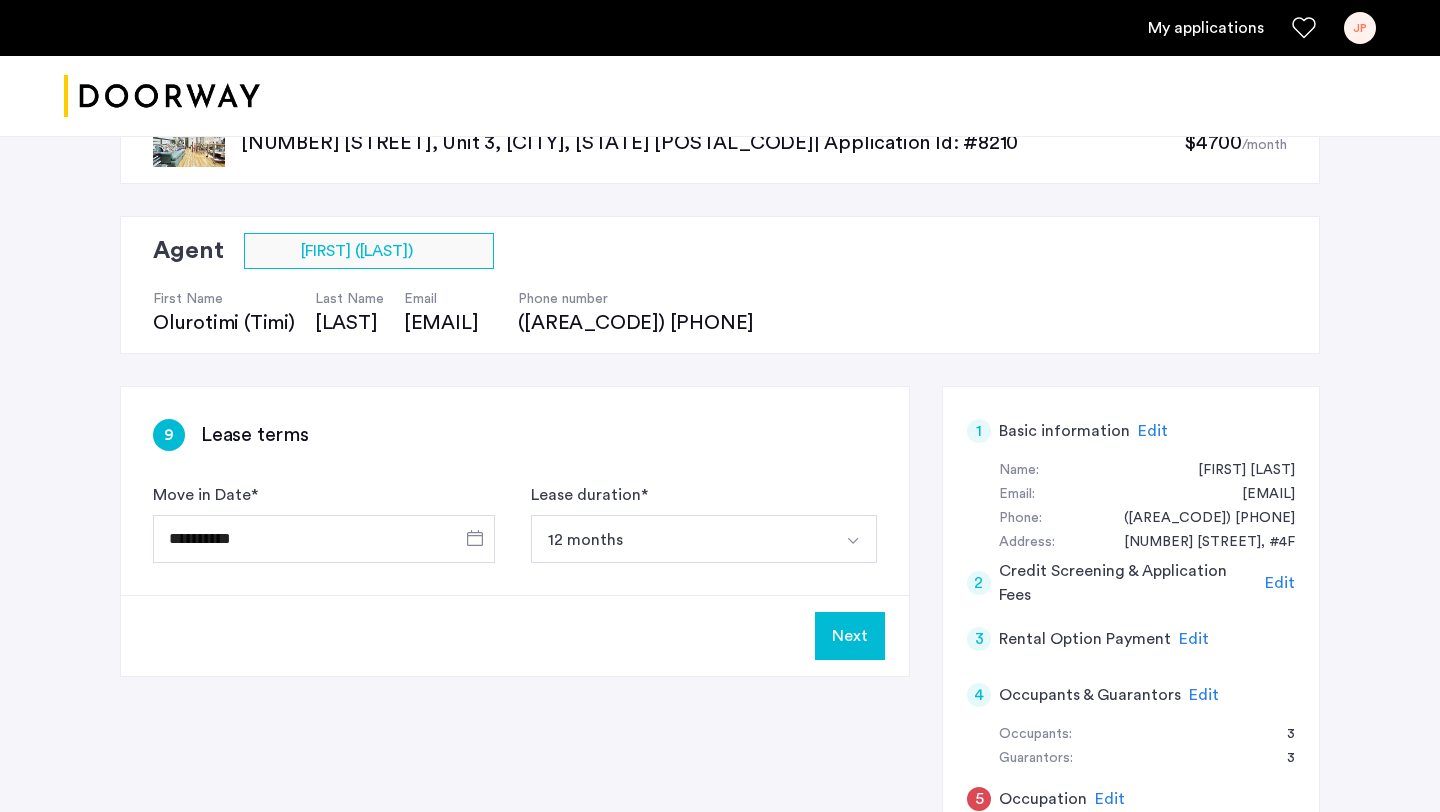 click on "12 months" at bounding box center (680, 539) 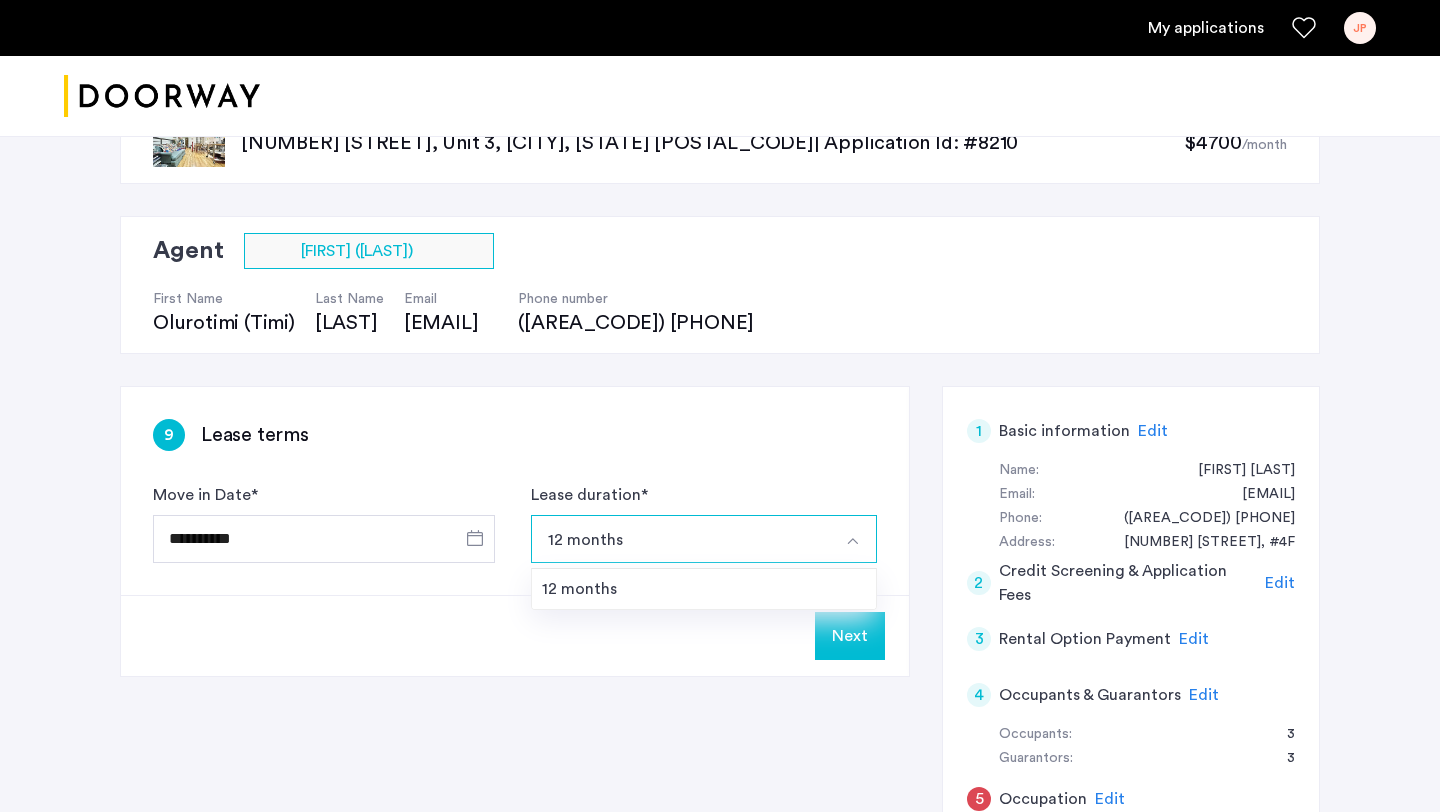 click on "12 months" at bounding box center [680, 539] 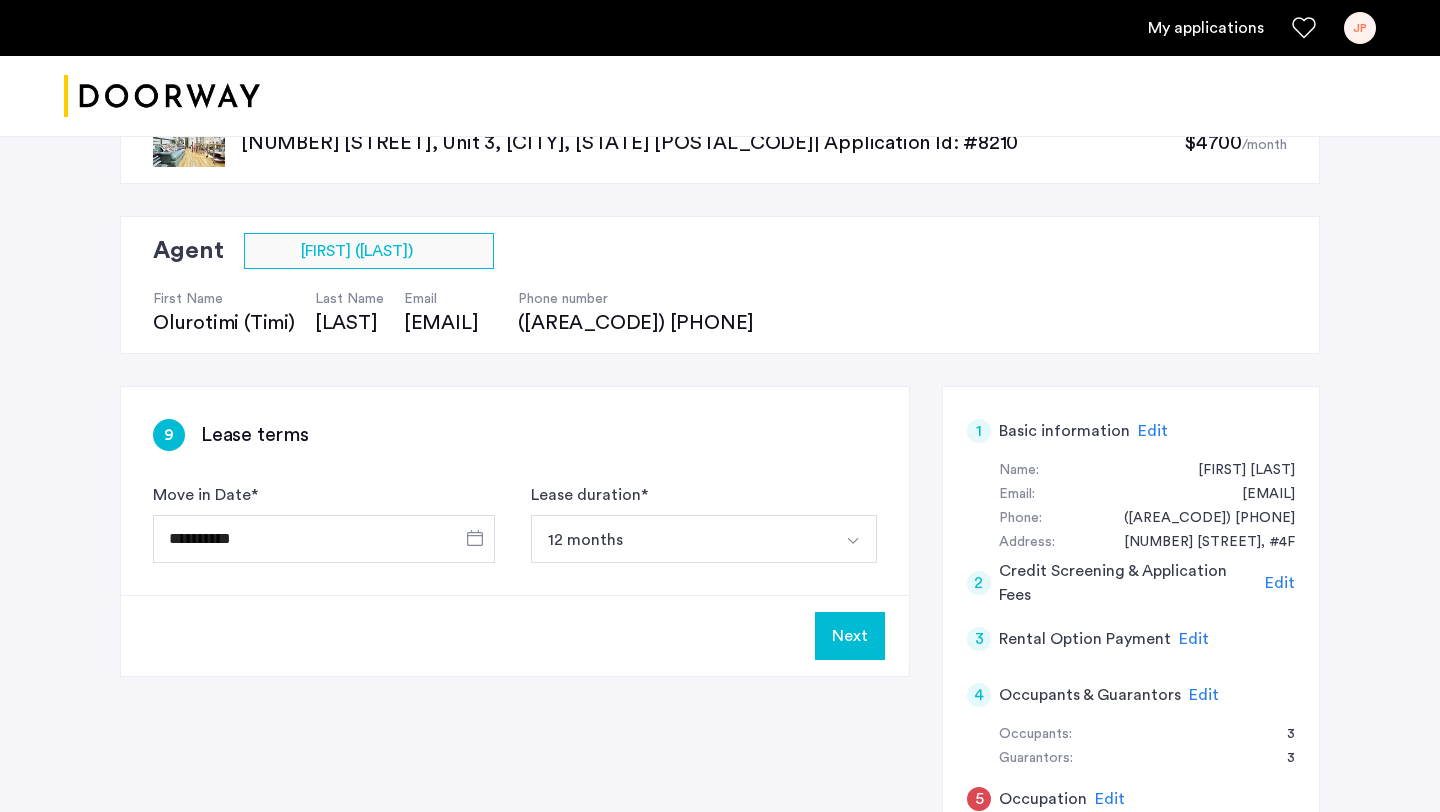 click on "Next" 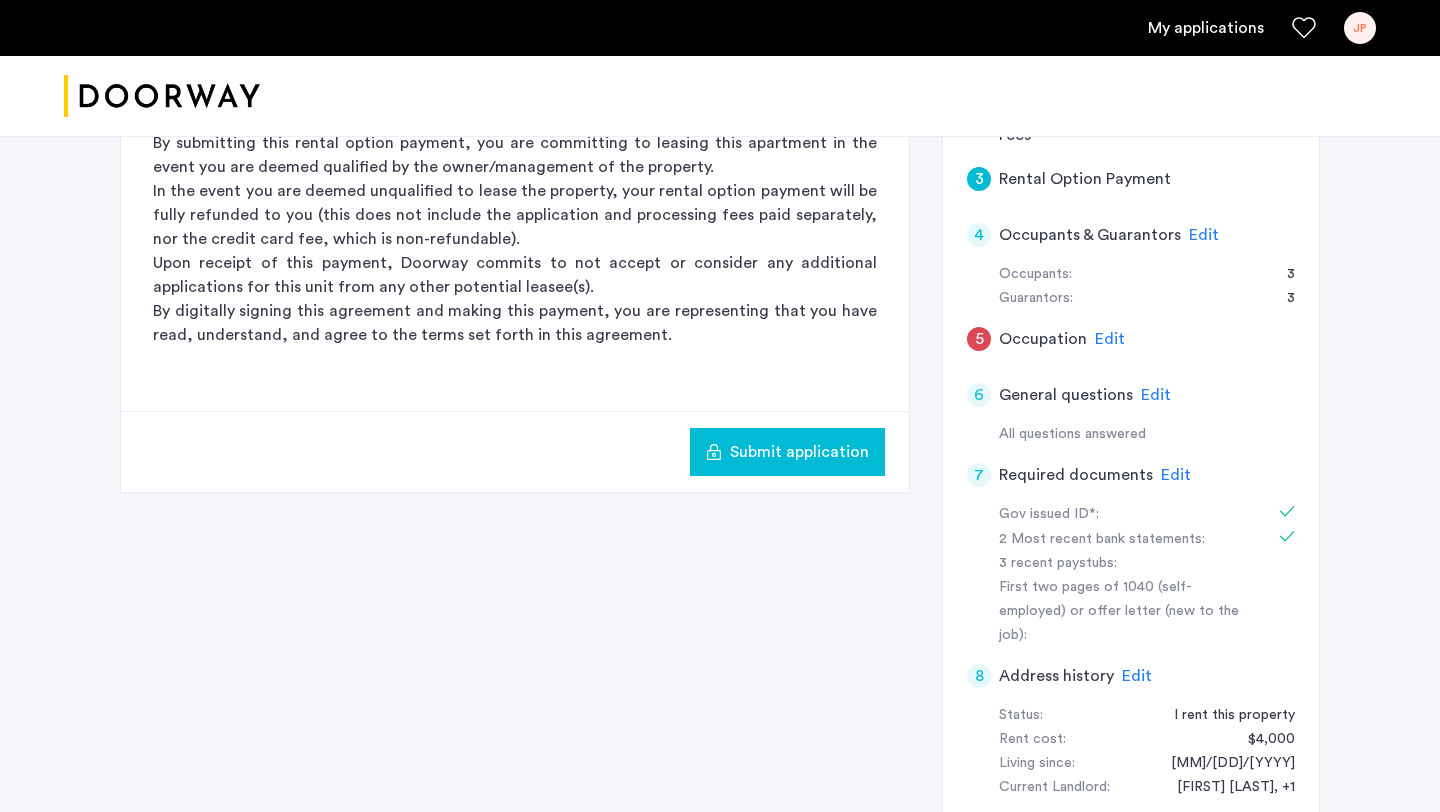 scroll, scrollTop: 525, scrollLeft: 0, axis: vertical 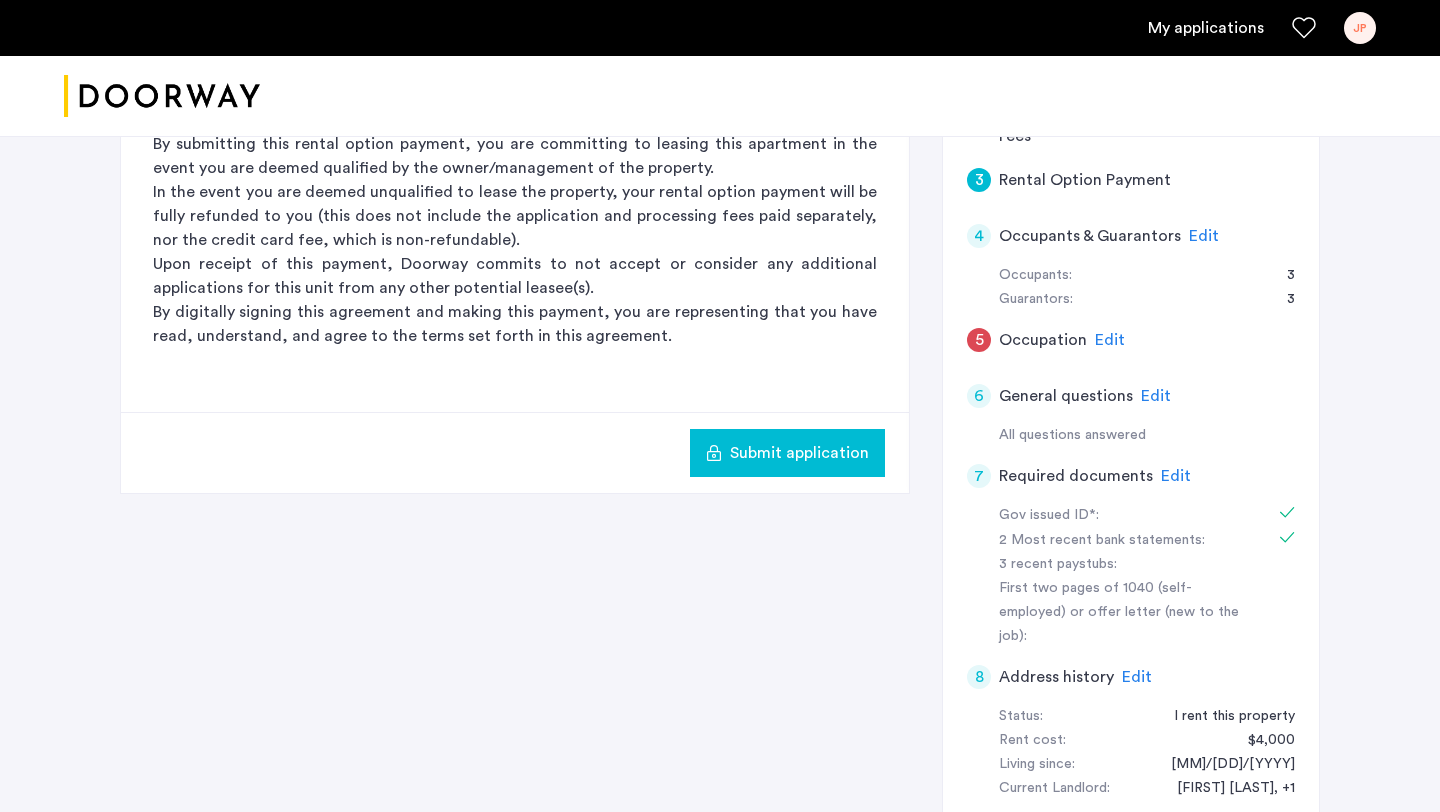 click on "Edit" 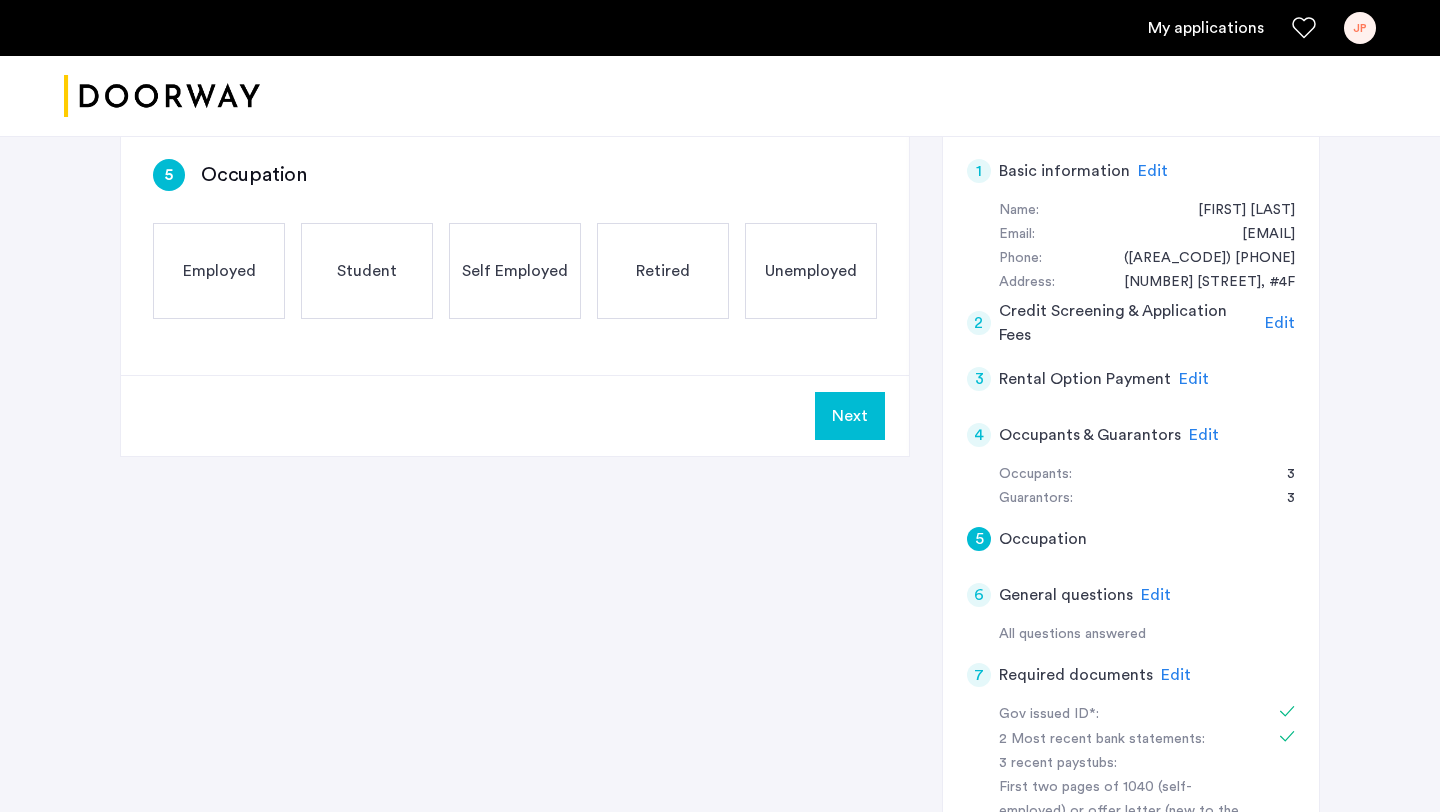 scroll, scrollTop: 183, scrollLeft: 0, axis: vertical 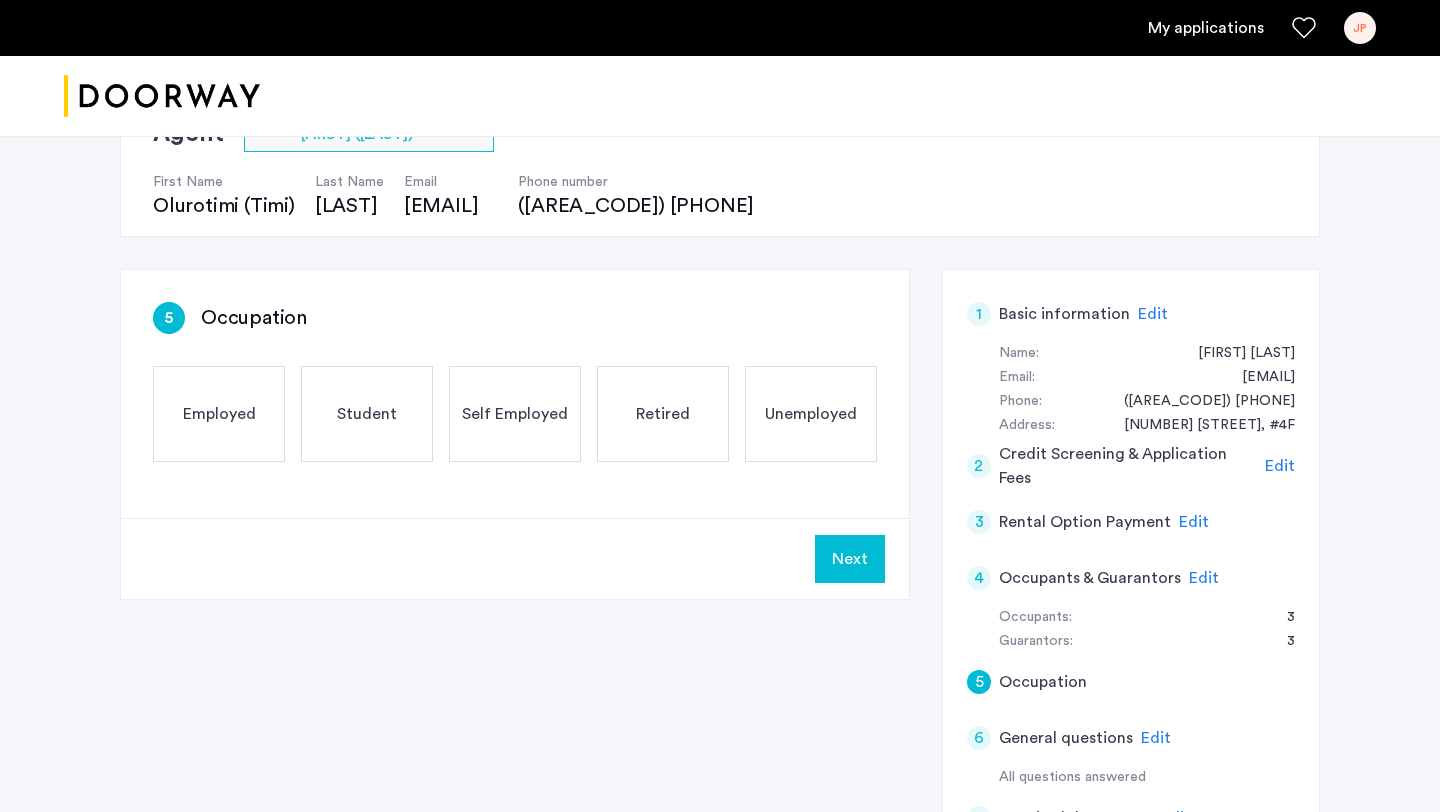 click on "Employed" 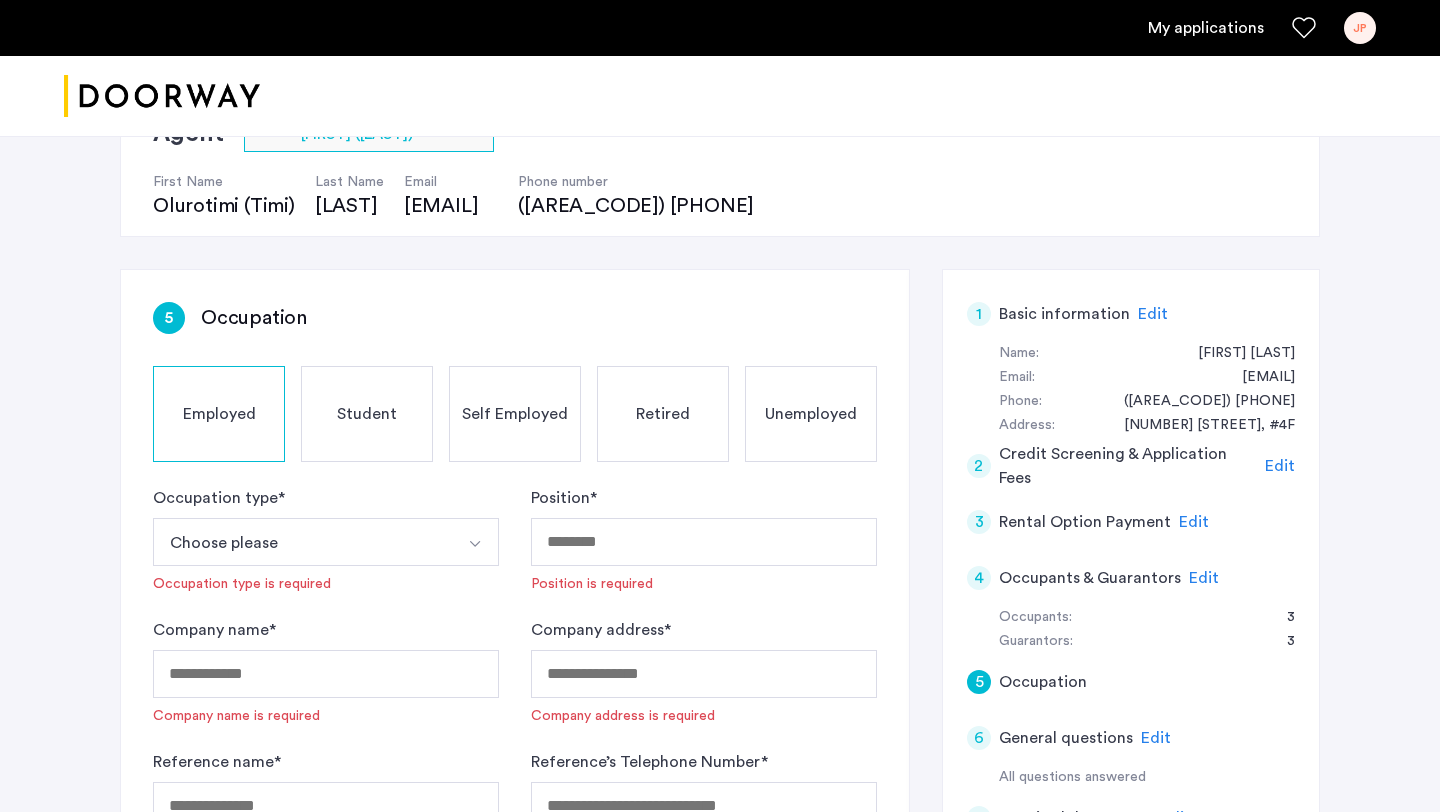 click on "Choose please" at bounding box center [302, 542] 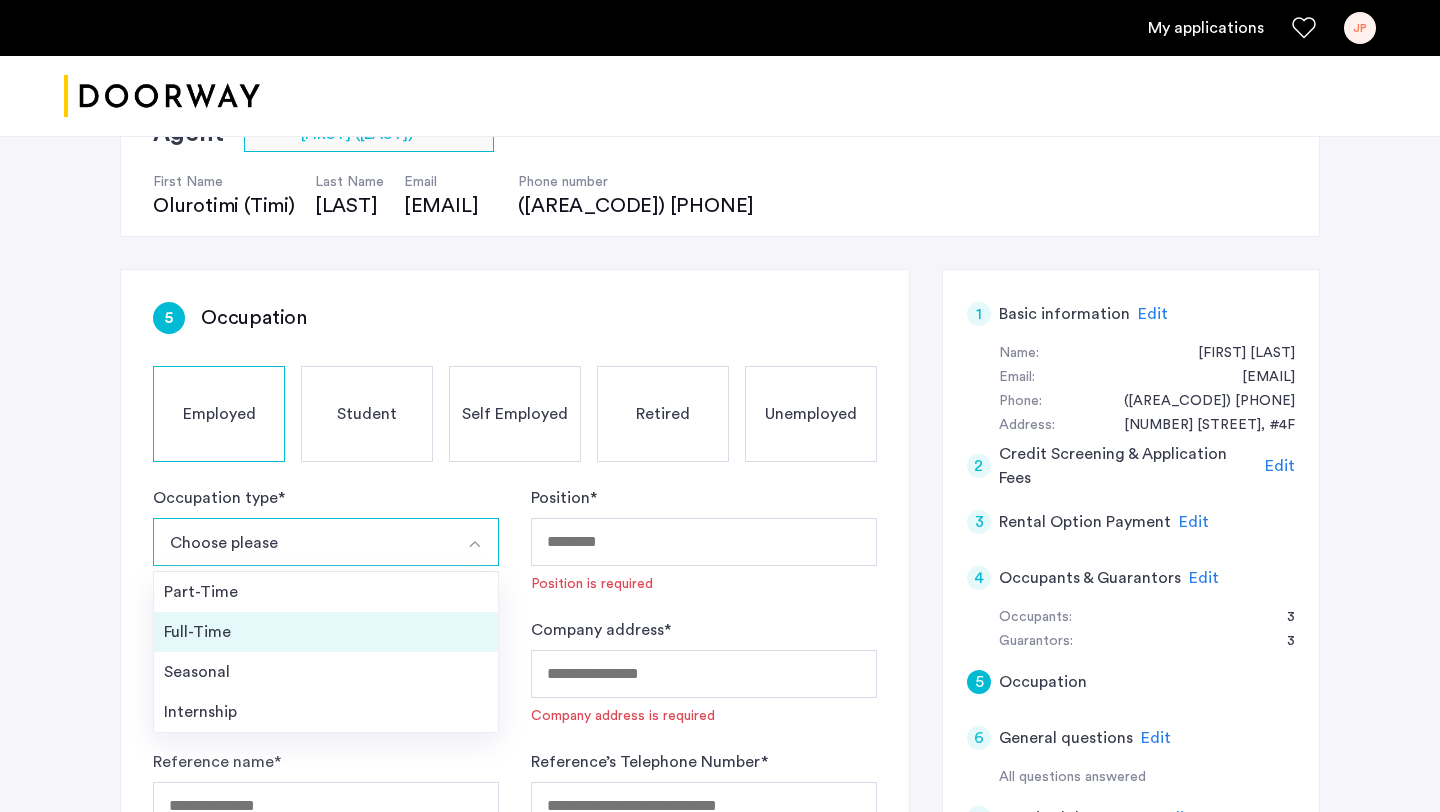 click on "Full-Time" at bounding box center (326, 632) 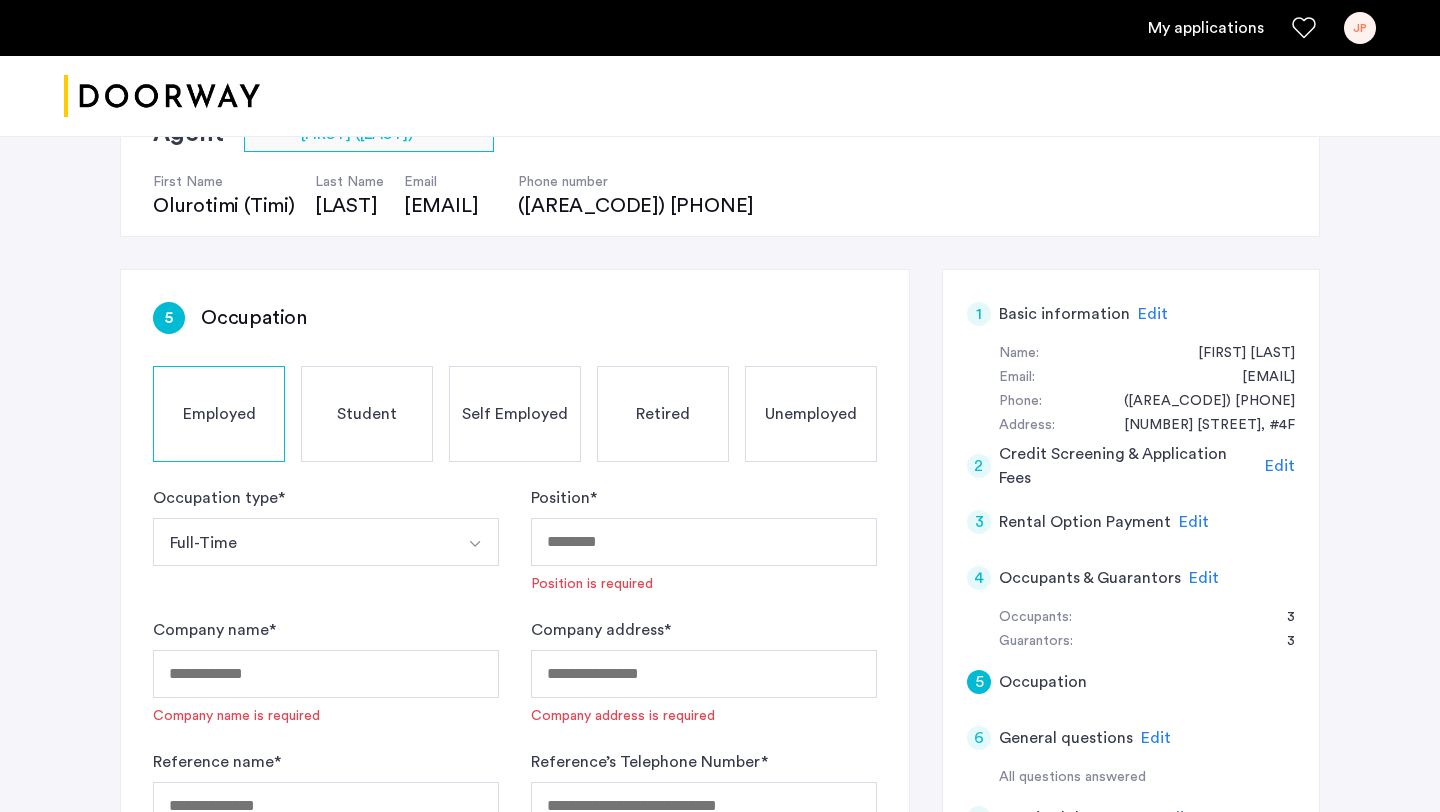 click on "Position  *  Position is required" 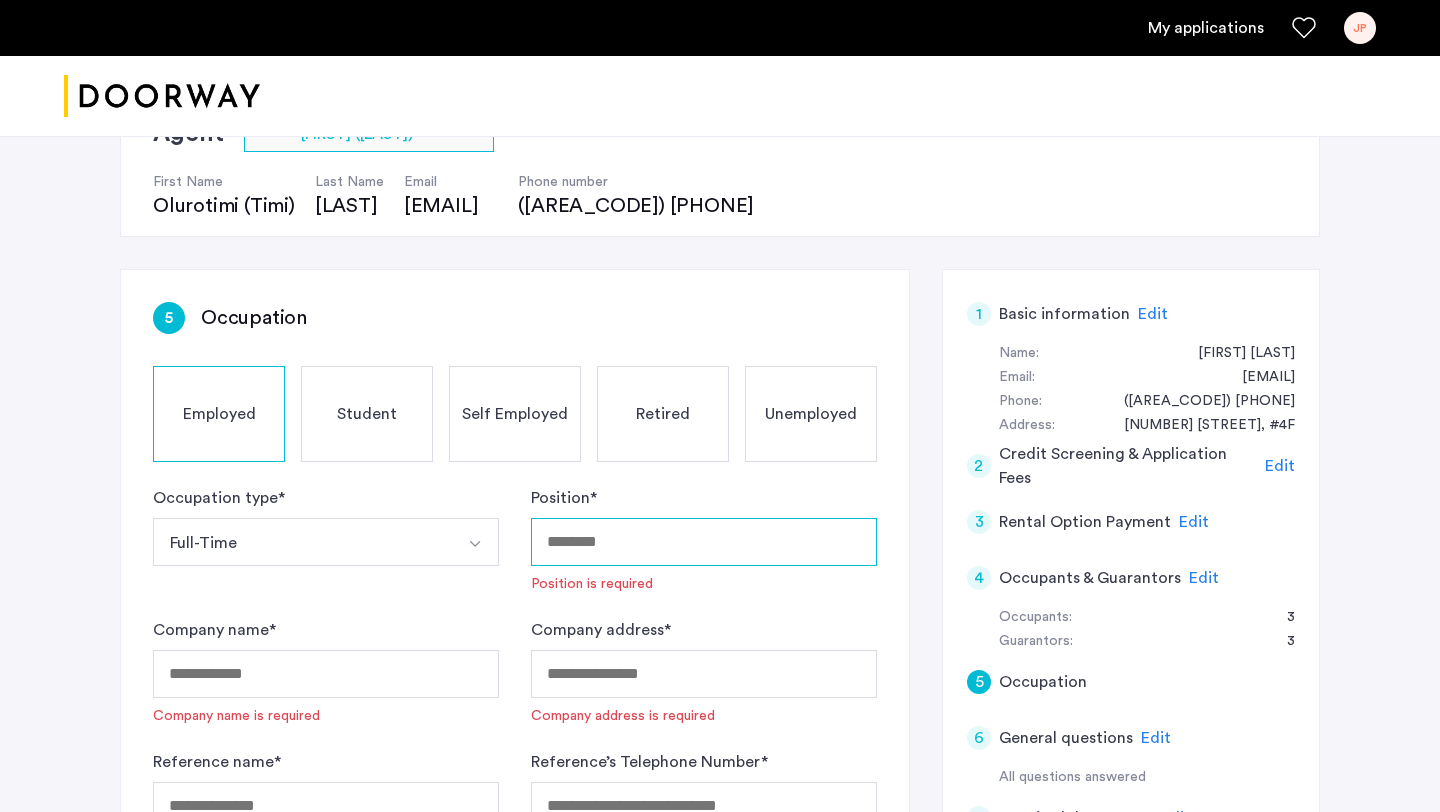 click on "Position  *" at bounding box center (704, 542) 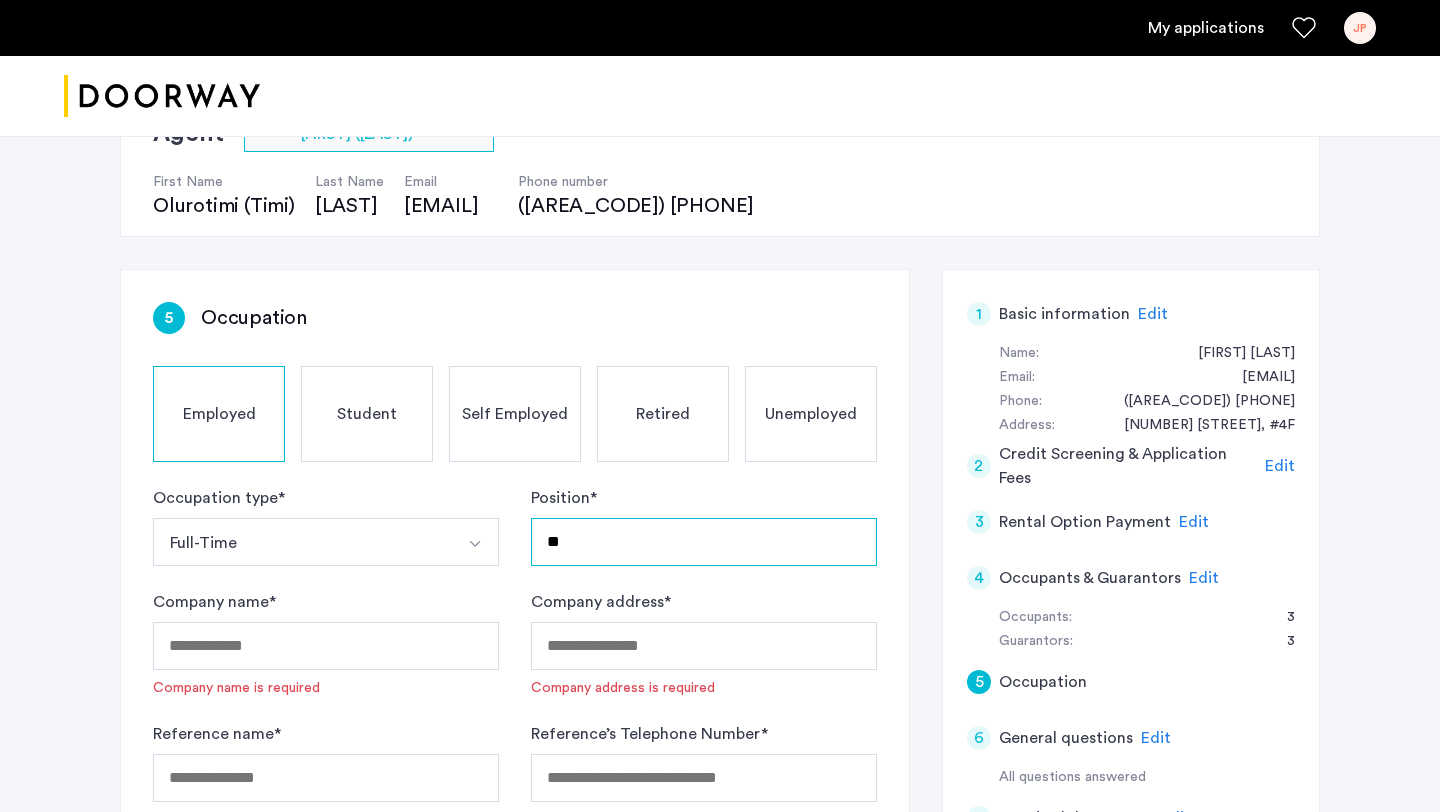 type on "*" 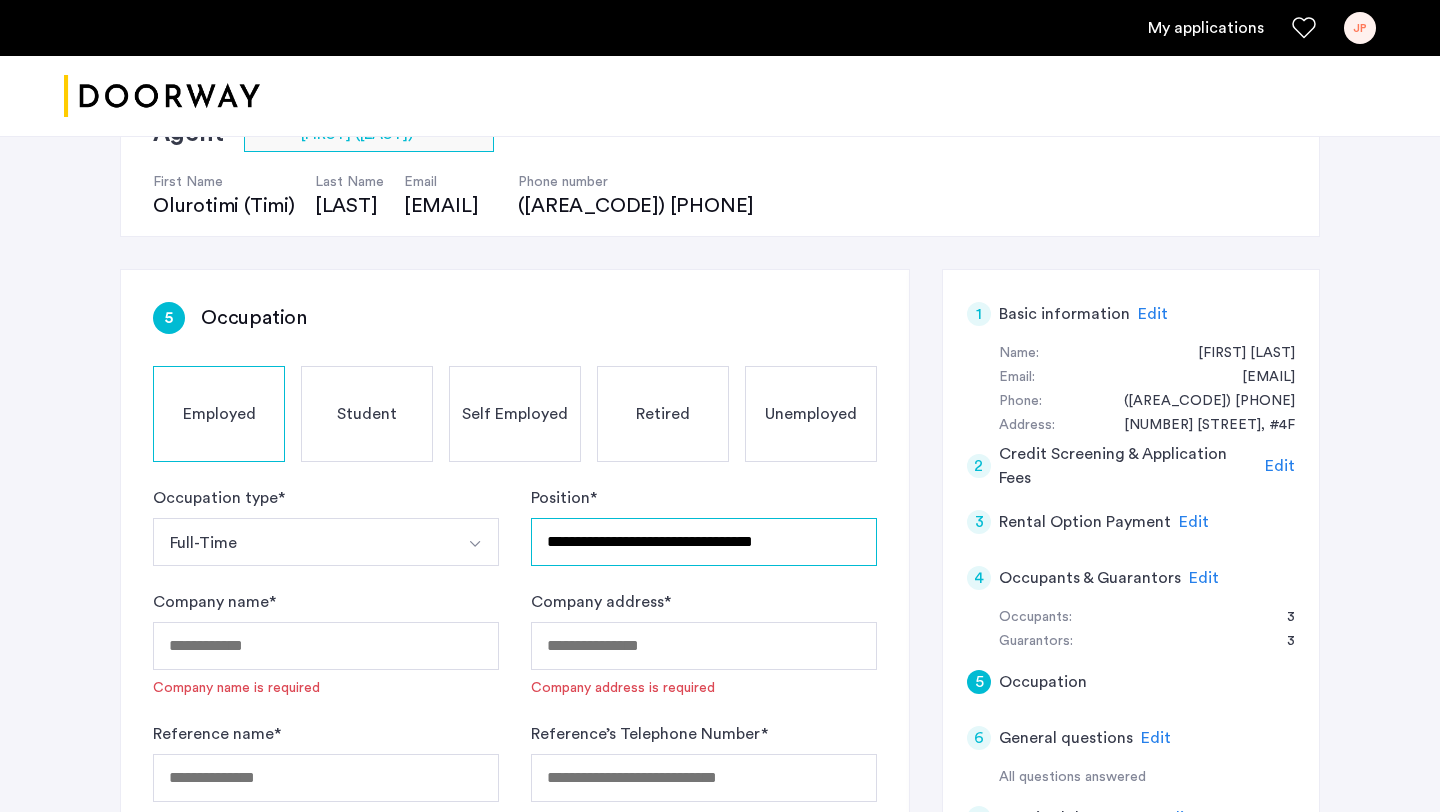 click on "**********" at bounding box center (704, 542) 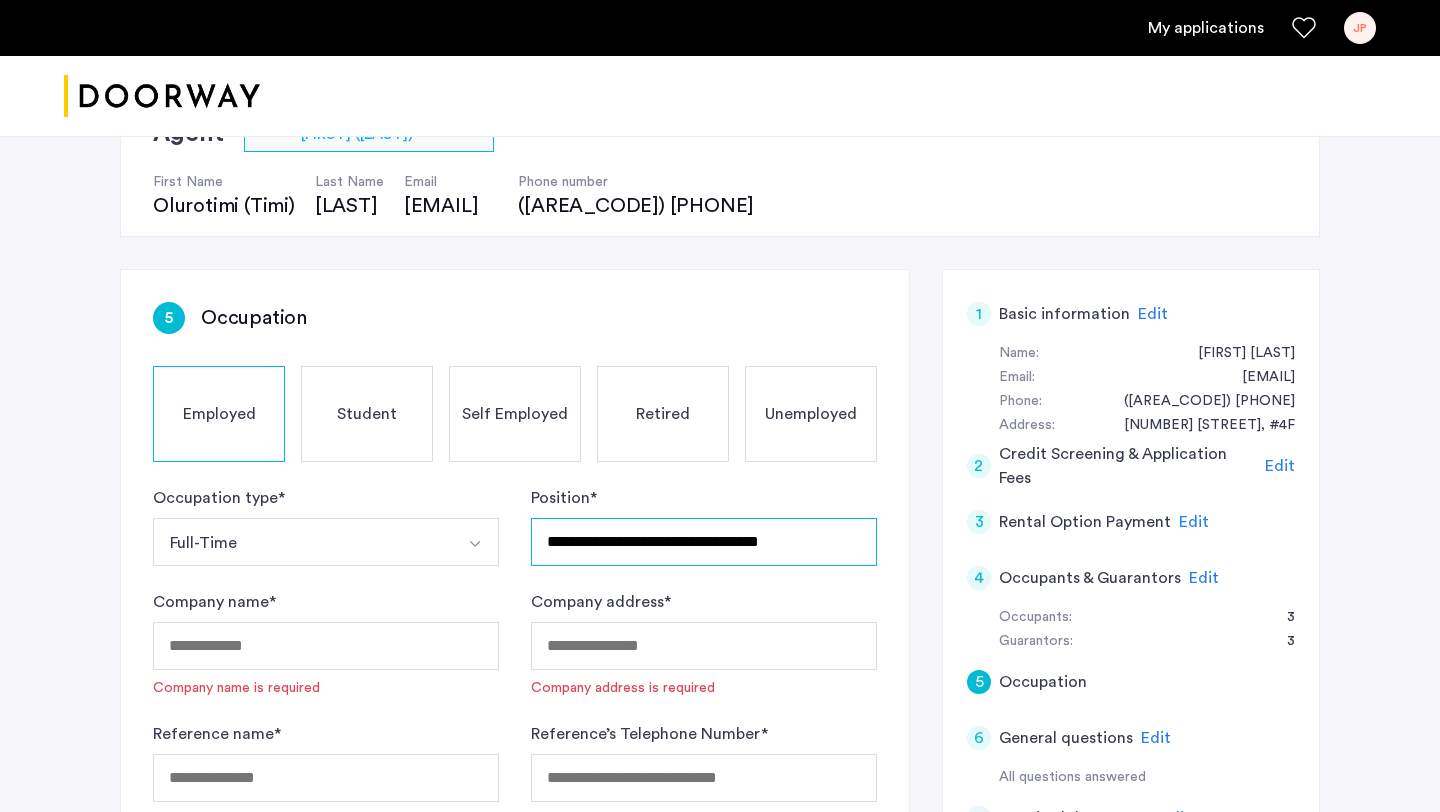 click on "**********" at bounding box center [704, 542] 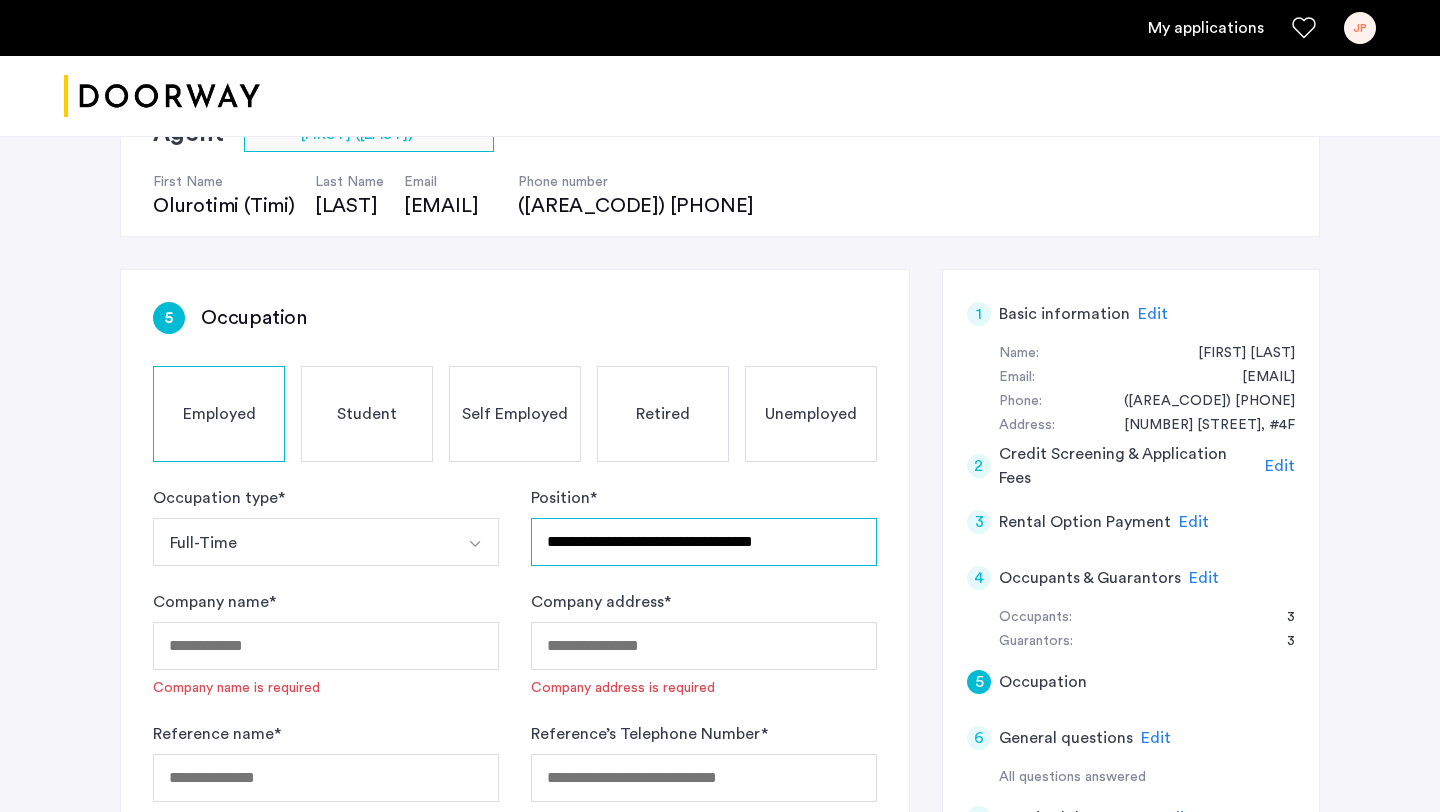 click on "**********" at bounding box center [704, 542] 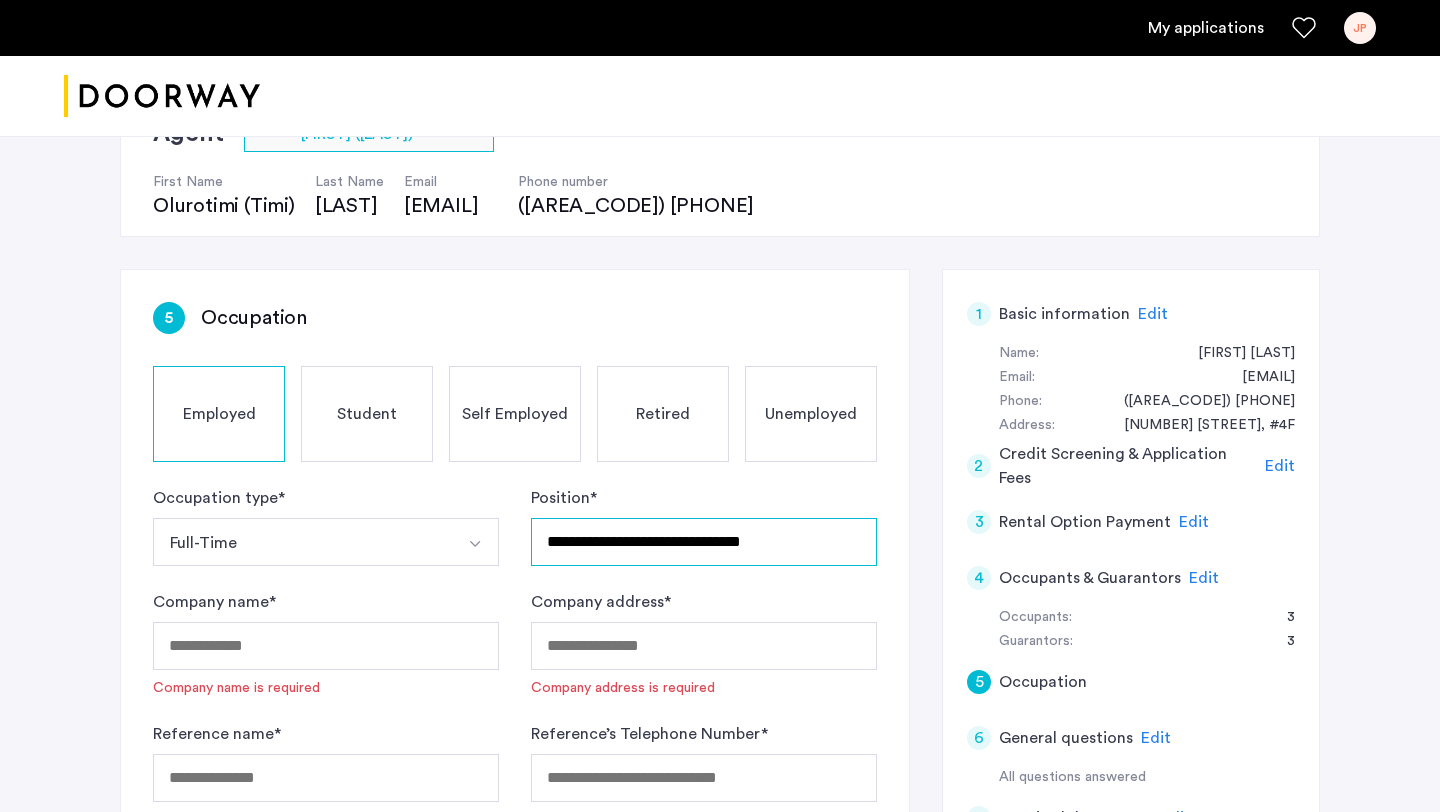 type on "**********" 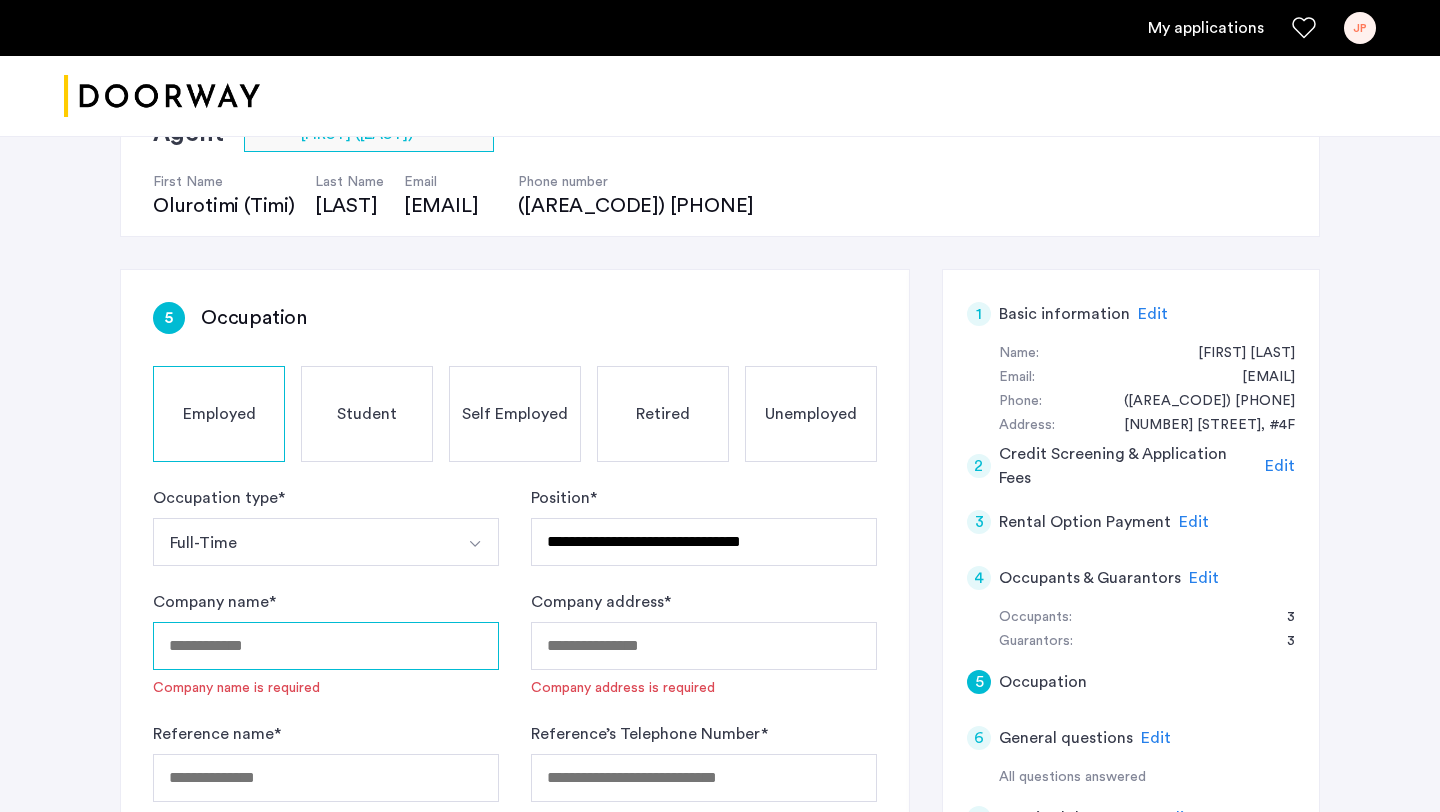 click on "Company name  *" at bounding box center [326, 646] 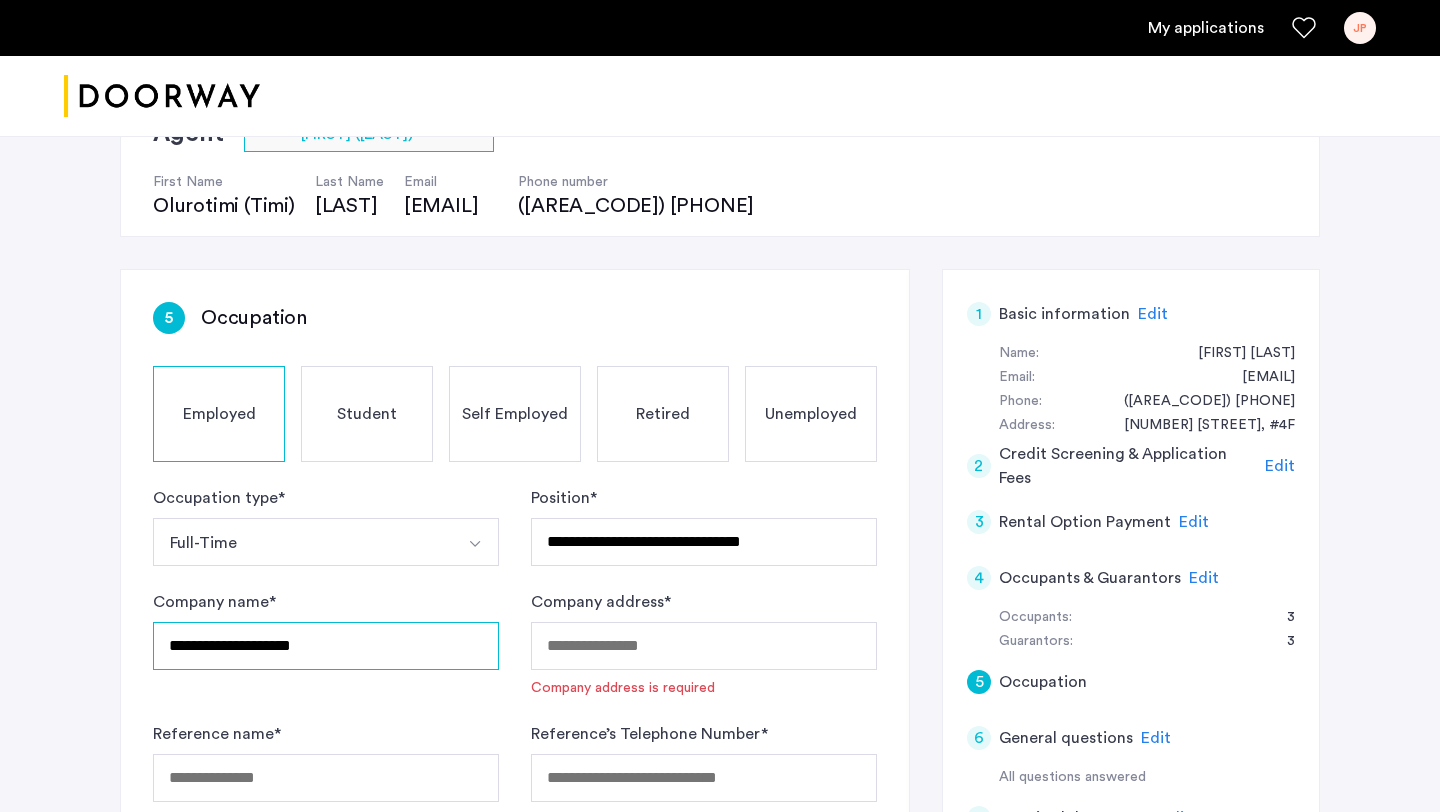 type on "**********" 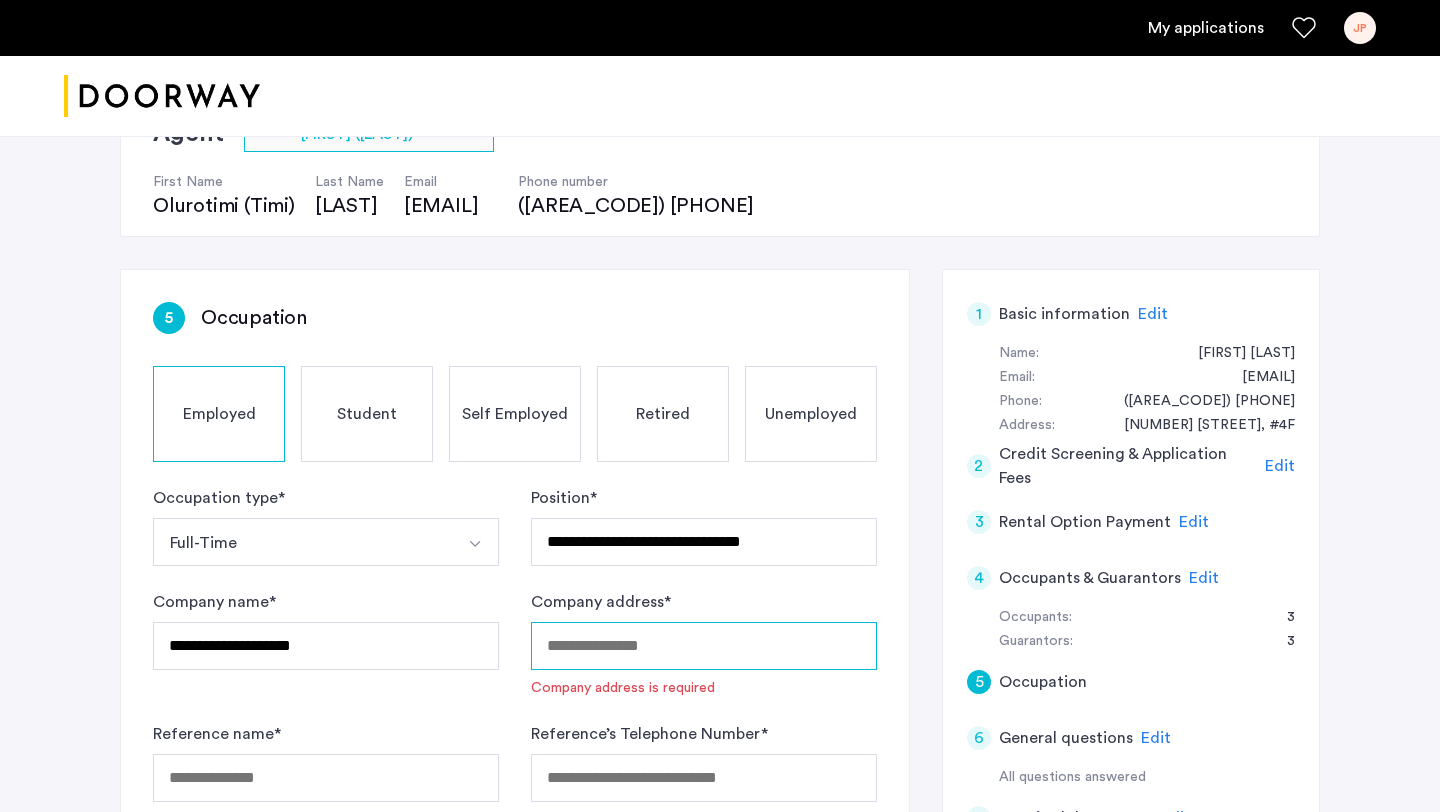 click on "Company address  *" at bounding box center (704, 646) 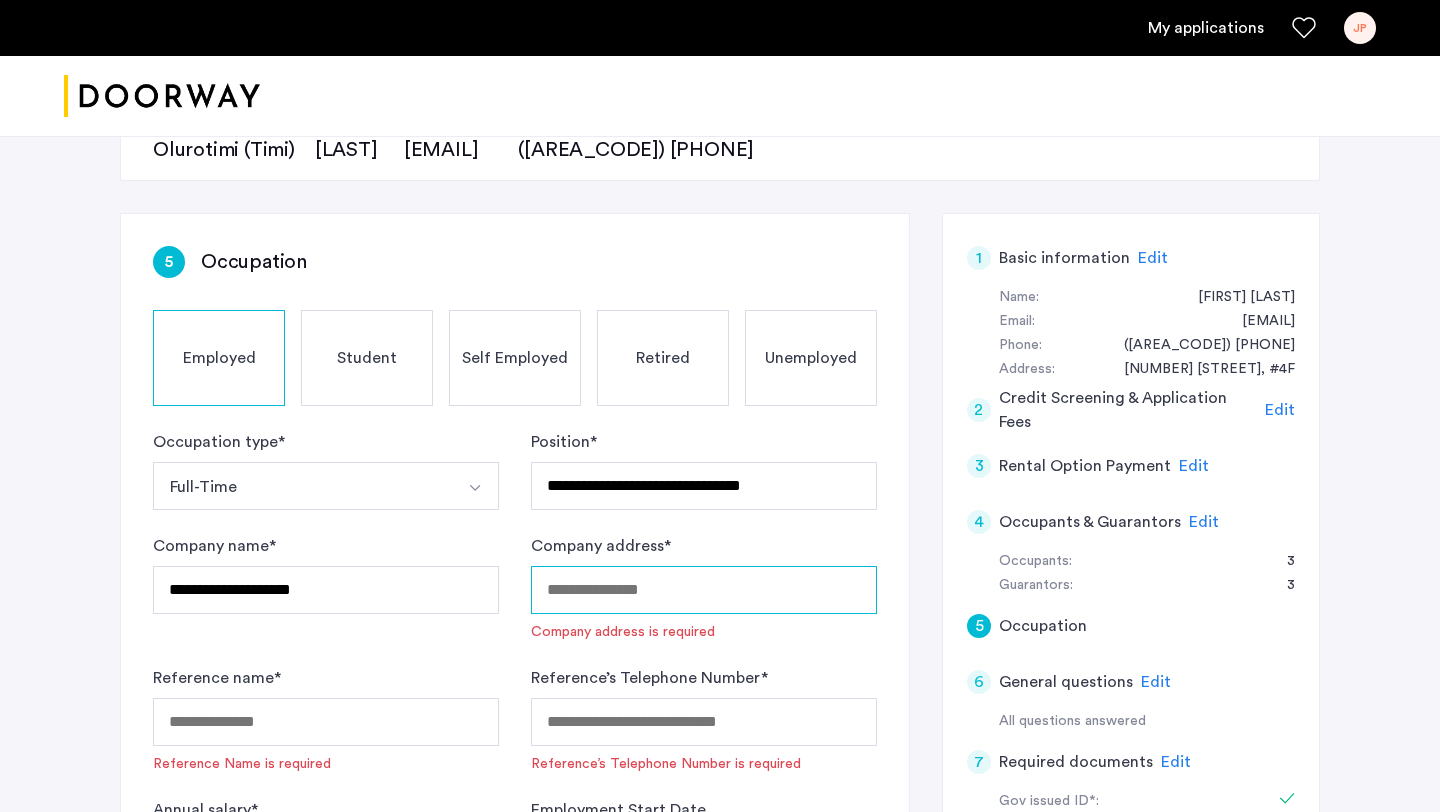 scroll, scrollTop: 246, scrollLeft: 0, axis: vertical 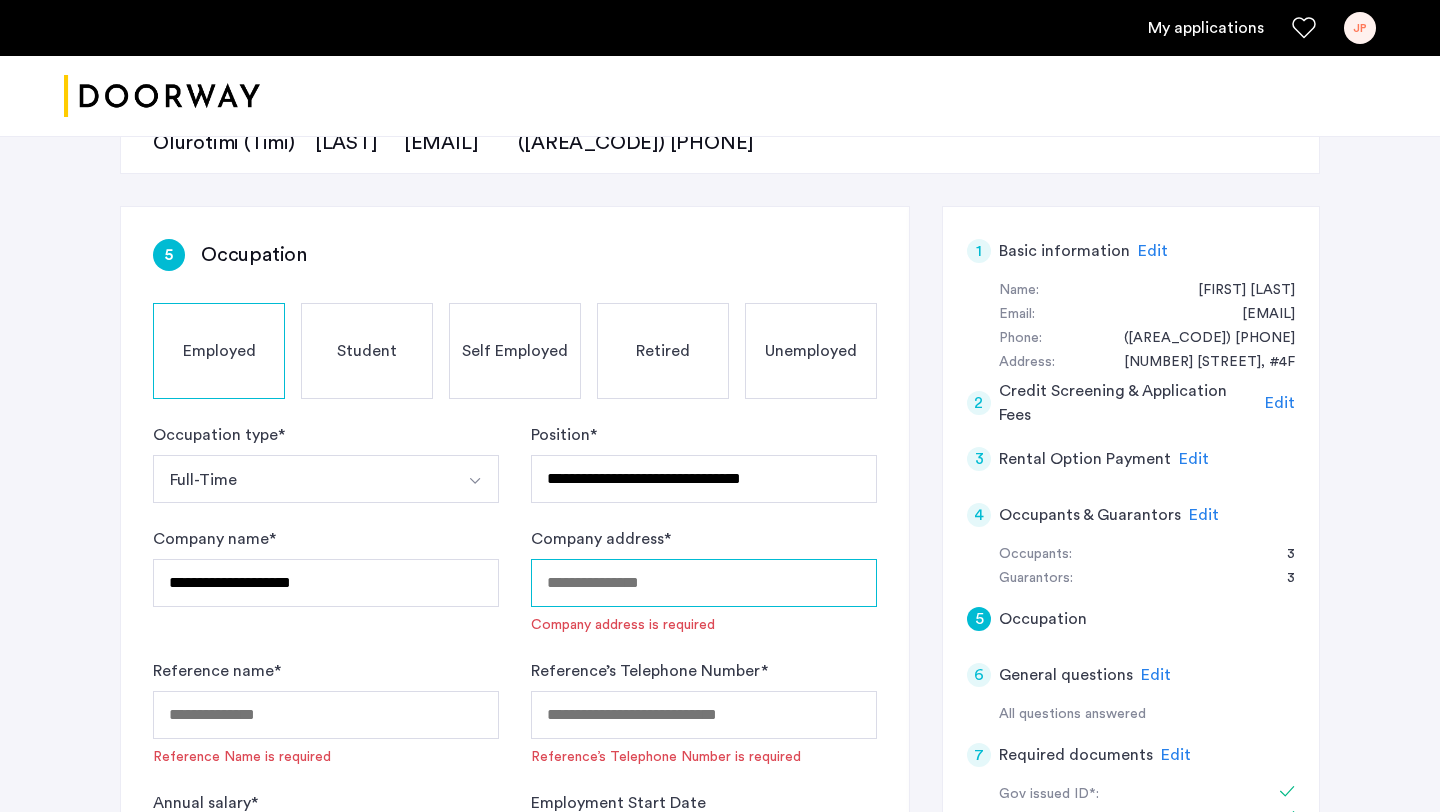 click on "Company address  *" at bounding box center [704, 583] 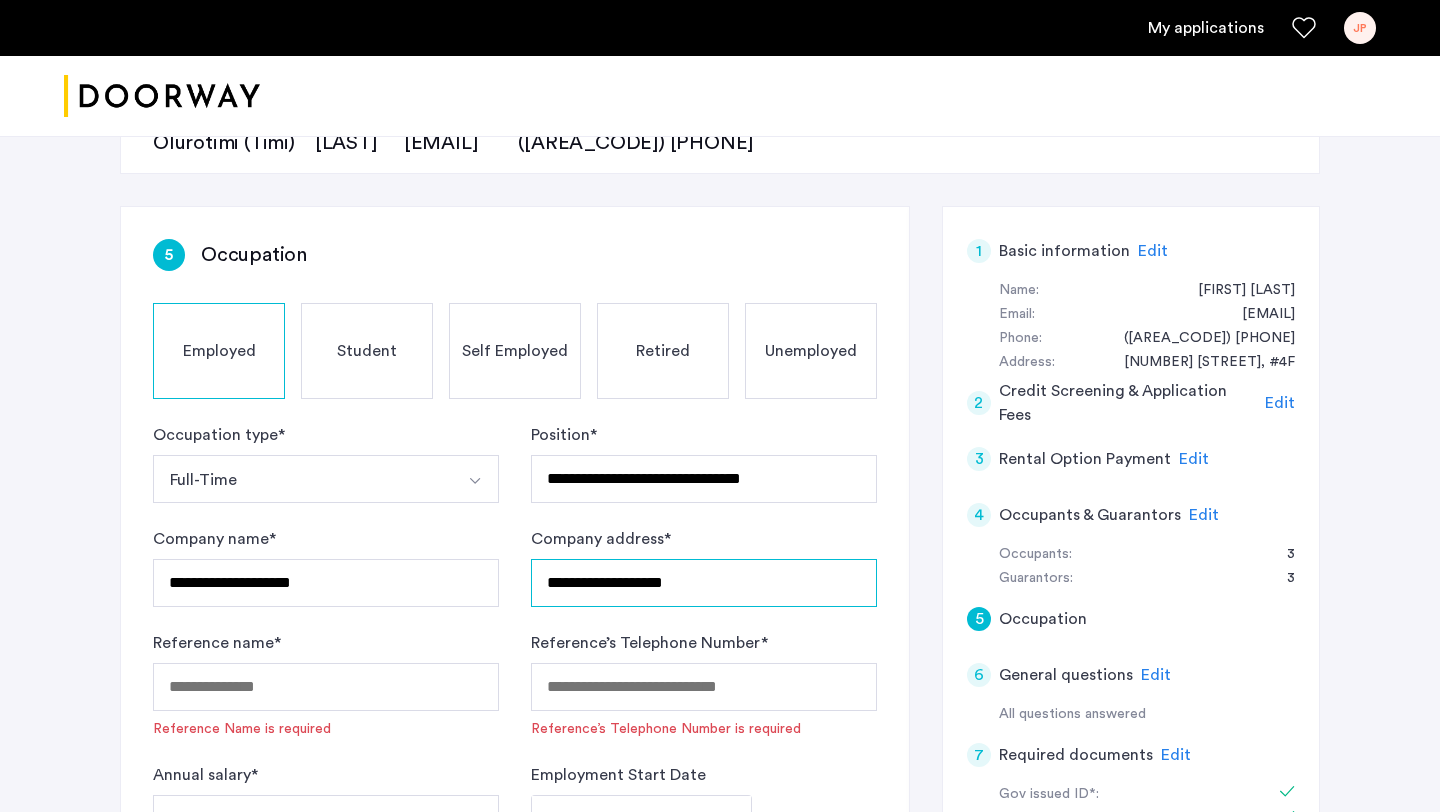type on "**********" 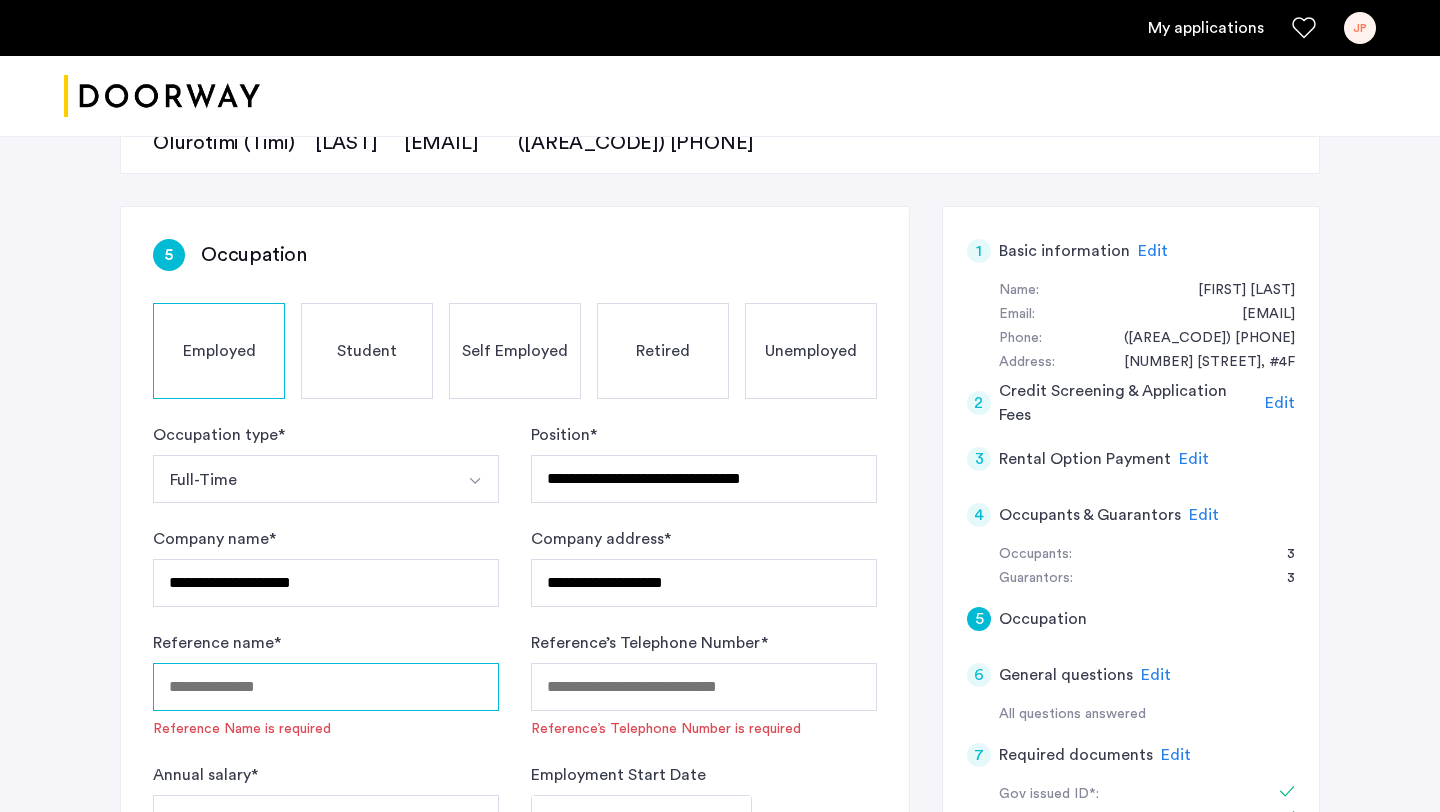 click on "Reference name  *" at bounding box center [326, 687] 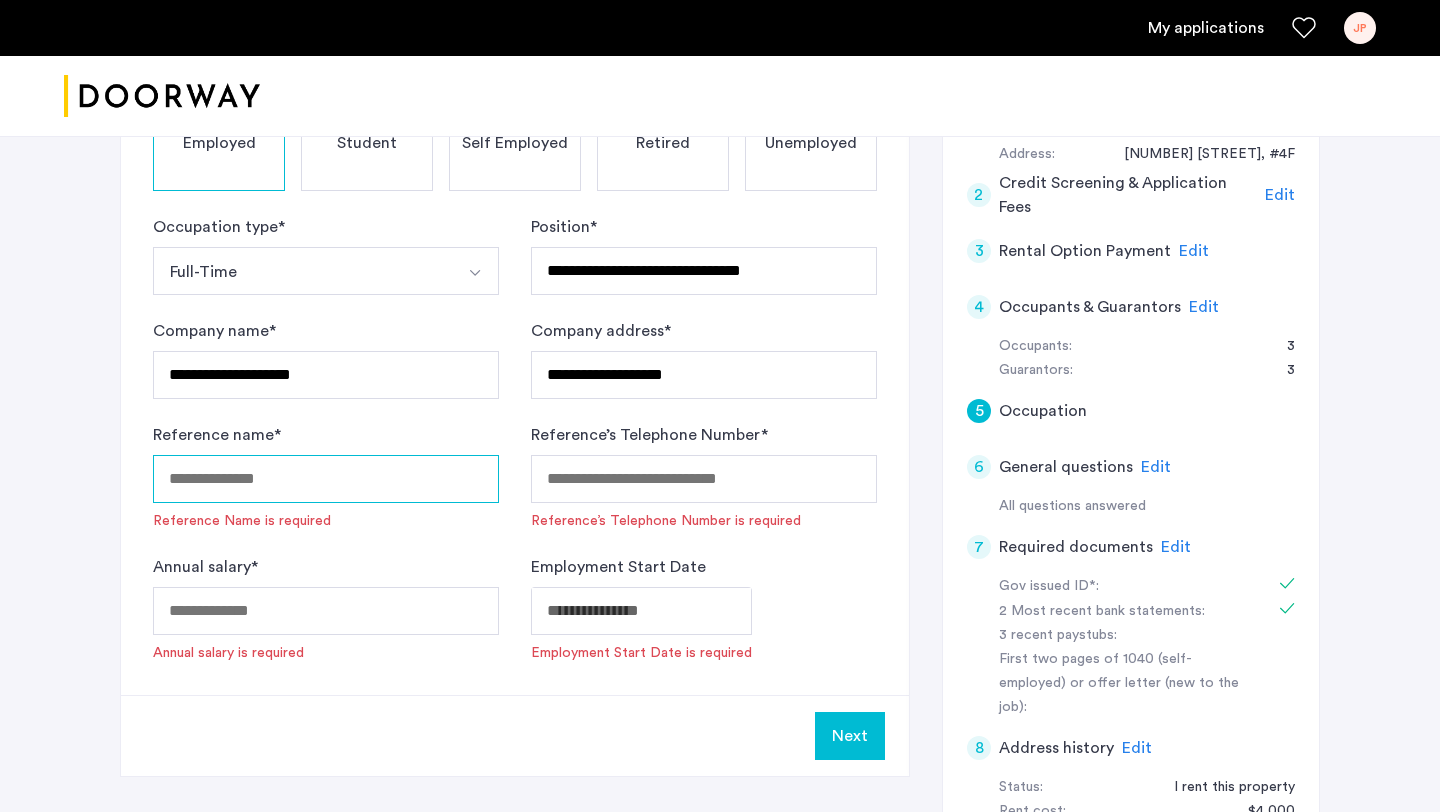 scroll, scrollTop: 455, scrollLeft: 0, axis: vertical 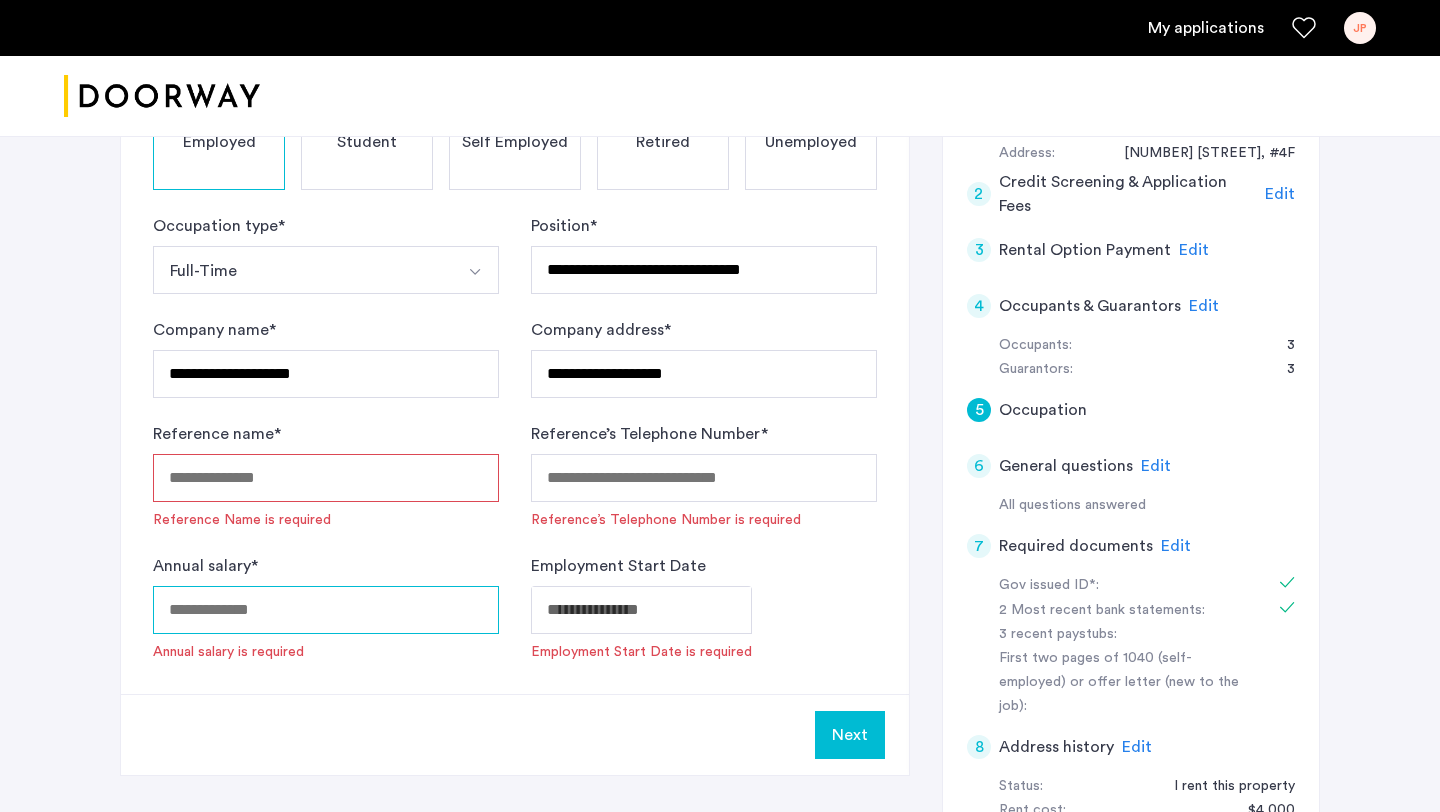 click on "Annual salary  *" at bounding box center [326, 610] 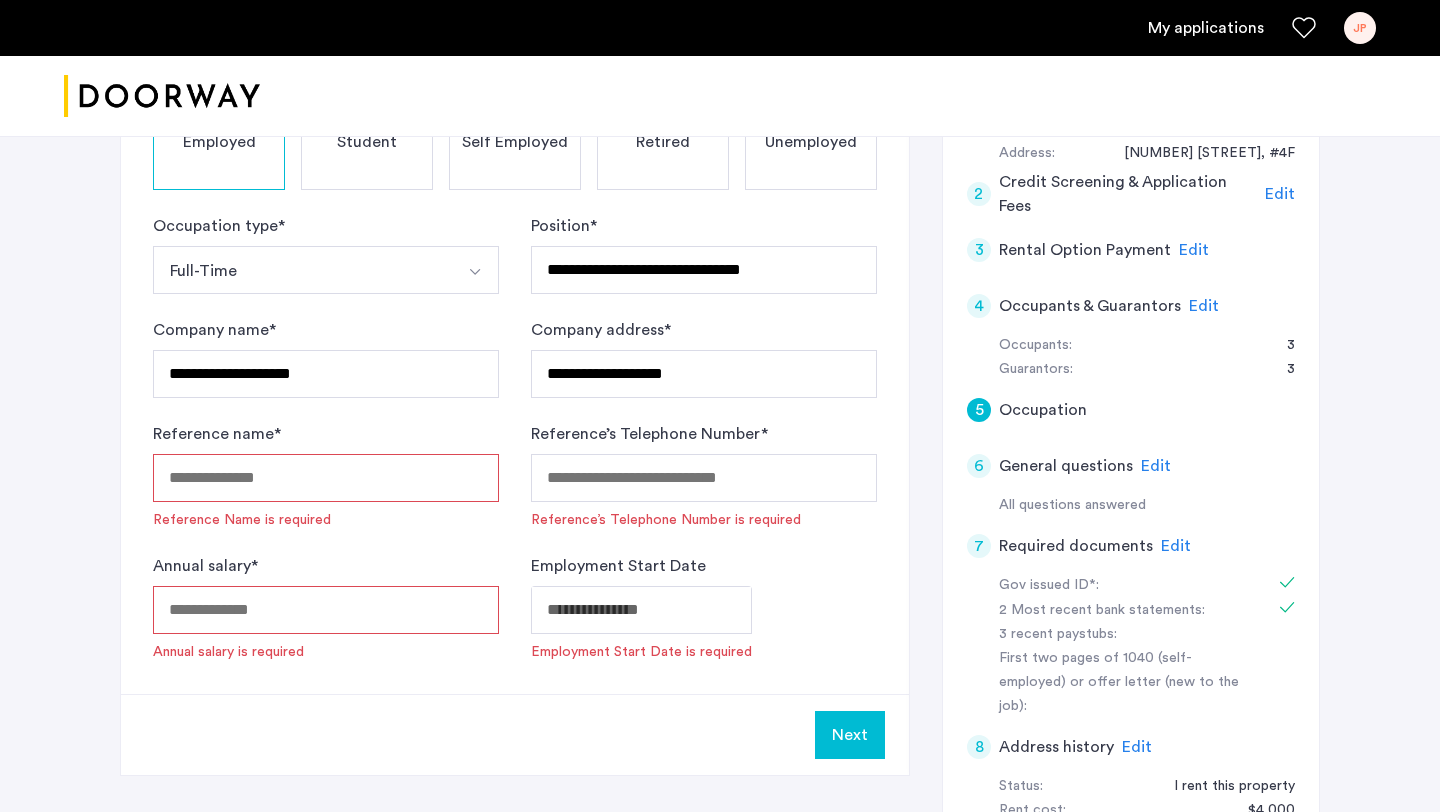 click on "Annual salary  *  Annual salary is required" 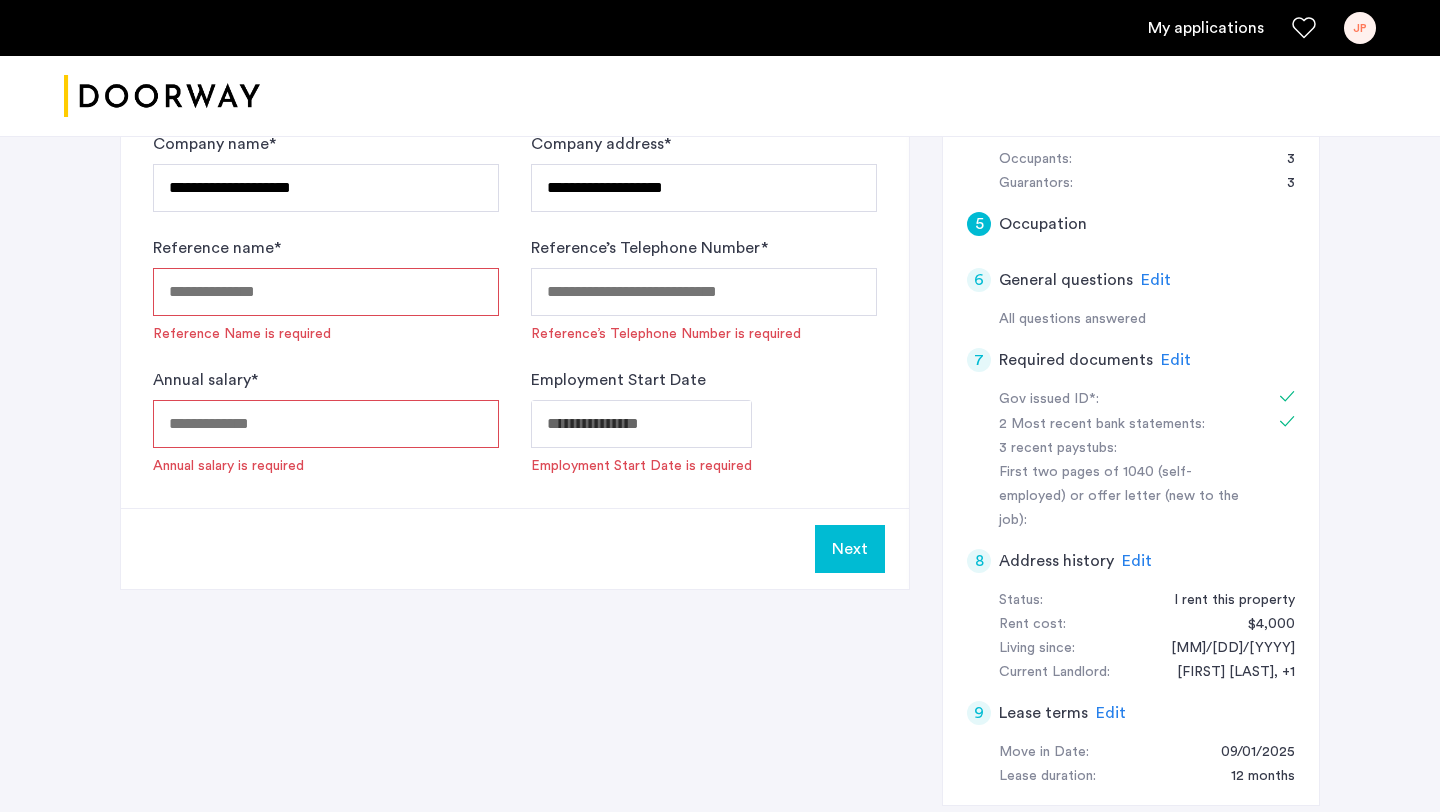 scroll, scrollTop: 516, scrollLeft: 0, axis: vertical 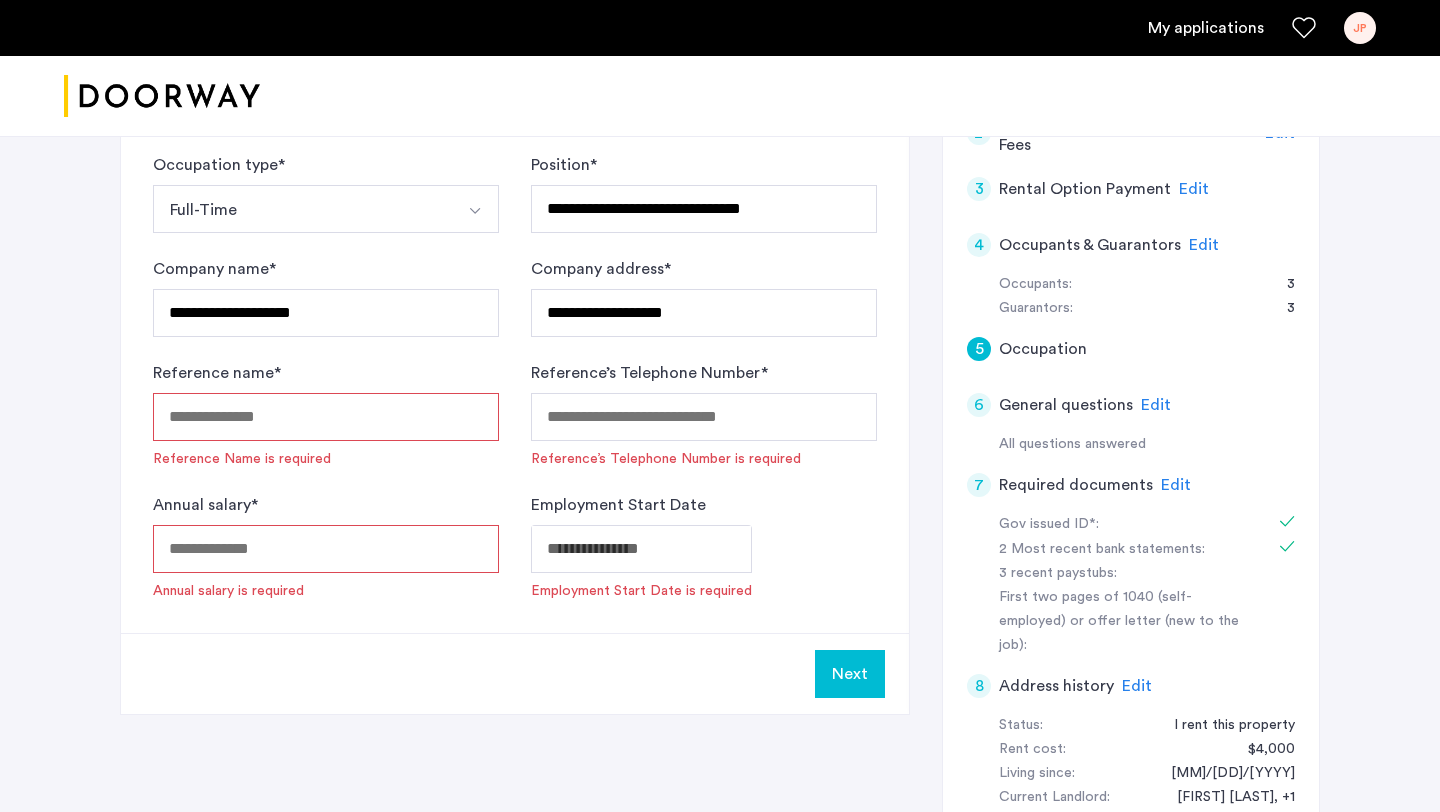 click on "Annual salary  *" at bounding box center [326, 549] 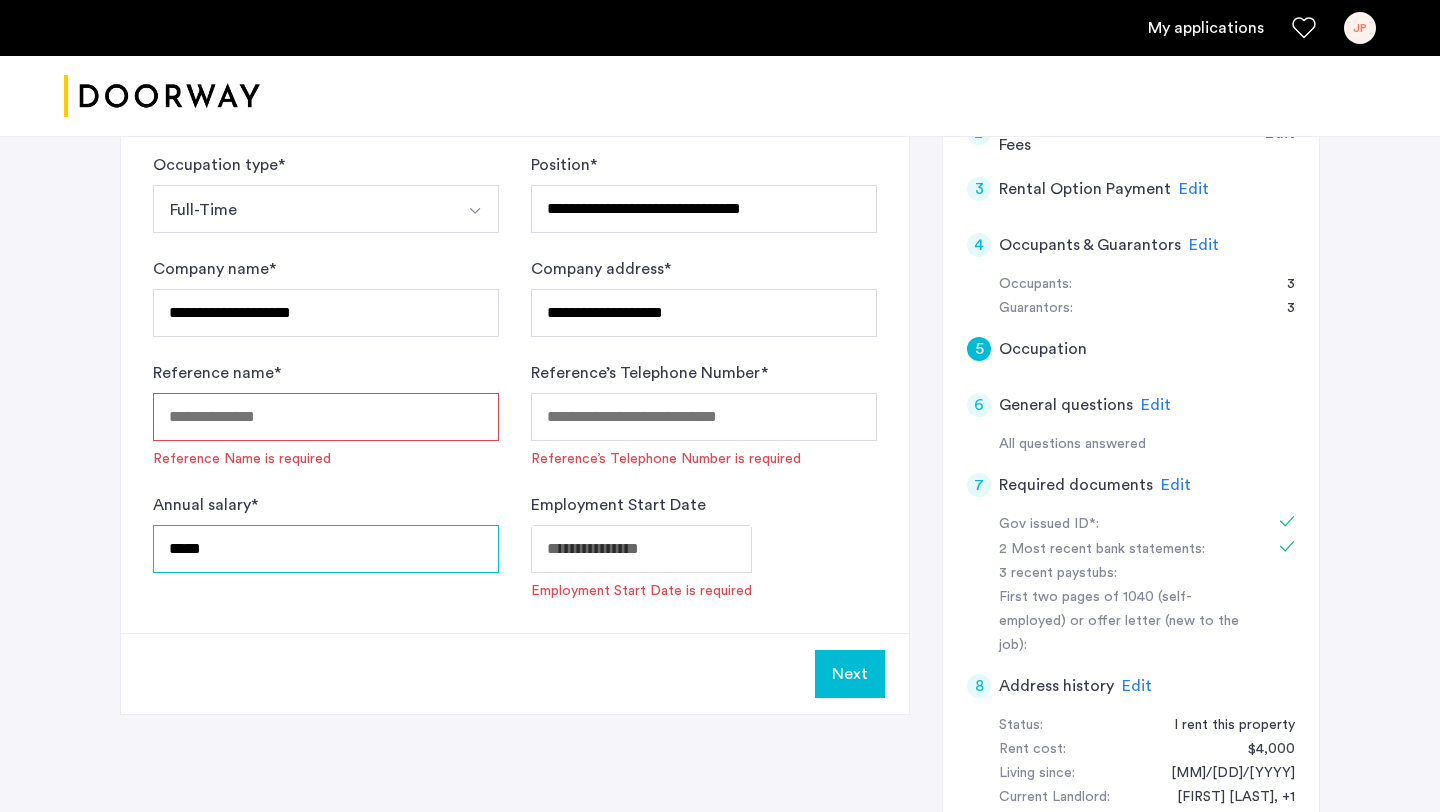 type on "*****" 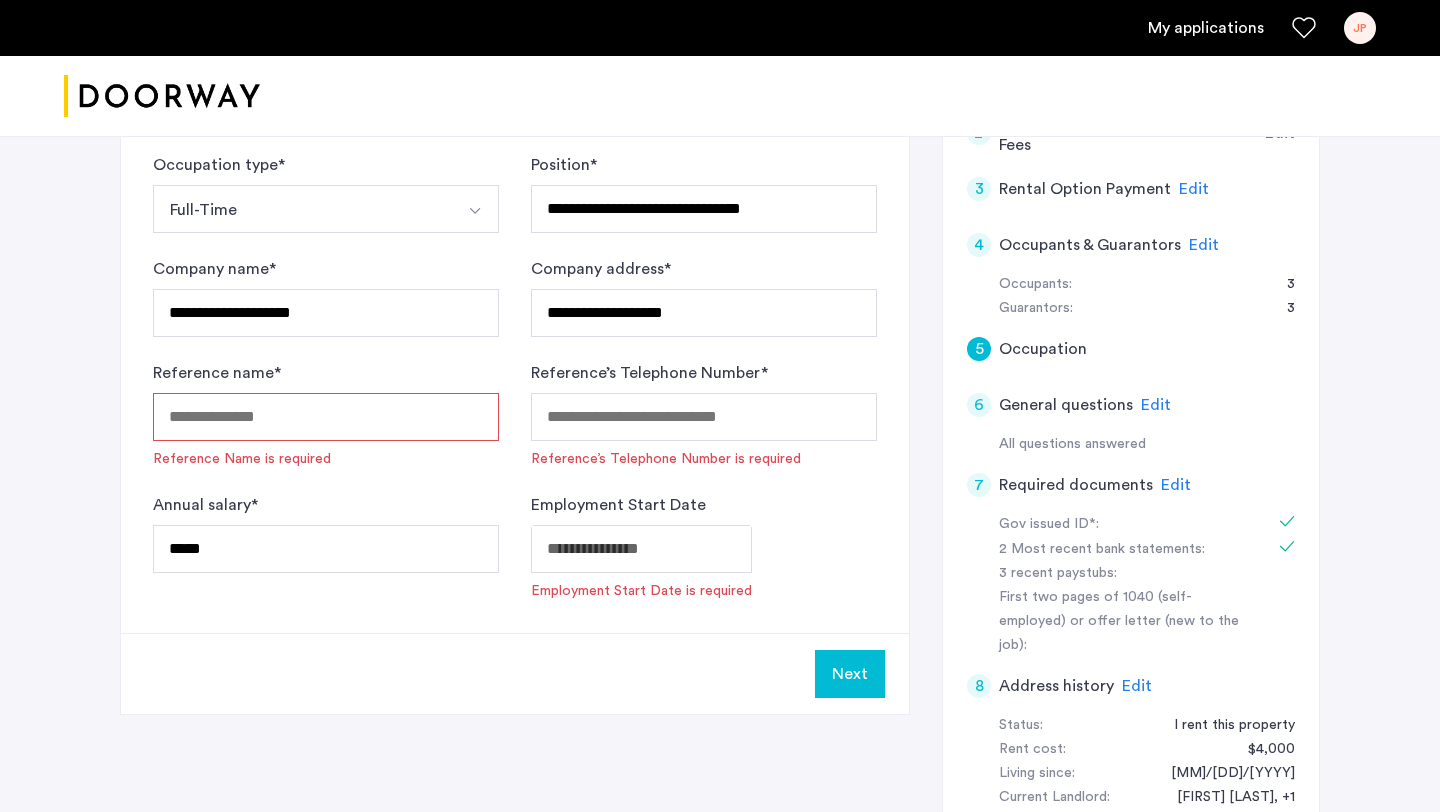 click on "**********" at bounding box center [720, -110] 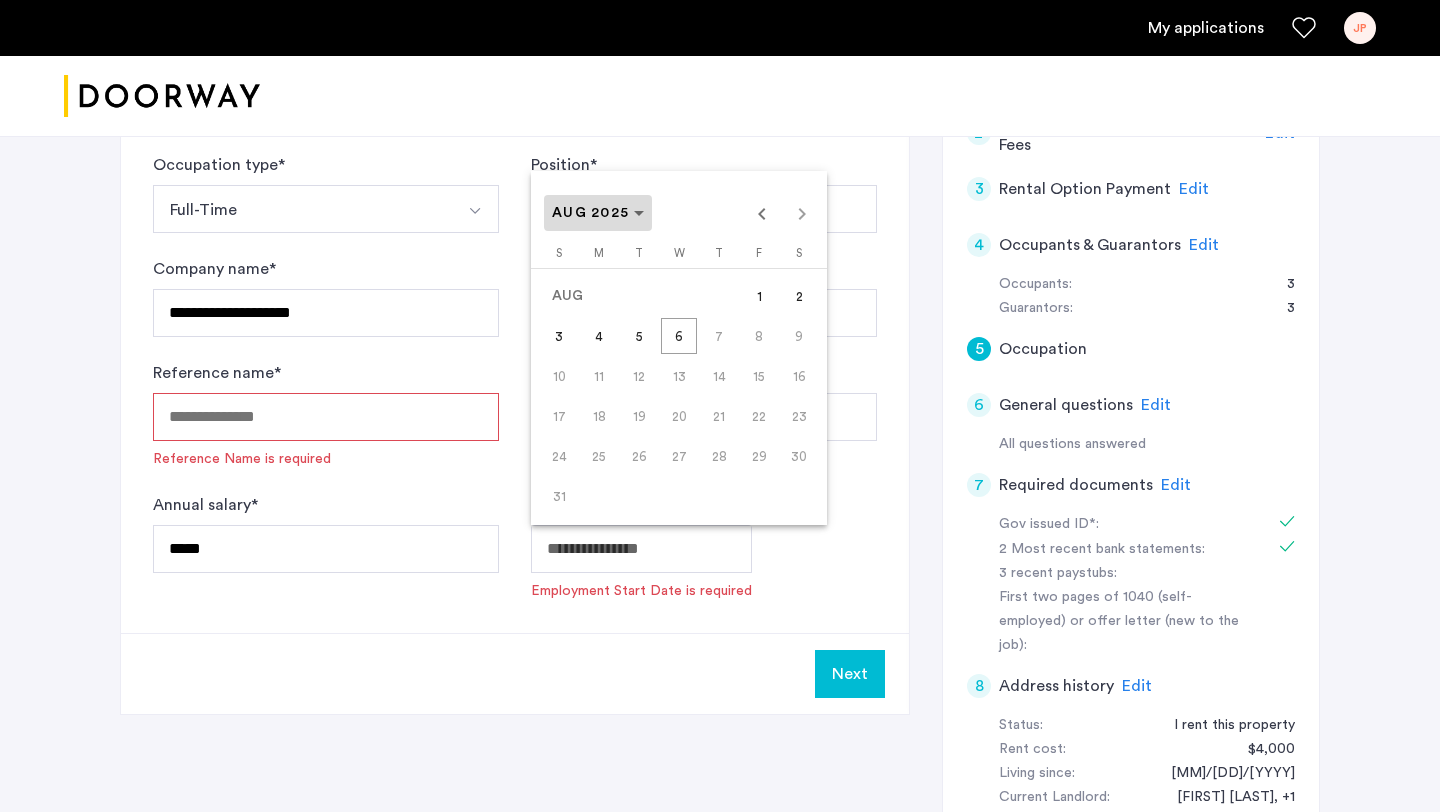 click on "AUG 2025" at bounding box center [590, 213] 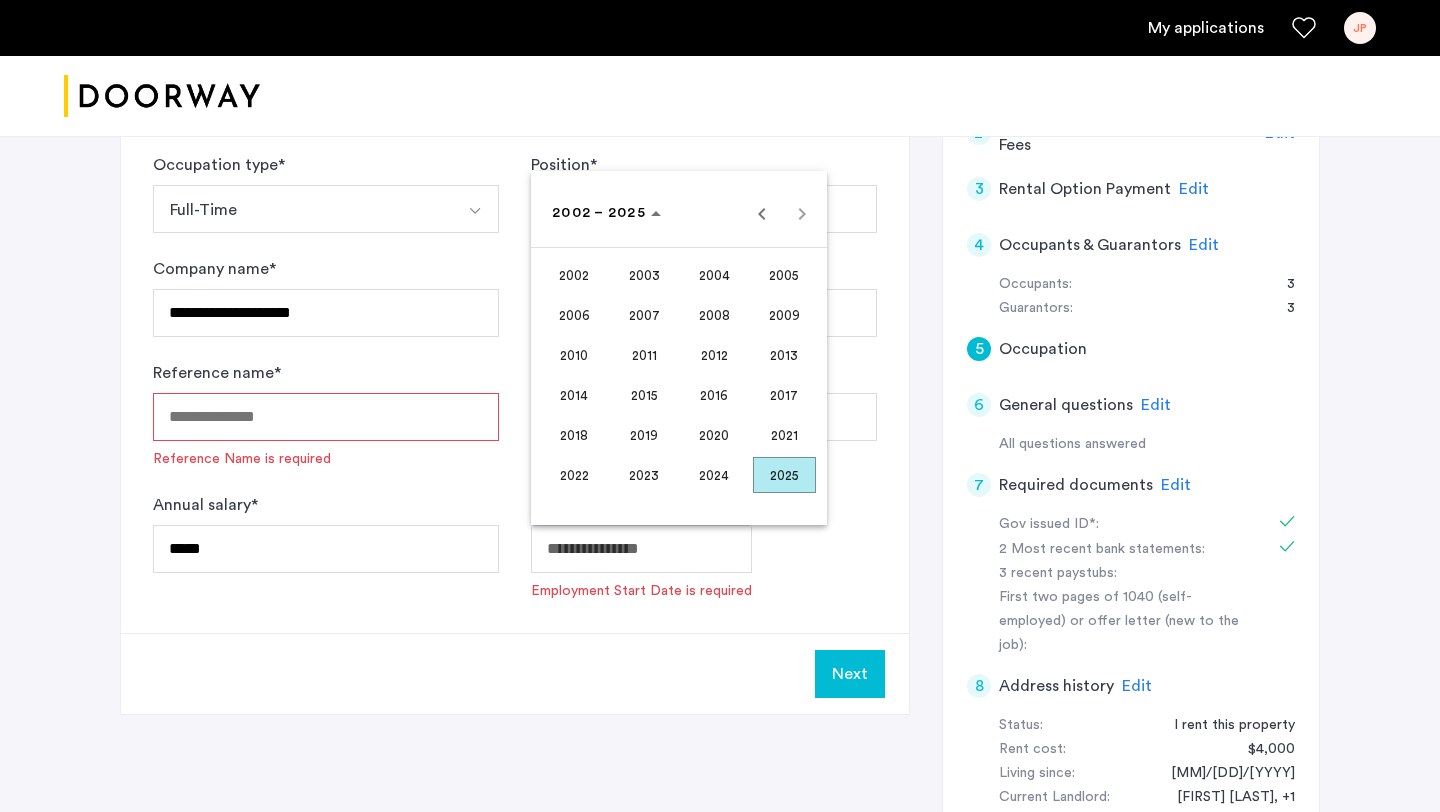 click on "2023" at bounding box center (644, 475) 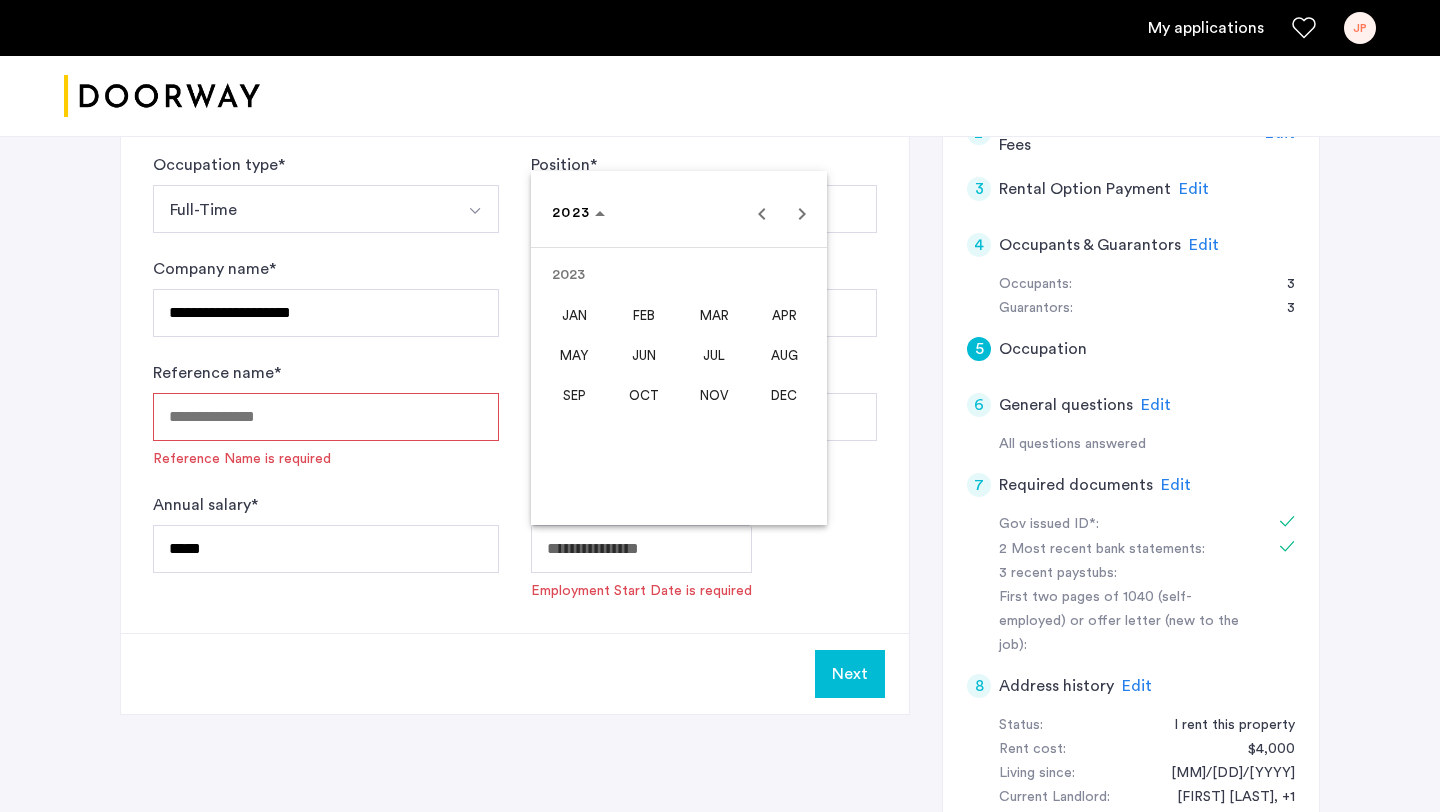 click on "SEP" at bounding box center [574, 395] 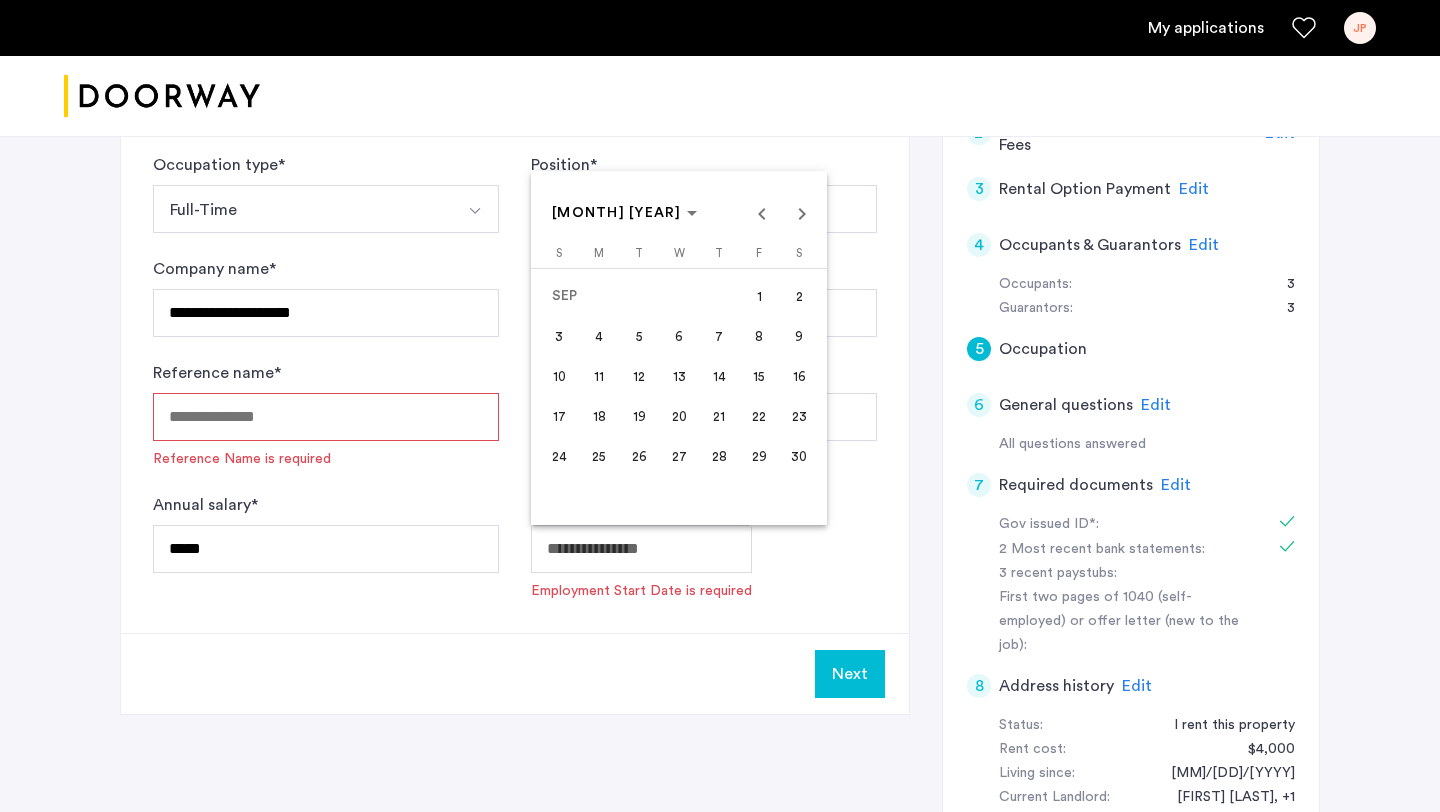 click on "1" at bounding box center (759, 296) 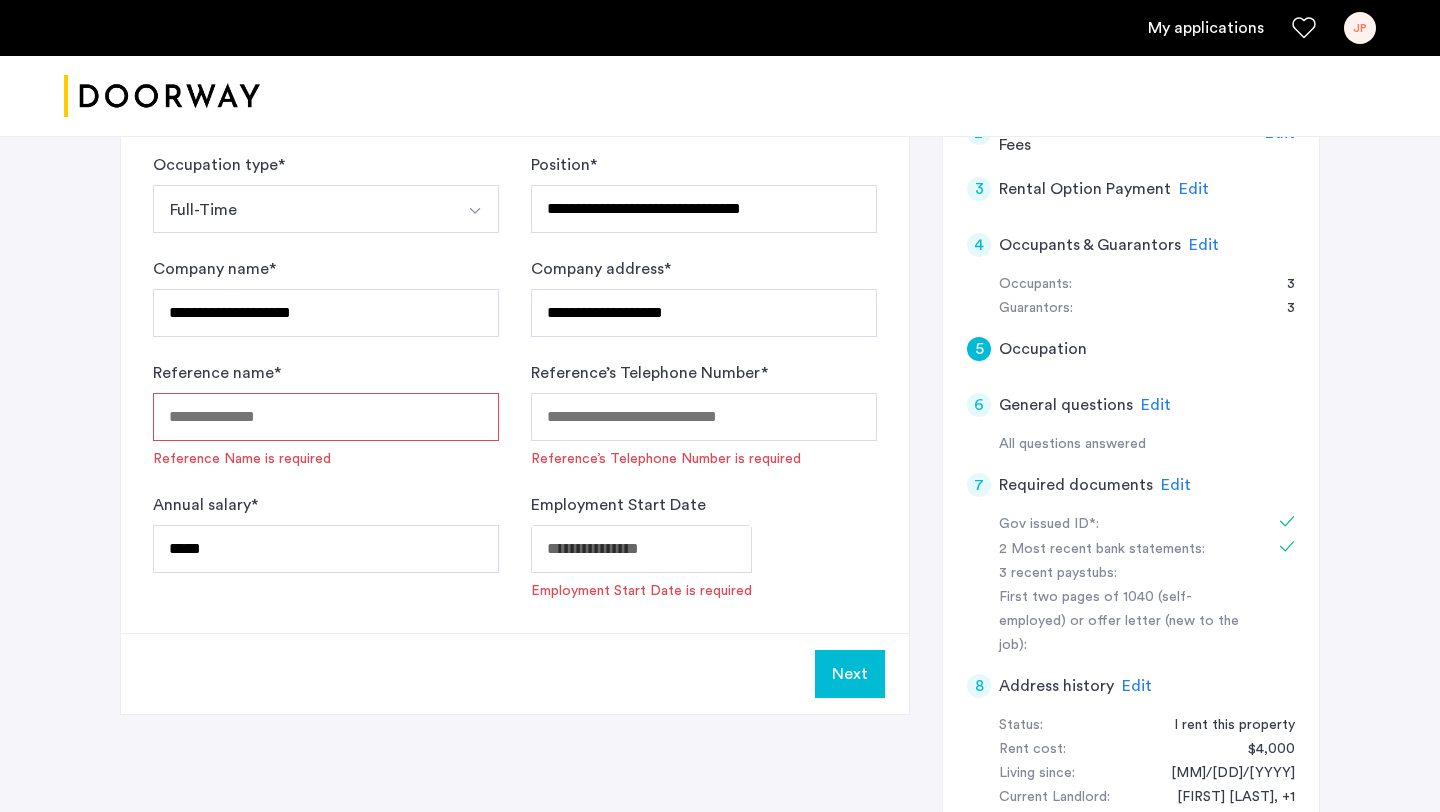 type on "**********" 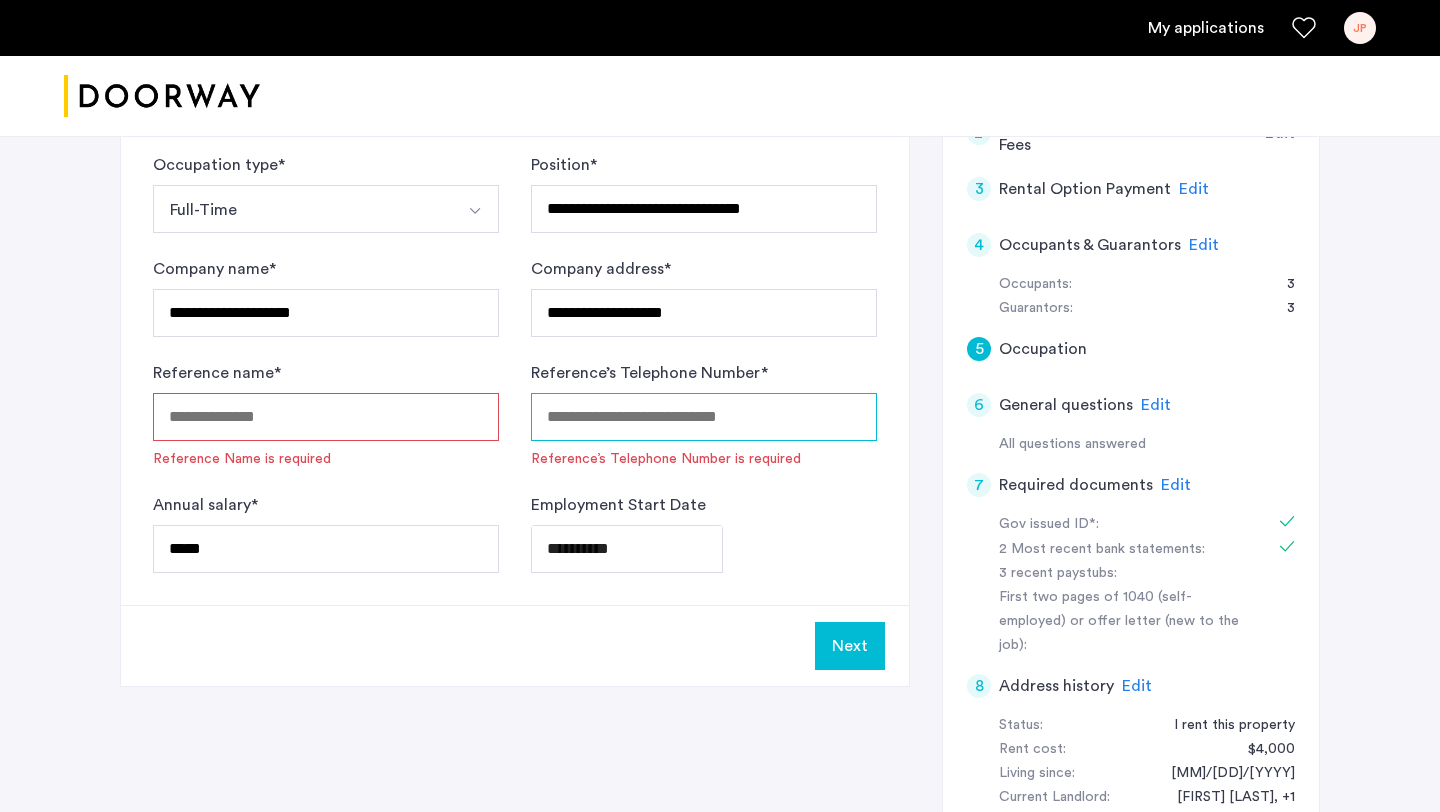 click on "Reference’s Telephone Number  *" at bounding box center [704, 417] 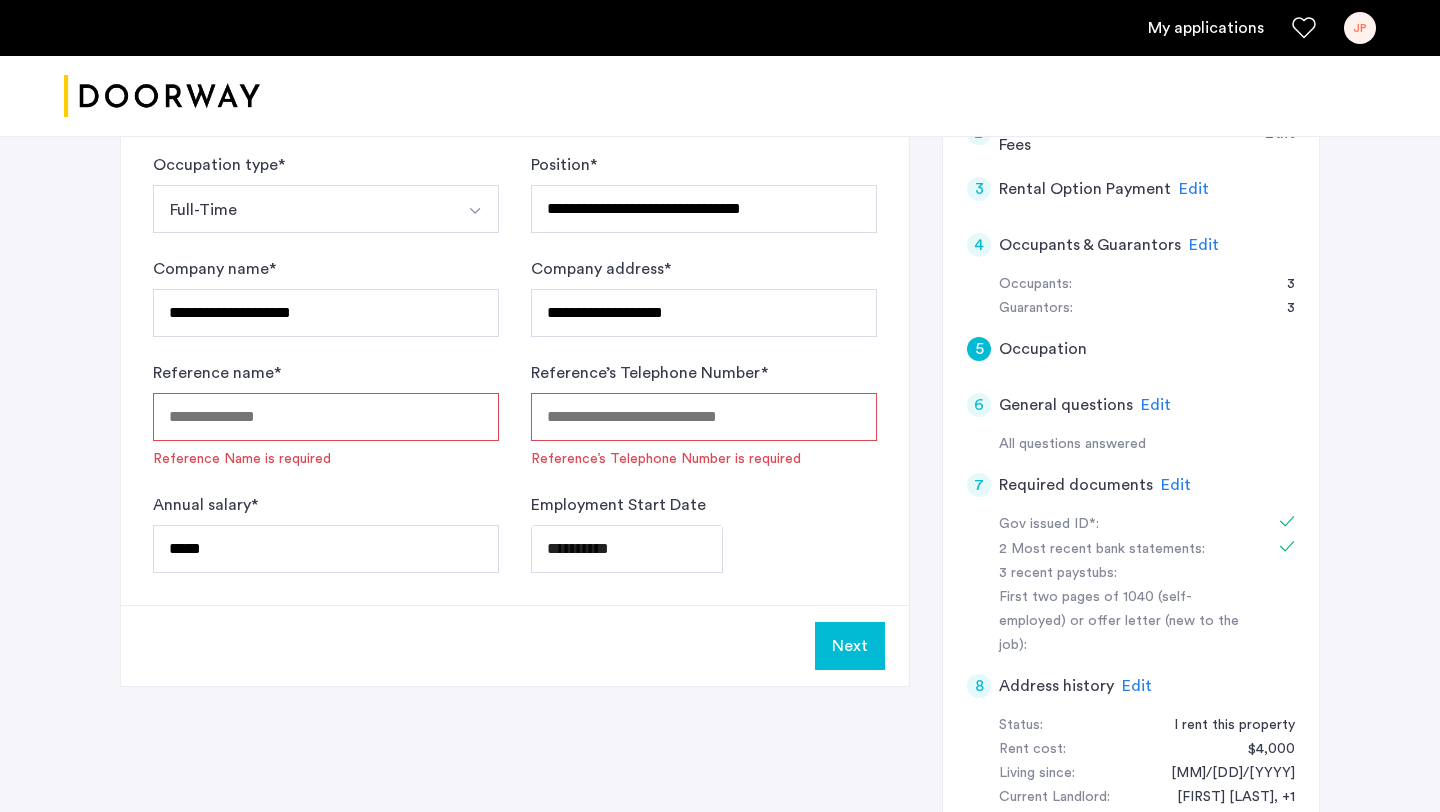 click on "Reference name  *" at bounding box center [326, 417] 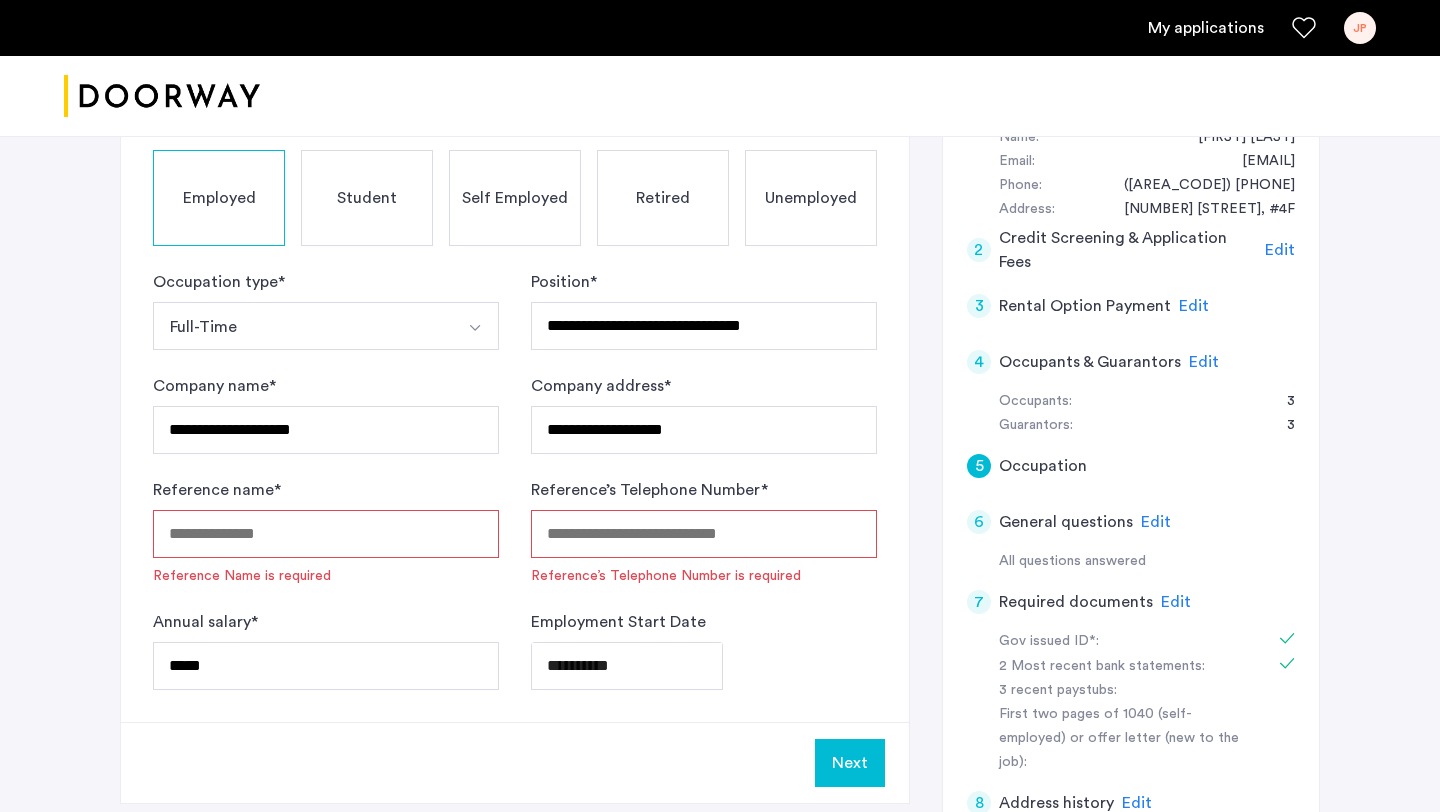 scroll, scrollTop: 396, scrollLeft: 0, axis: vertical 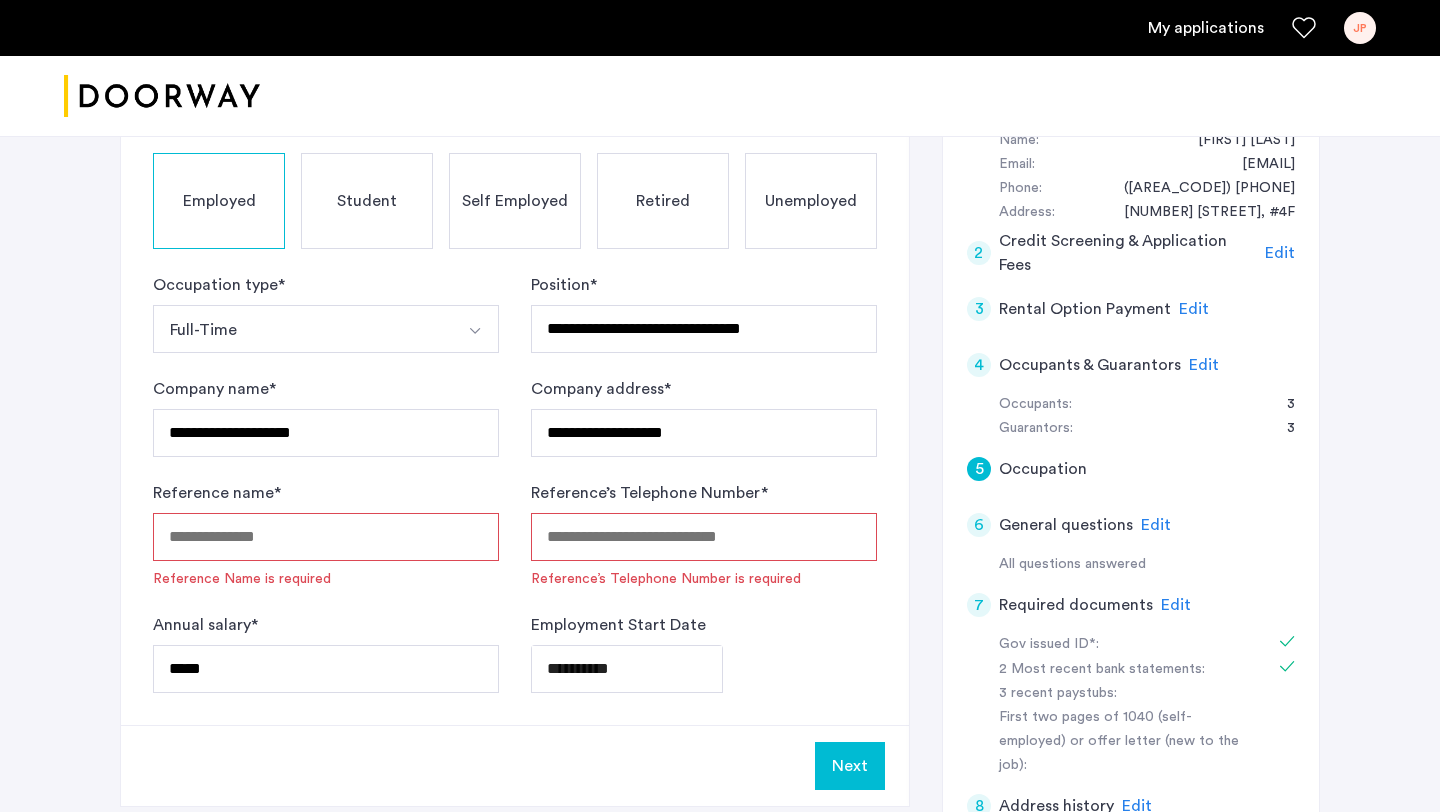 click on "Reference name  *" at bounding box center [326, 537] 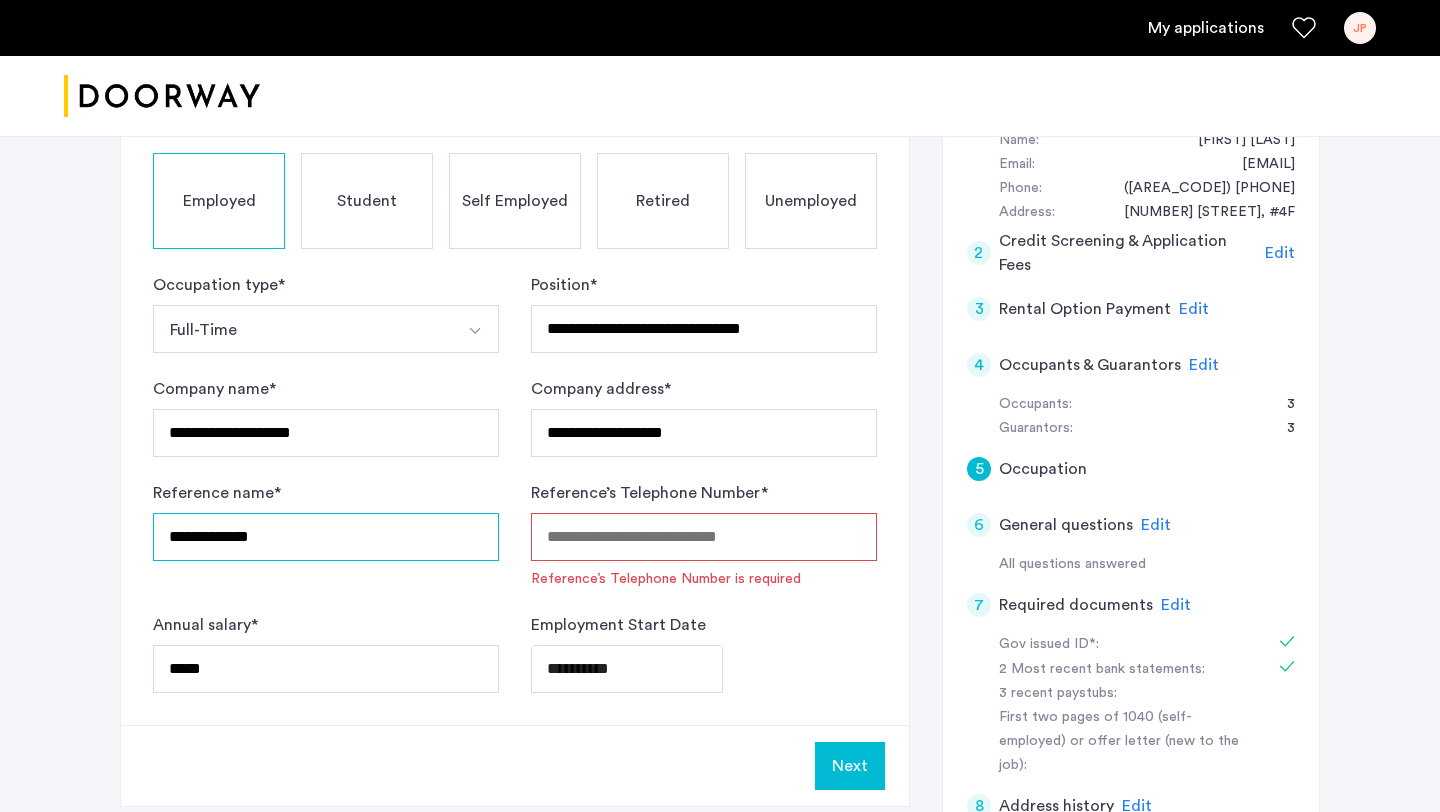 type on "**********" 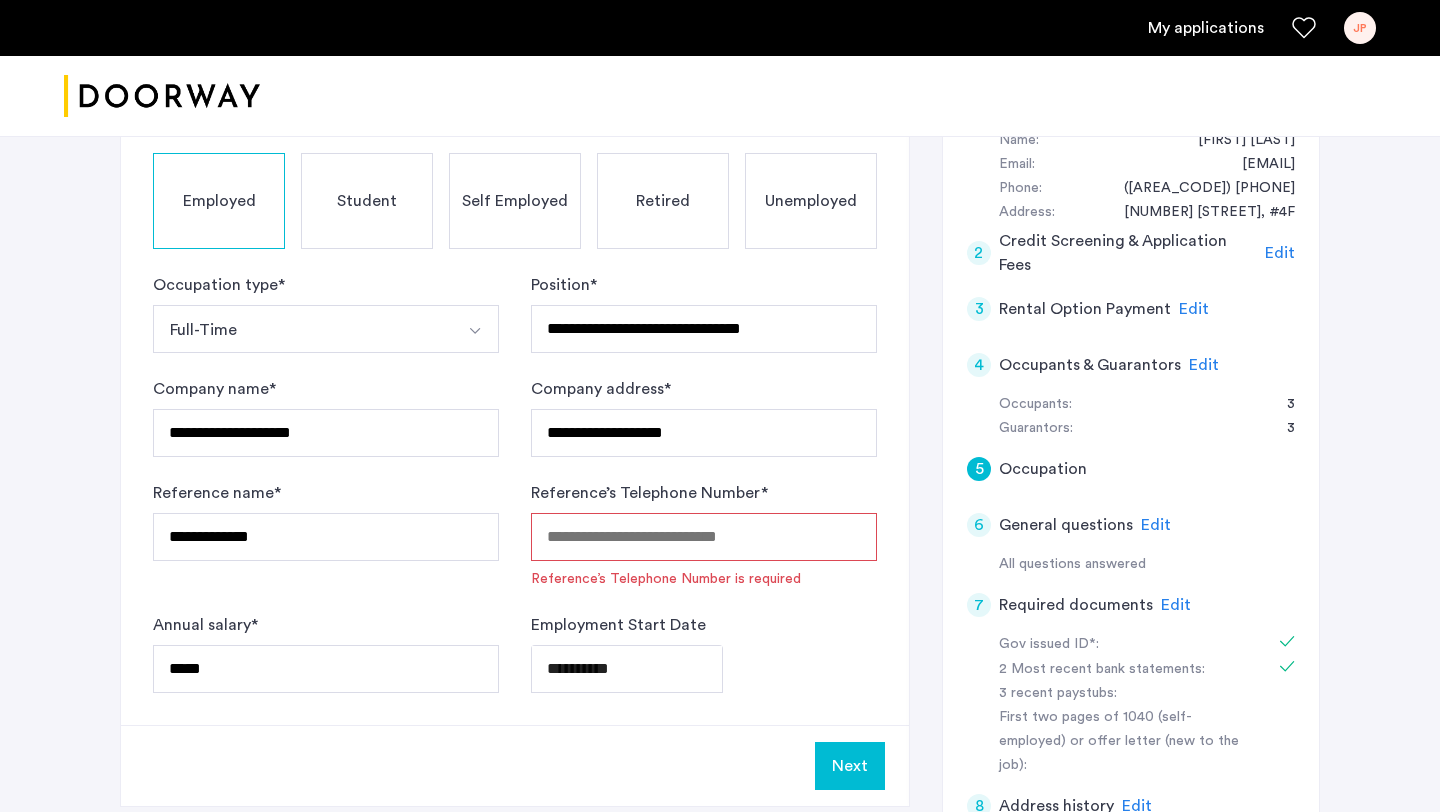 click on "Reference’s Telephone Number  *" at bounding box center (704, 537) 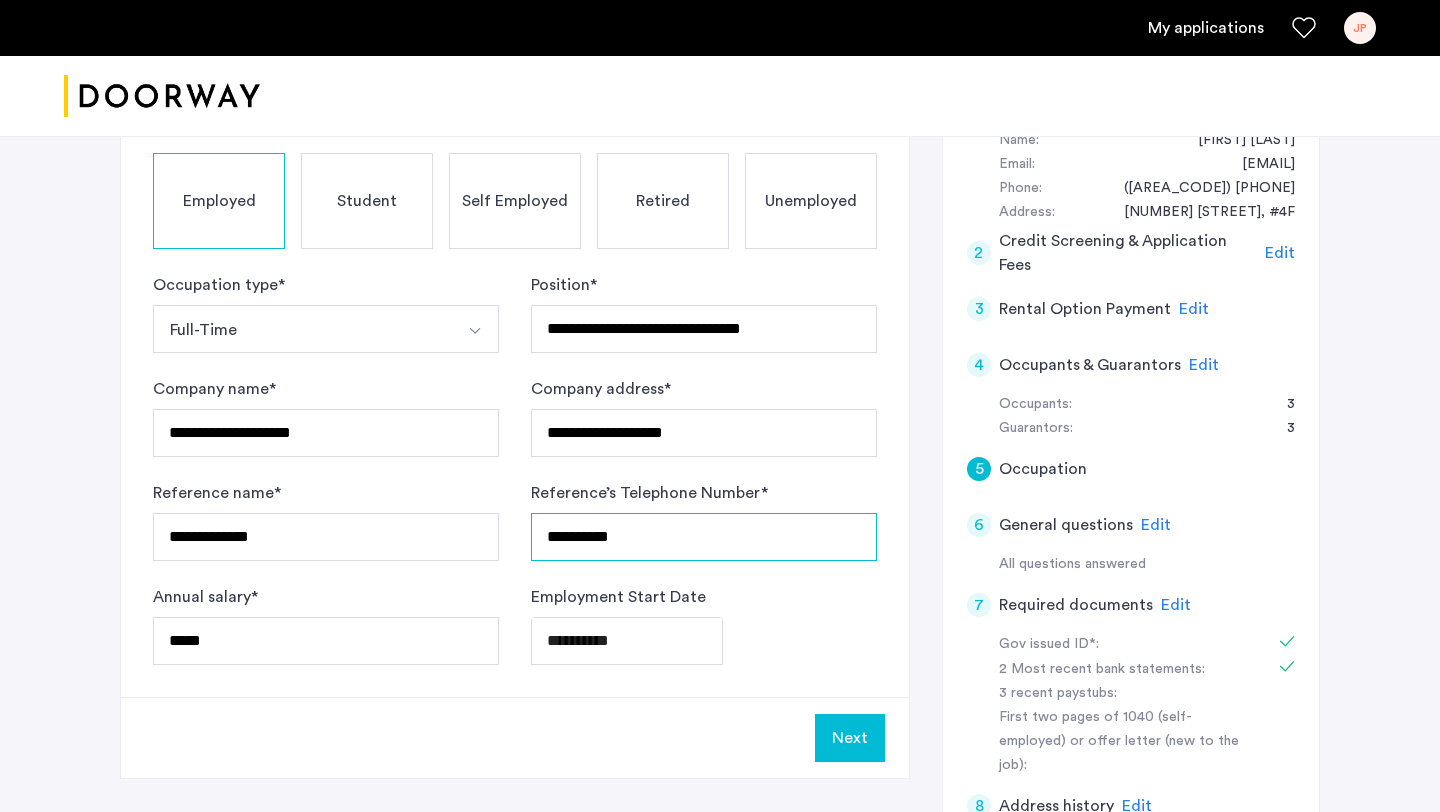 type on "**********" 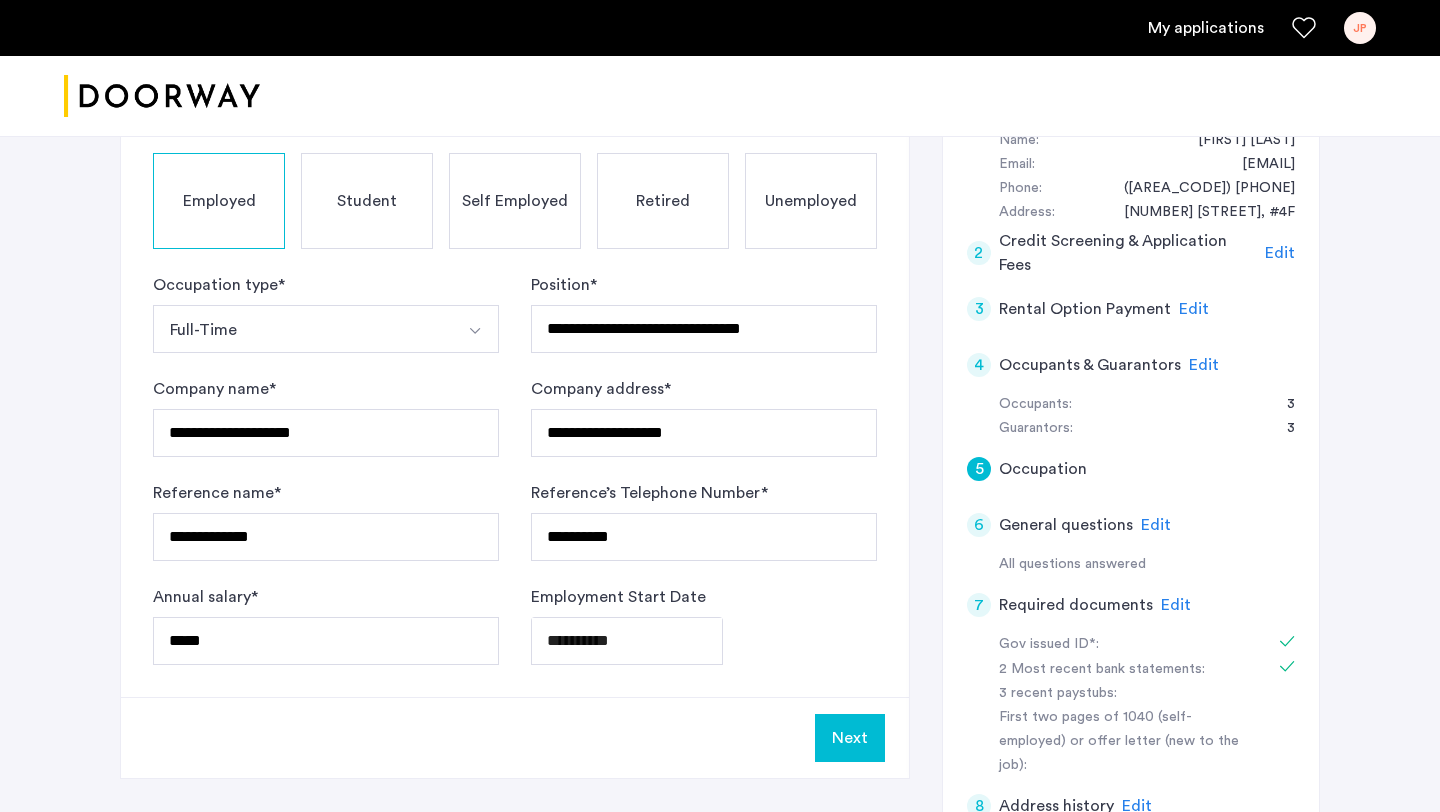 click on "Next" 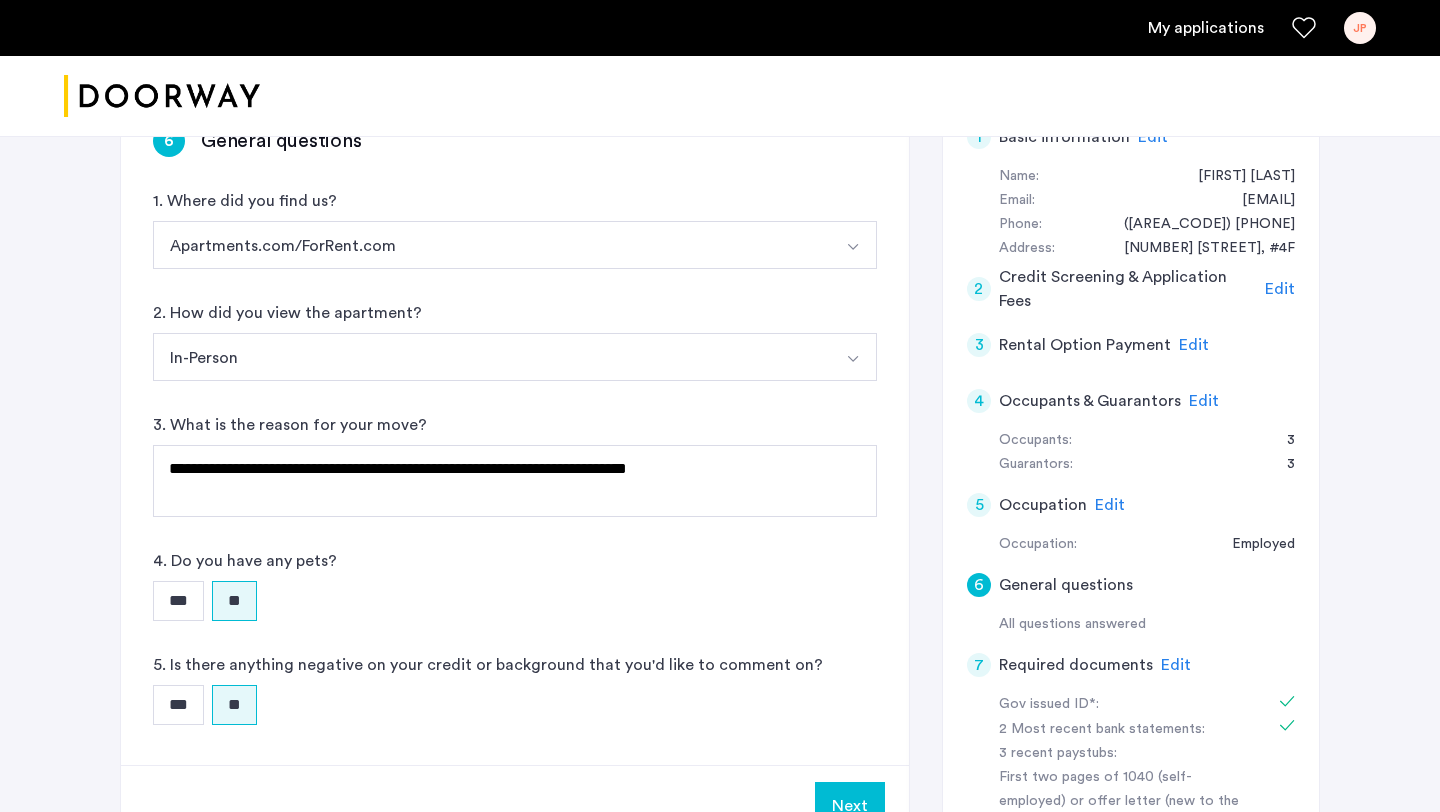 scroll, scrollTop: 330, scrollLeft: 0, axis: vertical 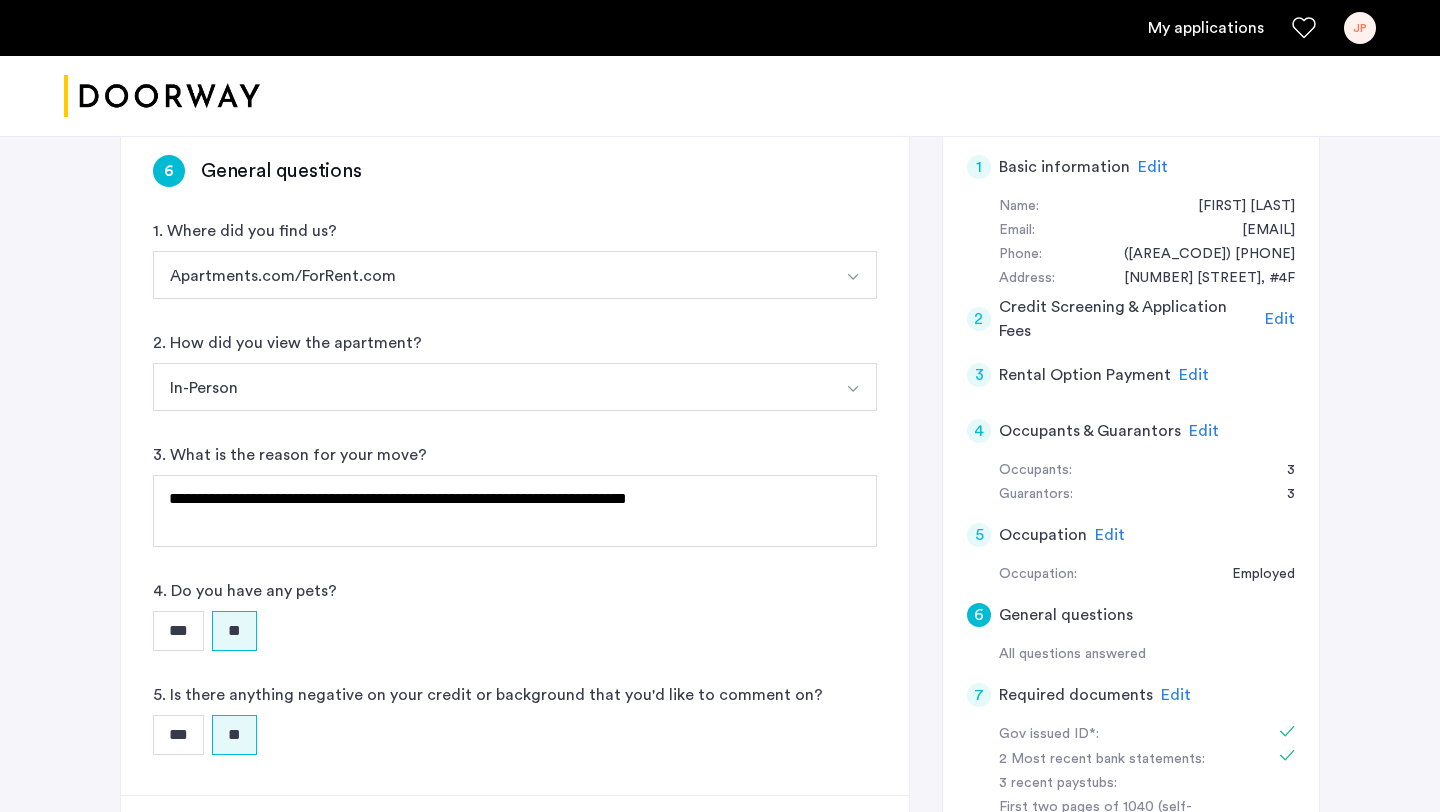 click on "Edit" 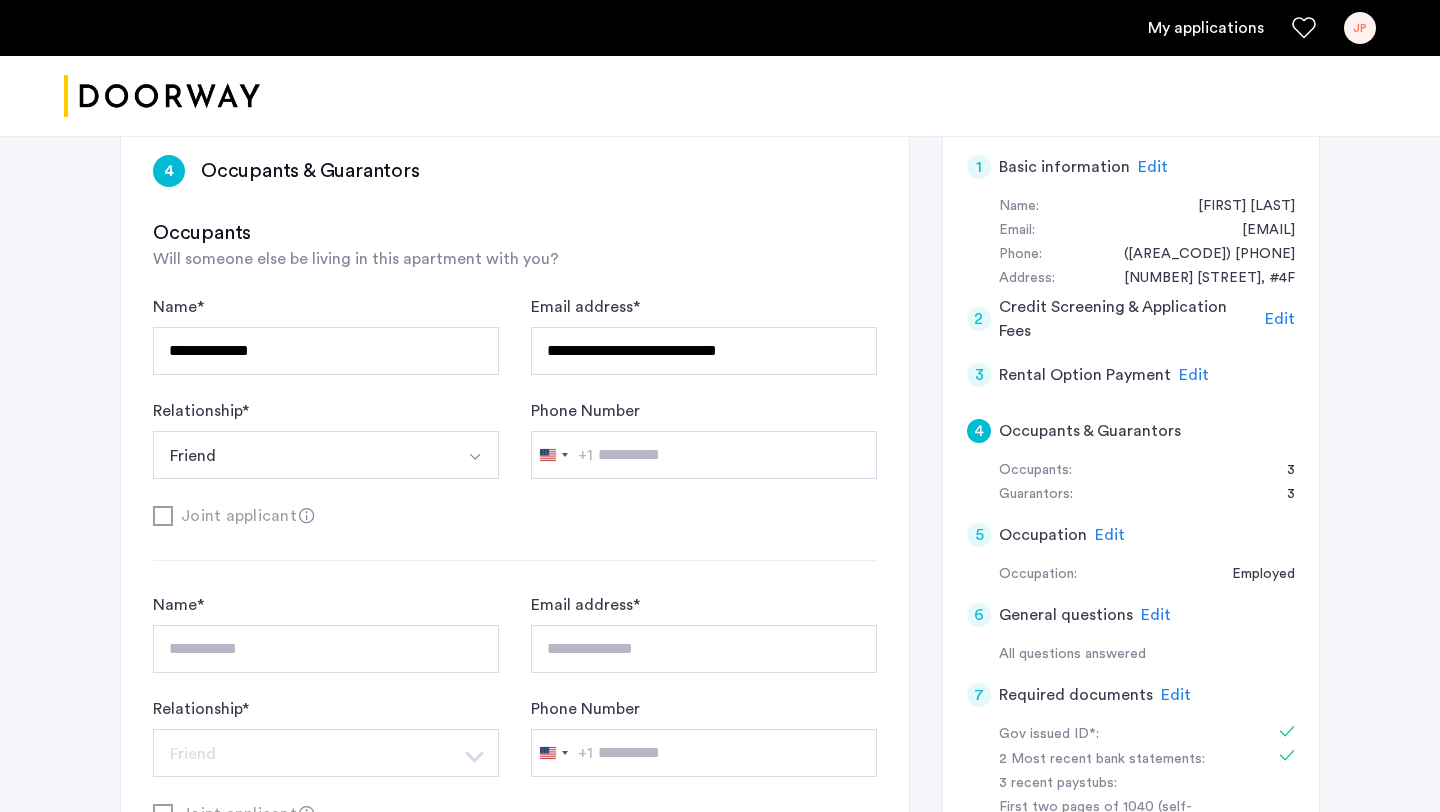 click on "Friend" at bounding box center [302, 455] 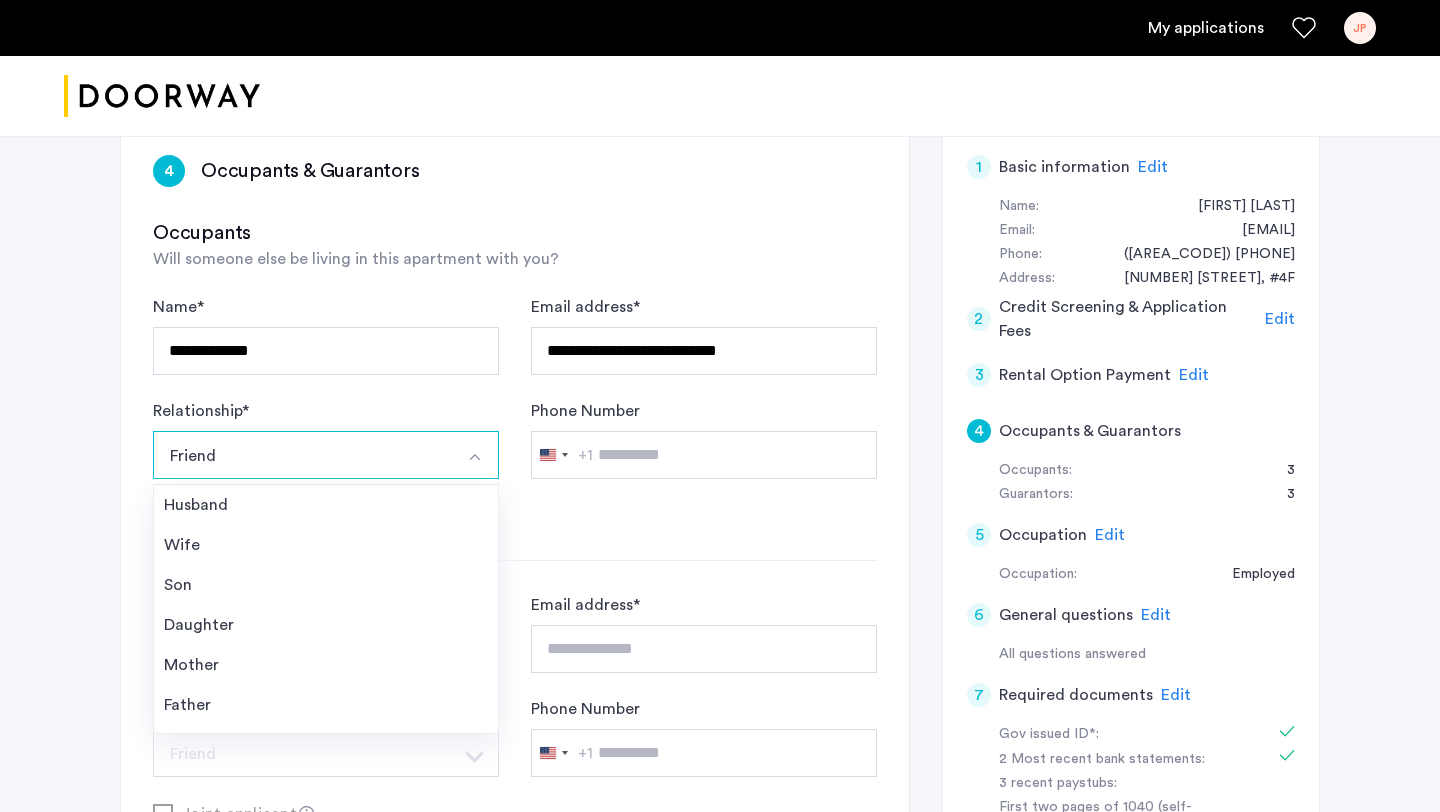click on "Friend" at bounding box center (302, 455) 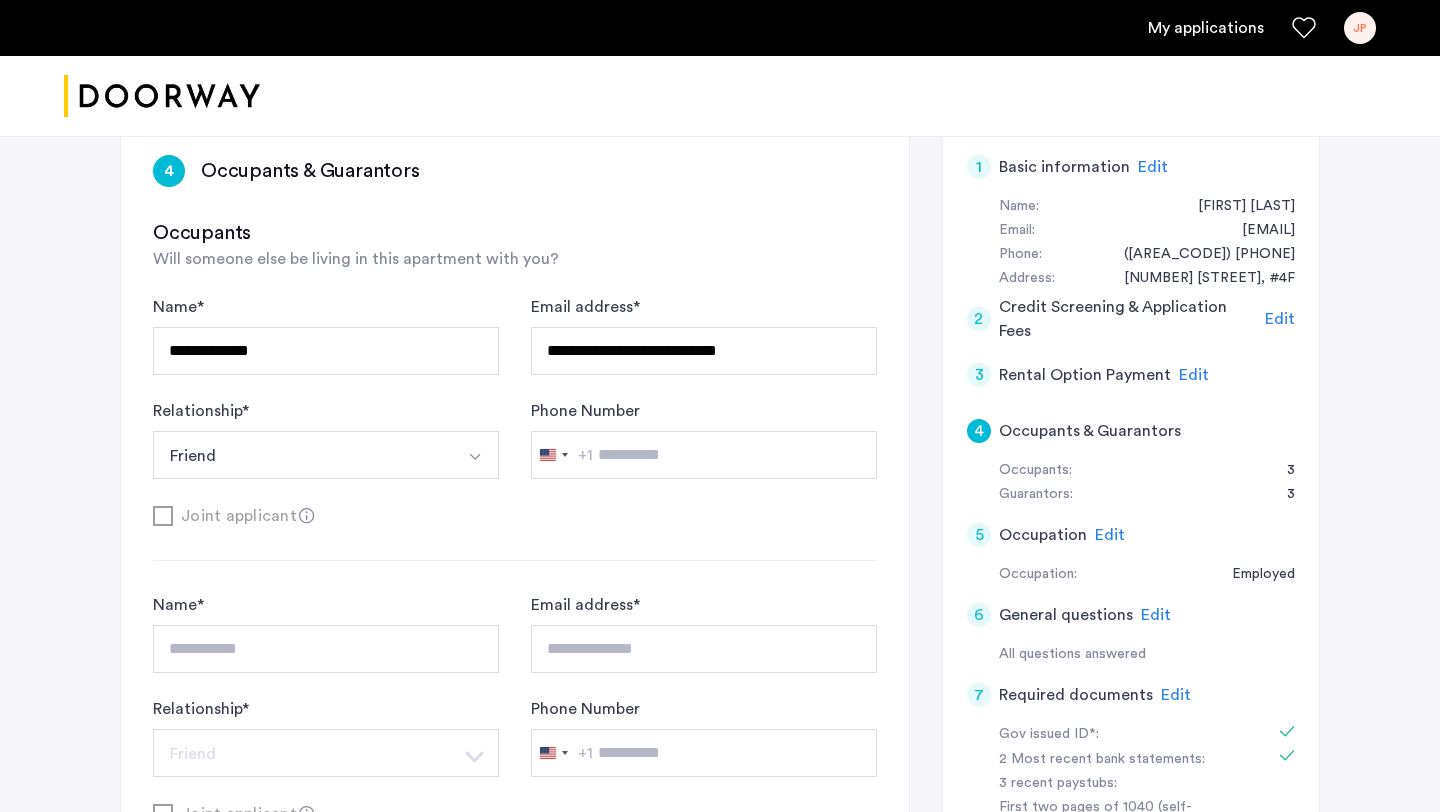 click on "Joint applicant" 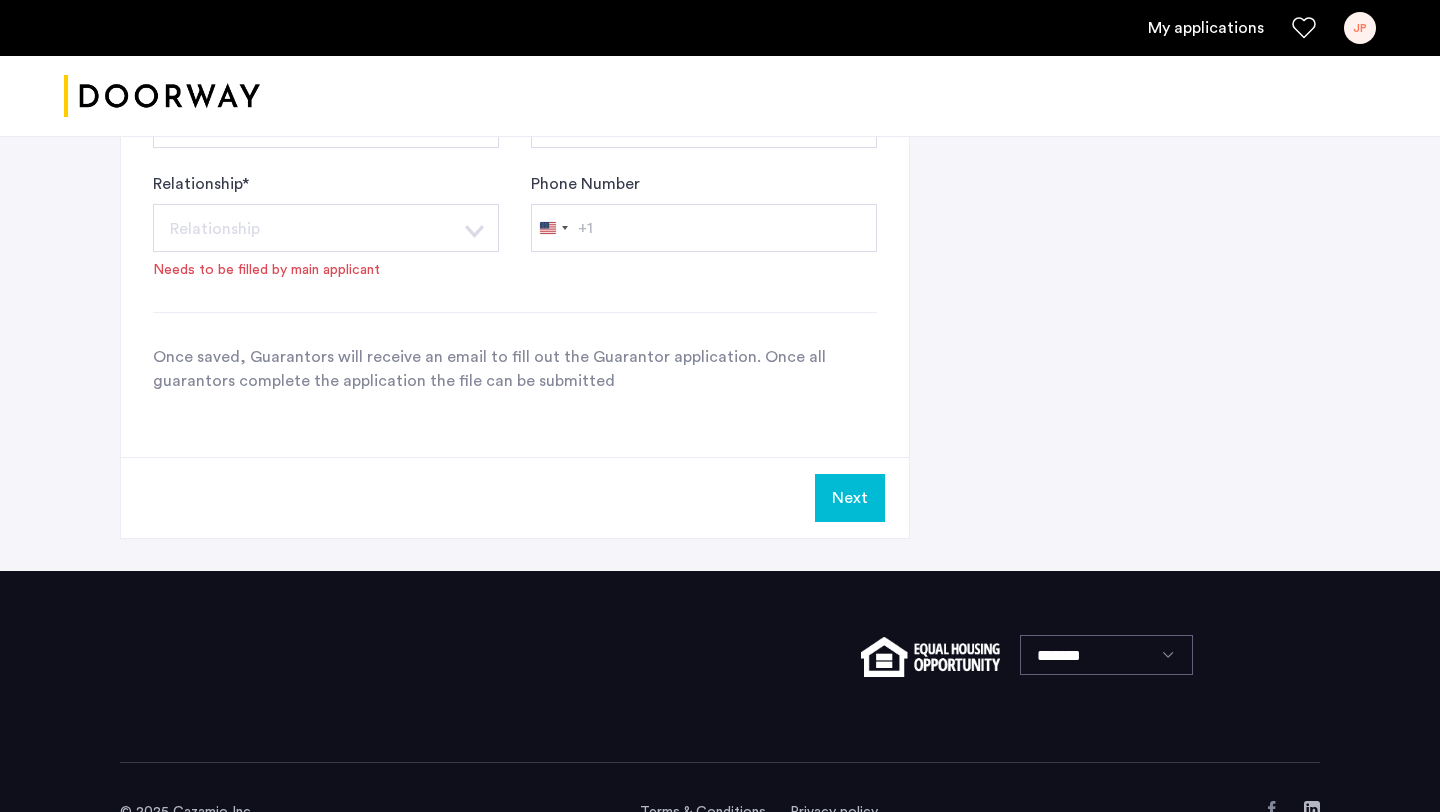 scroll, scrollTop: 2096, scrollLeft: 0, axis: vertical 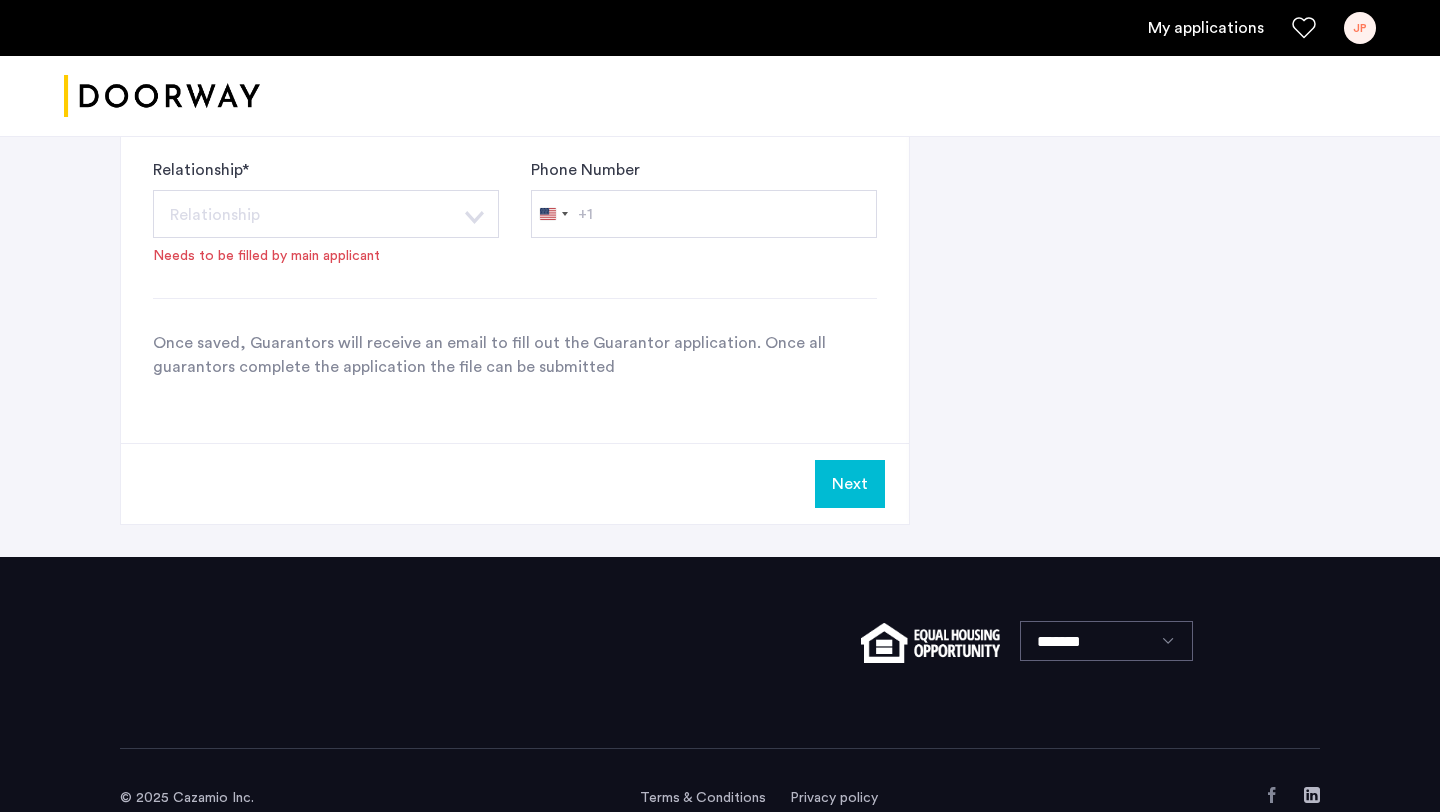 click on "**********" 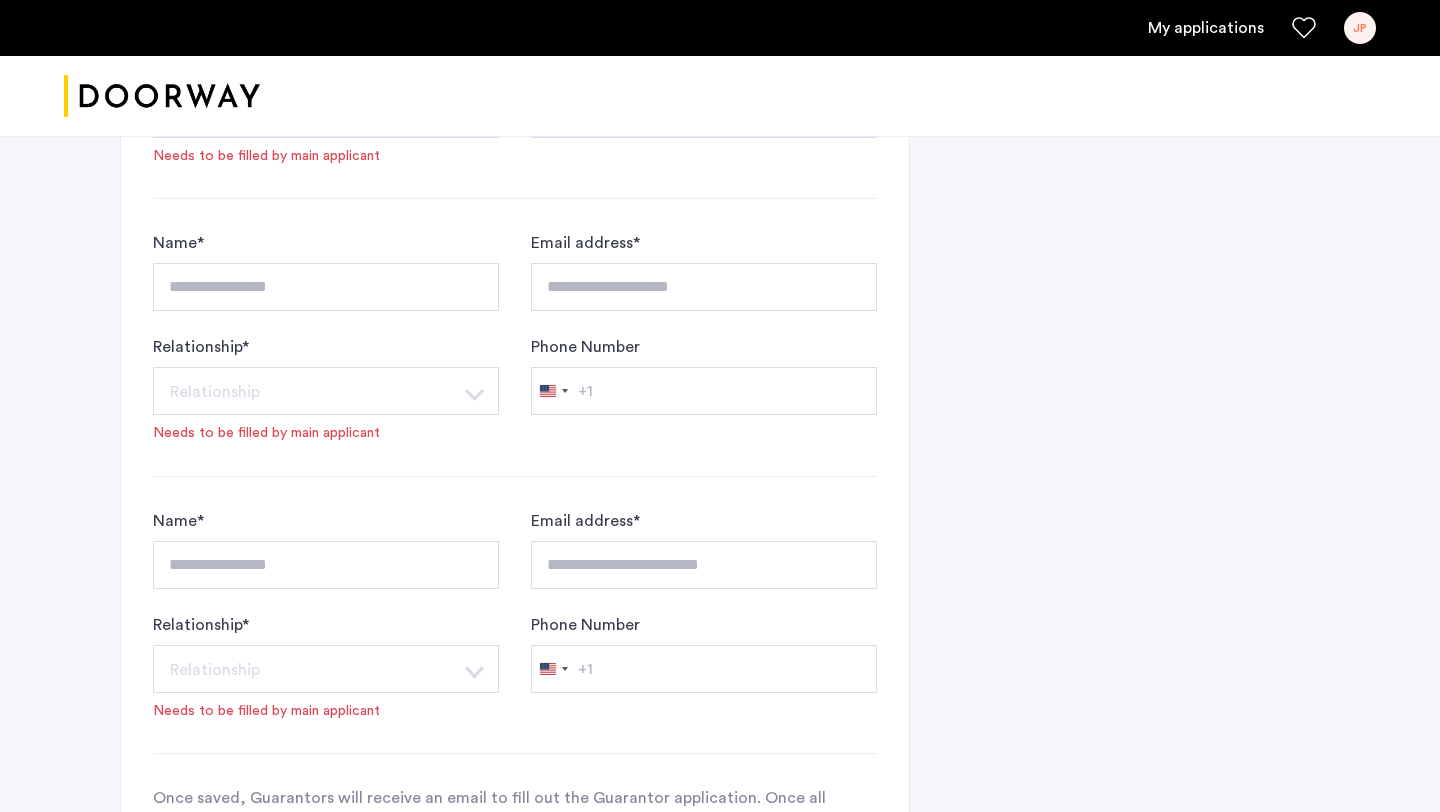 scroll, scrollTop: 2133, scrollLeft: 0, axis: vertical 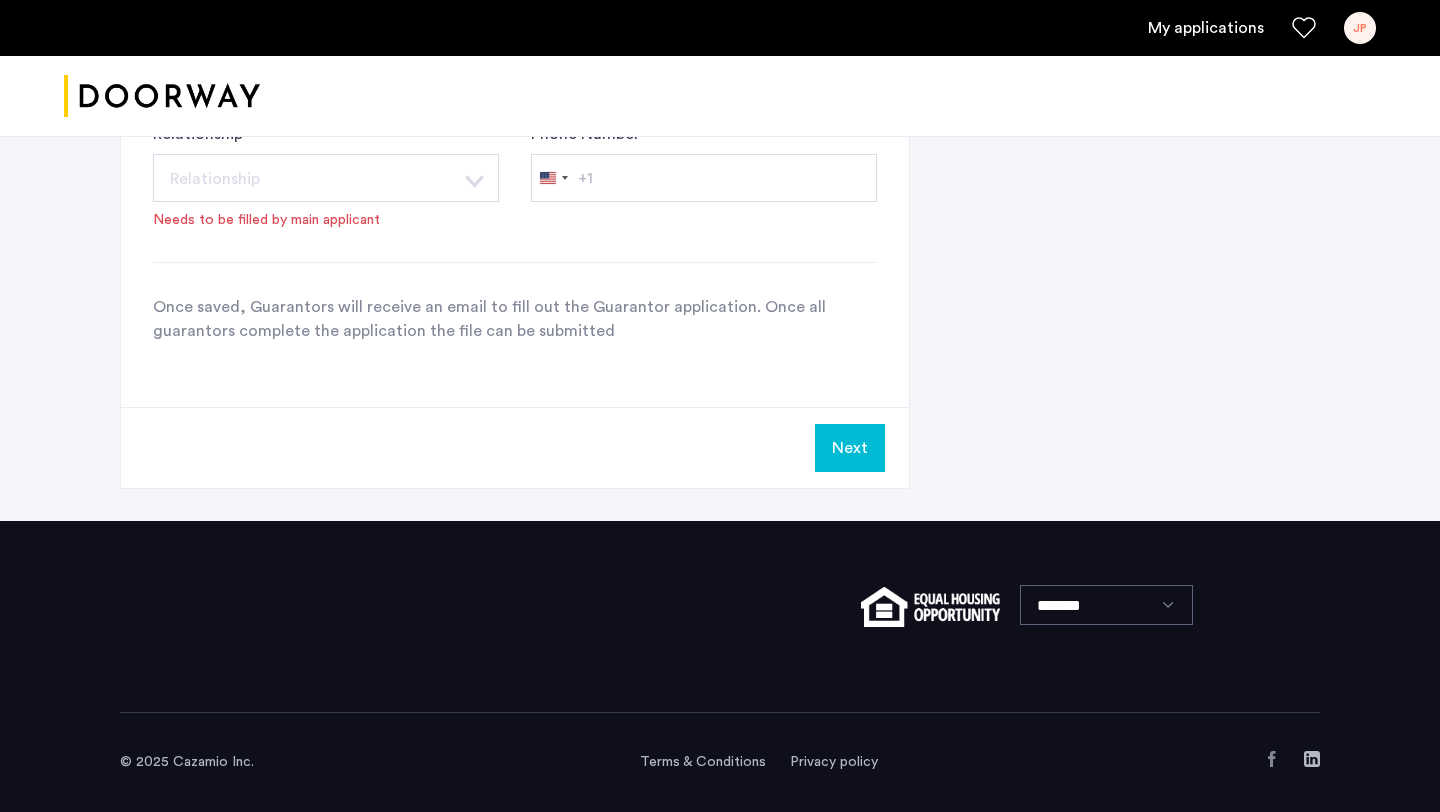 click on "Next" 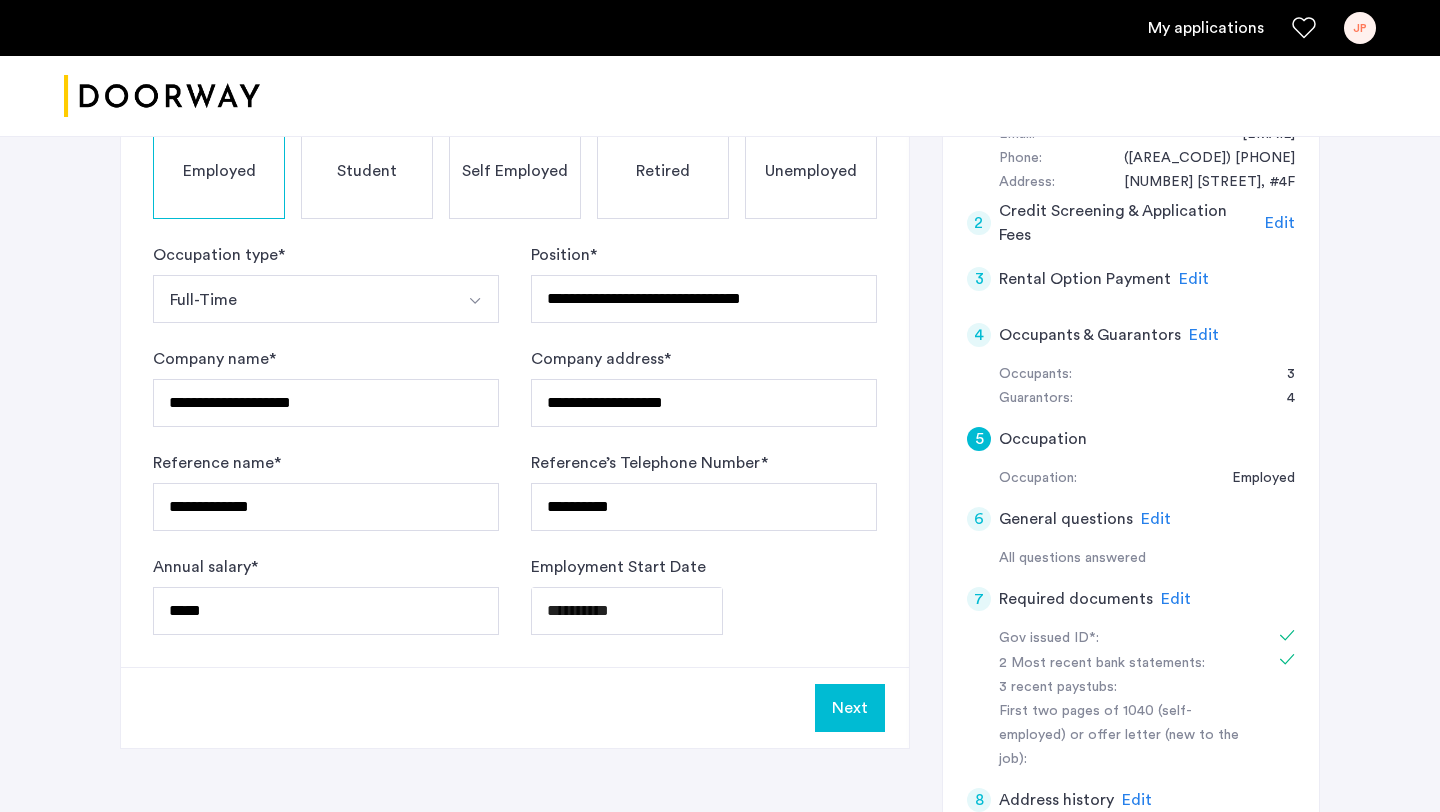 scroll, scrollTop: 699, scrollLeft: 0, axis: vertical 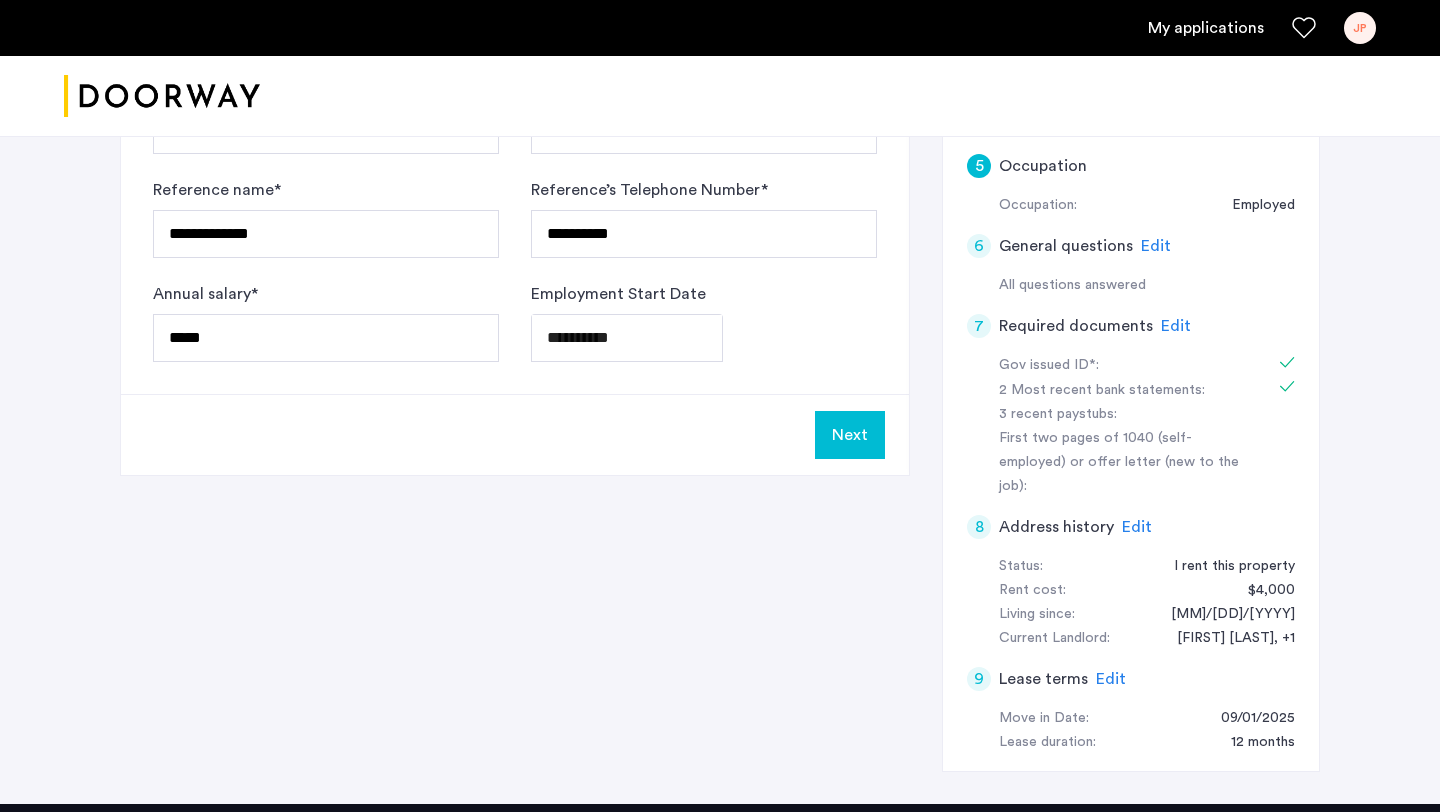 click on "Next" 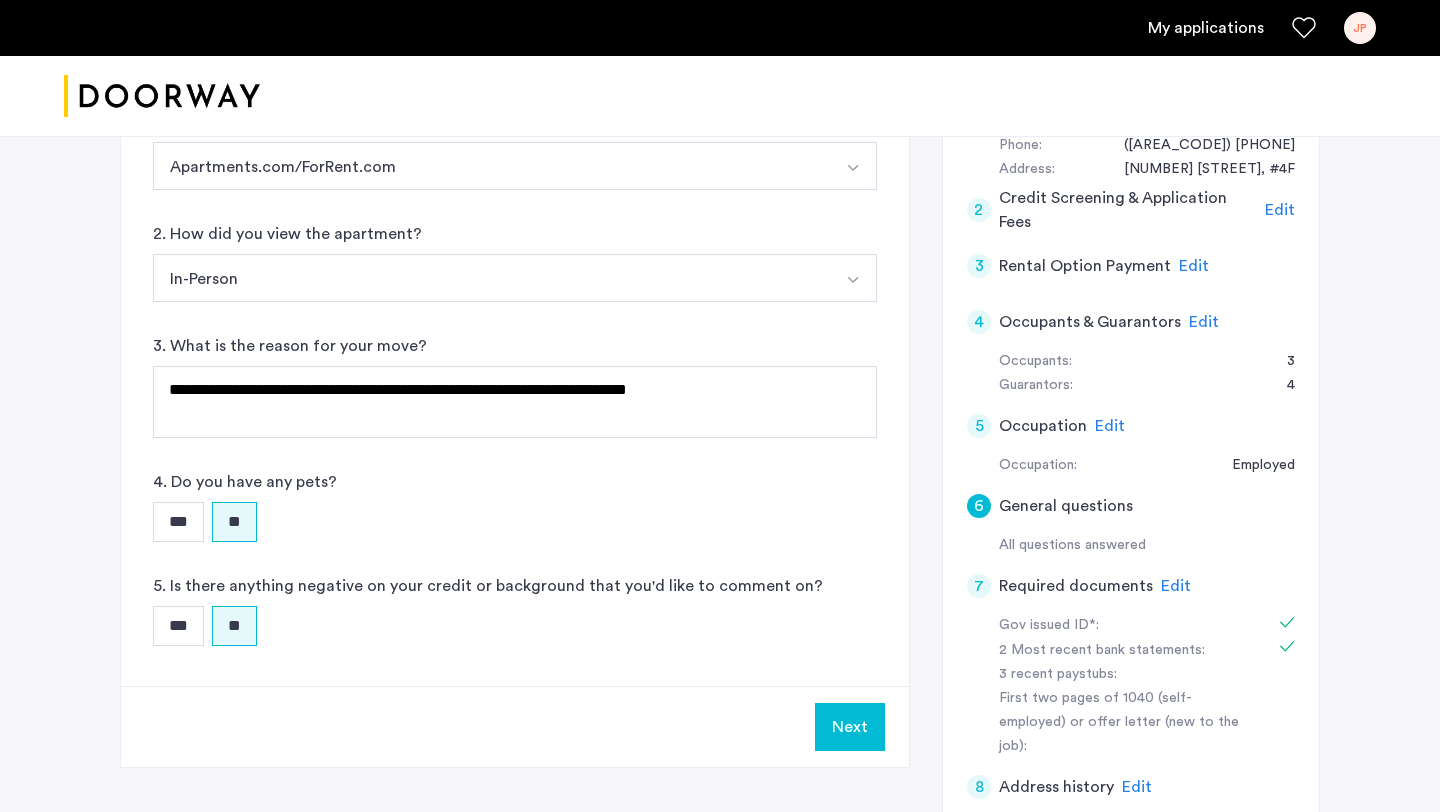 scroll, scrollTop: 955, scrollLeft: 0, axis: vertical 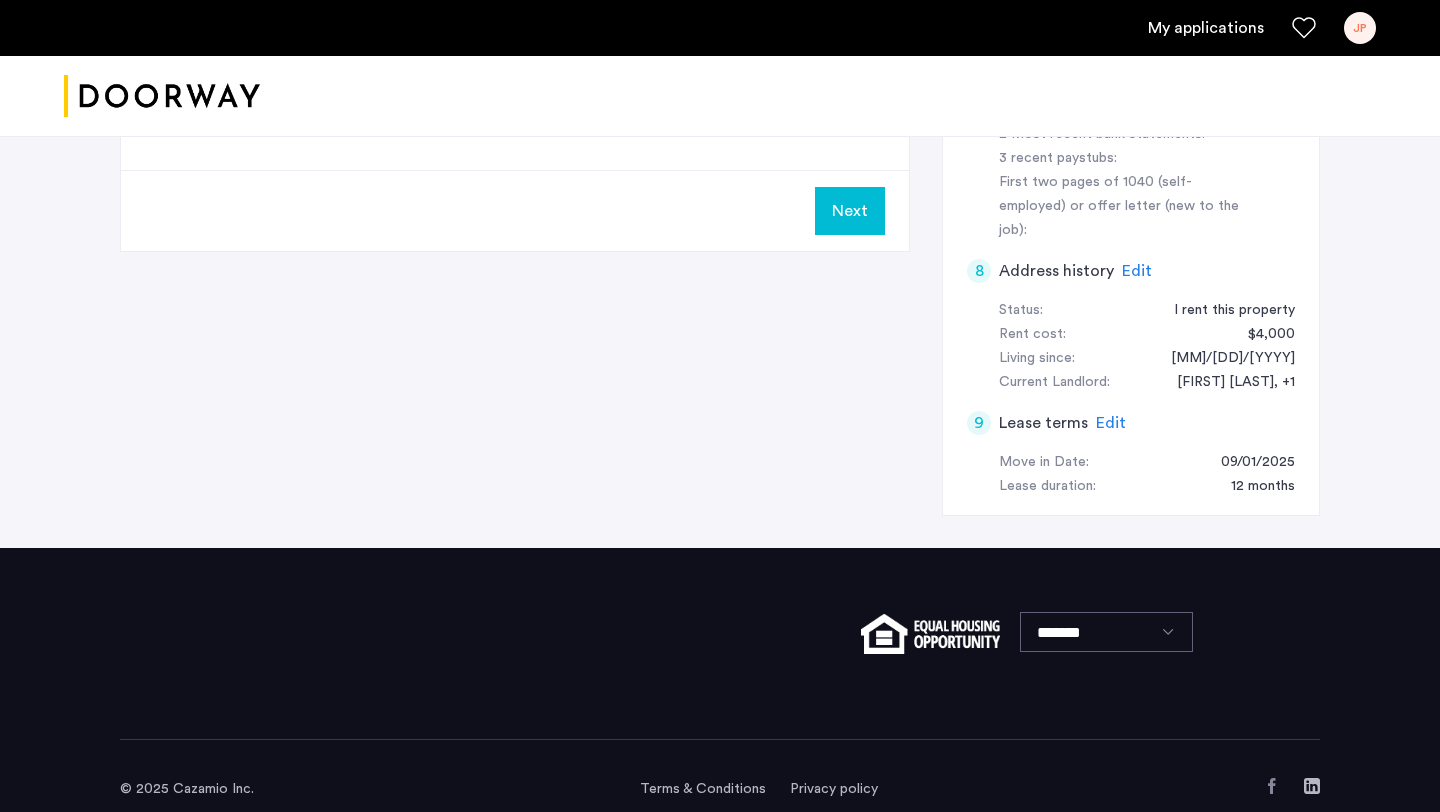 click on "Next" at bounding box center (850, 211) 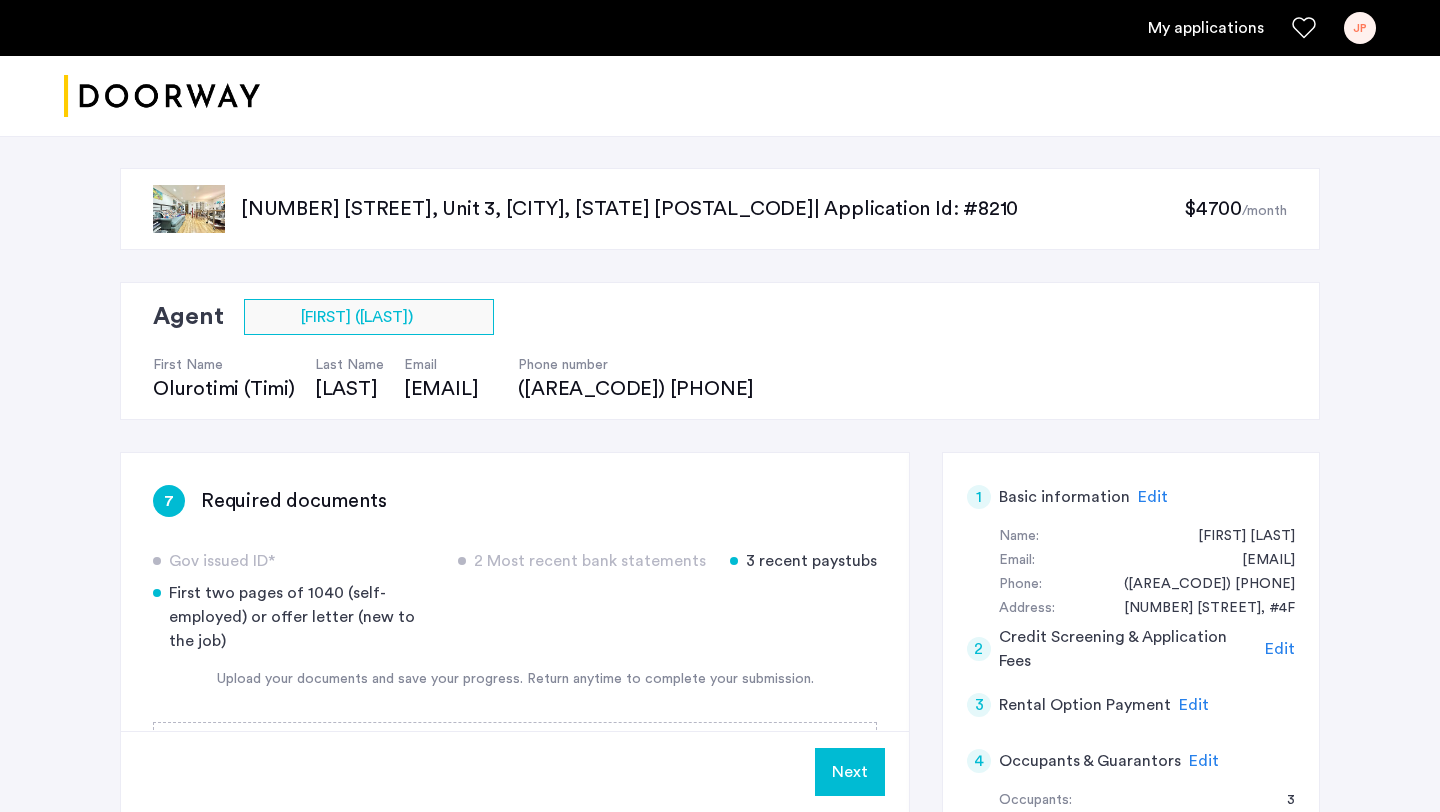 scroll, scrollTop: 955, scrollLeft: 0, axis: vertical 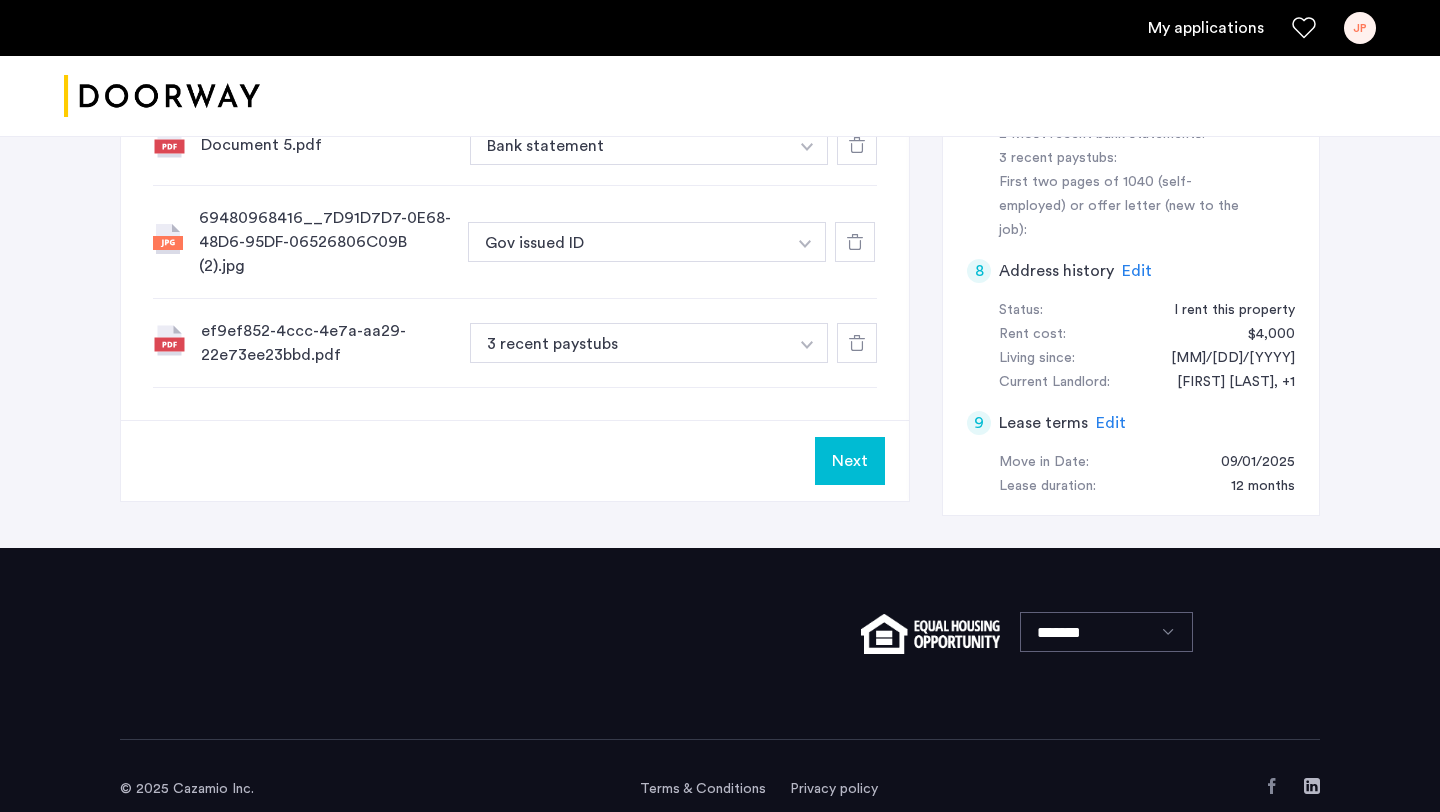 click on "Next" 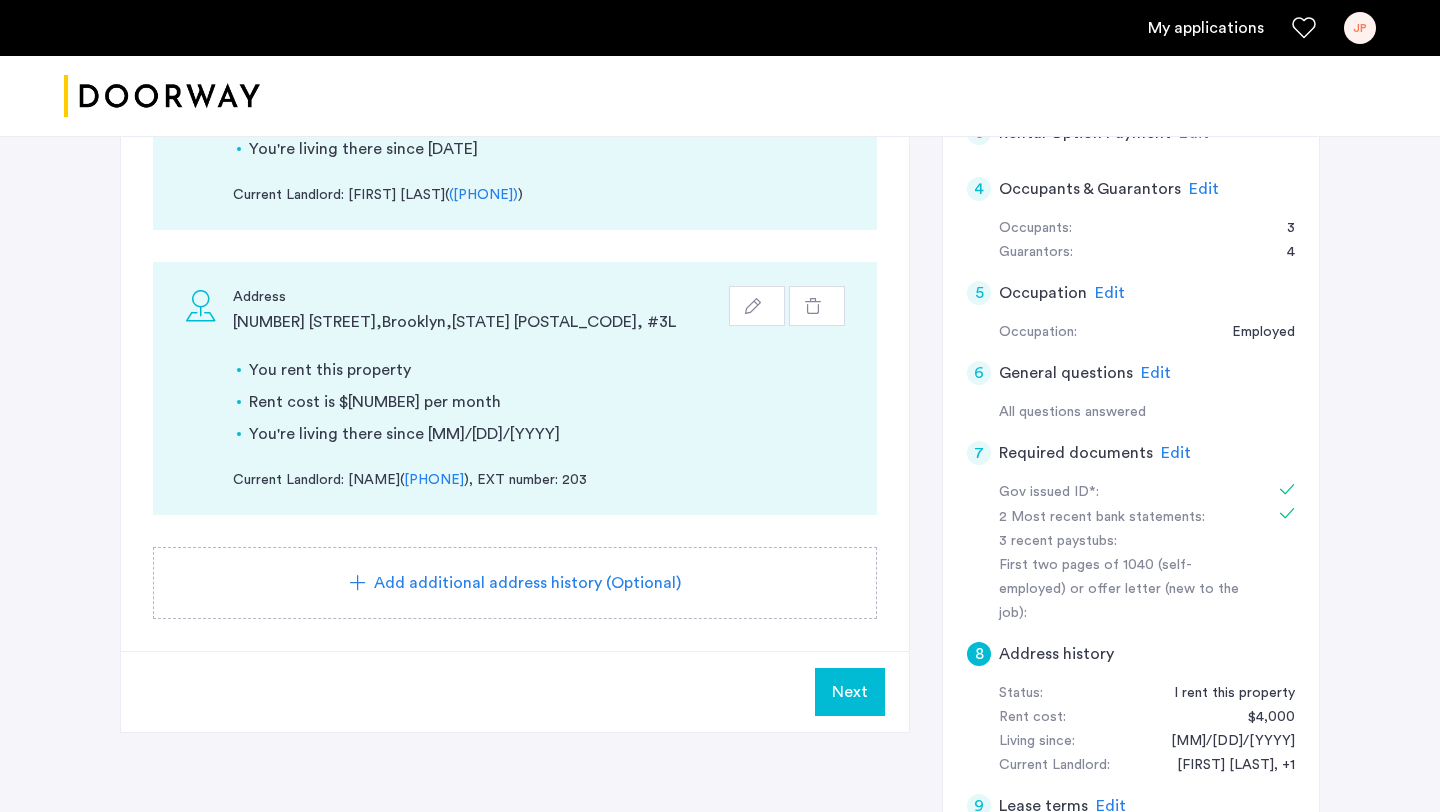 scroll, scrollTop: 571, scrollLeft: 0, axis: vertical 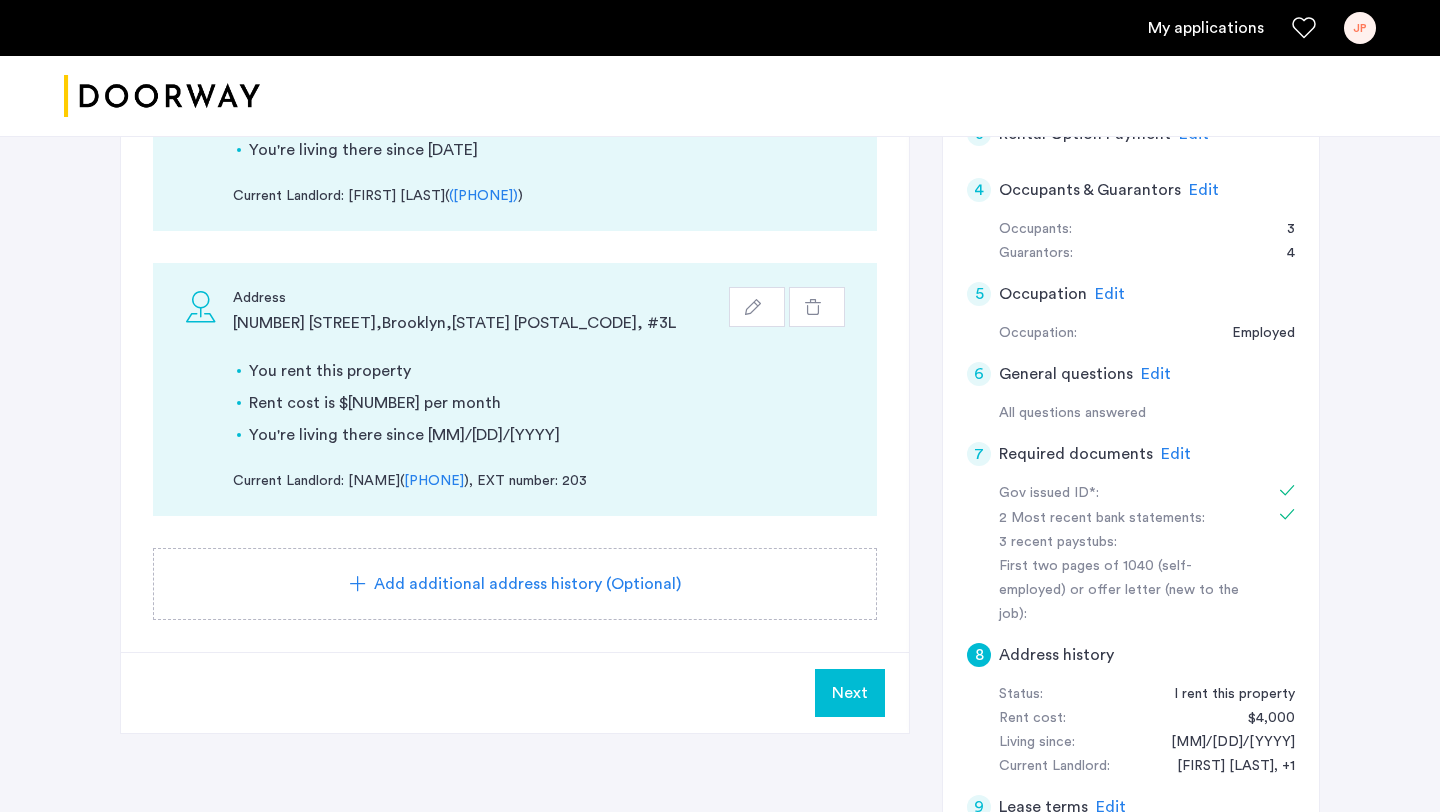 click on "Next" 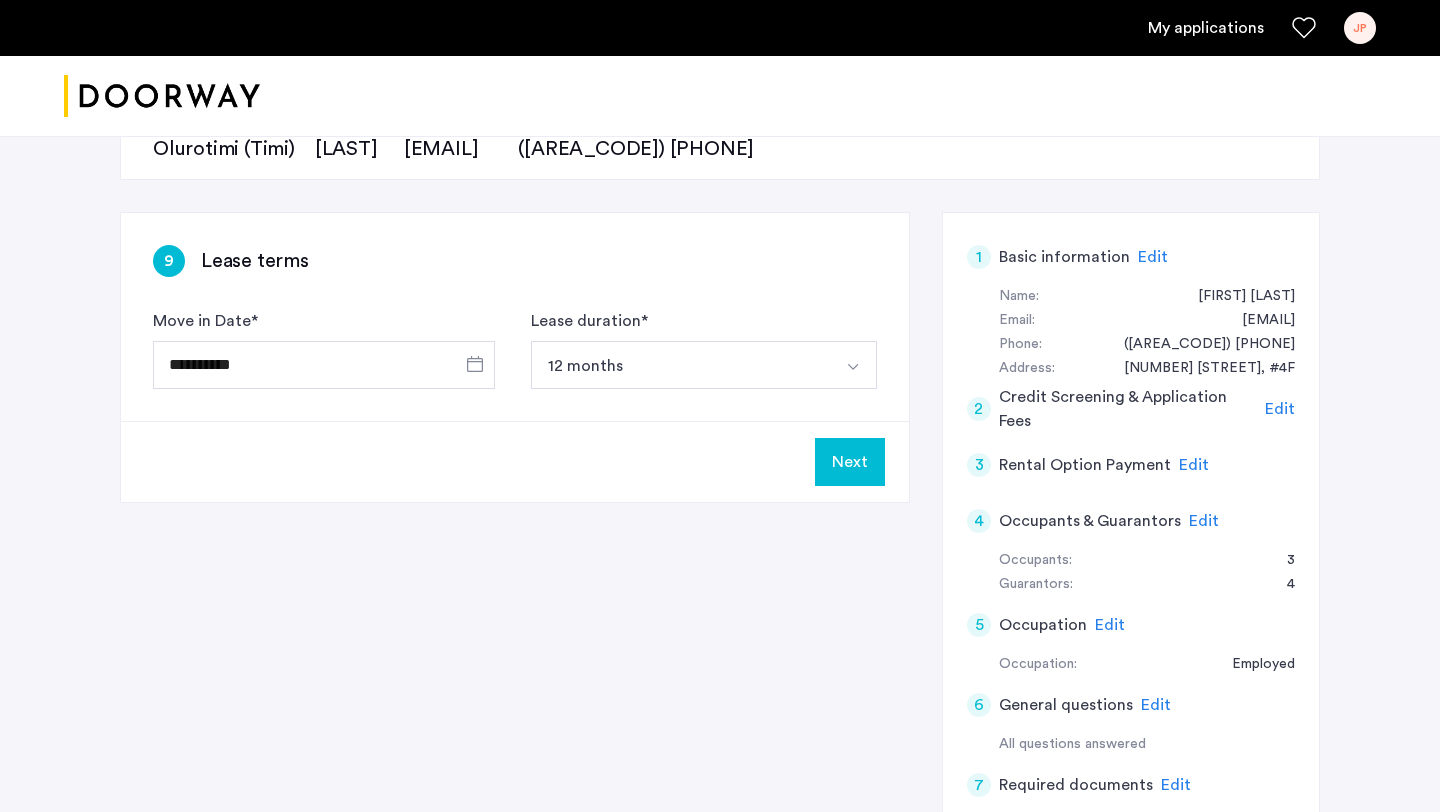 scroll, scrollTop: 219, scrollLeft: 0, axis: vertical 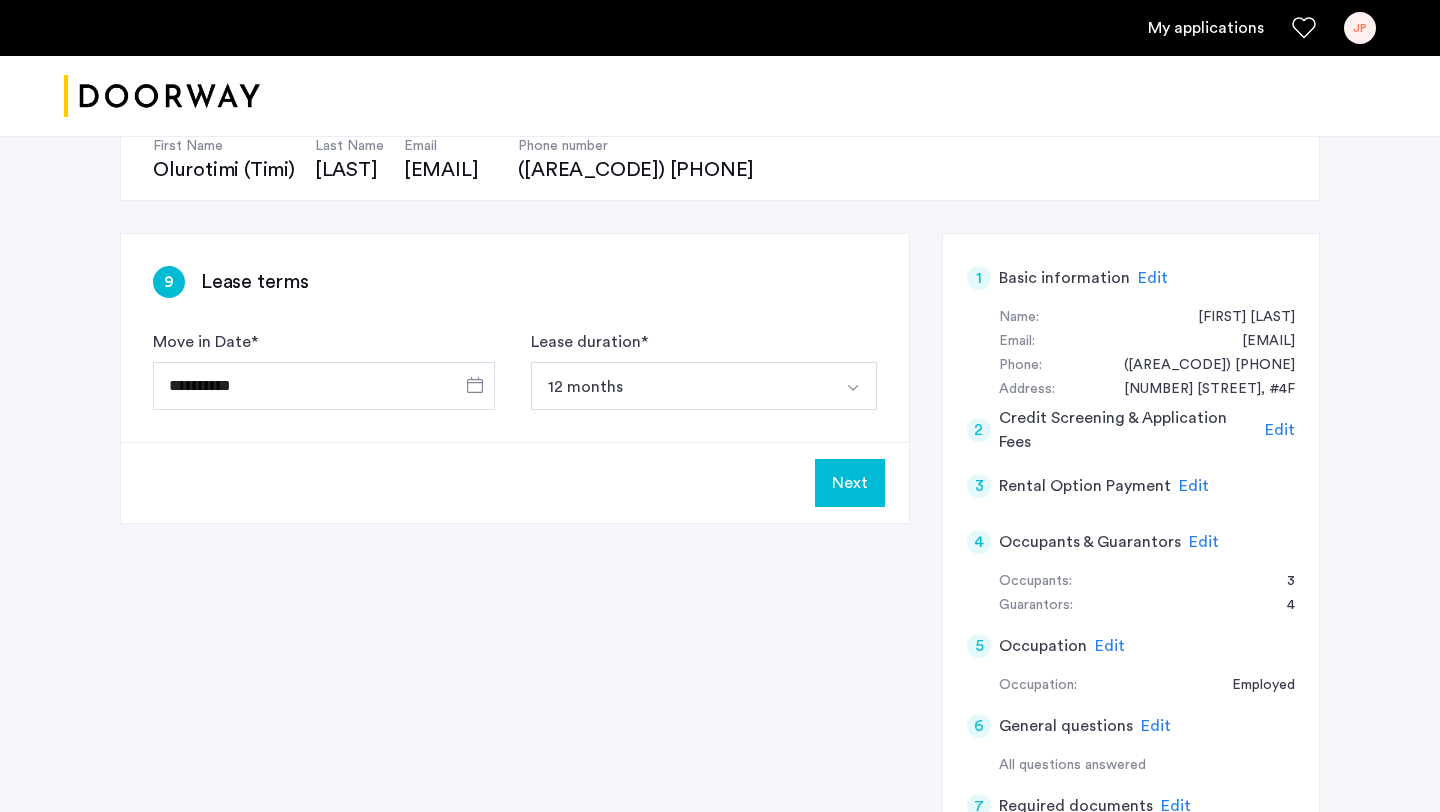 click on "Next" 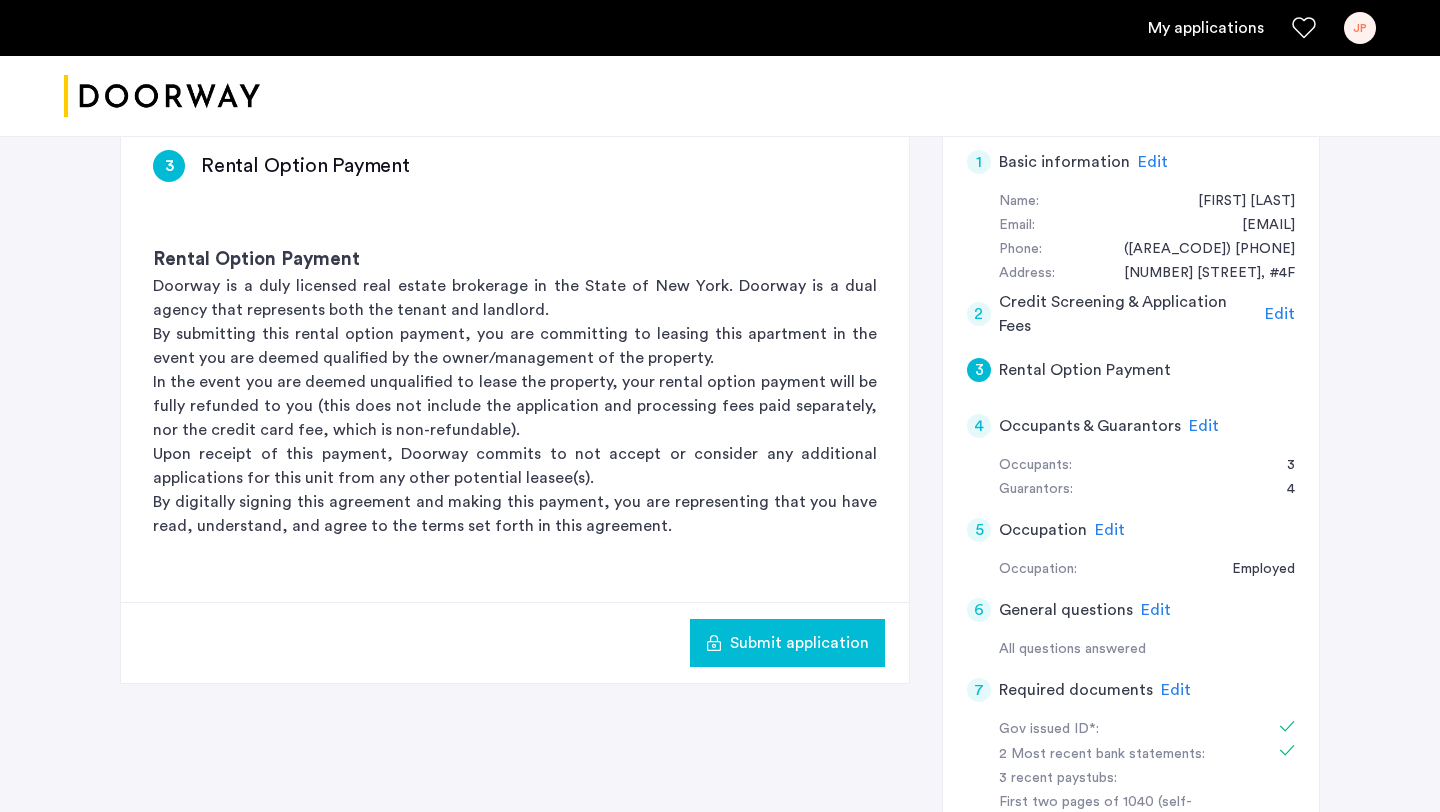 scroll, scrollTop: 0, scrollLeft: 0, axis: both 